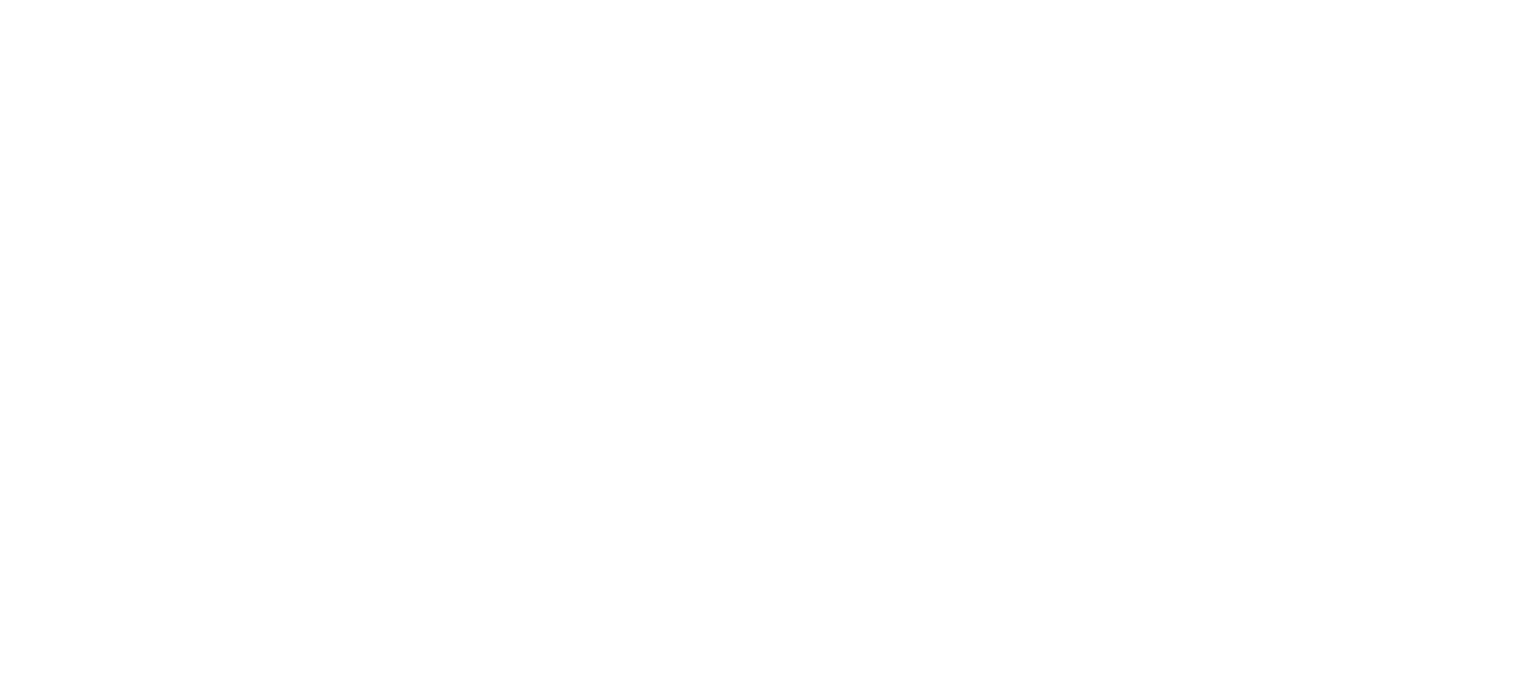 scroll, scrollTop: 0, scrollLeft: 0, axis: both 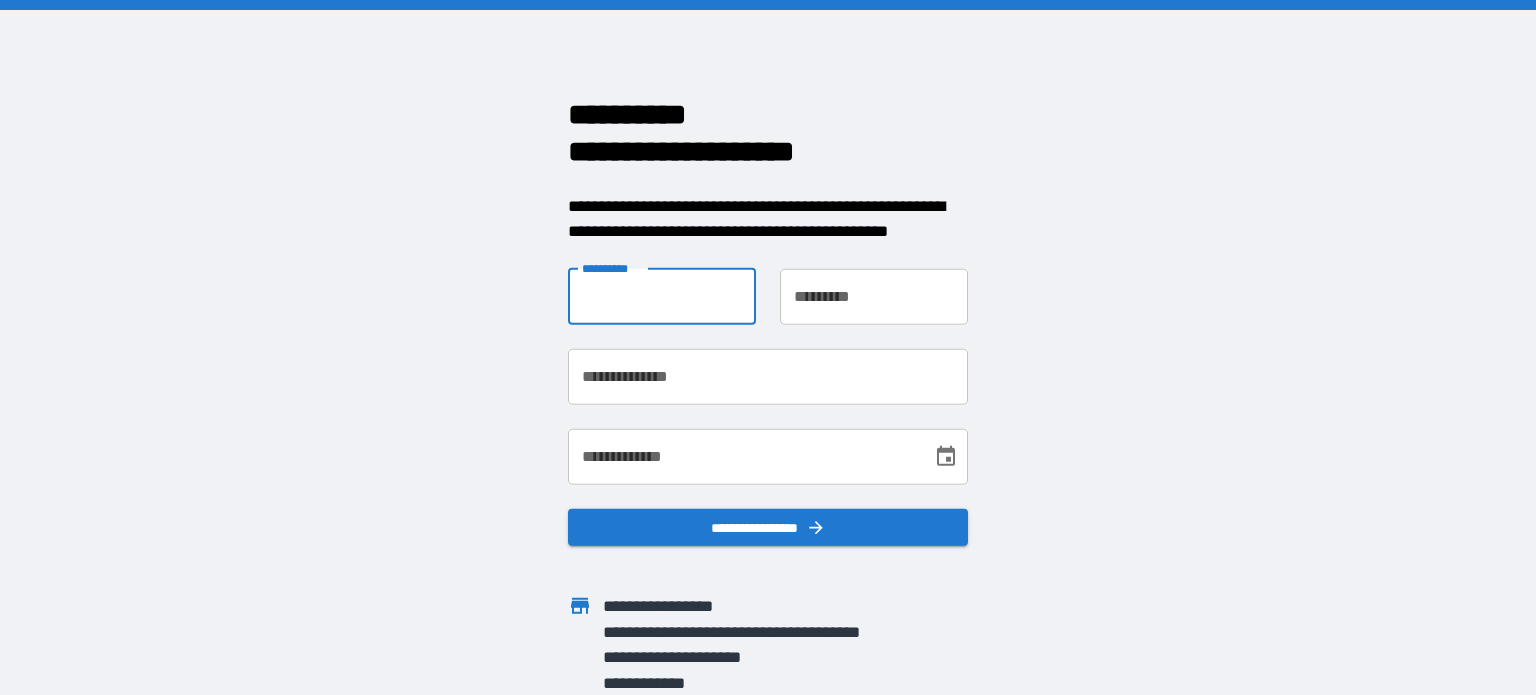 click on "**********" at bounding box center [662, 296] 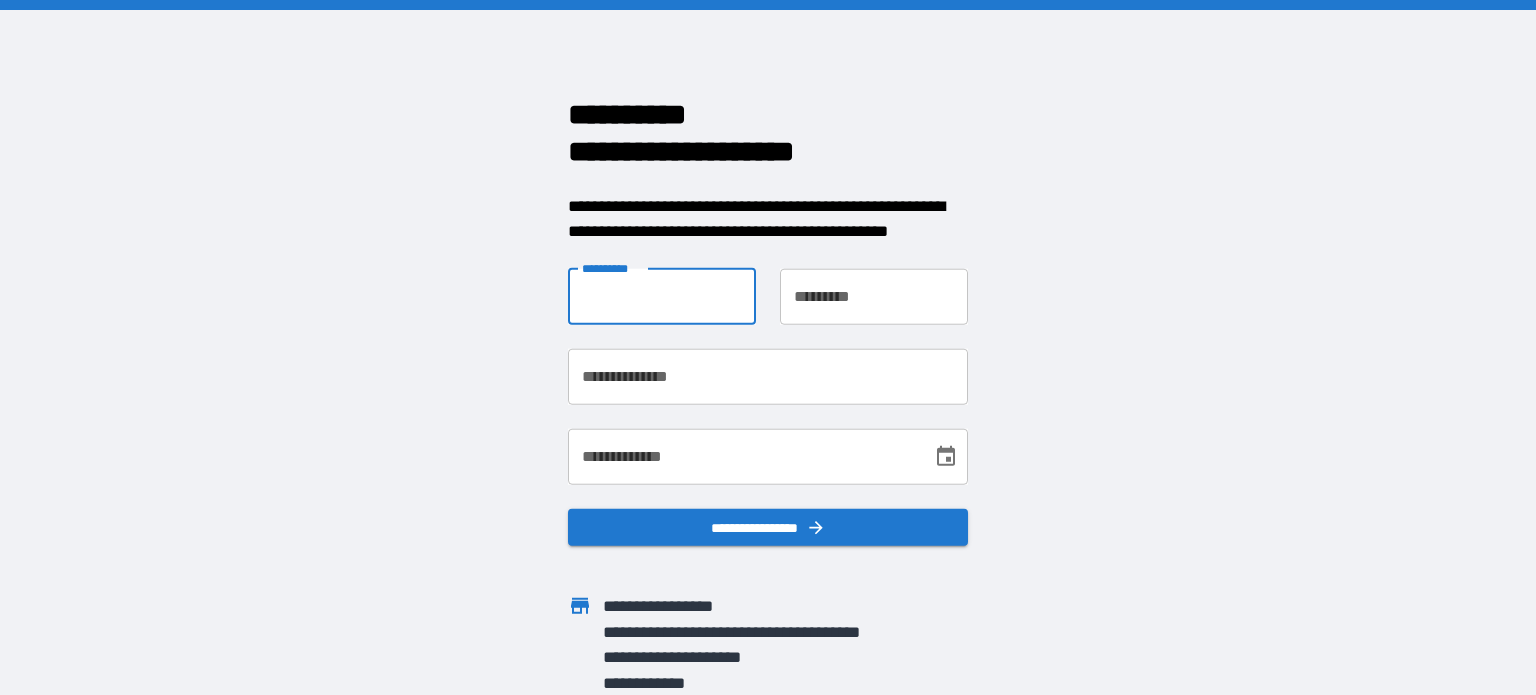 type on "****" 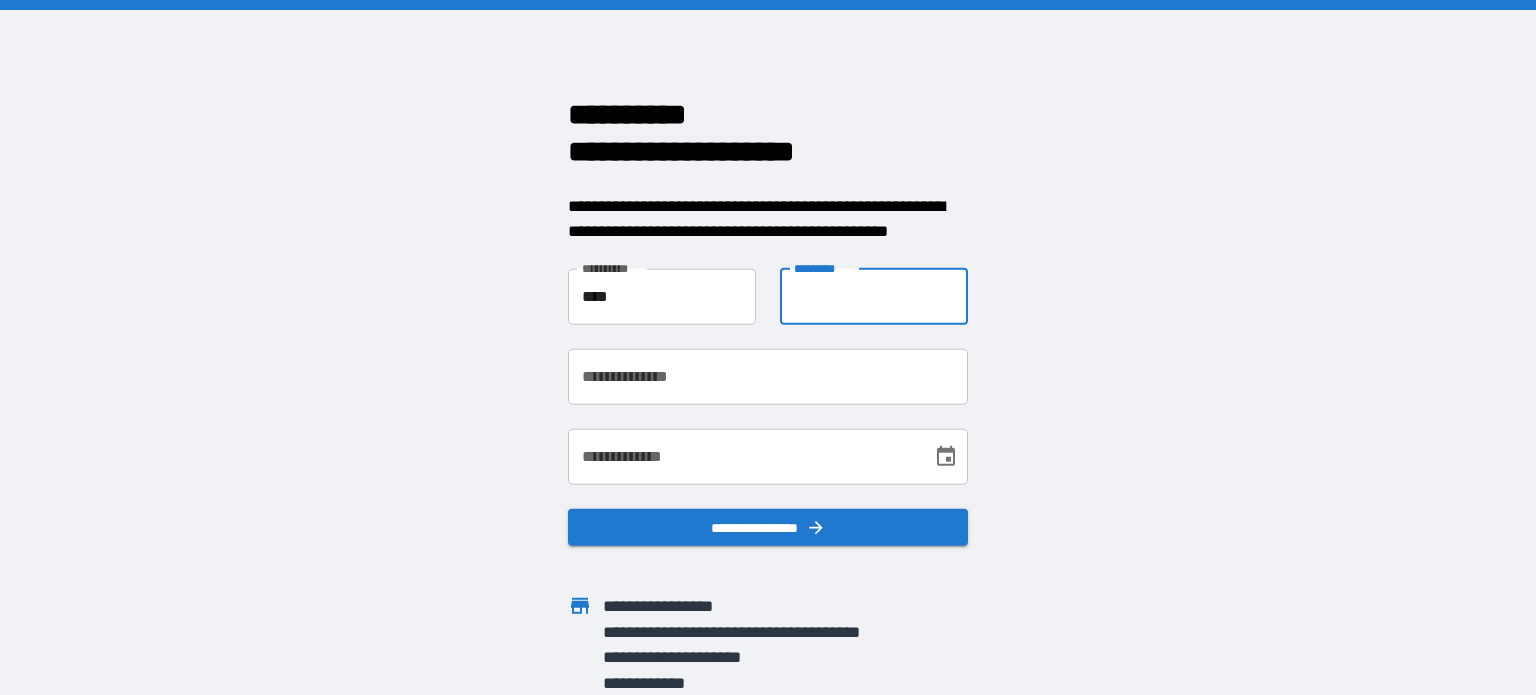 click on "**********" at bounding box center [874, 296] 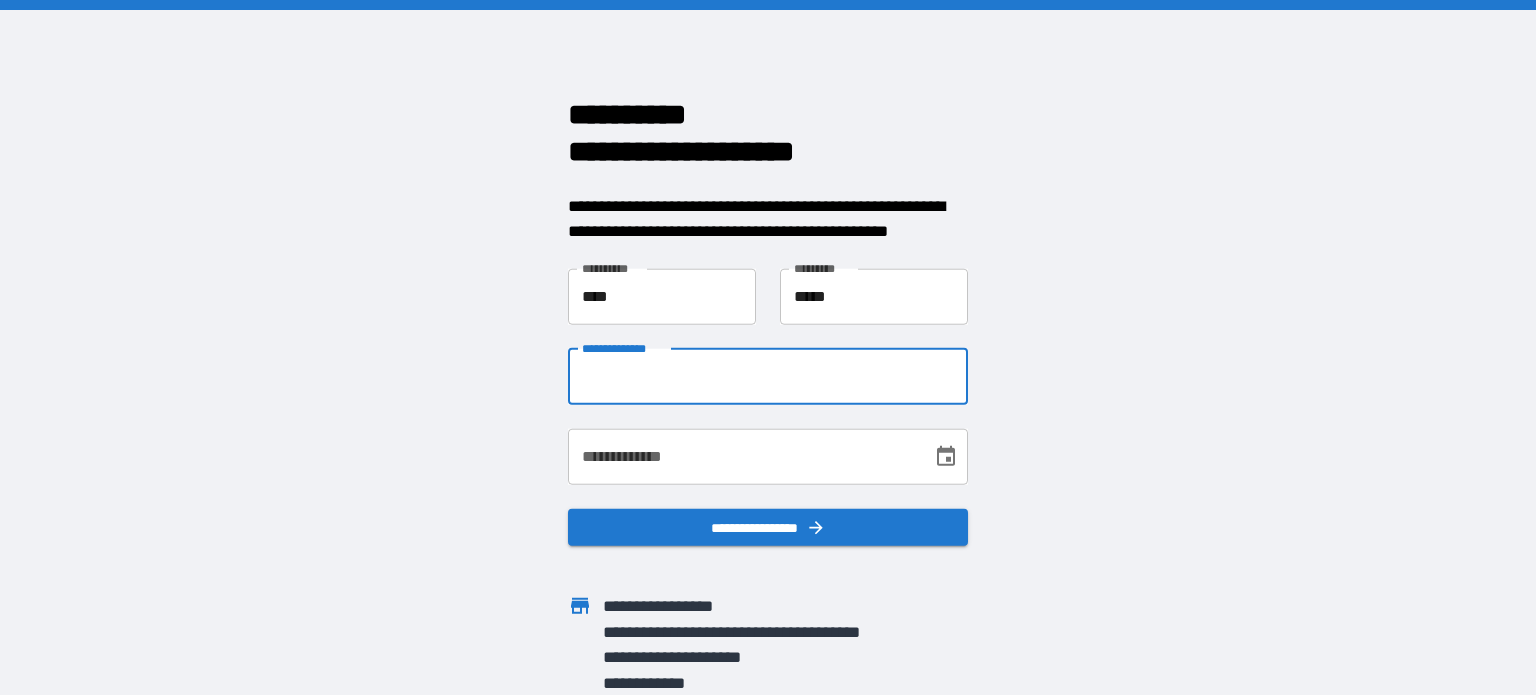 click on "**********" at bounding box center [768, 376] 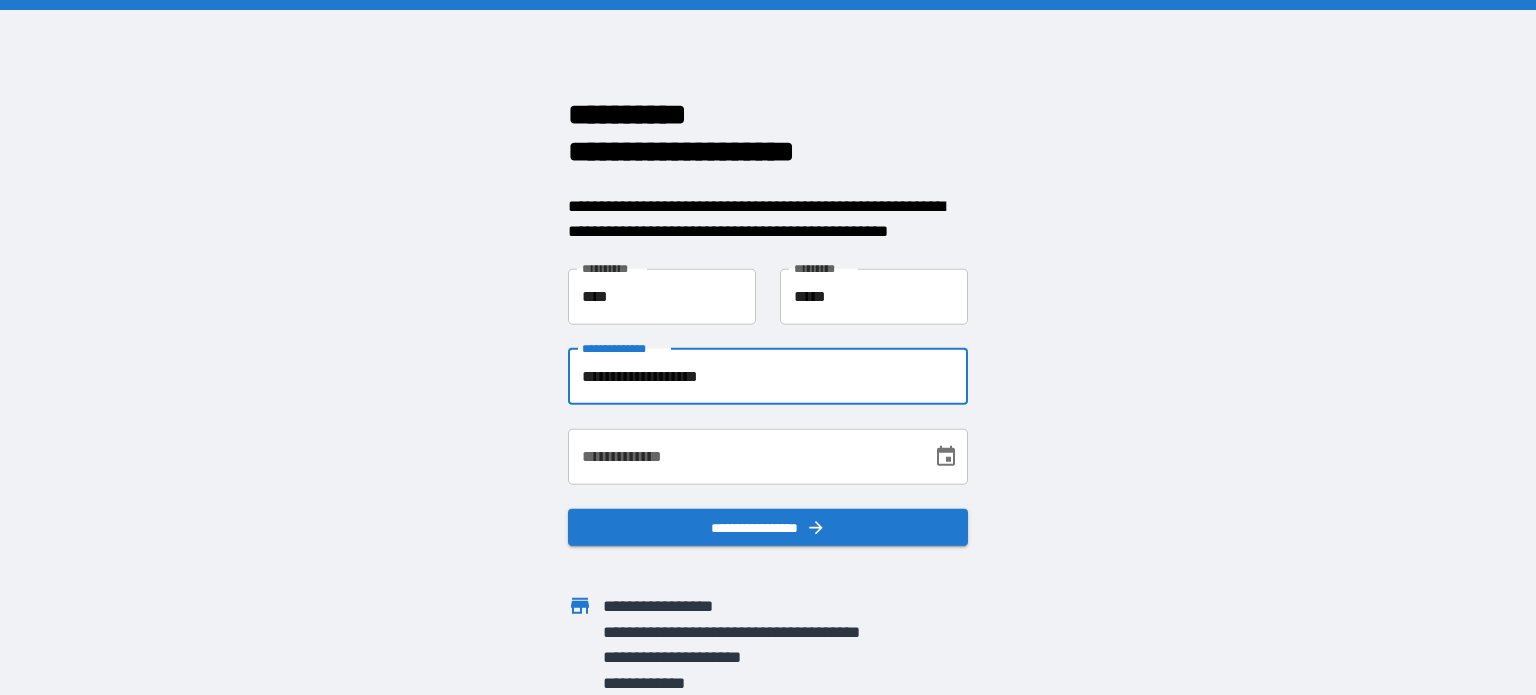 type on "**********" 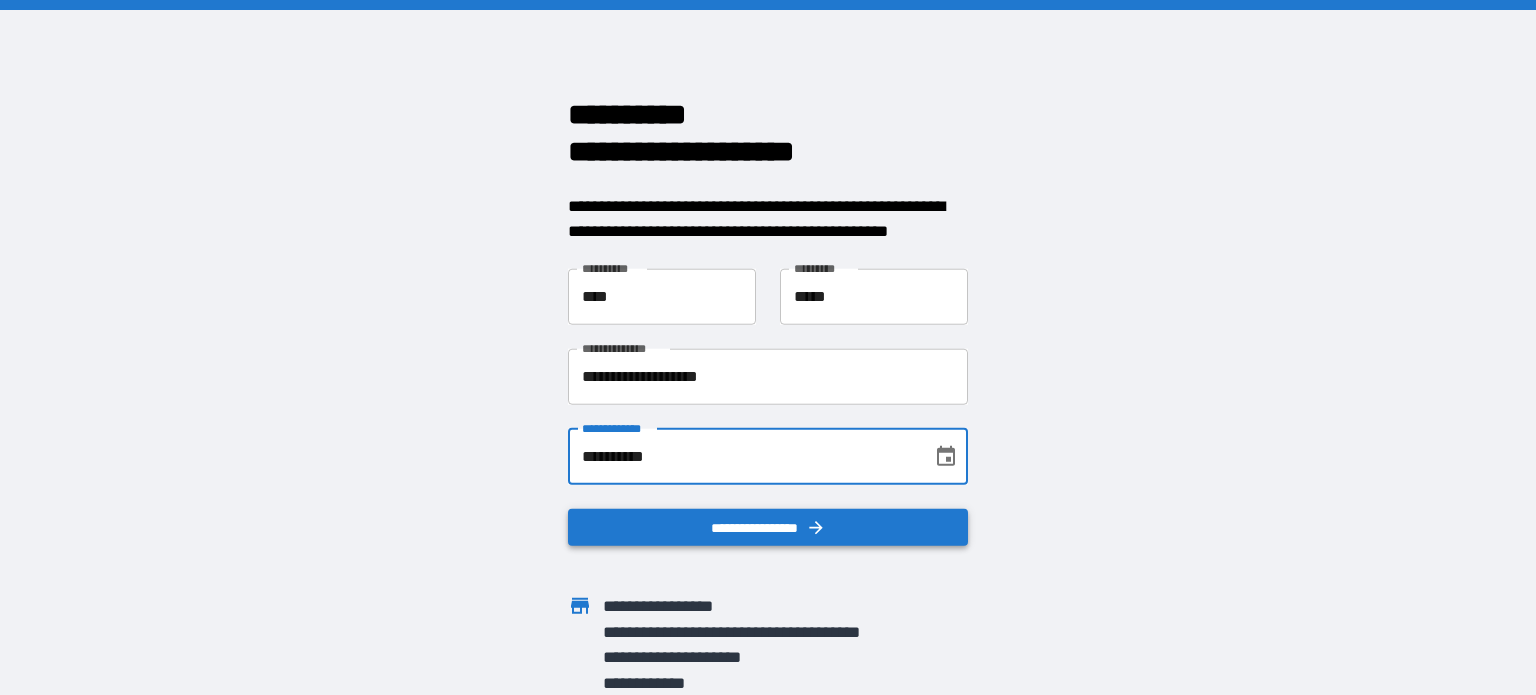 type on "**********" 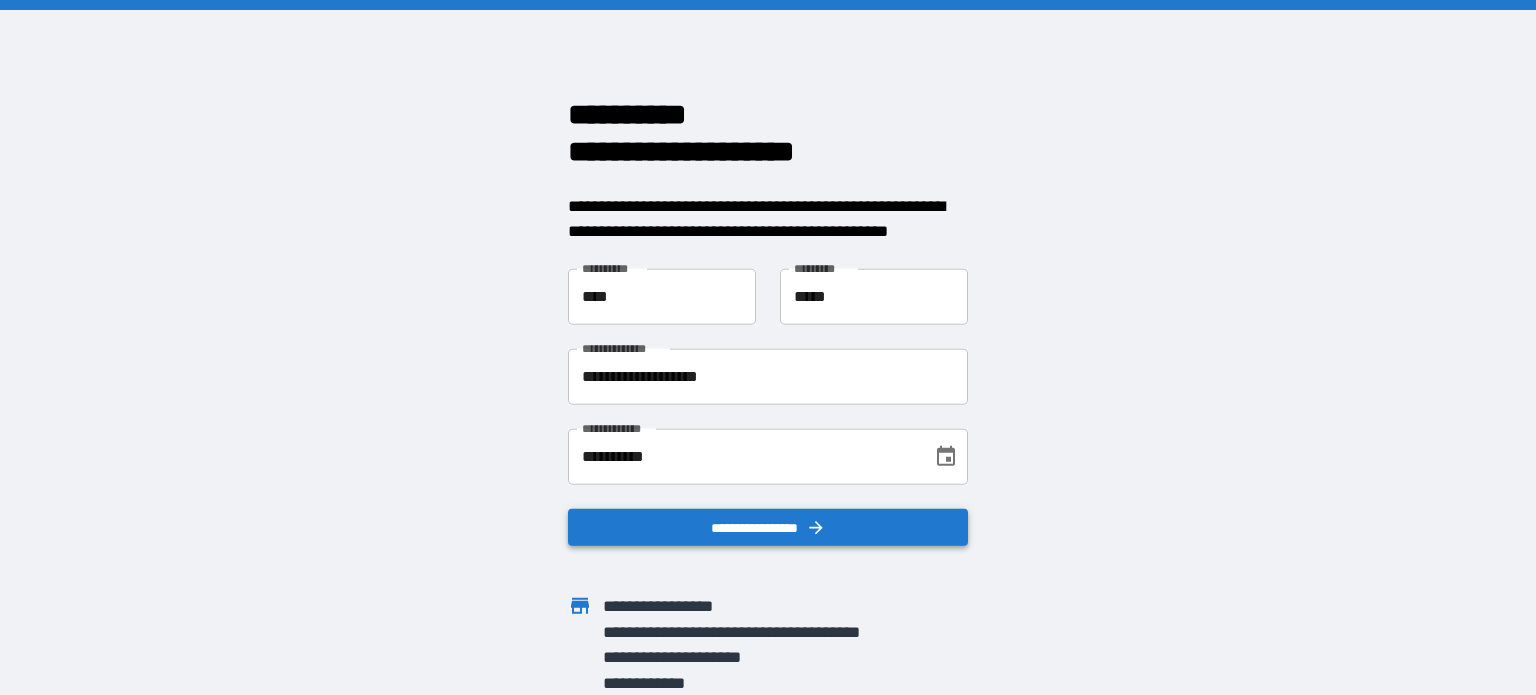 scroll, scrollTop: 0, scrollLeft: 0, axis: both 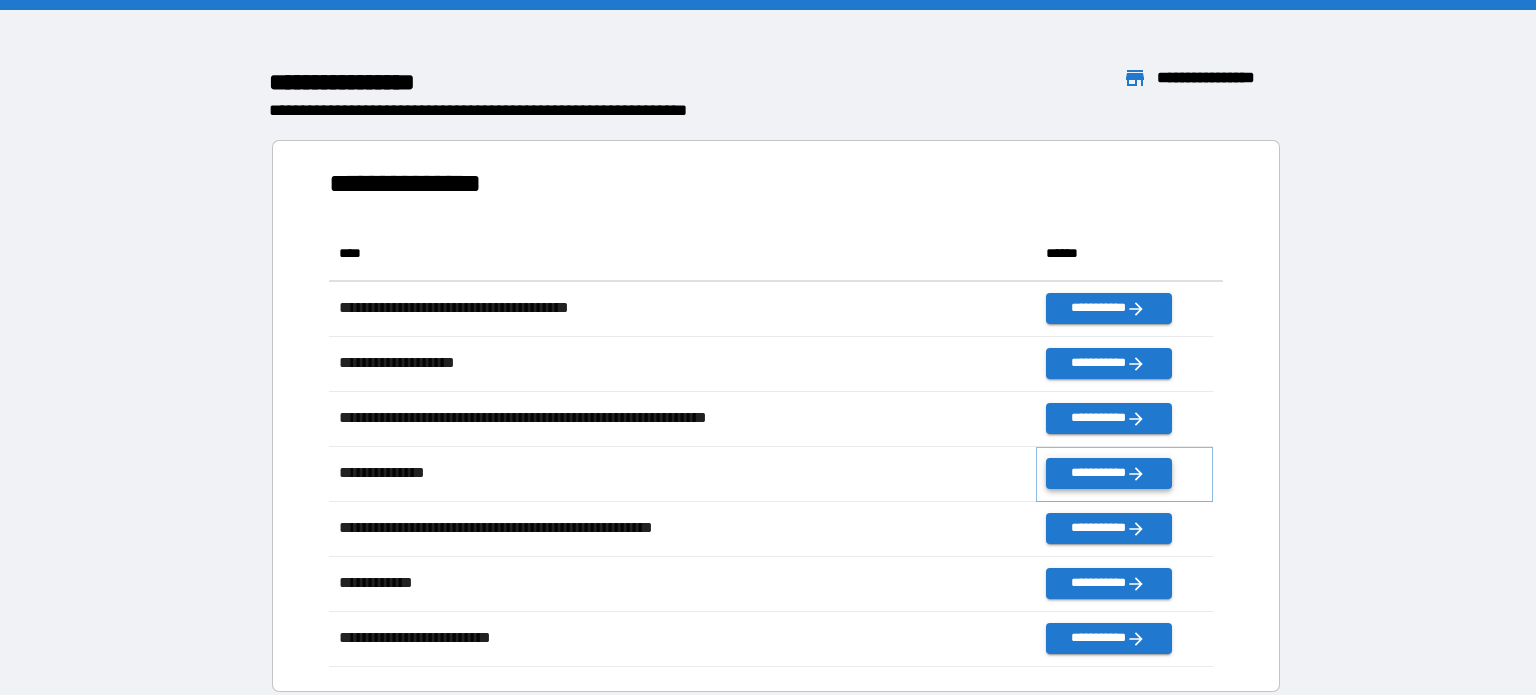 click on "**********" at bounding box center [1108, 473] 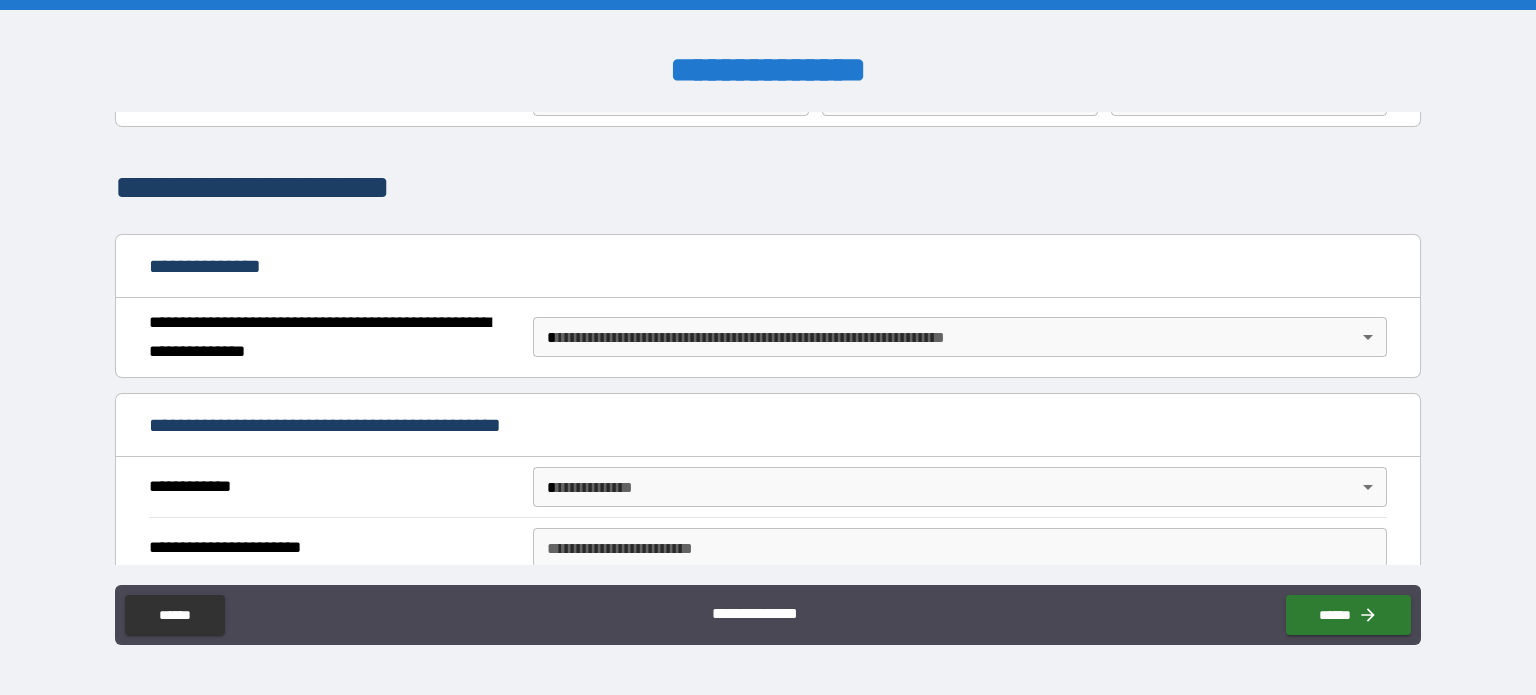 scroll, scrollTop: 100, scrollLeft: 0, axis: vertical 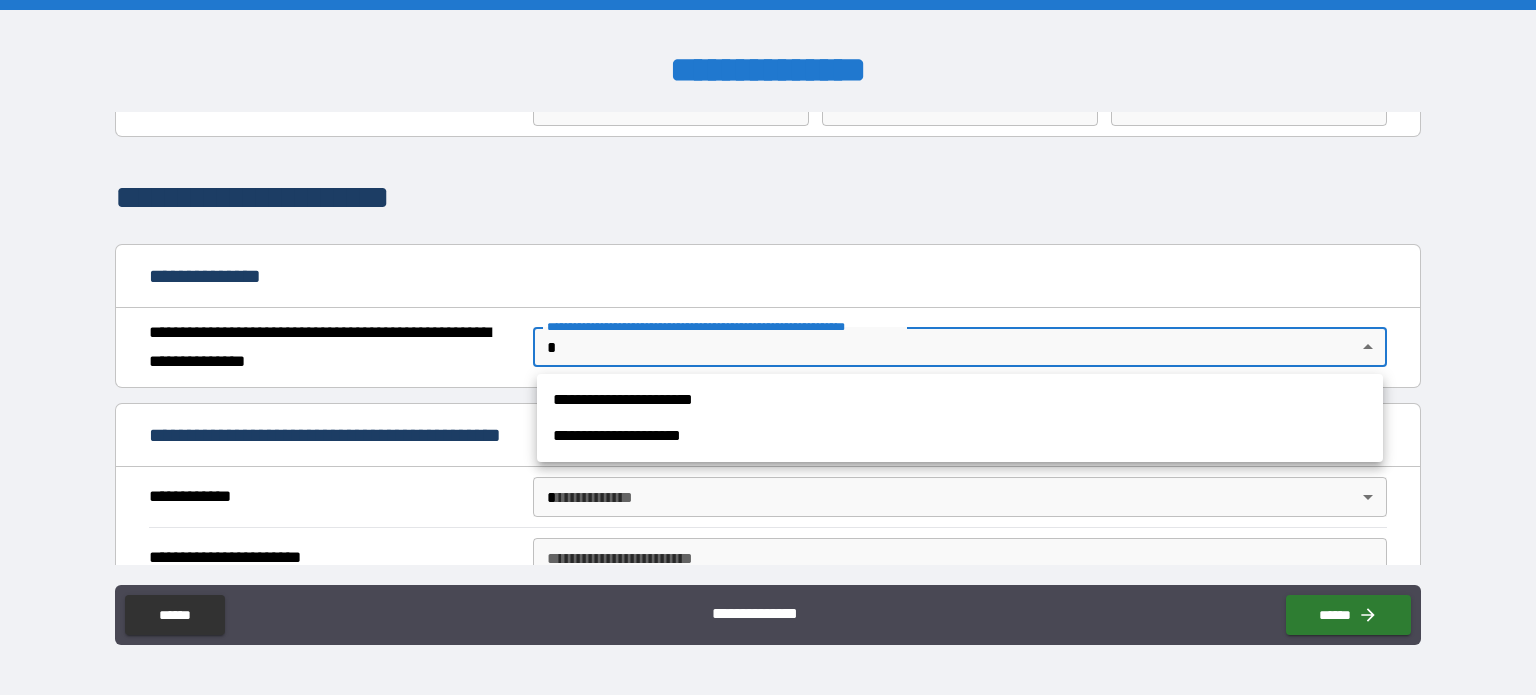 click on "**********" at bounding box center (768, 347) 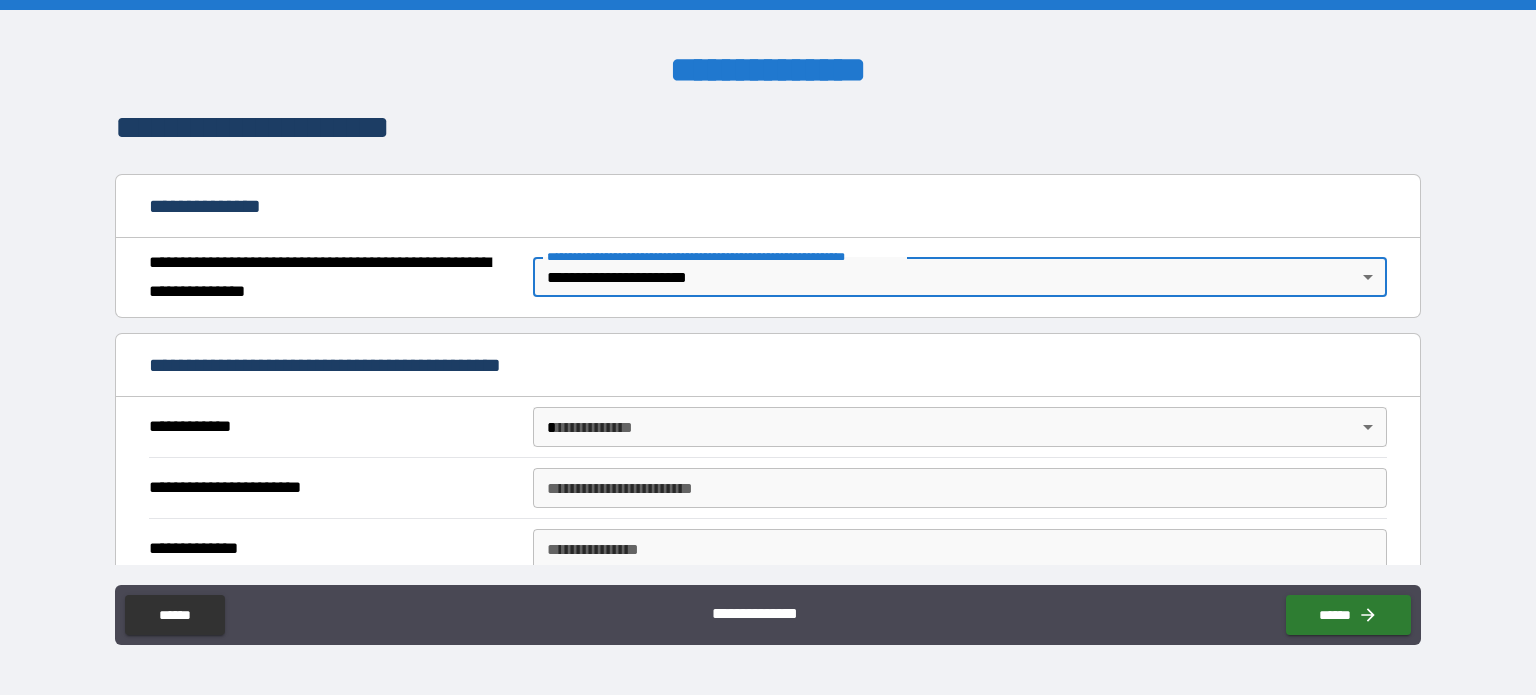 scroll, scrollTop: 300, scrollLeft: 0, axis: vertical 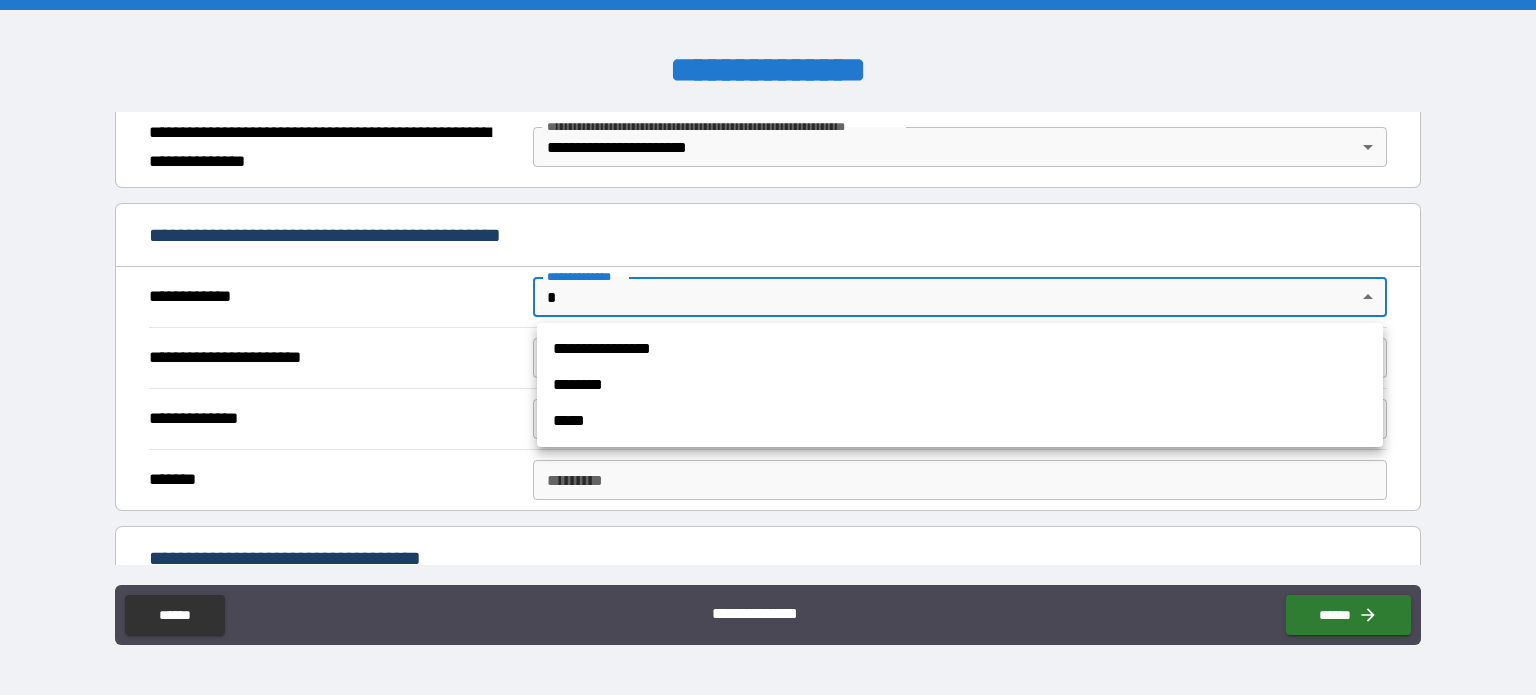 click on "**********" at bounding box center [768, 347] 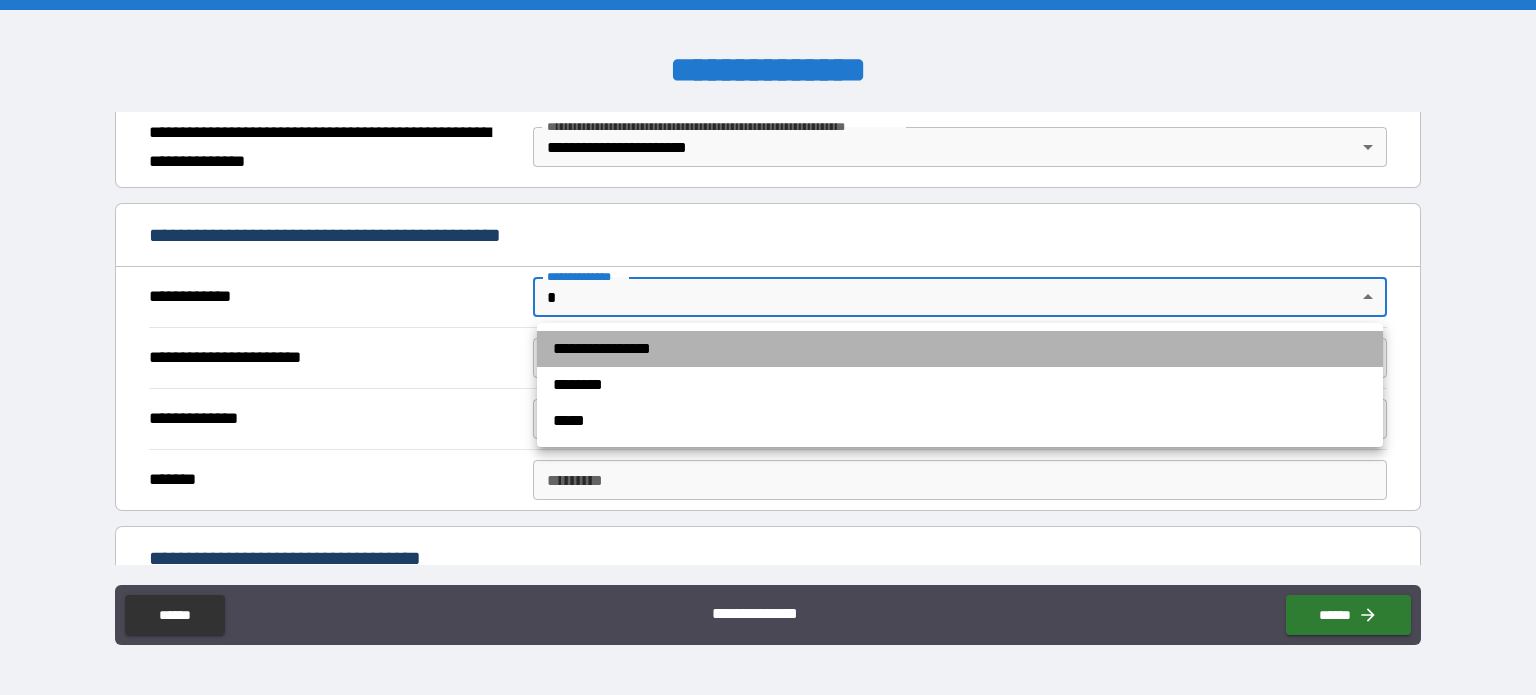 click on "**********" at bounding box center [960, 349] 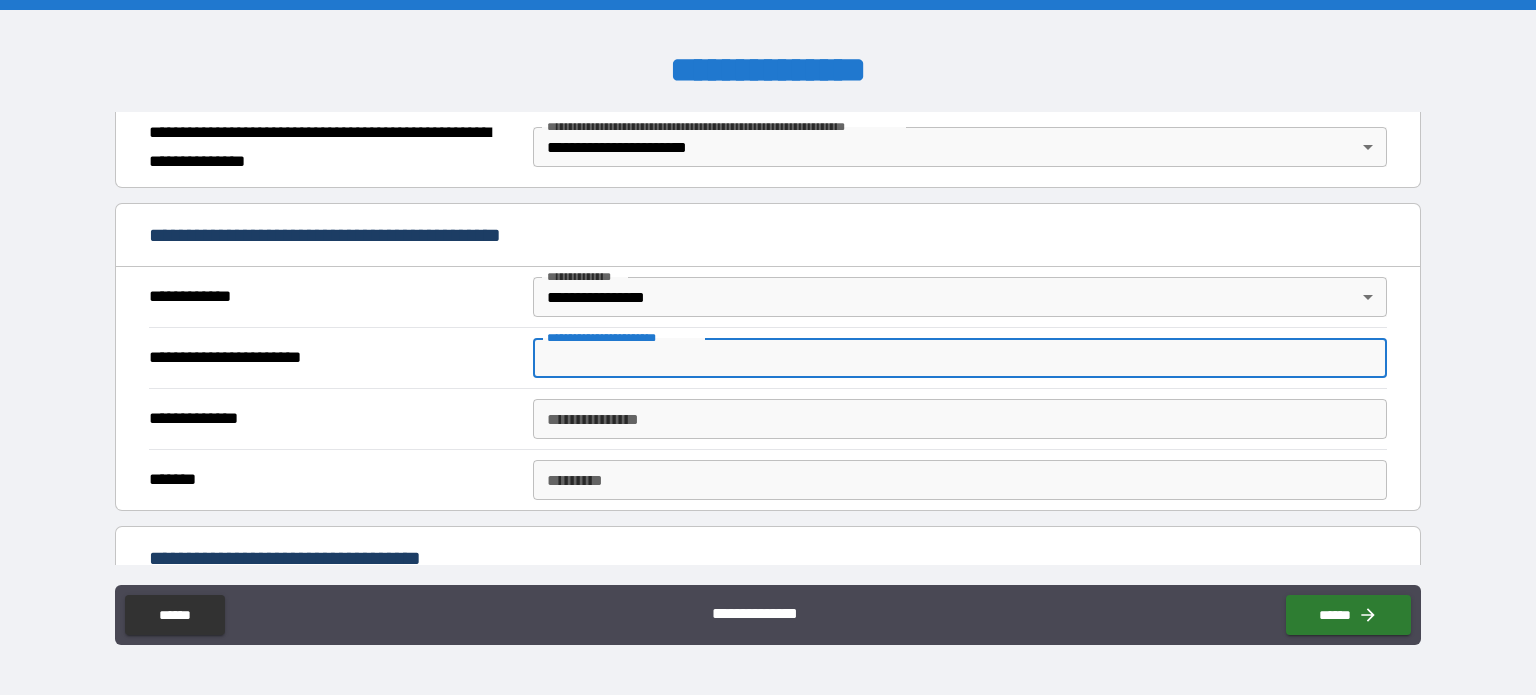 click on "**********" at bounding box center [960, 358] 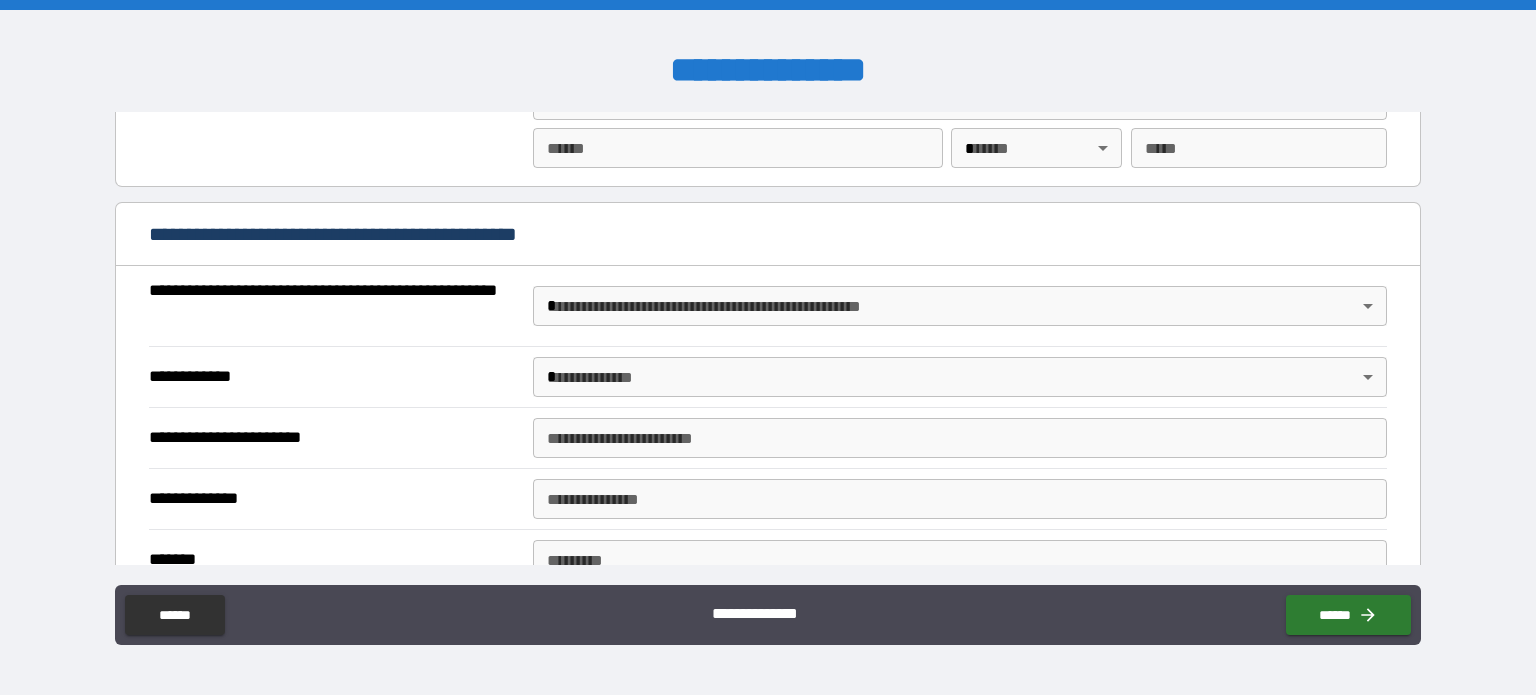 scroll, scrollTop: 1600, scrollLeft: 0, axis: vertical 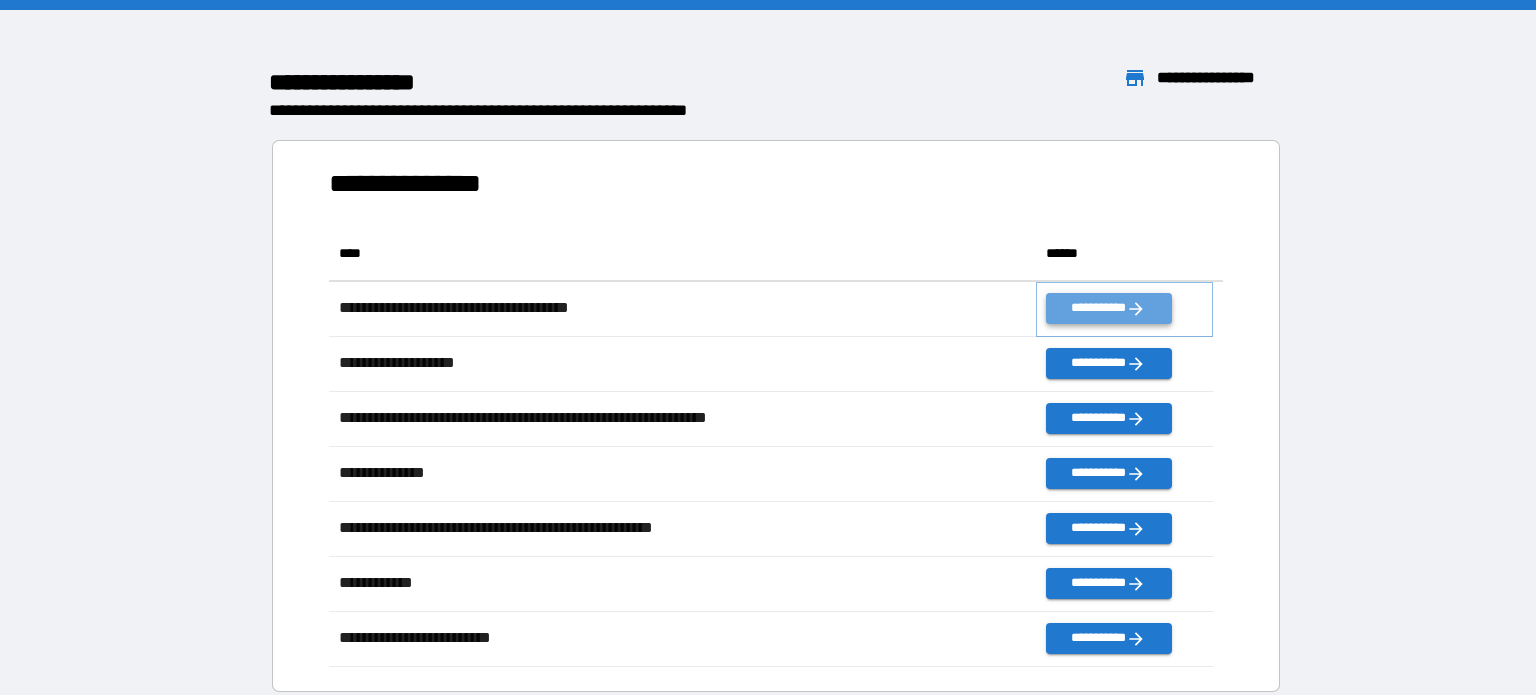 click on "**********" at bounding box center (1108, 308) 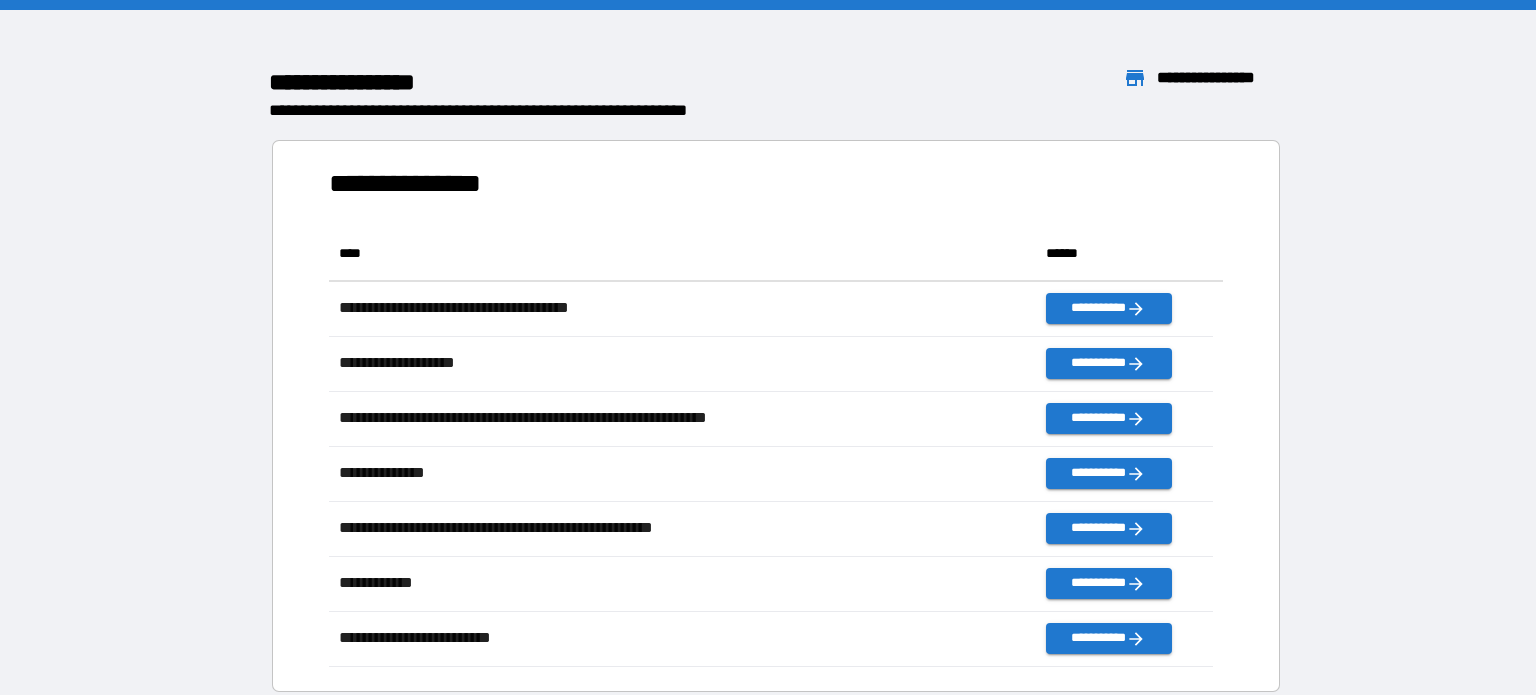 scroll, scrollTop: 16, scrollLeft: 16, axis: both 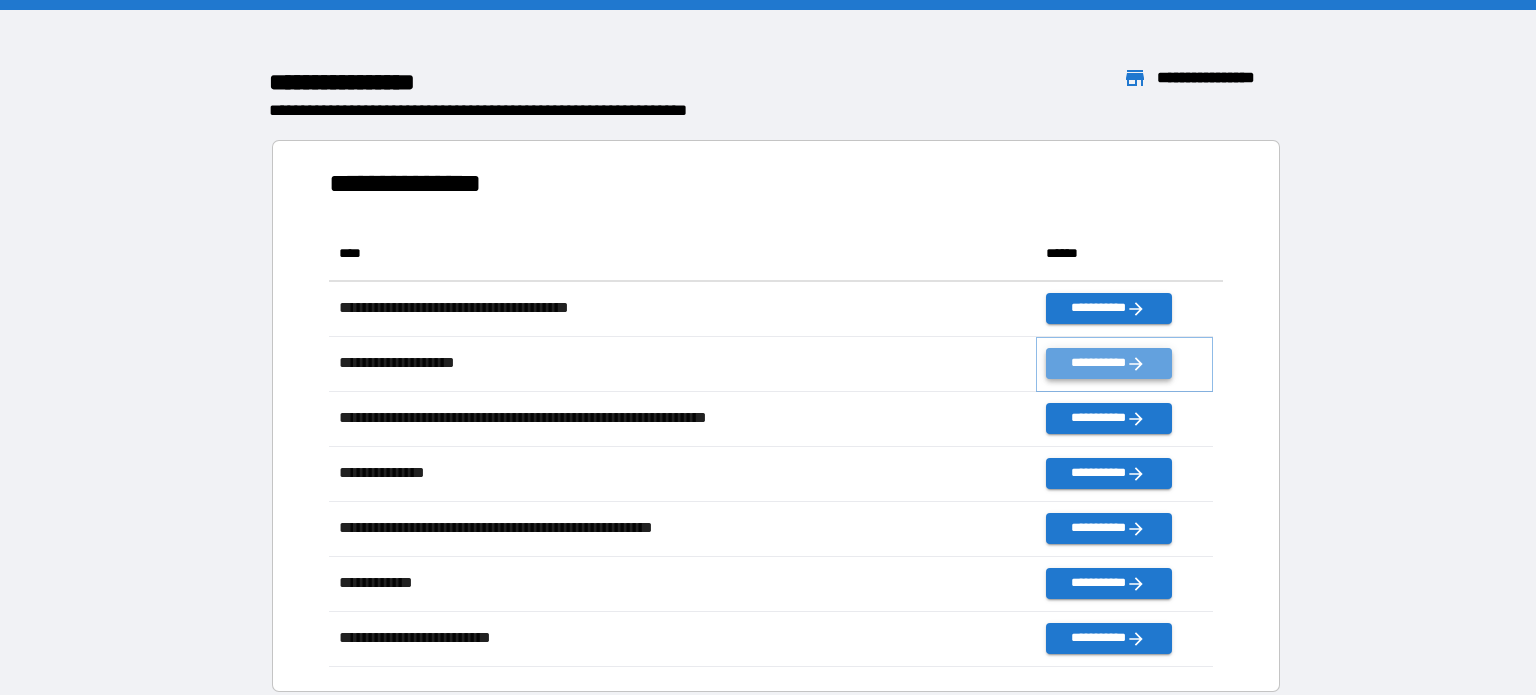 click on "**********" at bounding box center (1108, 363) 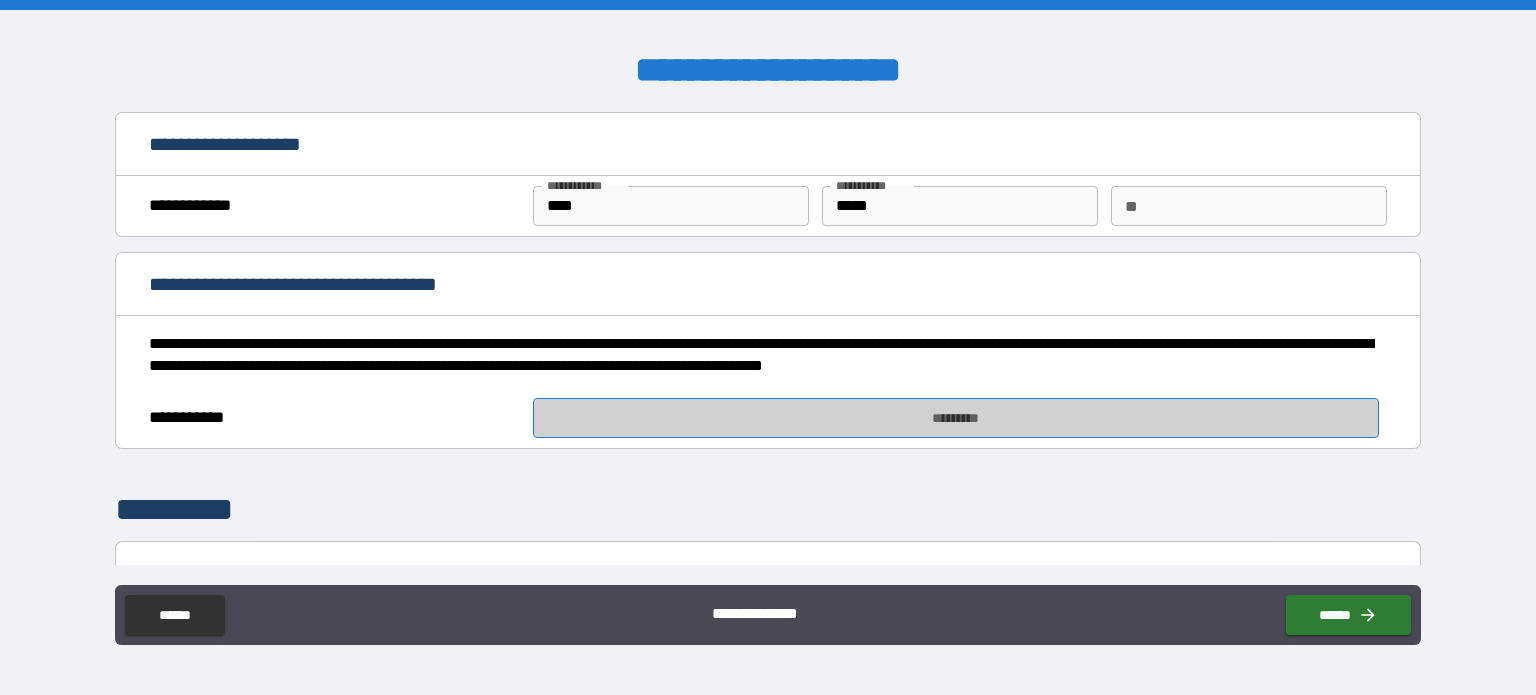 click on "*********" at bounding box center (956, 418) 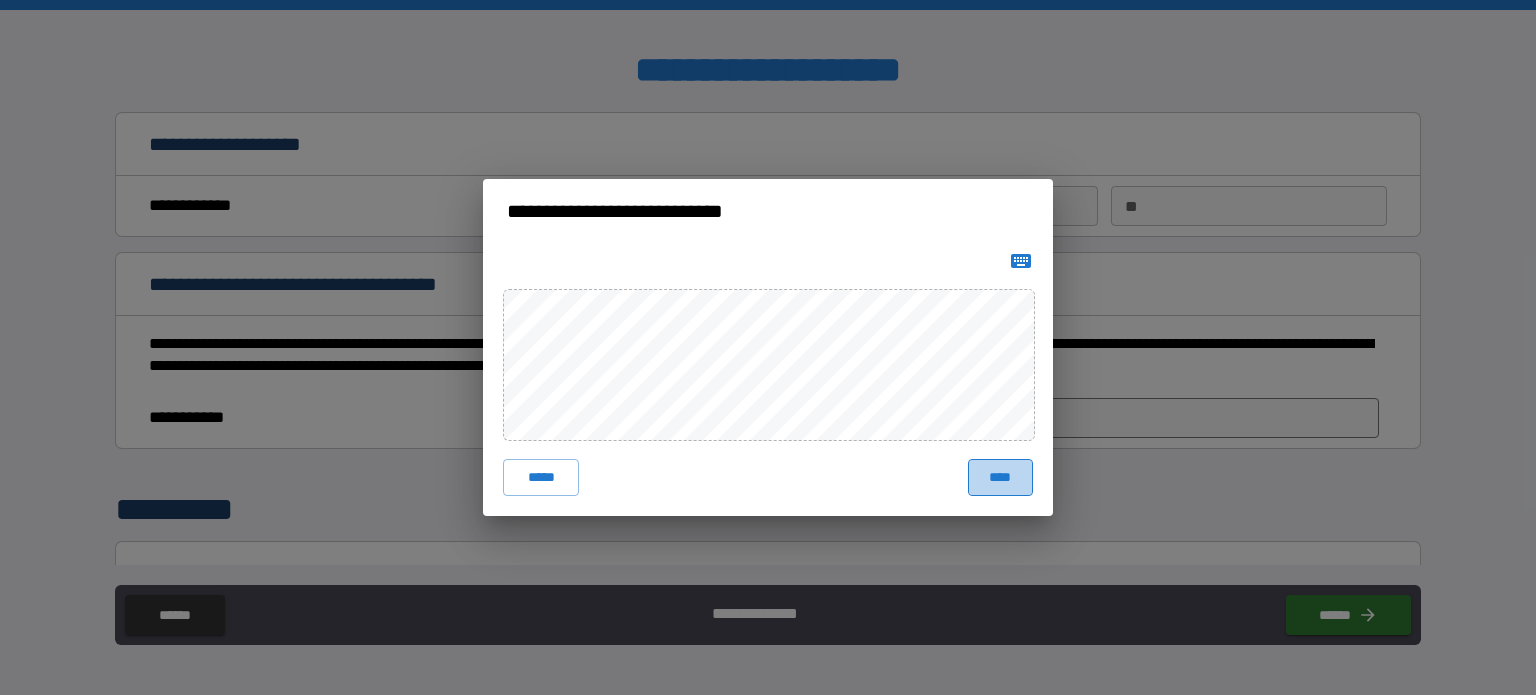 click on "****" at bounding box center [1000, 477] 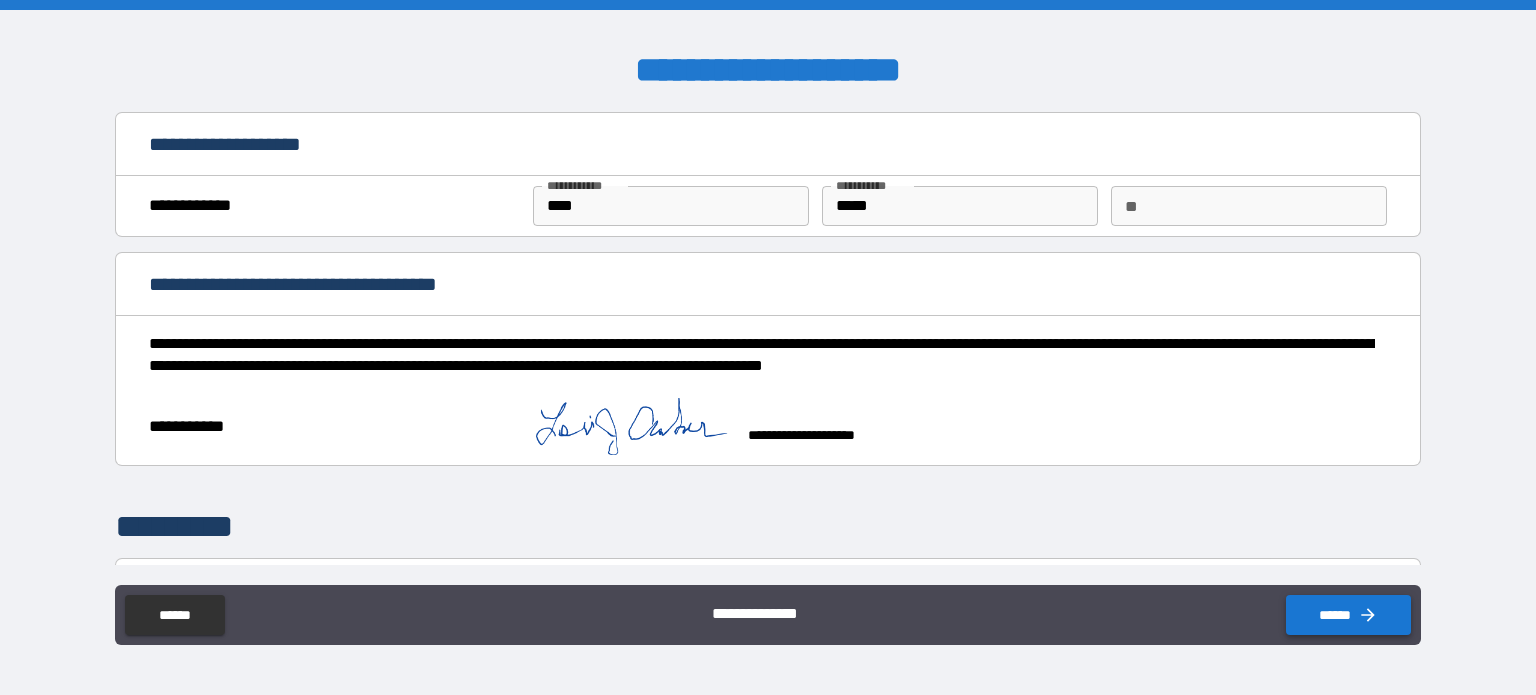 click on "******" at bounding box center [1348, 615] 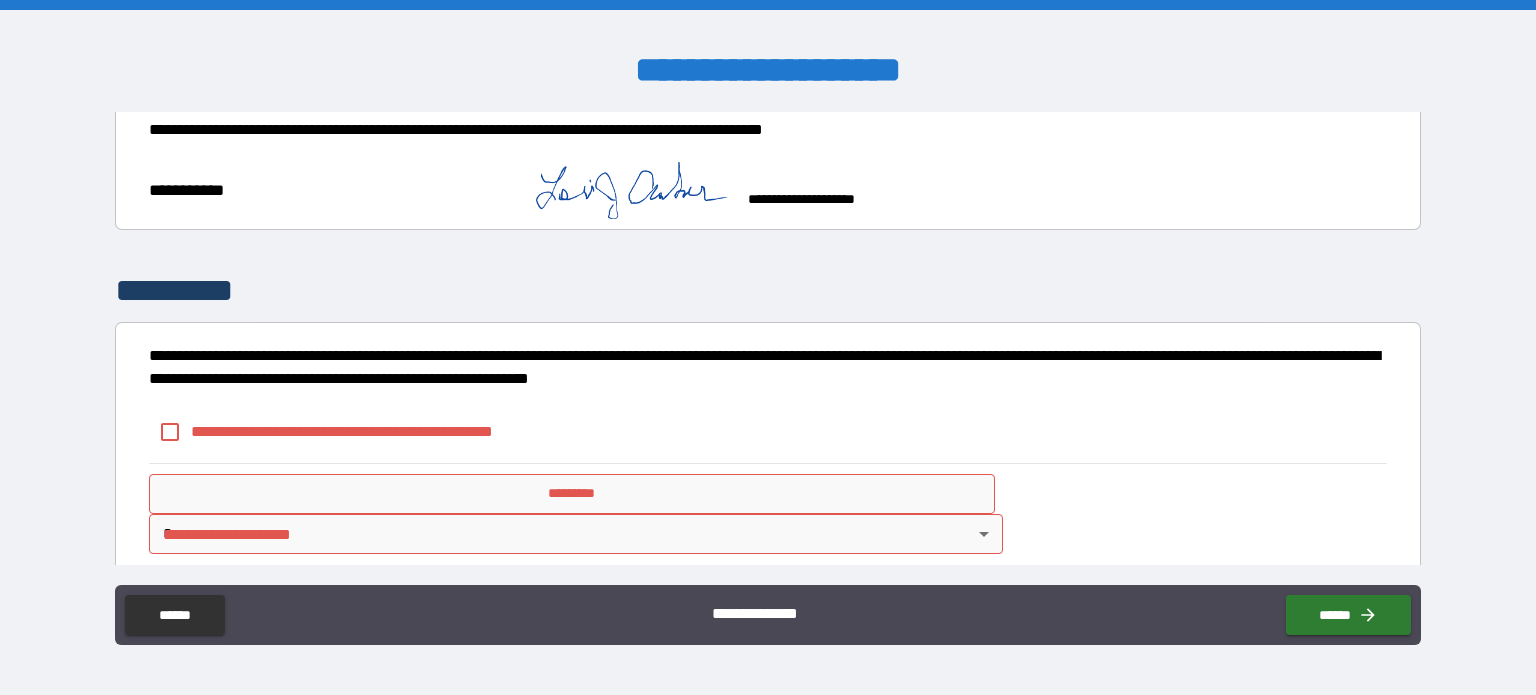 scroll, scrollTop: 253, scrollLeft: 0, axis: vertical 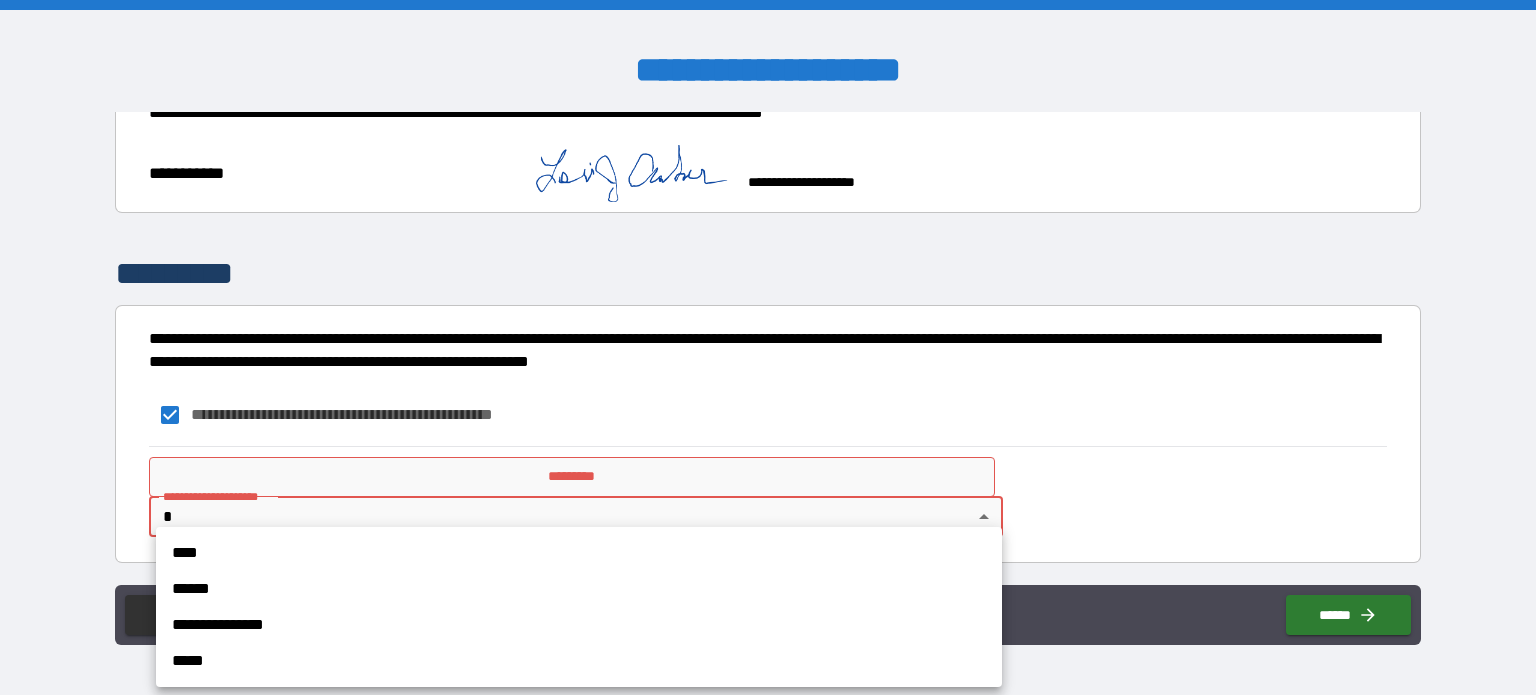 click on "**********" at bounding box center [768, 347] 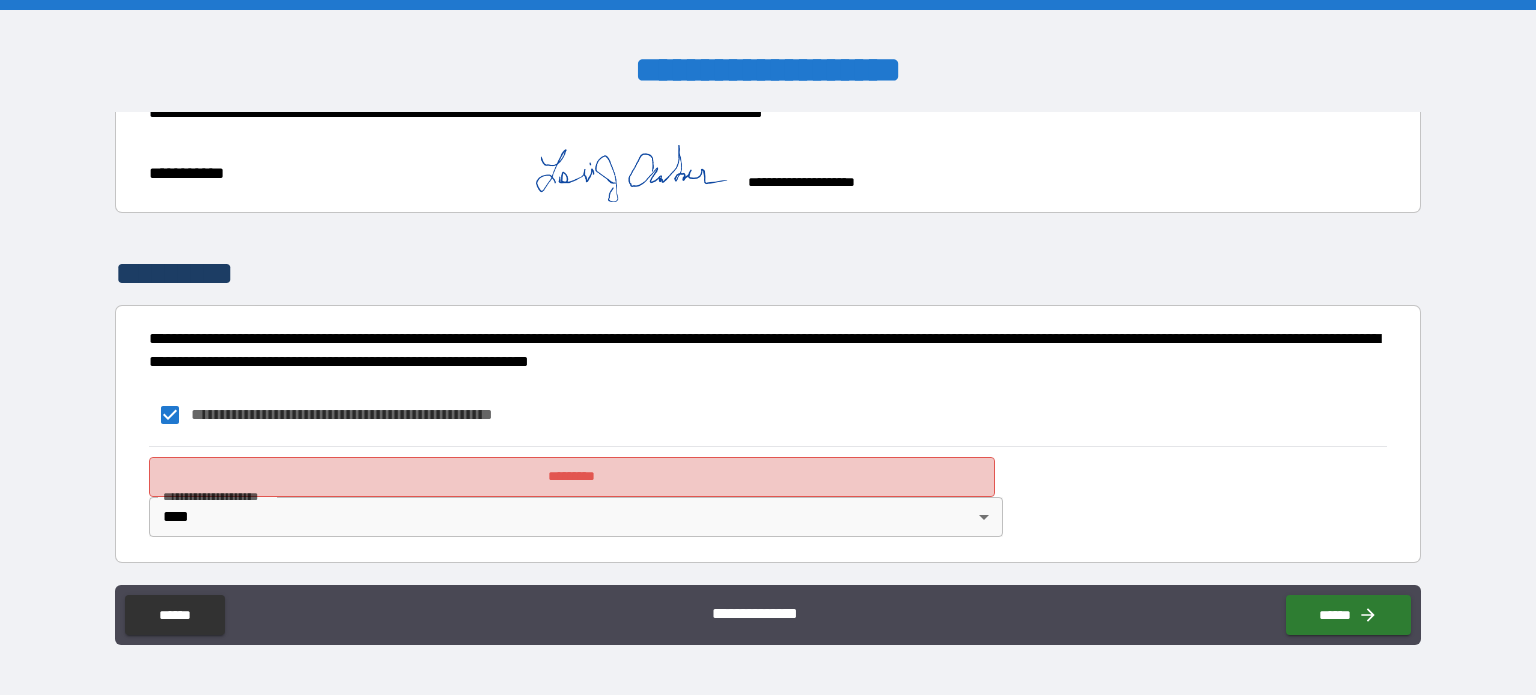 click on "*********" at bounding box center (572, 477) 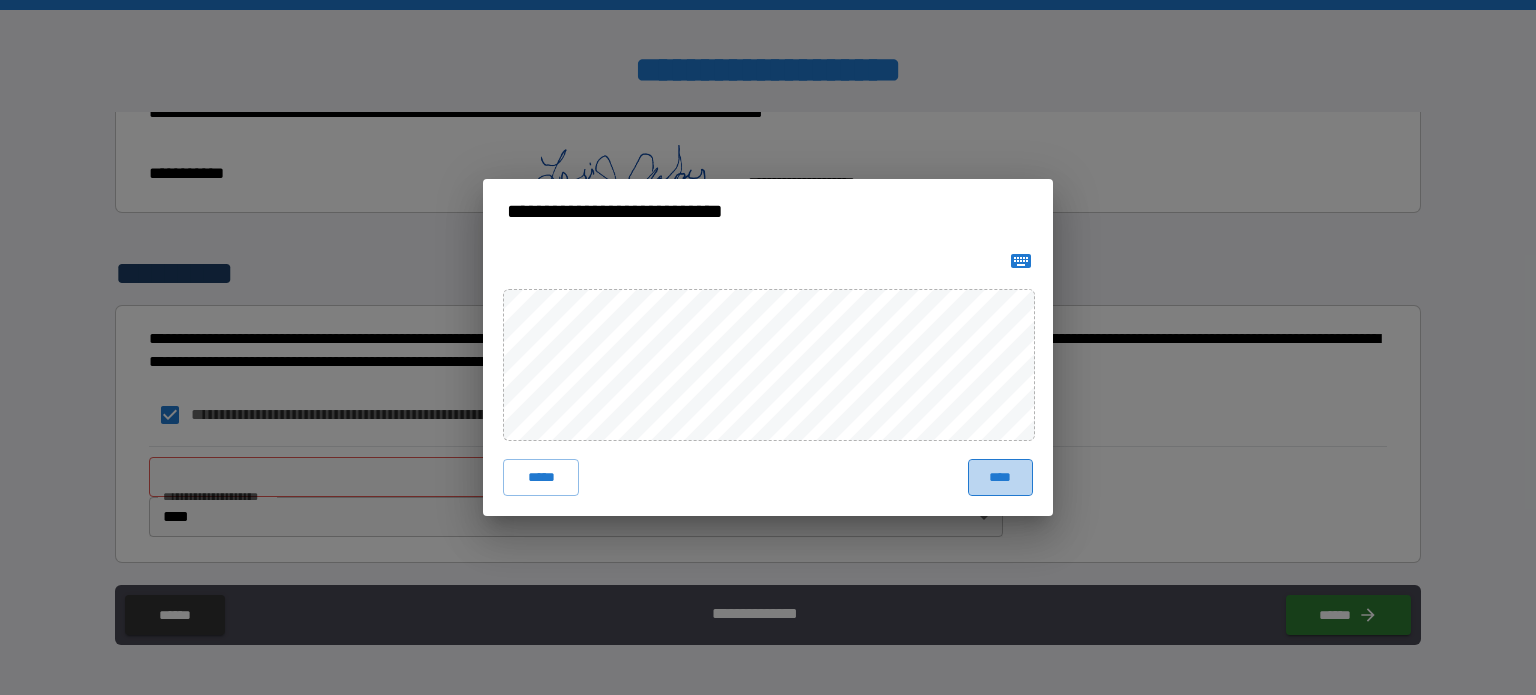 click on "****" at bounding box center (1000, 477) 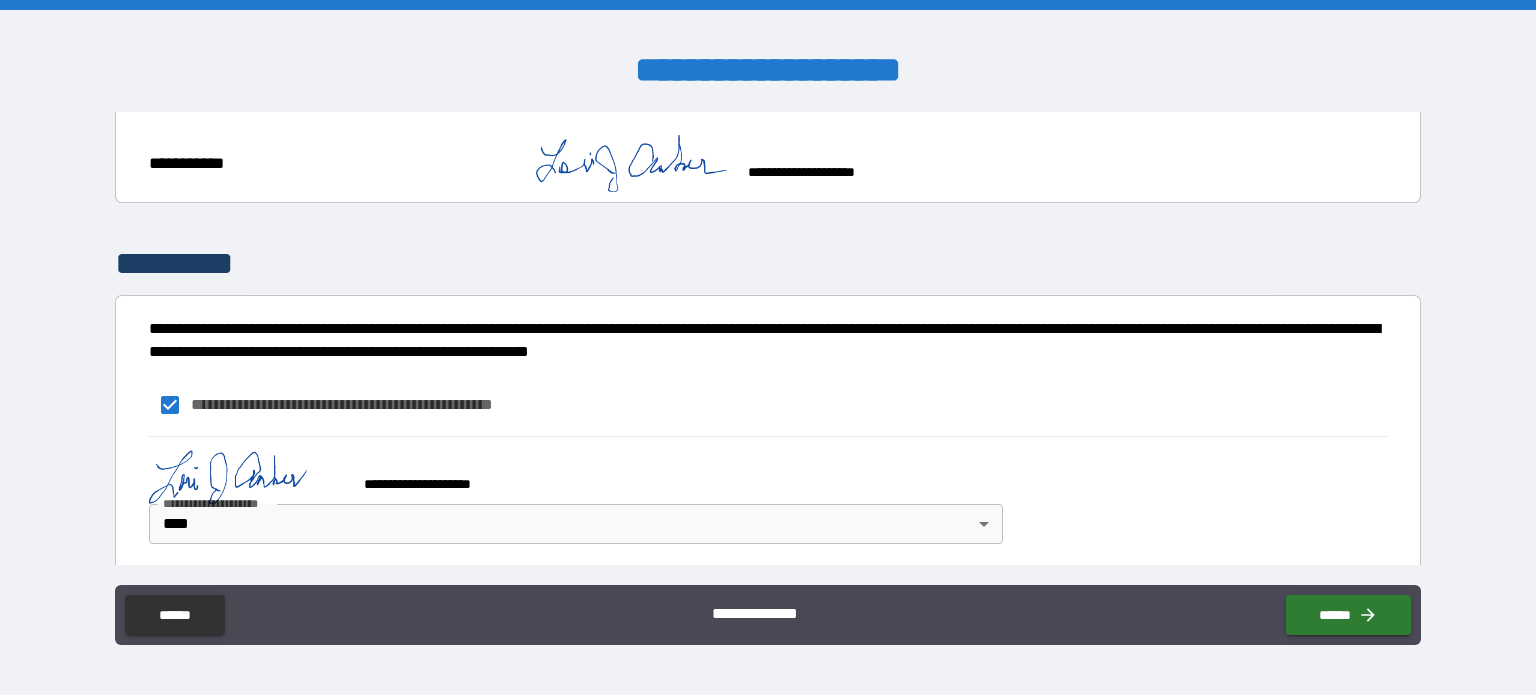 scroll, scrollTop: 271, scrollLeft: 0, axis: vertical 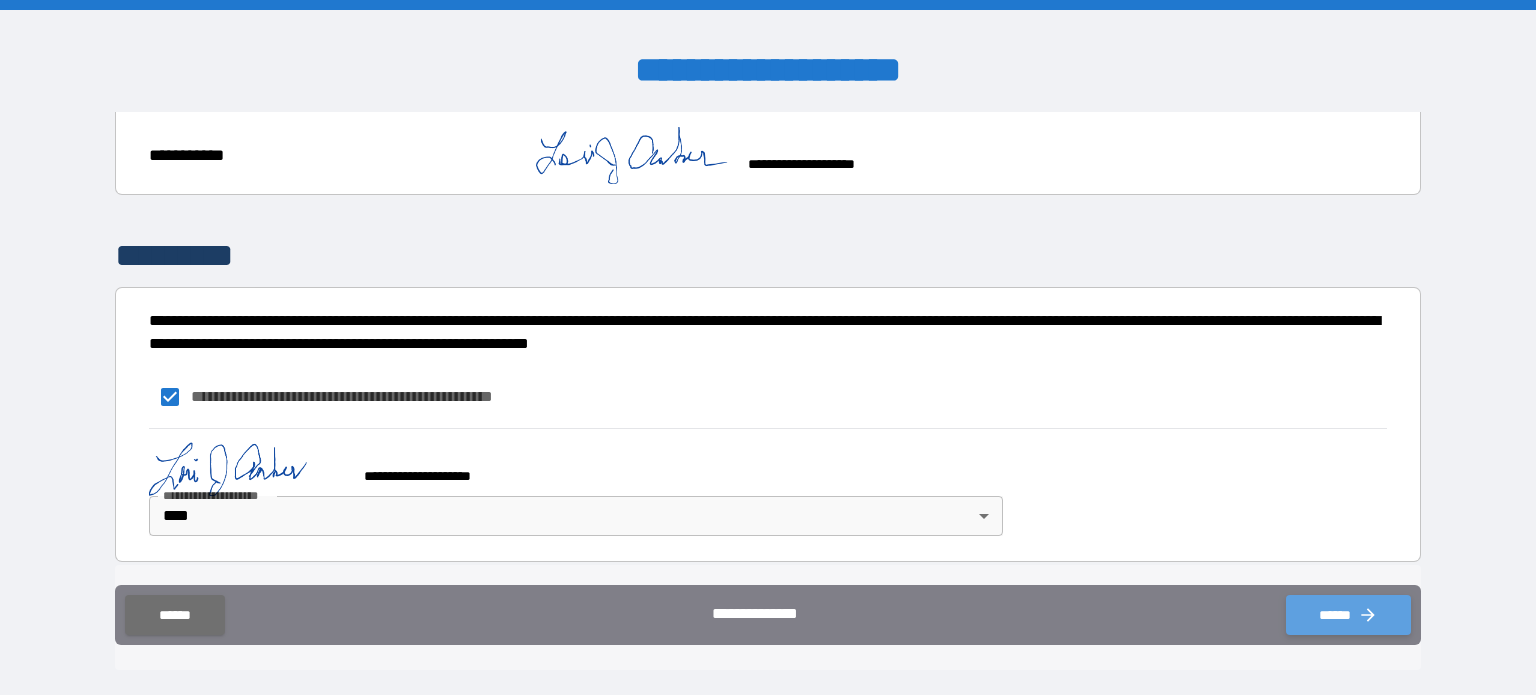 click 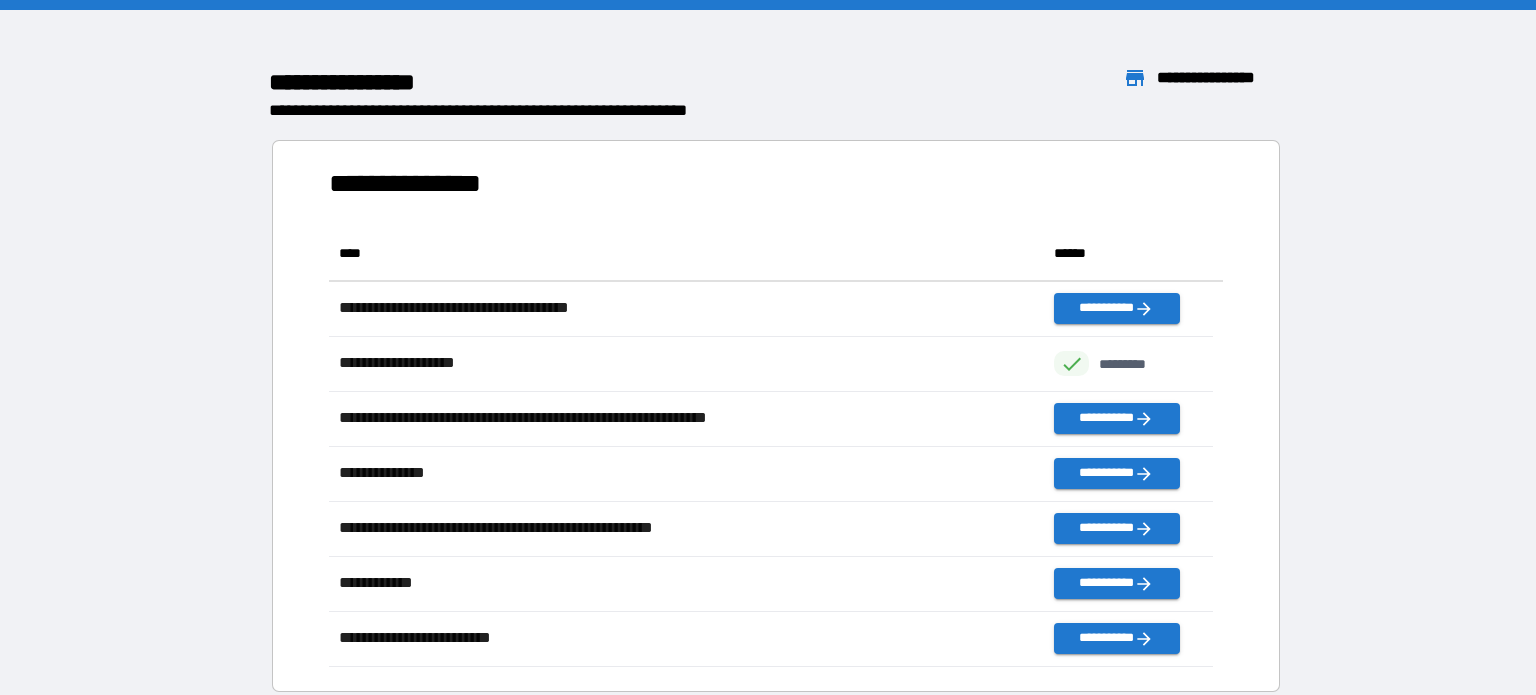 scroll, scrollTop: 16, scrollLeft: 16, axis: both 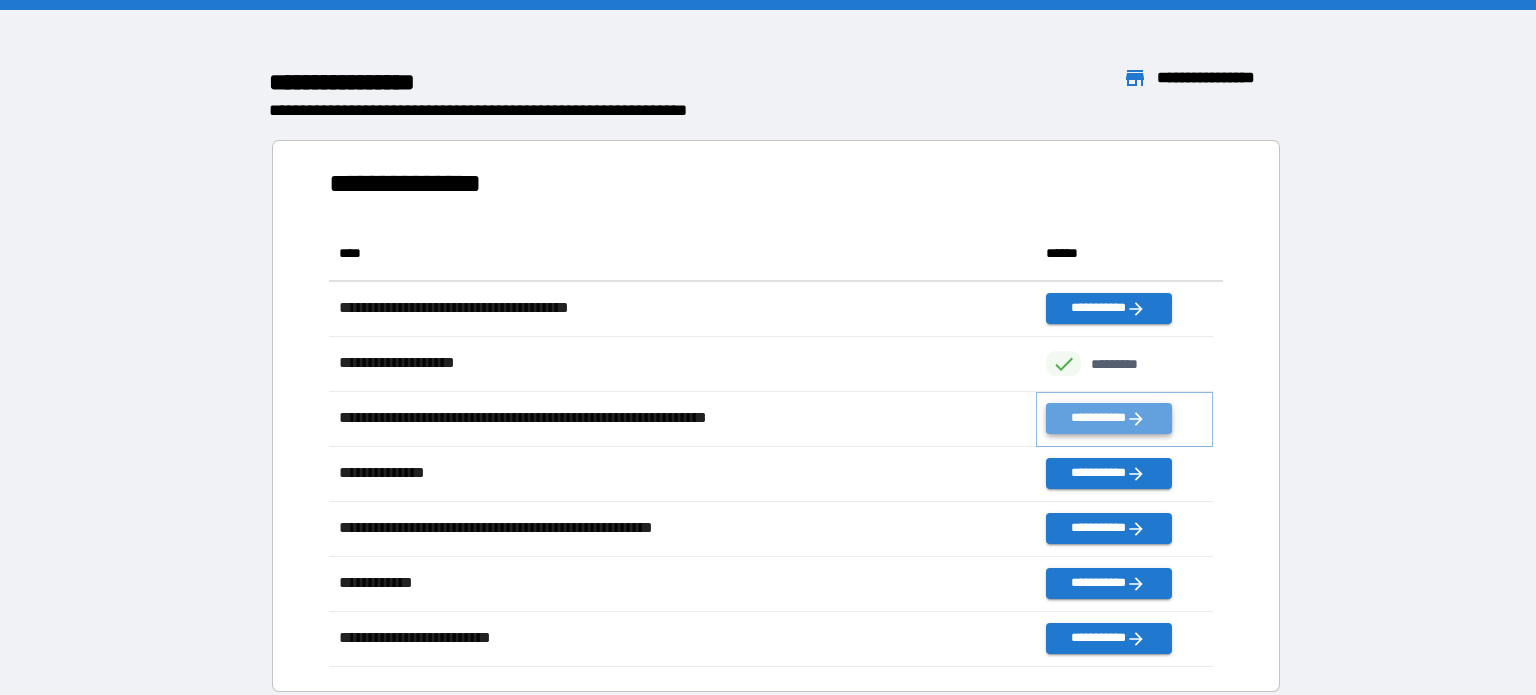 click on "**********" at bounding box center (1108, 418) 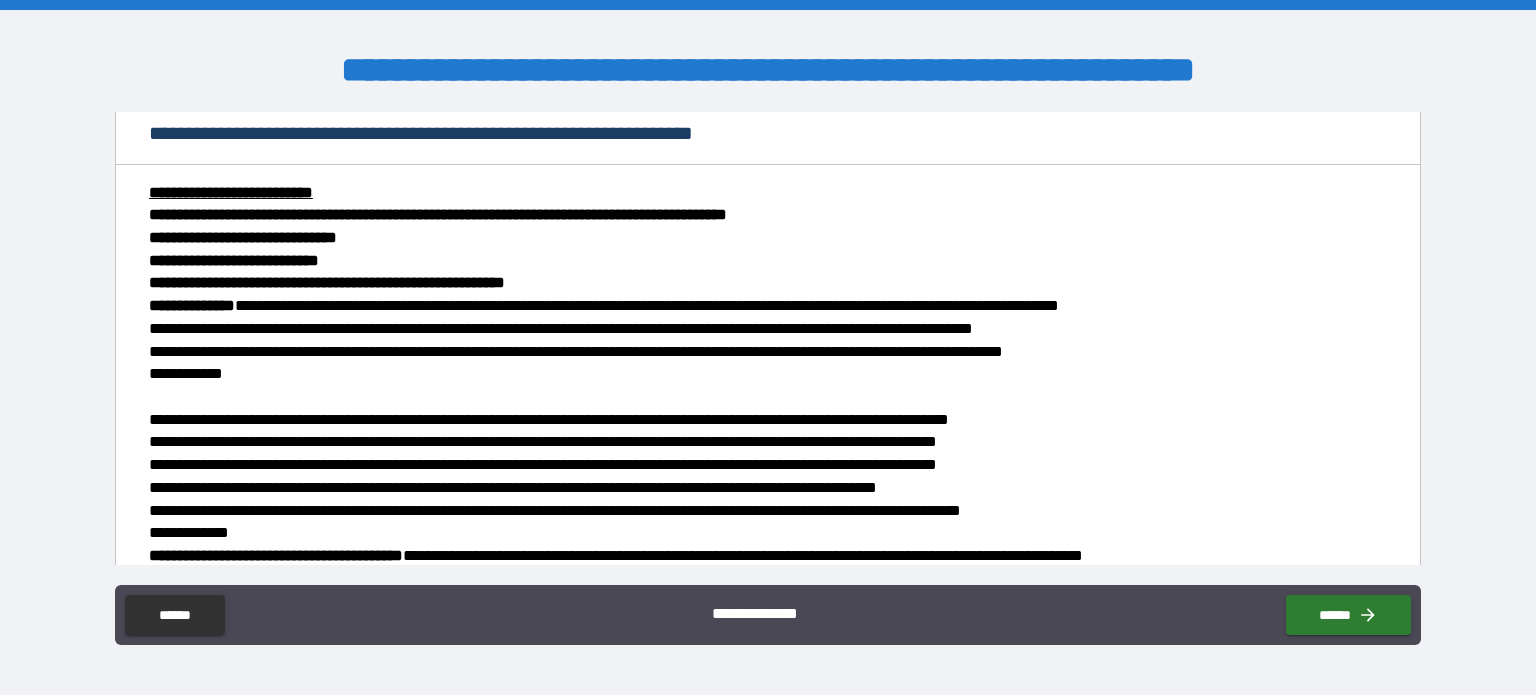 scroll, scrollTop: 0, scrollLeft: 0, axis: both 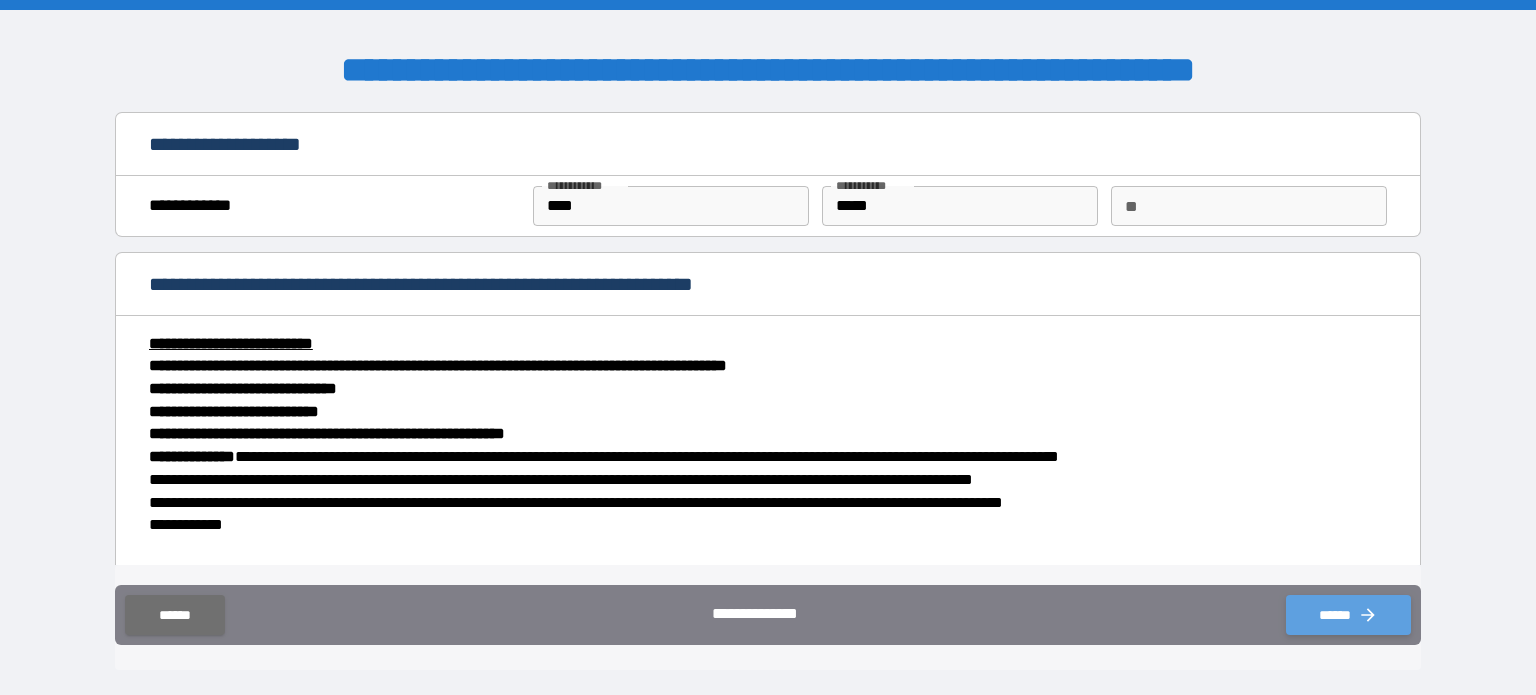 click on "******" at bounding box center [1348, 615] 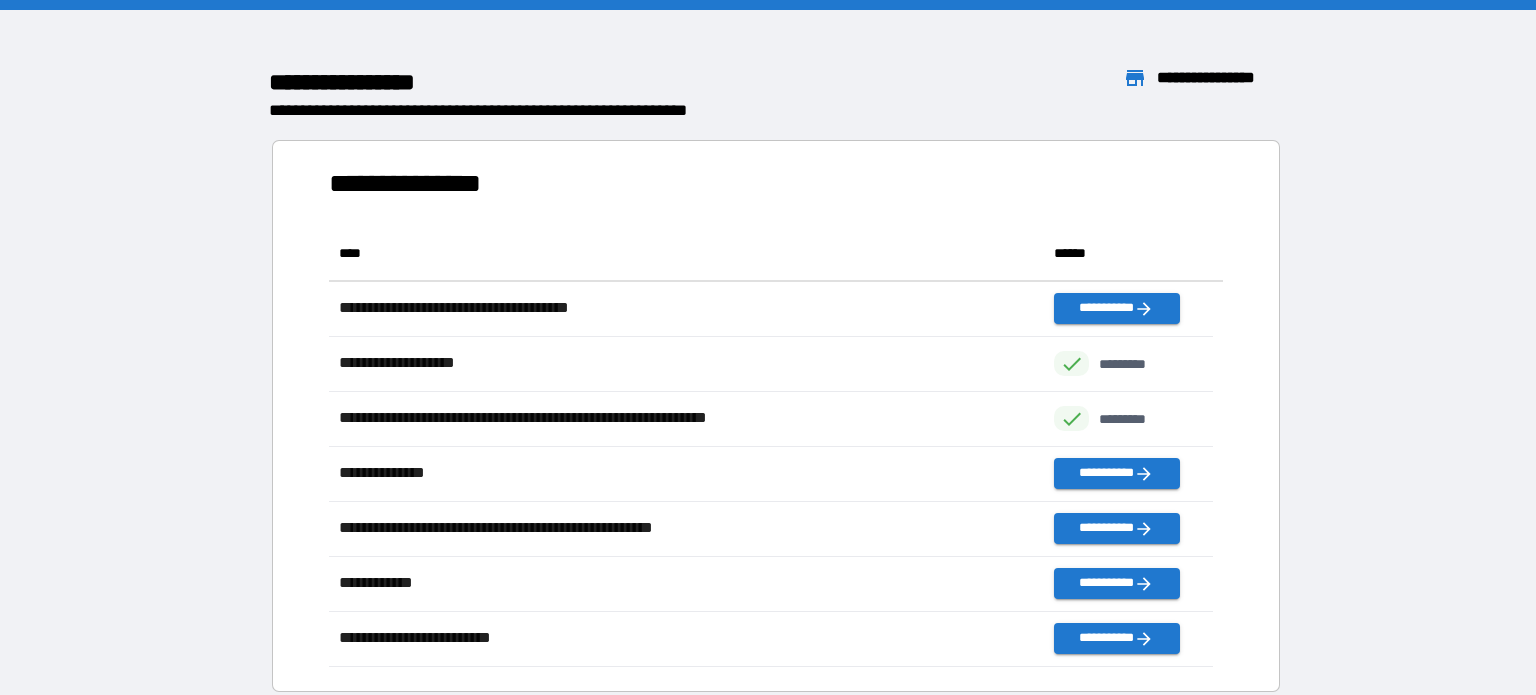 scroll, scrollTop: 426, scrollLeft: 869, axis: both 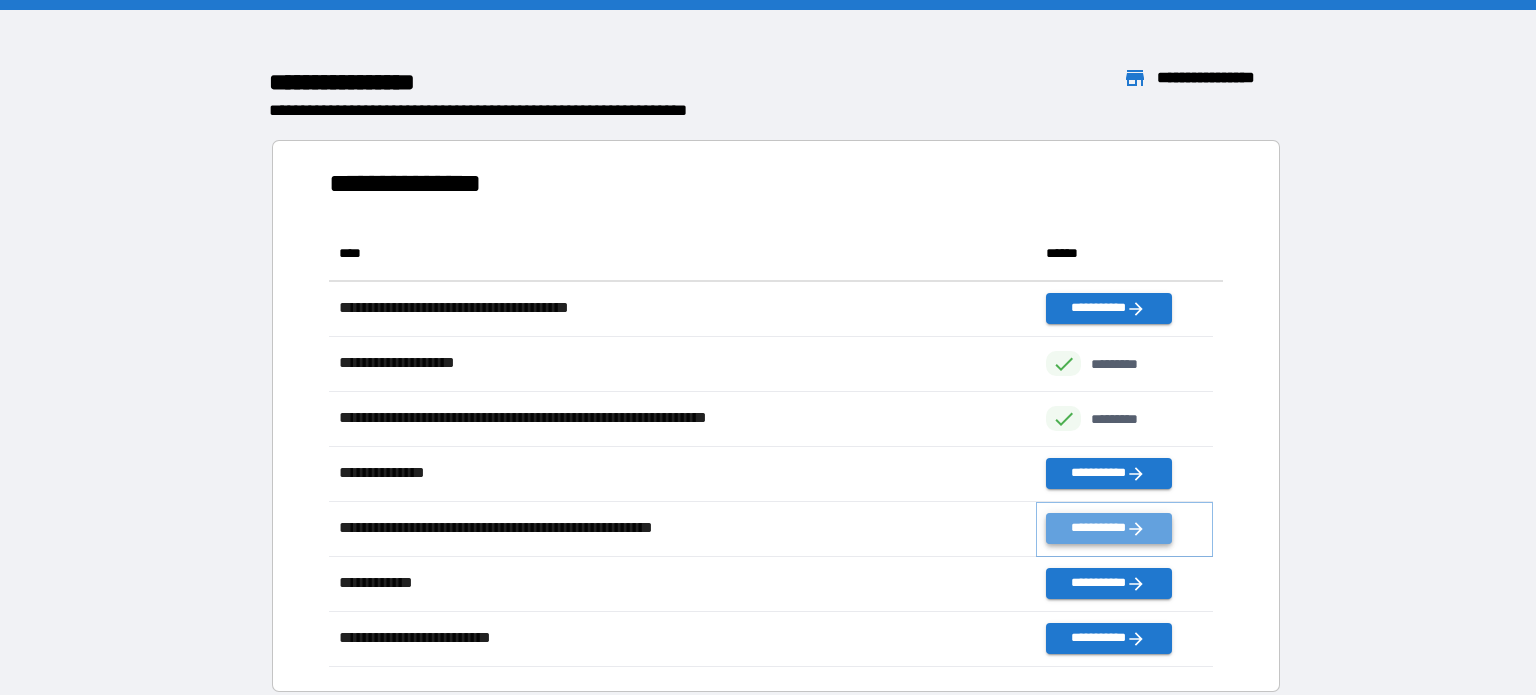 click on "**********" at bounding box center [1108, 528] 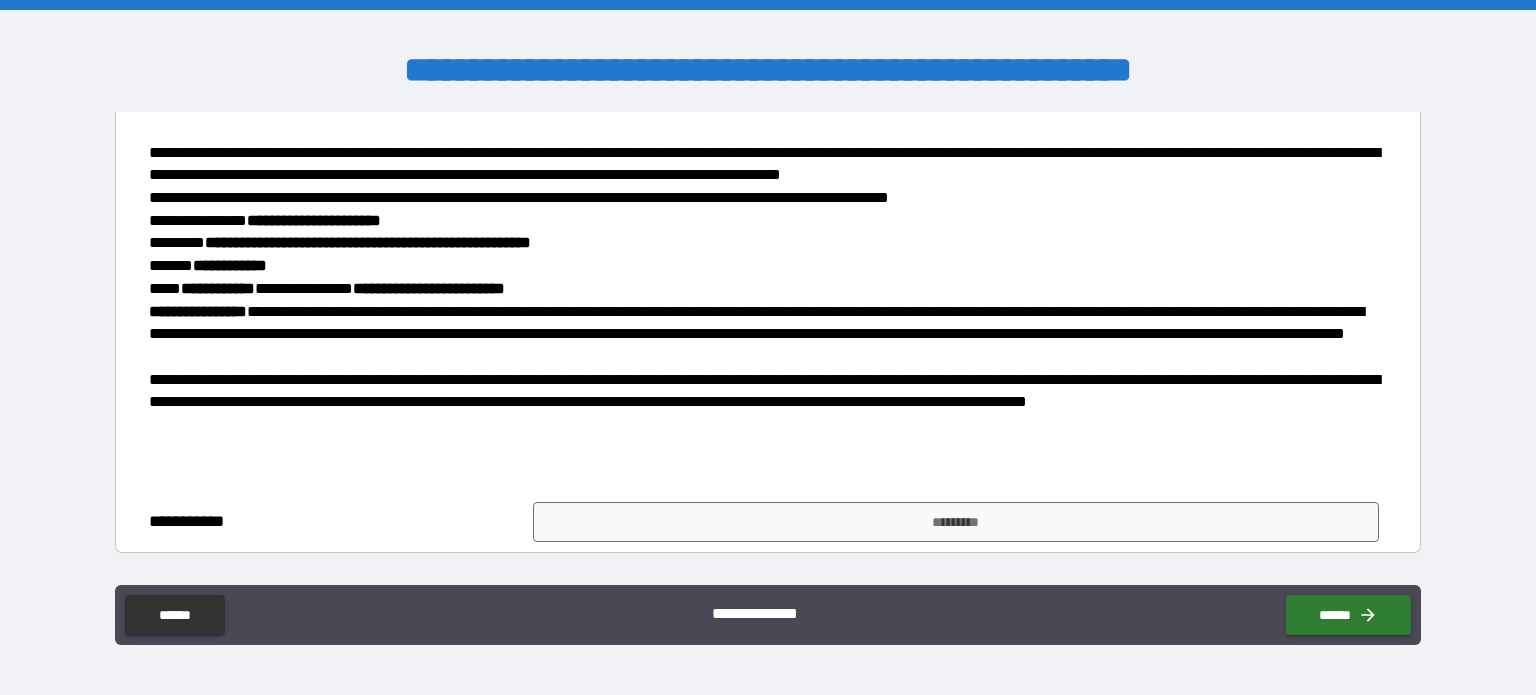 scroll, scrollTop: 400, scrollLeft: 0, axis: vertical 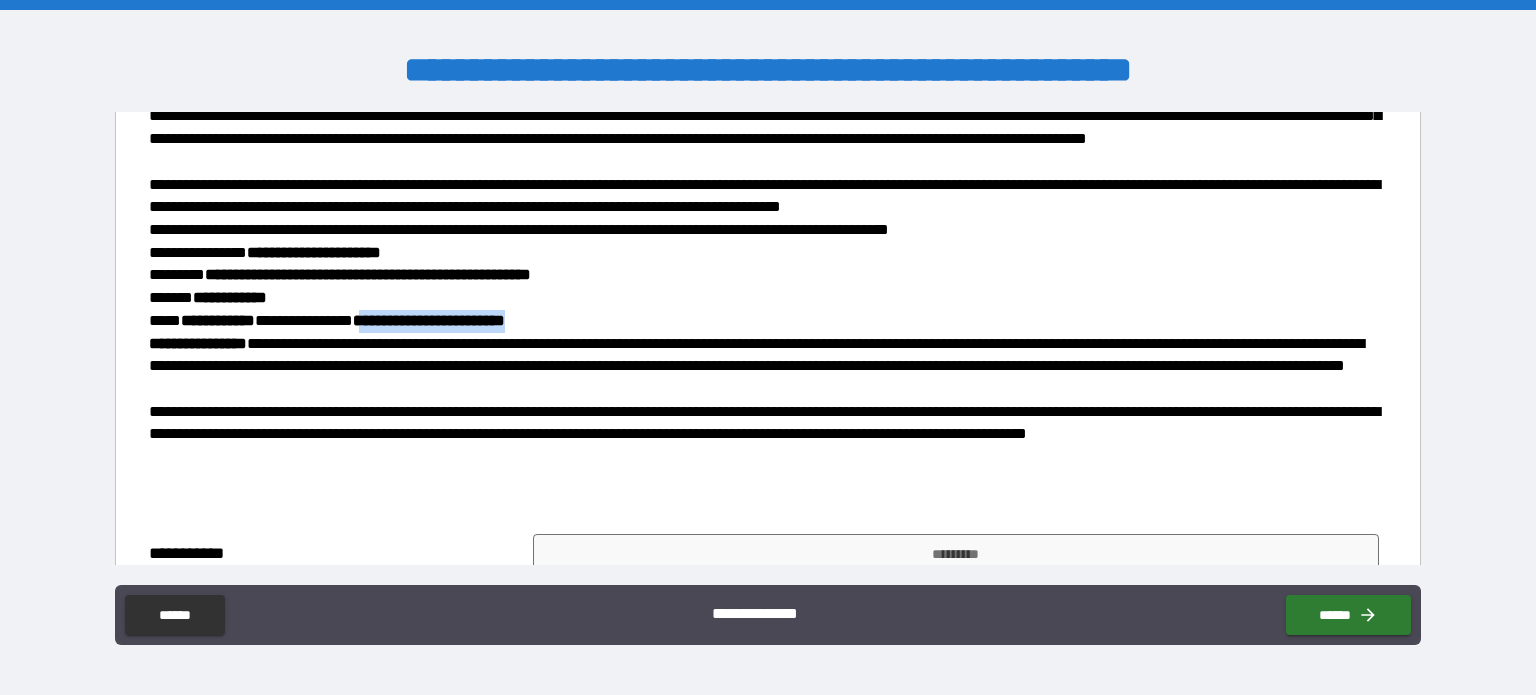 drag, startPoint x: 588, startPoint y: 322, endPoint x: 372, endPoint y: 321, distance: 216.00232 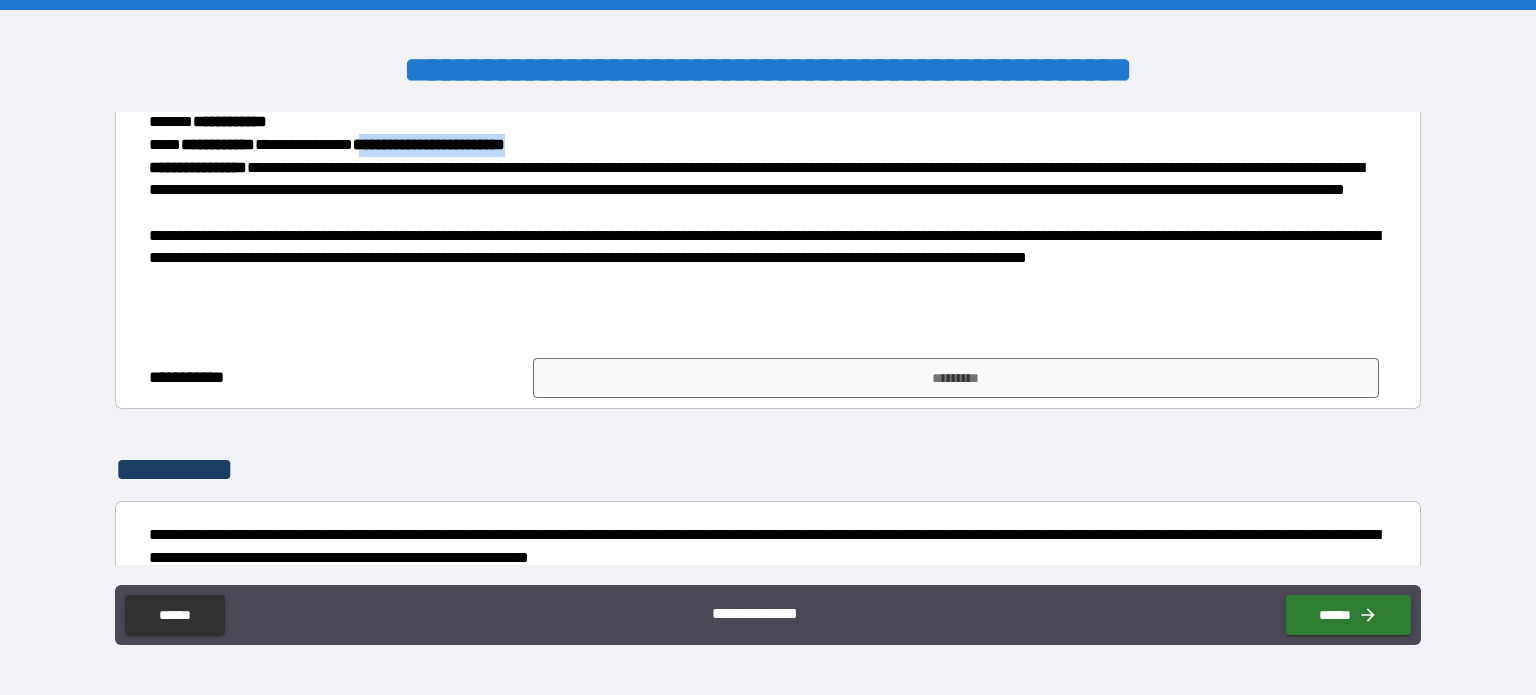 scroll, scrollTop: 600, scrollLeft: 0, axis: vertical 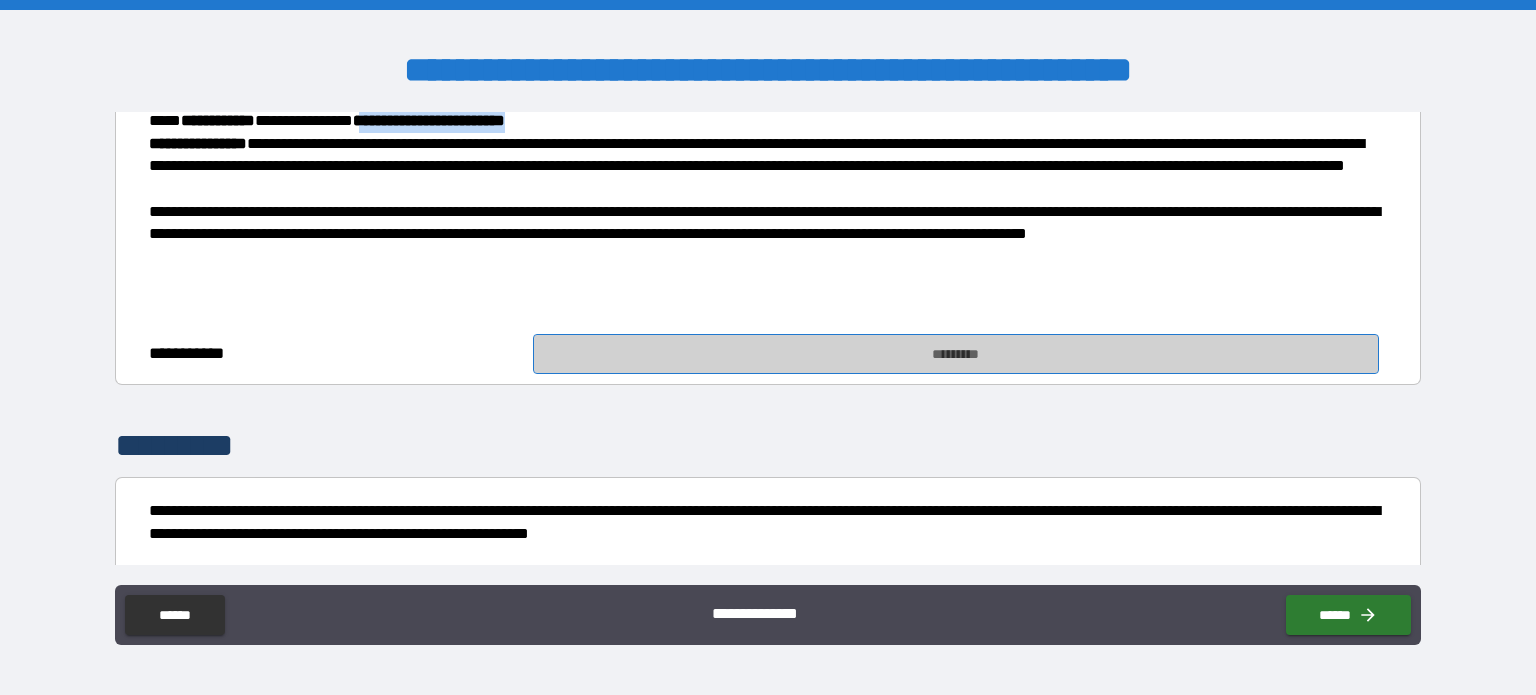 click on "*********" at bounding box center (956, 354) 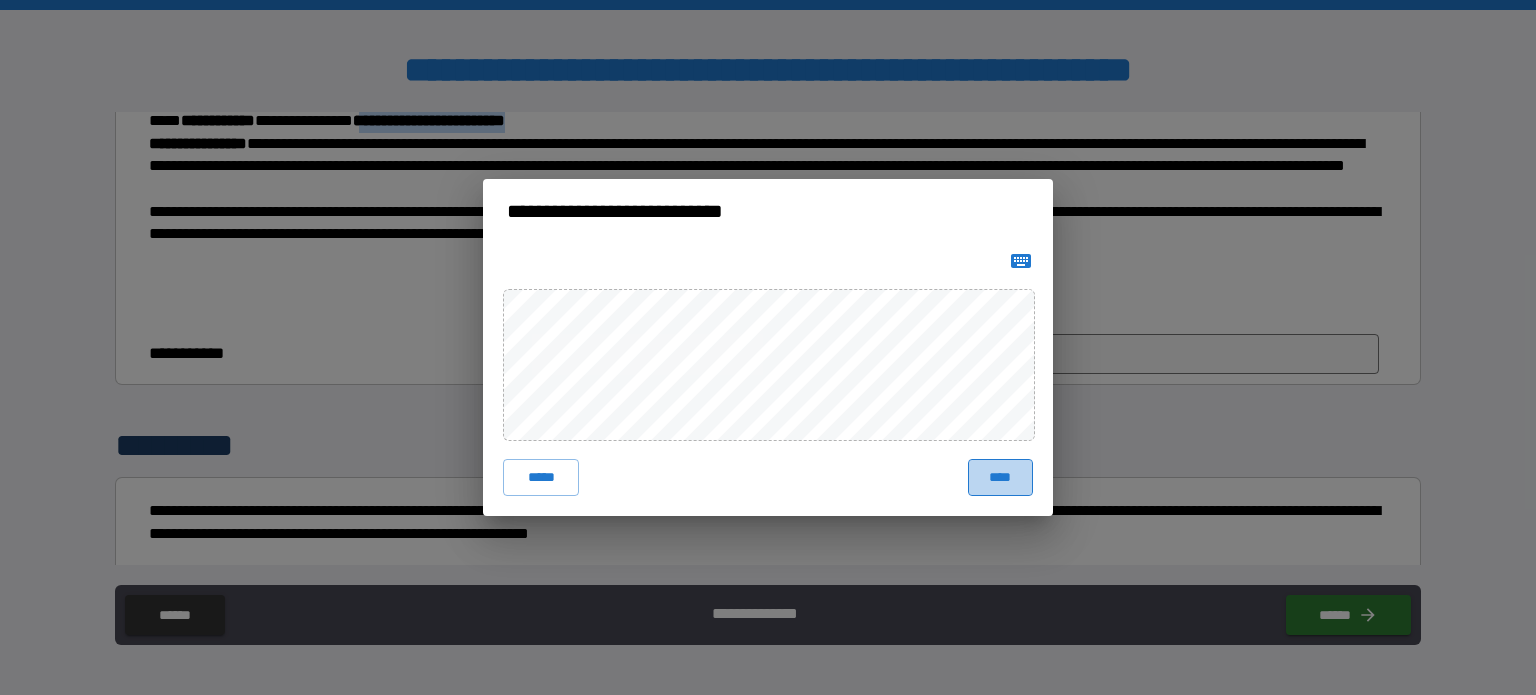 click on "****" at bounding box center (1000, 477) 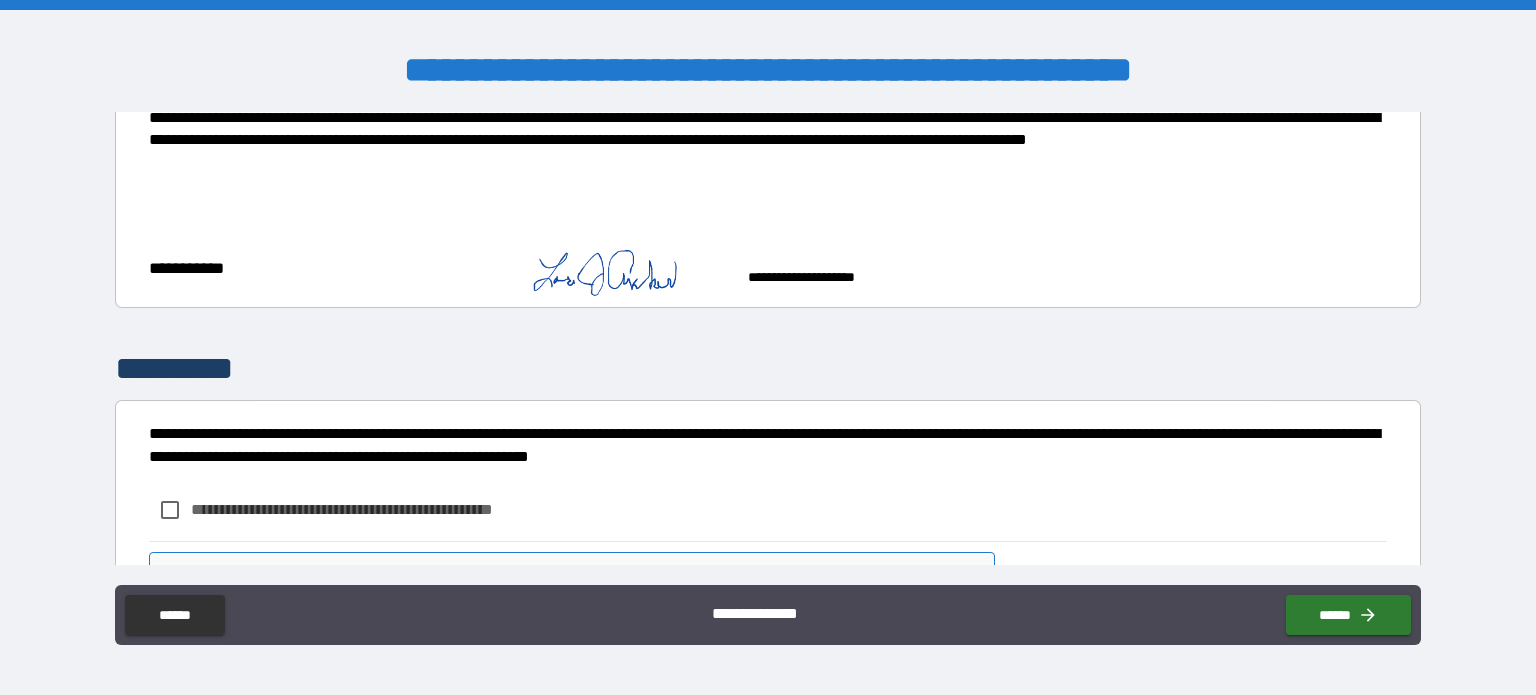 scroll, scrollTop: 789, scrollLeft: 0, axis: vertical 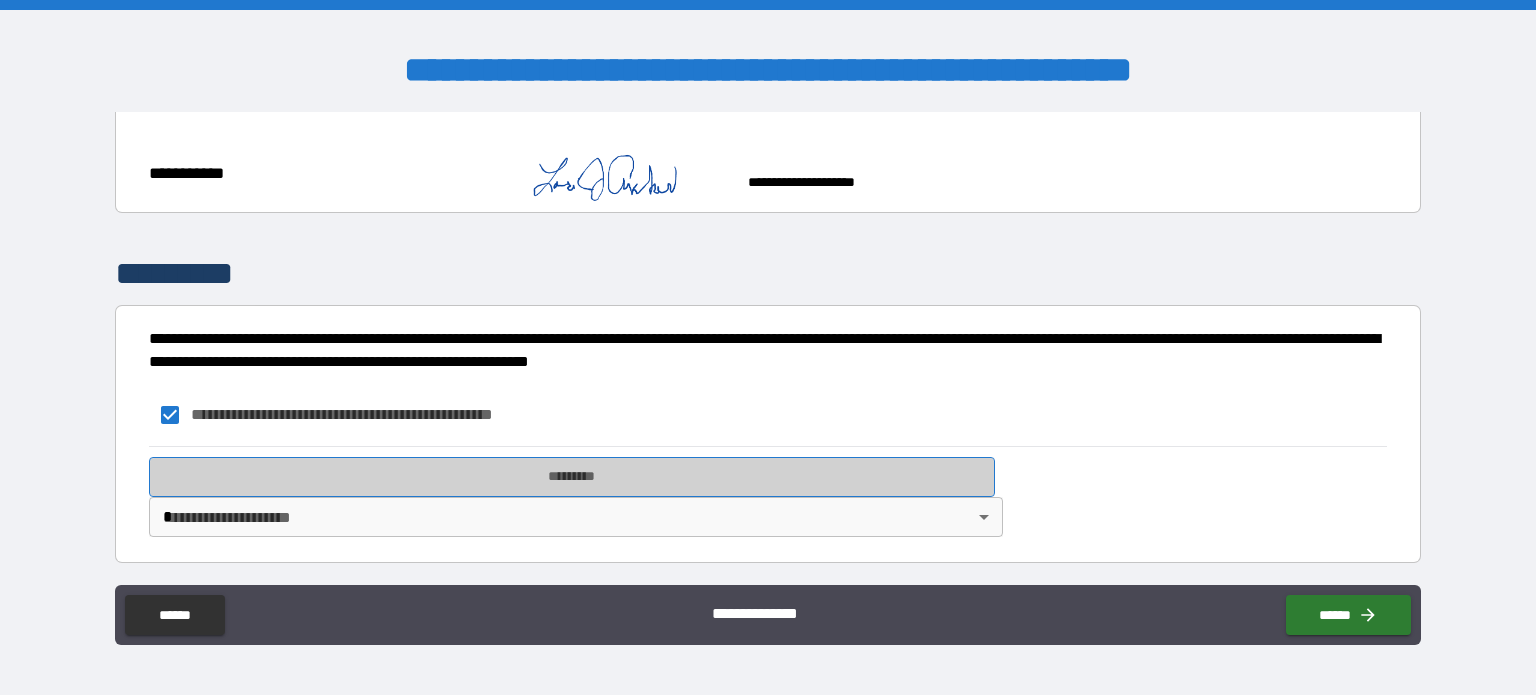 click on "*********" at bounding box center [572, 477] 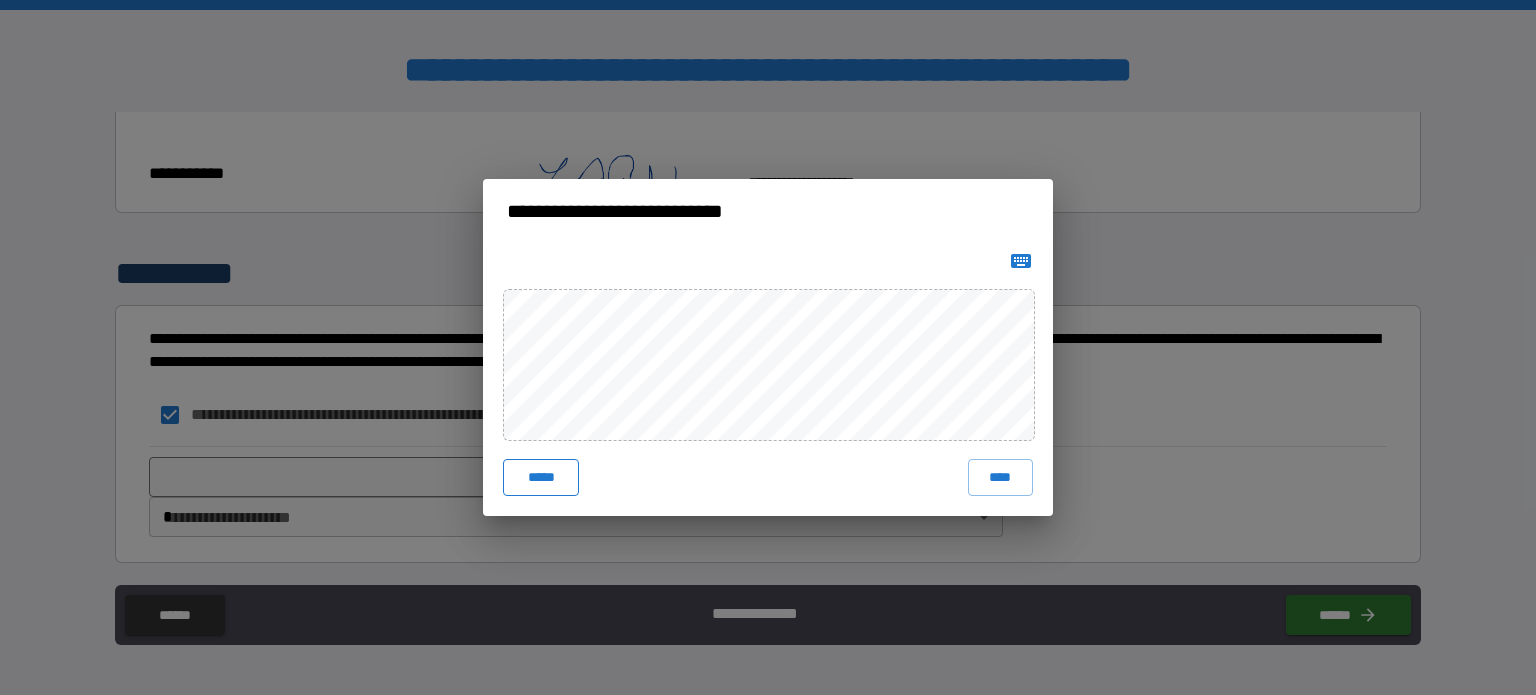 click on "*****" at bounding box center [541, 477] 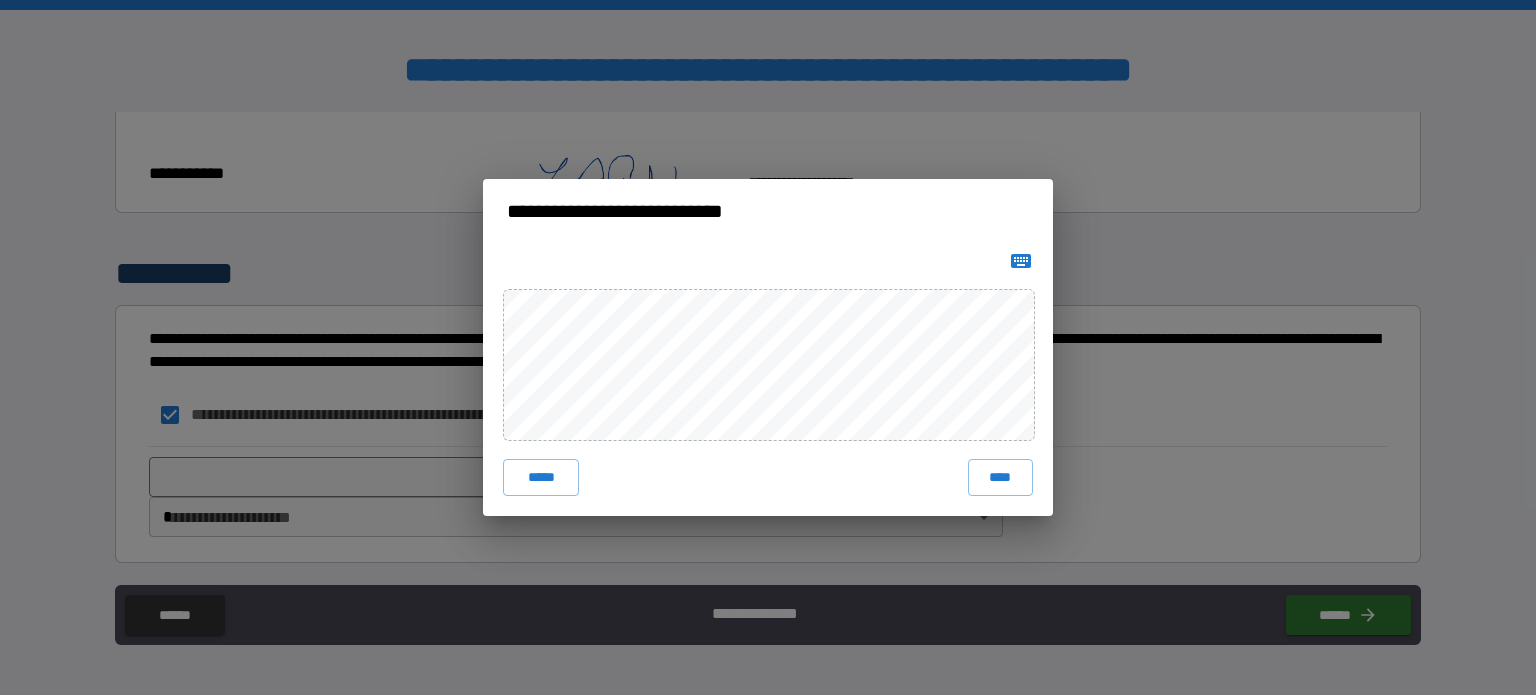 click on "***** ****" at bounding box center (768, 379) 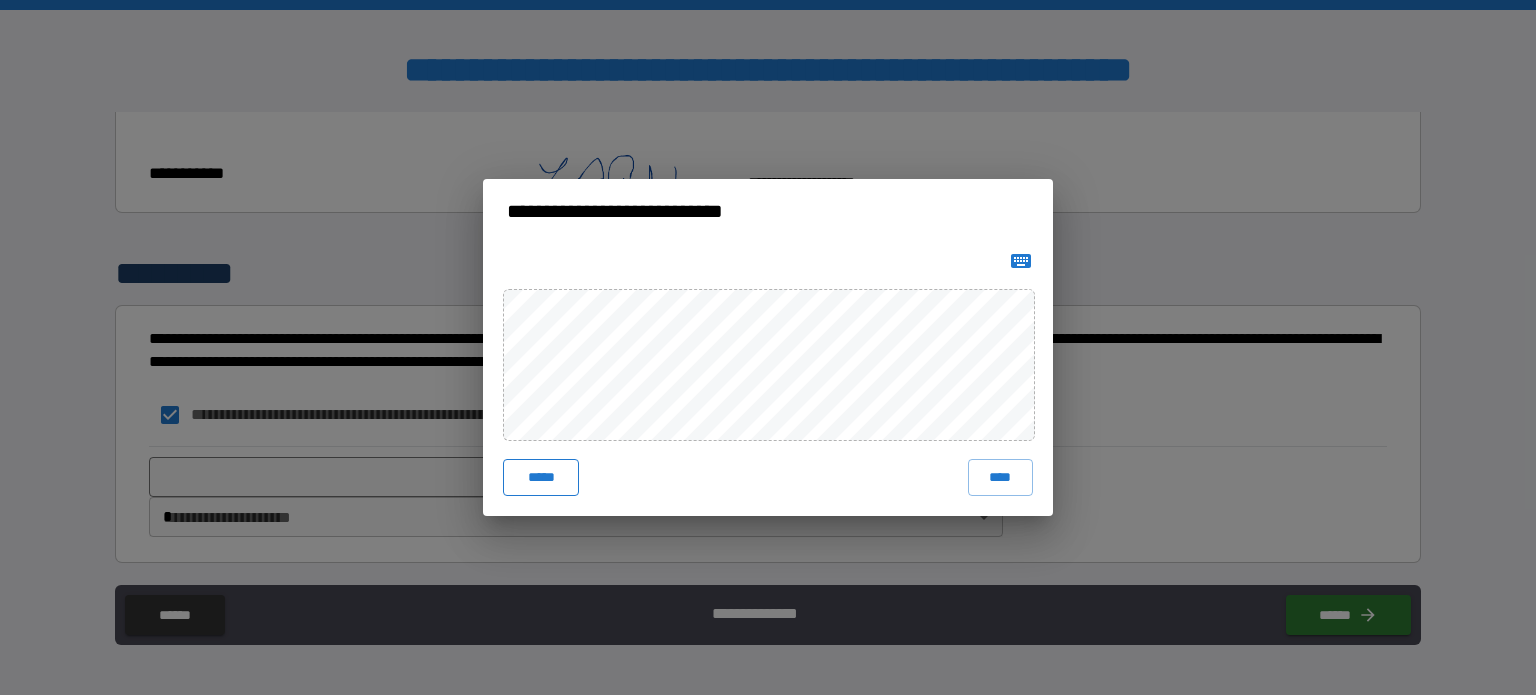 drag, startPoint x: 551, startPoint y: 474, endPoint x: 540, endPoint y: 463, distance: 15.556349 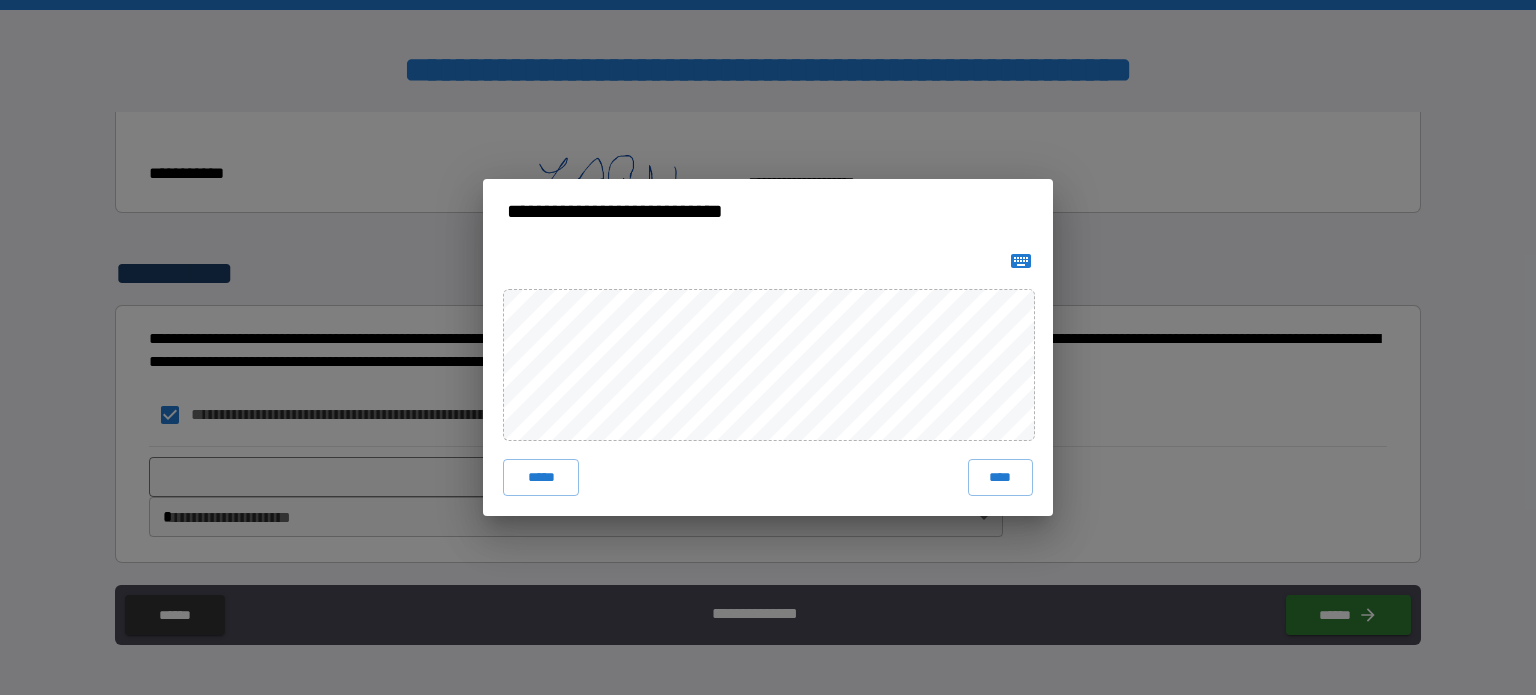 drag, startPoint x: 552, startPoint y: 477, endPoint x: 552, endPoint y: 453, distance: 24 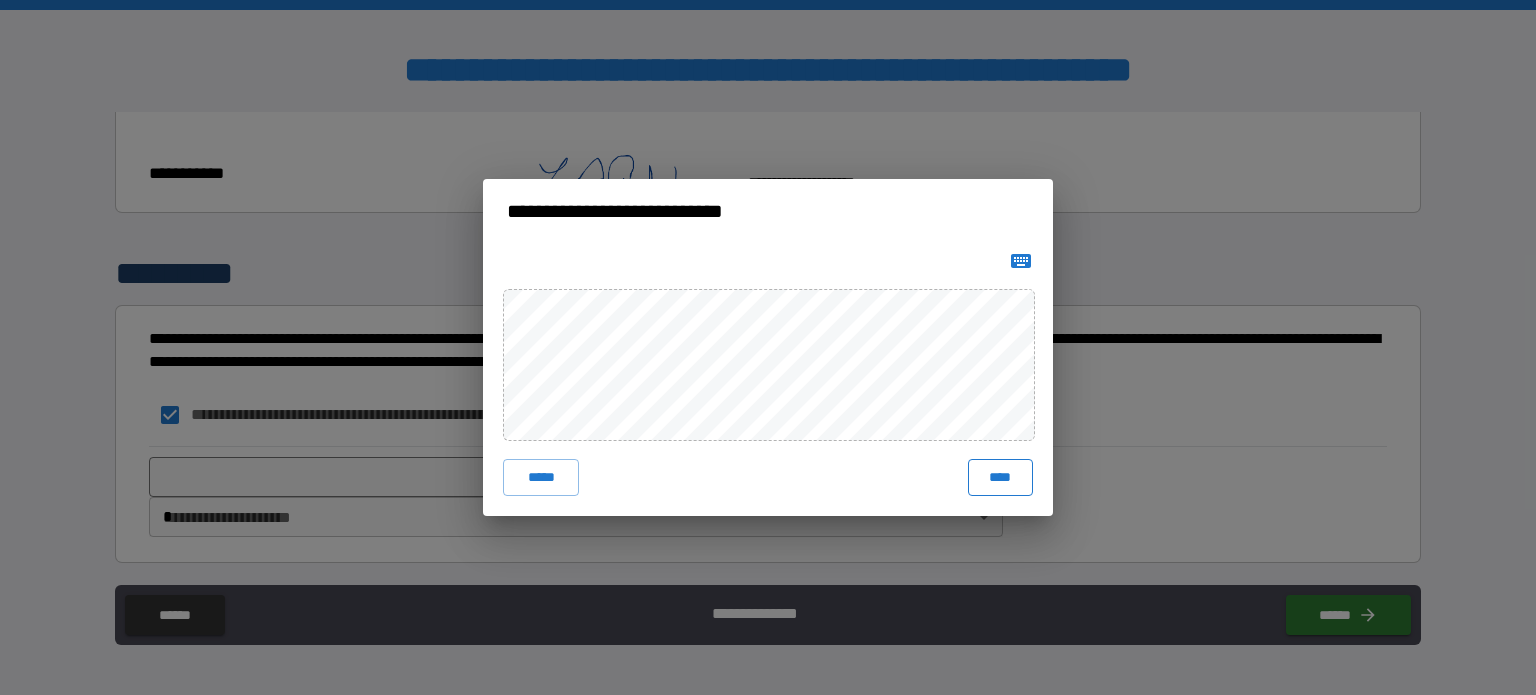 click on "****" at bounding box center (1000, 477) 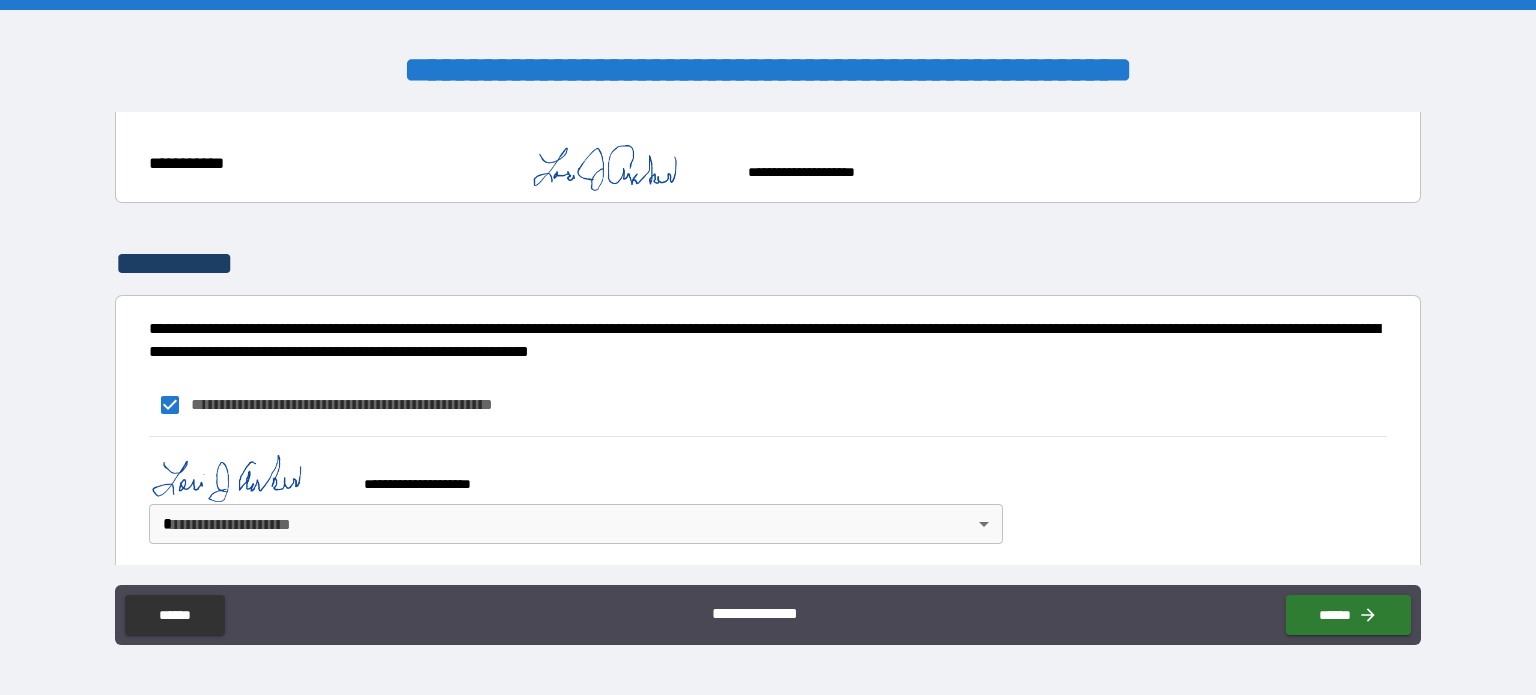 scroll, scrollTop: 807, scrollLeft: 0, axis: vertical 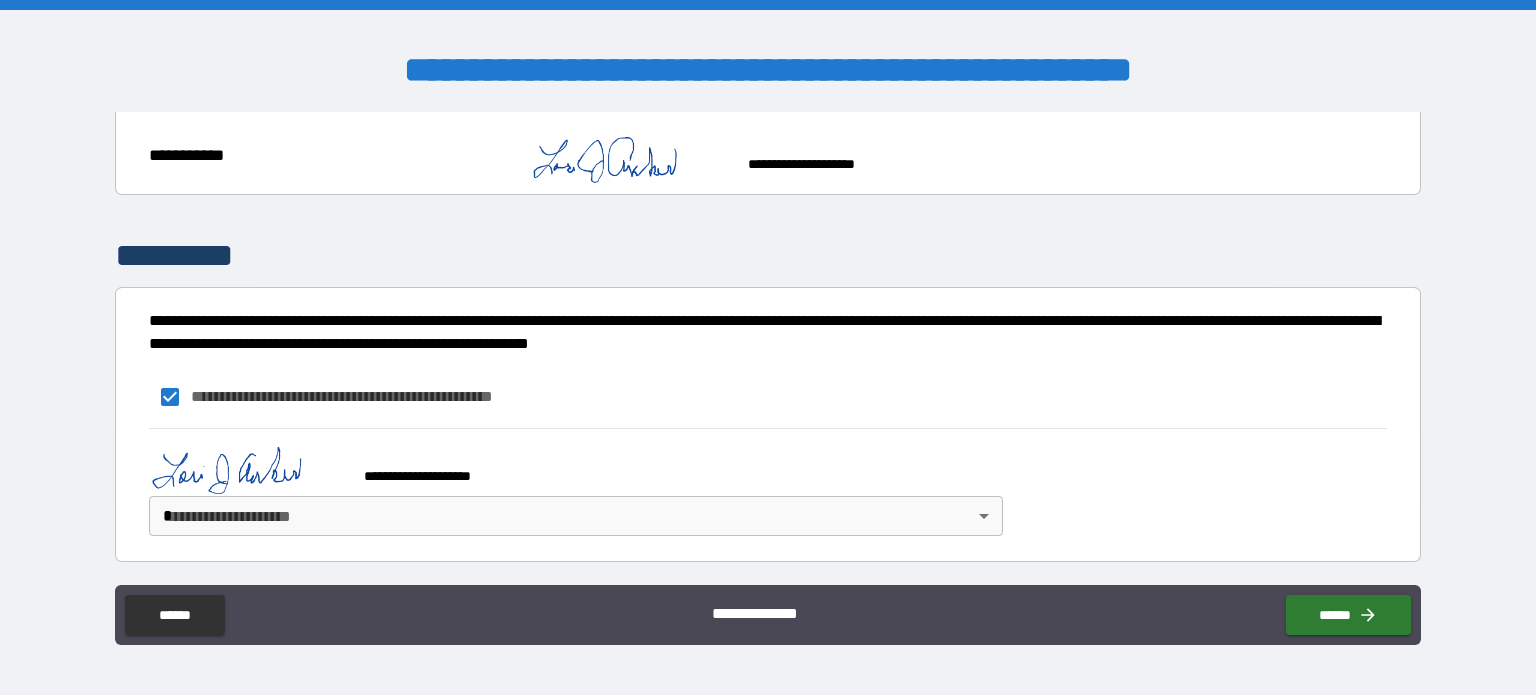 click on "**********" at bounding box center [768, 347] 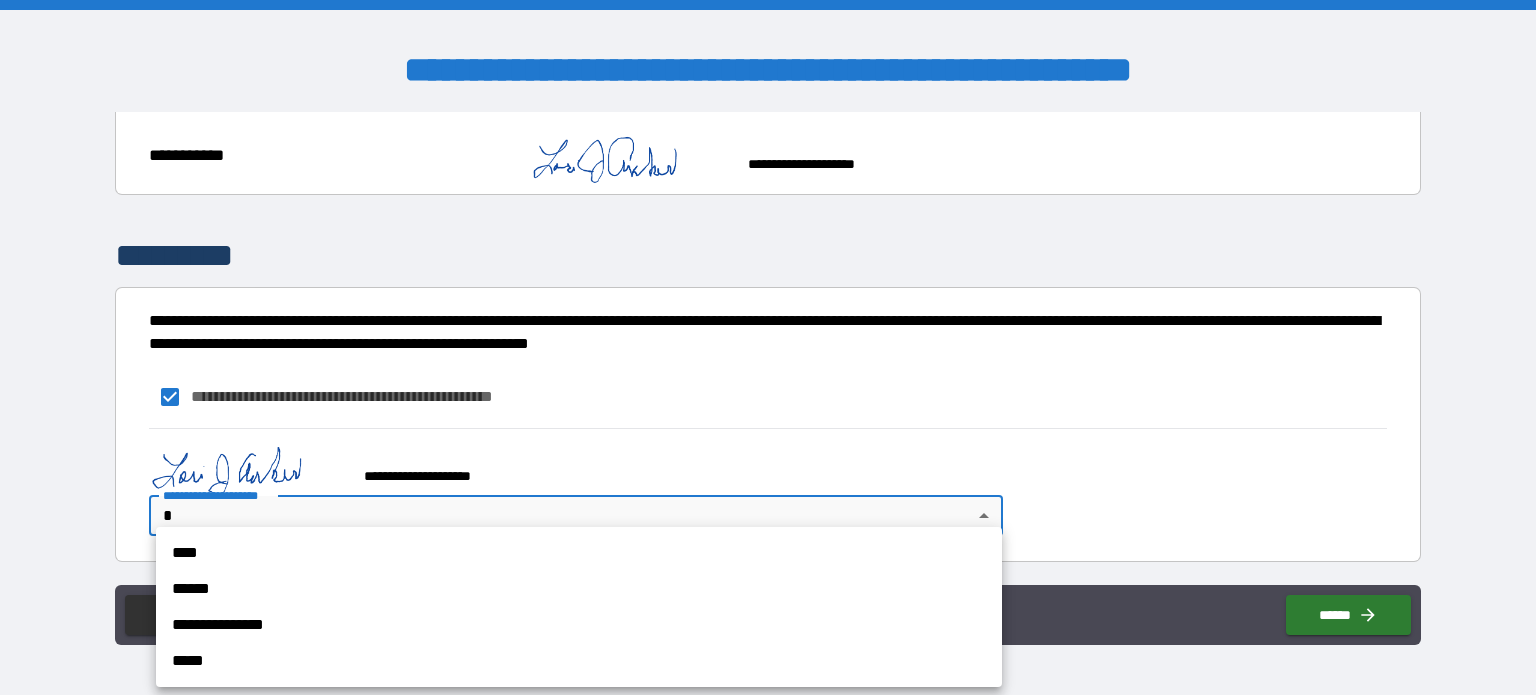 click on "****" at bounding box center [579, 553] 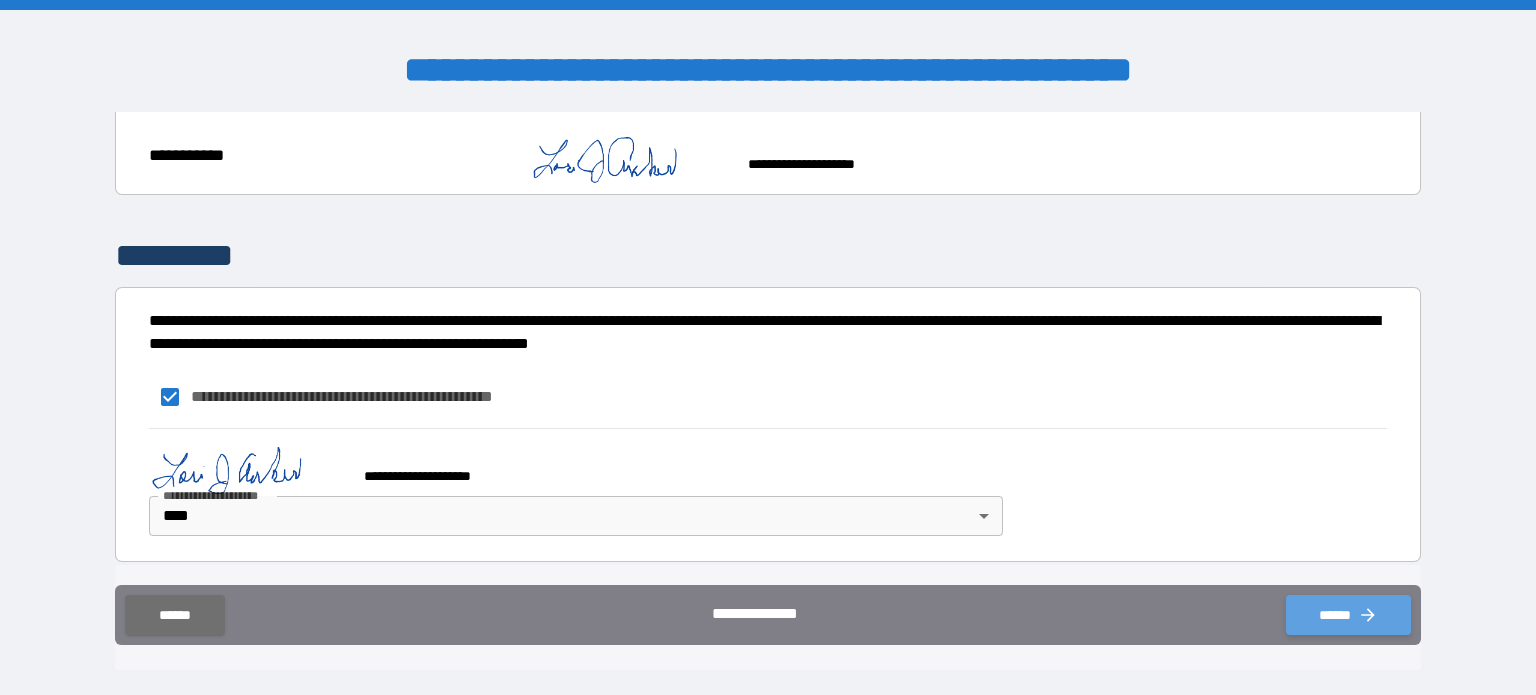 click on "******" at bounding box center [1348, 615] 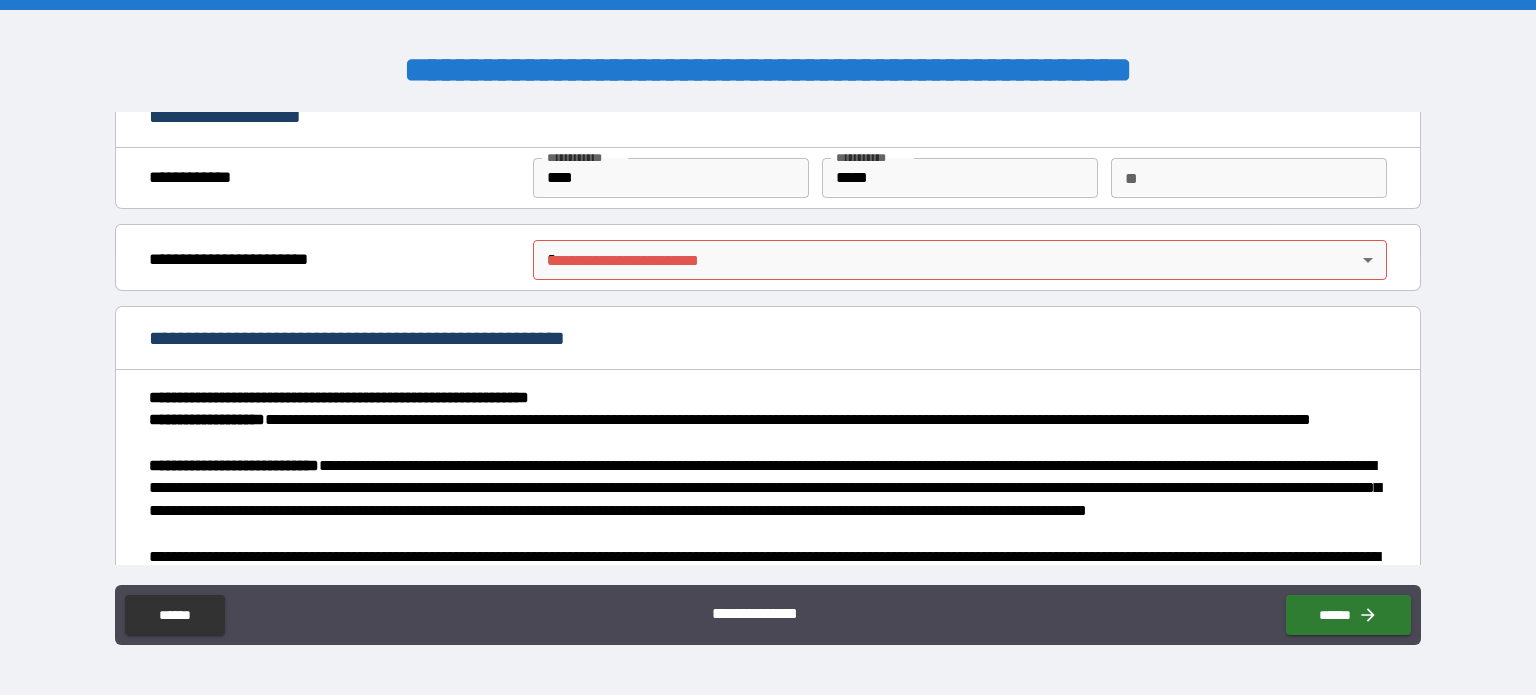 scroll, scrollTop: 0, scrollLeft: 0, axis: both 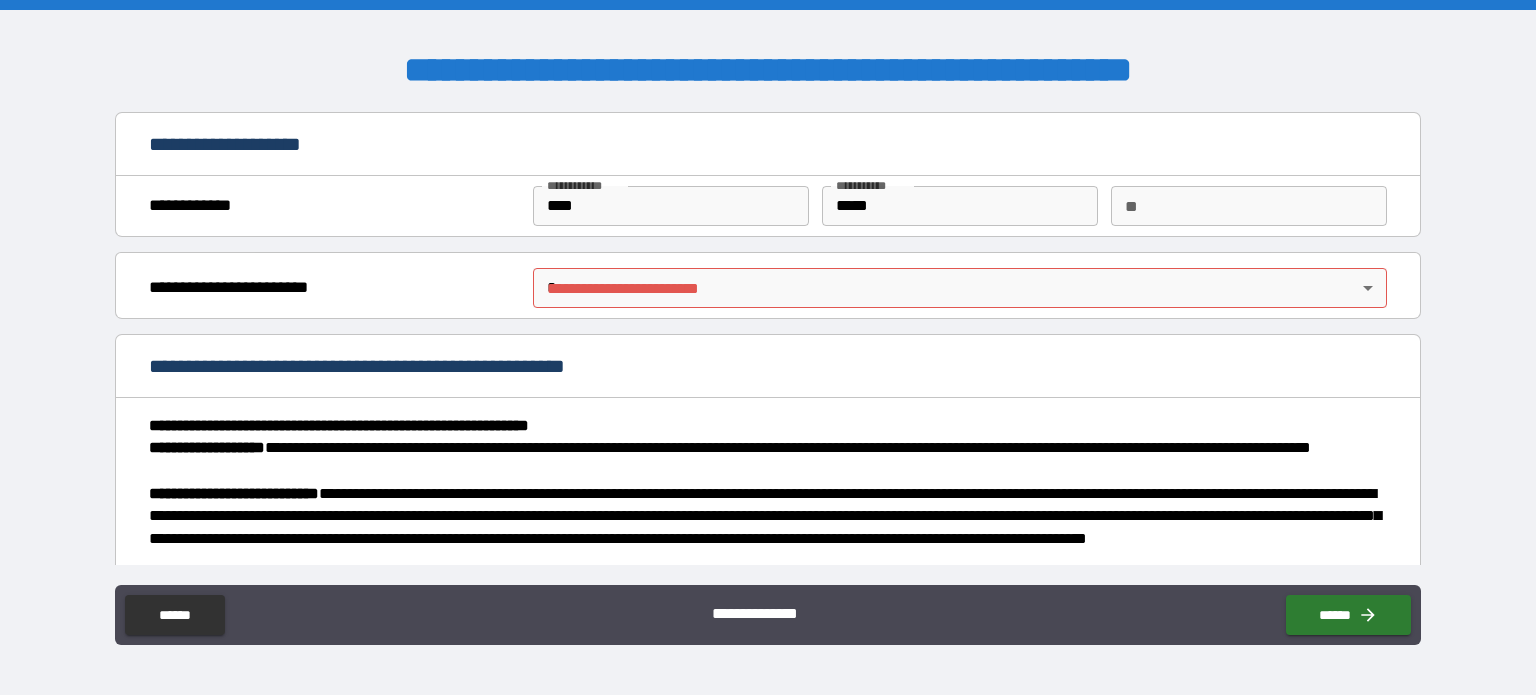 click on "**********" at bounding box center (768, 347) 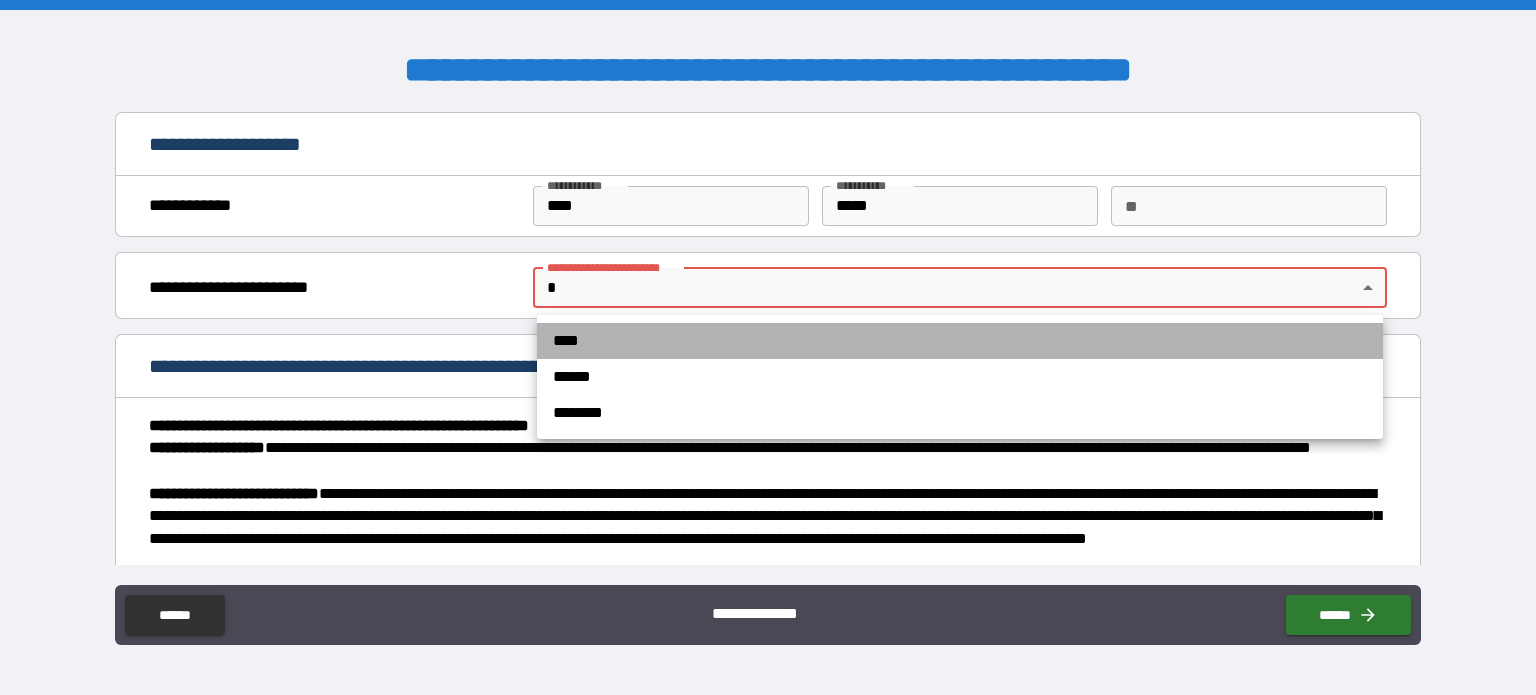 click on "****" at bounding box center [960, 341] 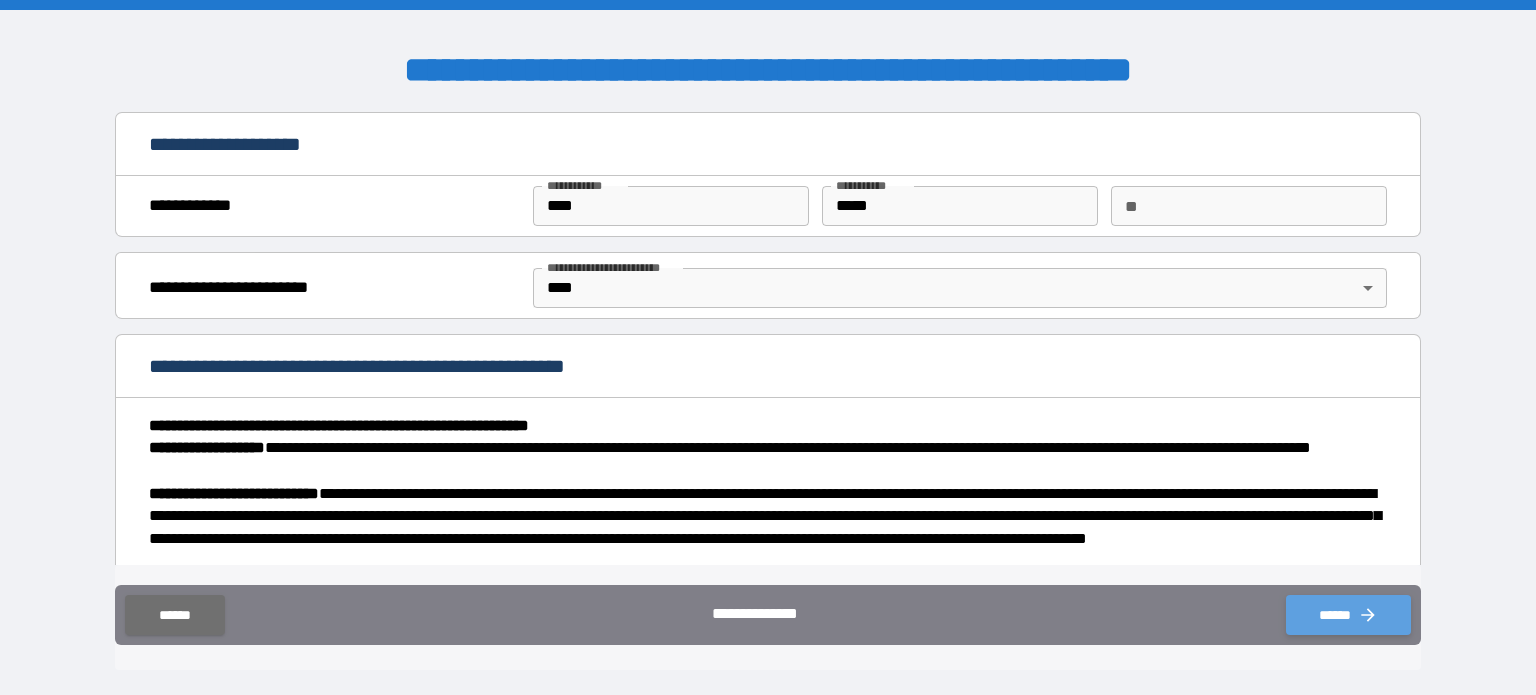 click on "******" at bounding box center (1348, 615) 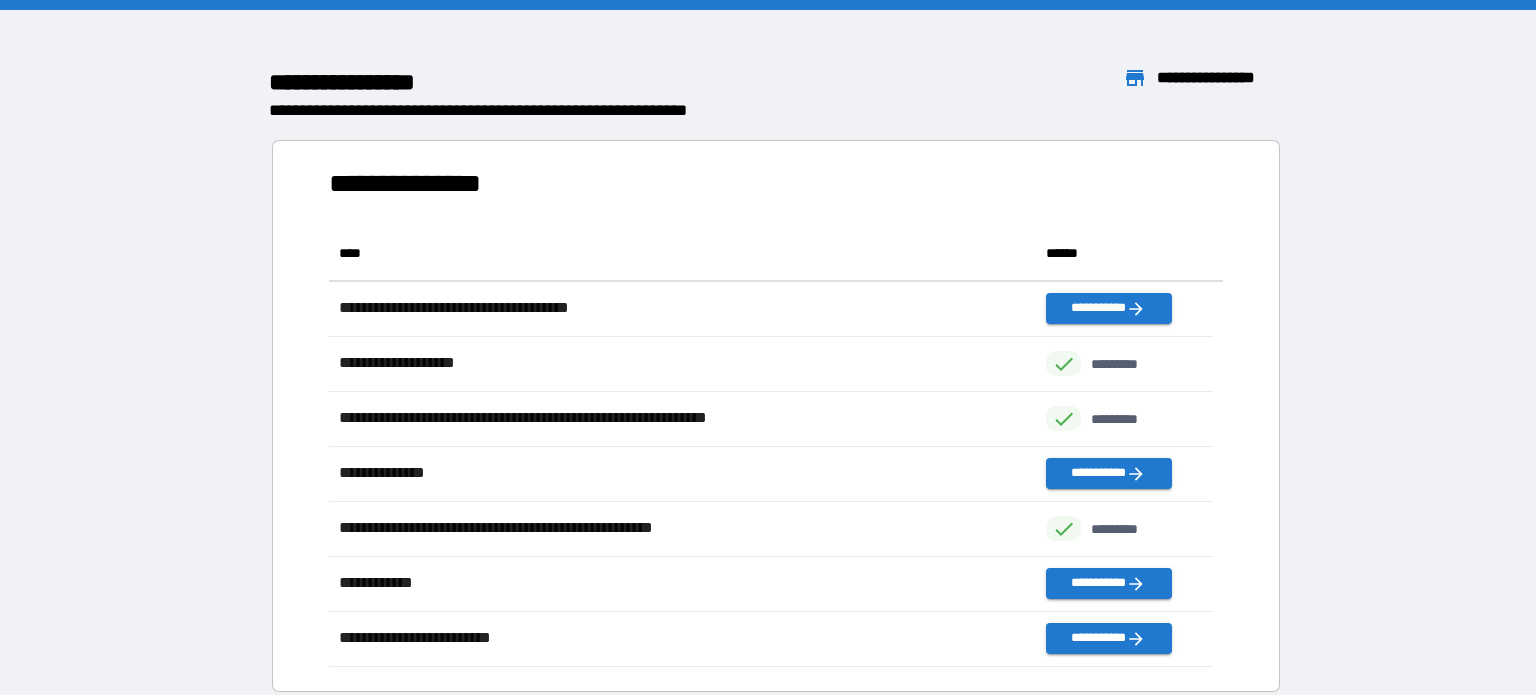 scroll, scrollTop: 16, scrollLeft: 16, axis: both 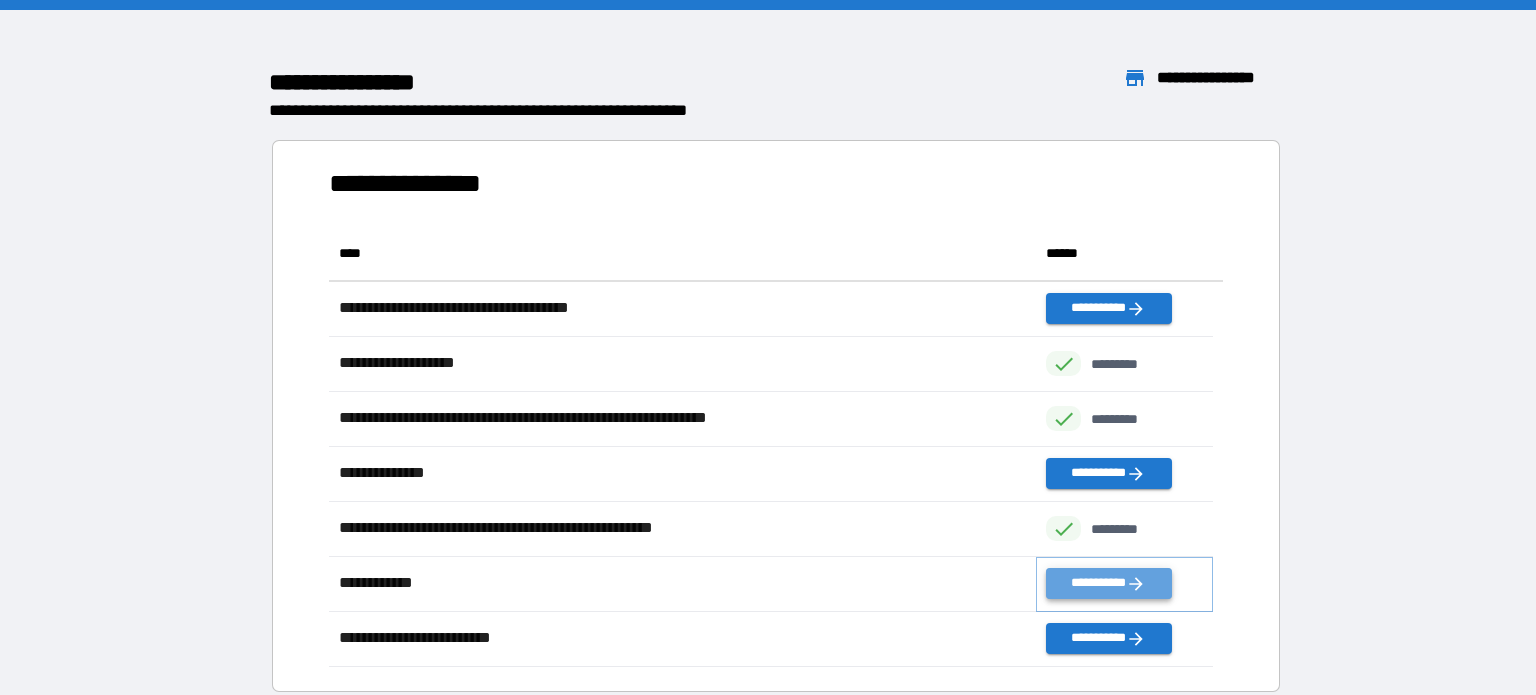 click on "**********" at bounding box center (1108, 583) 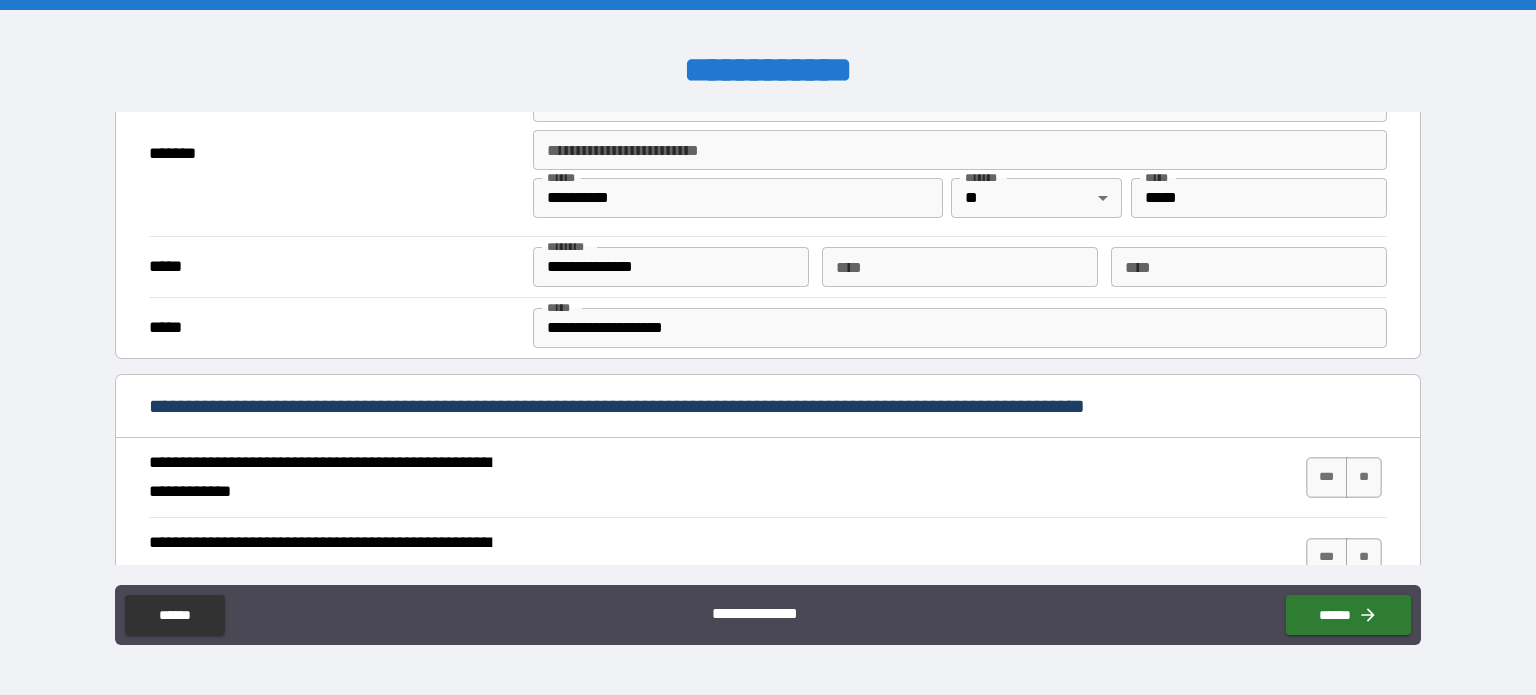 scroll, scrollTop: 600, scrollLeft: 0, axis: vertical 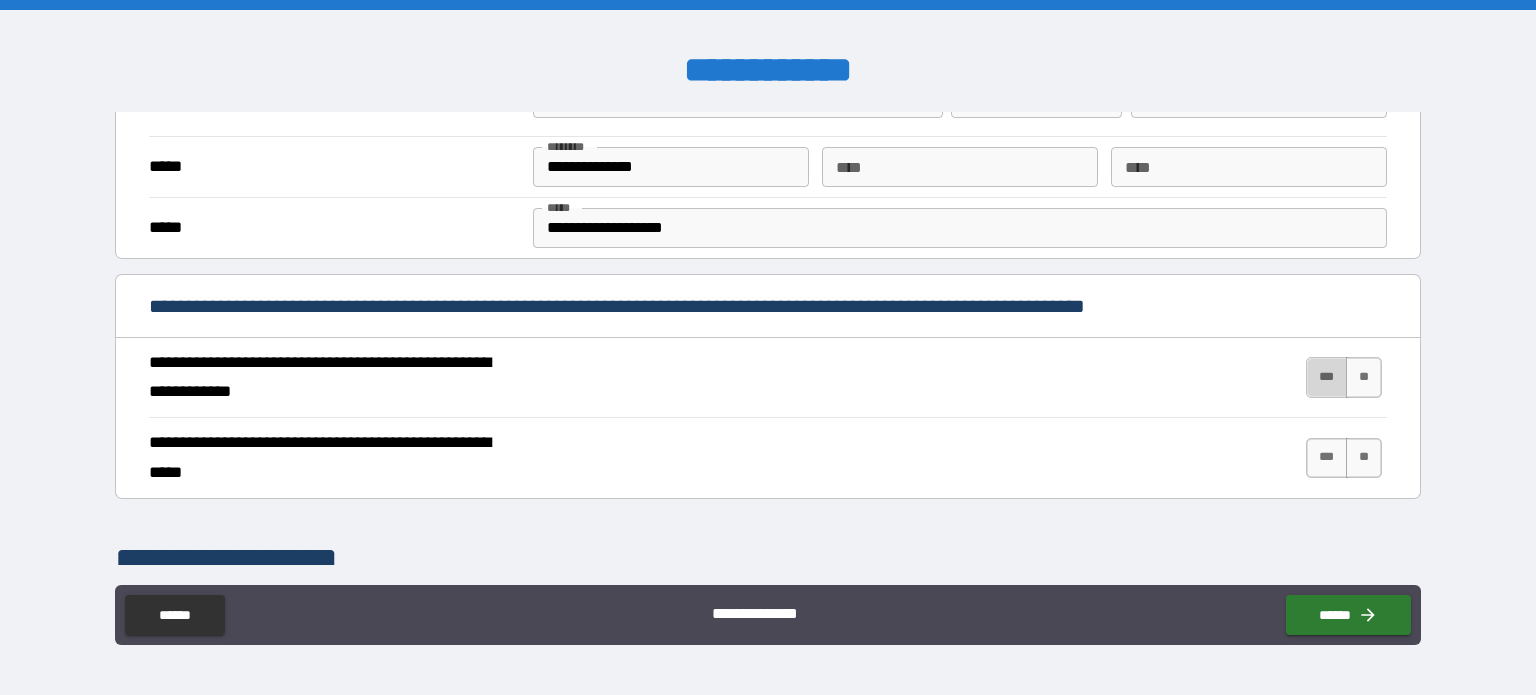 click on "***" at bounding box center (1327, 377) 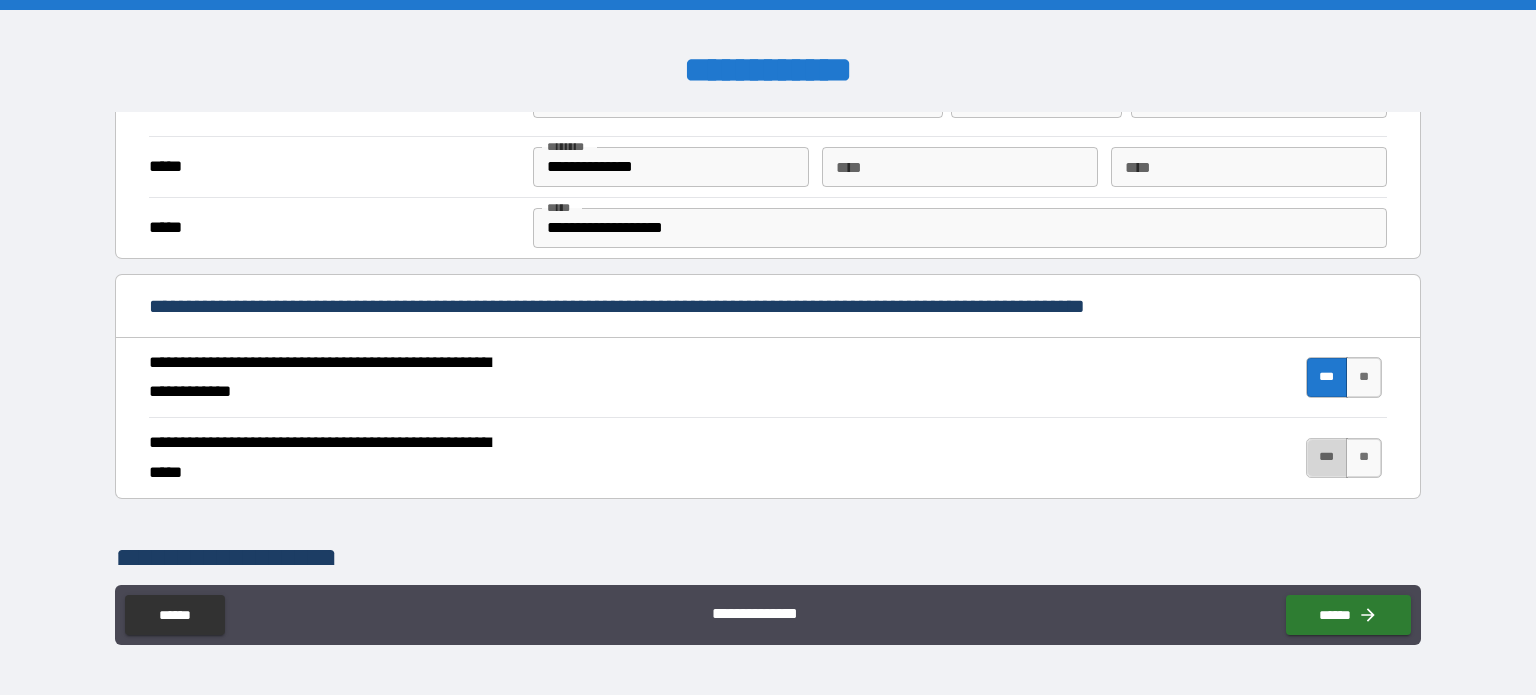 click on "***" at bounding box center [1327, 458] 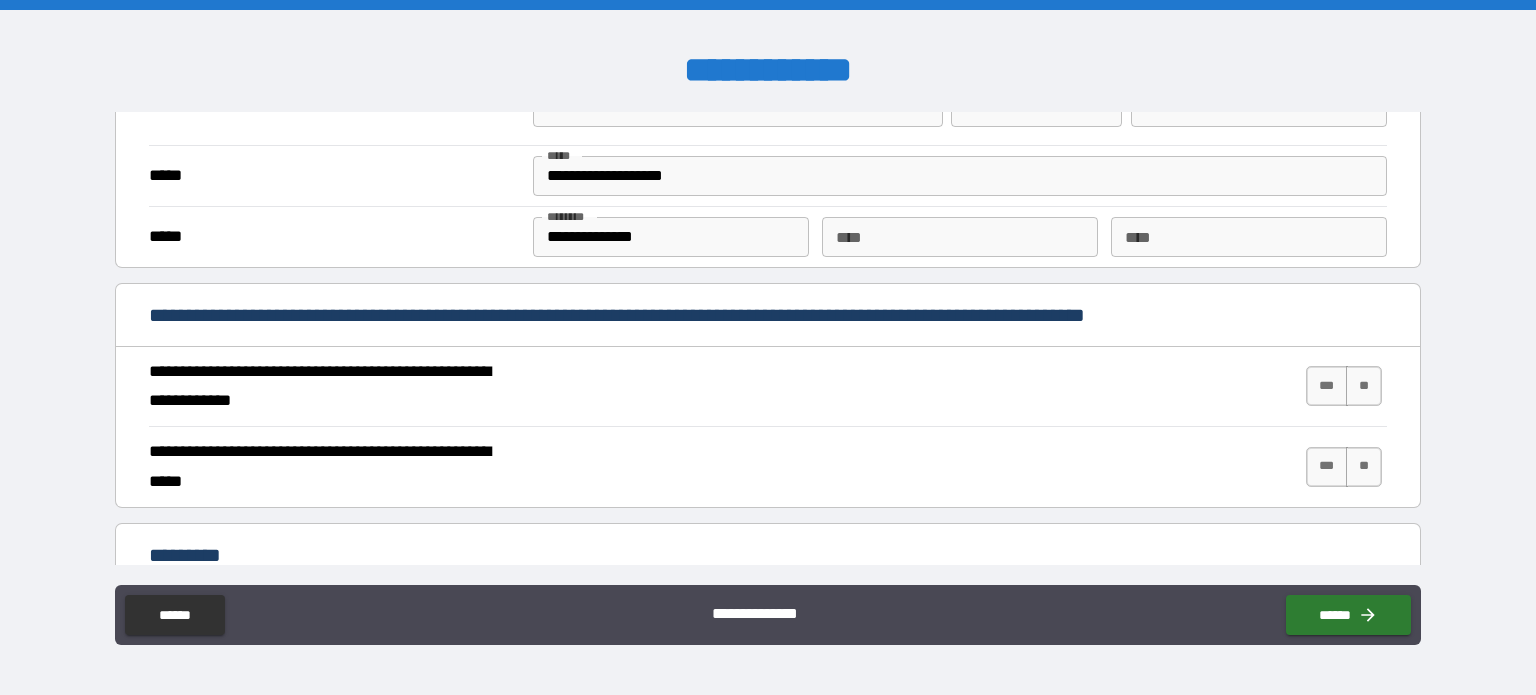 scroll, scrollTop: 1700, scrollLeft: 0, axis: vertical 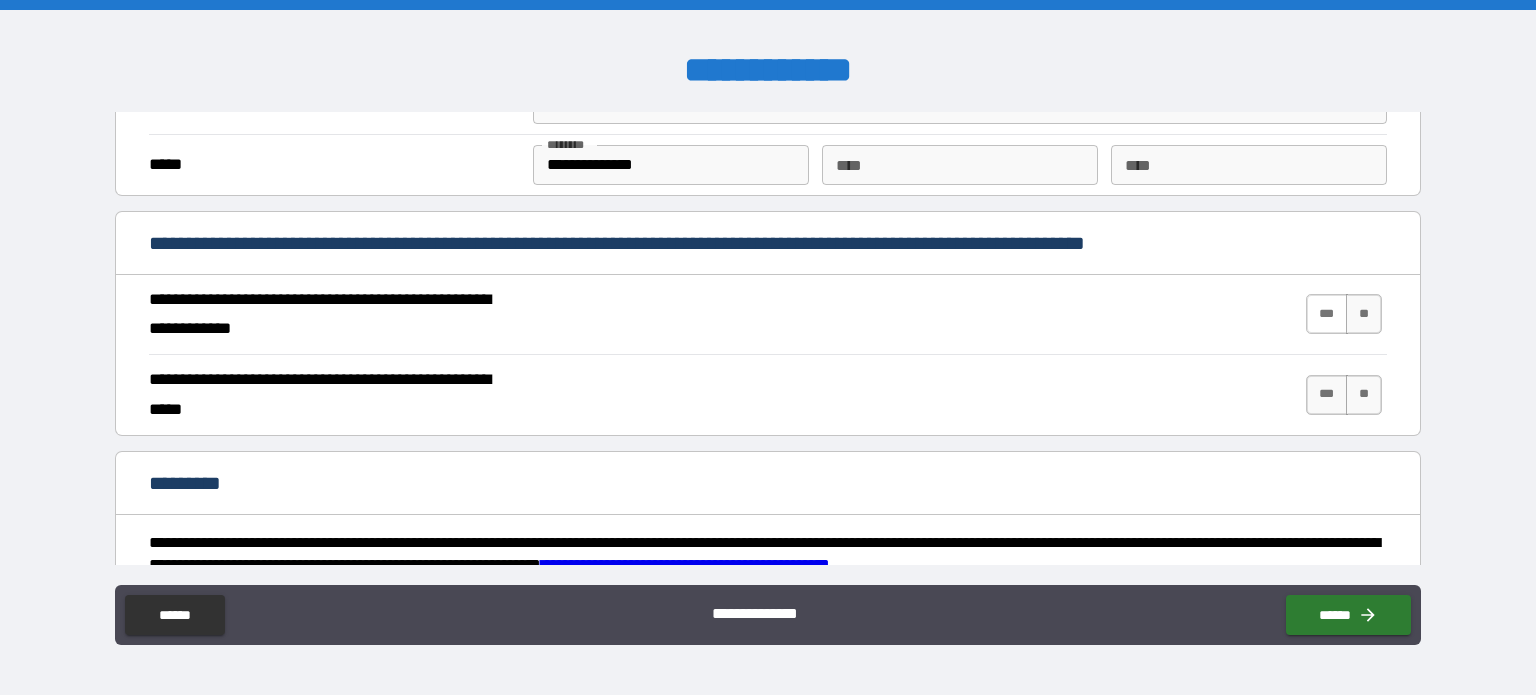 click on "***" at bounding box center (1327, 314) 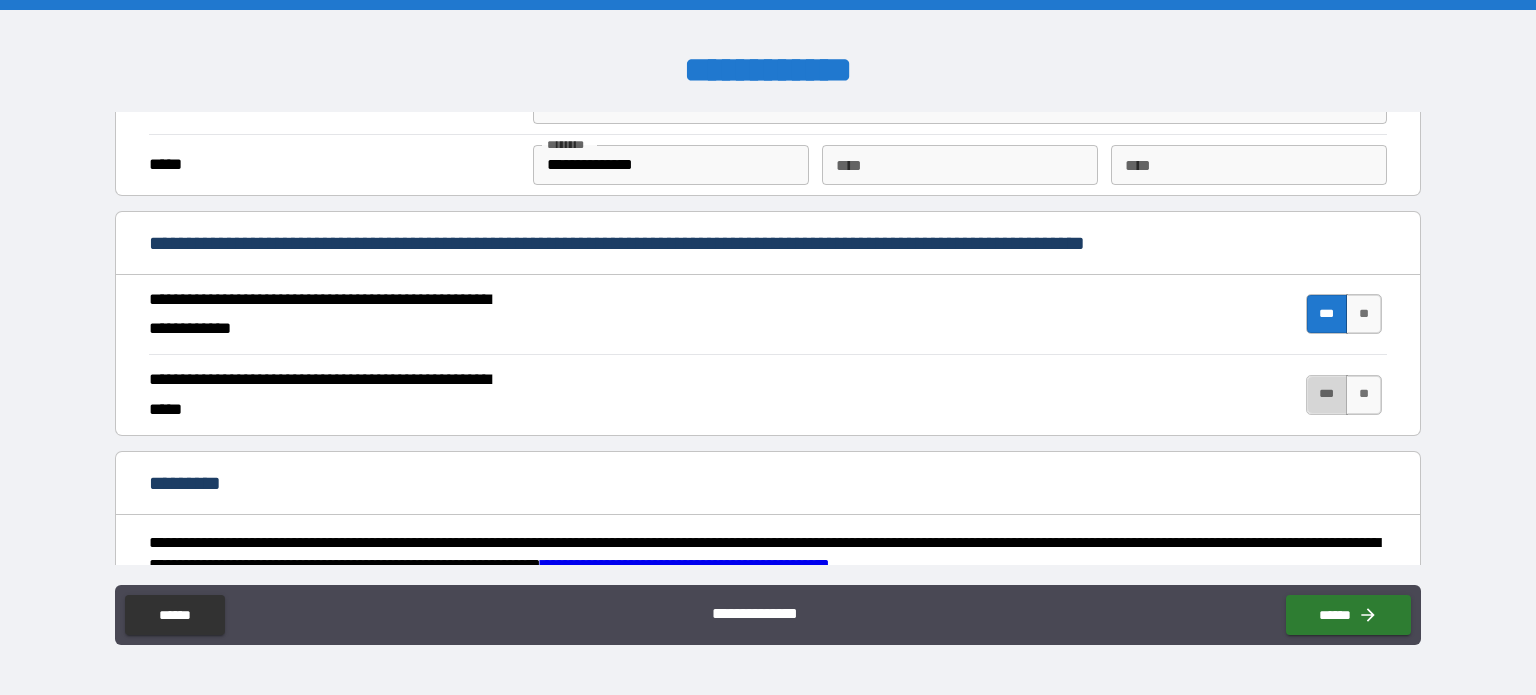 click on "***" at bounding box center [1327, 395] 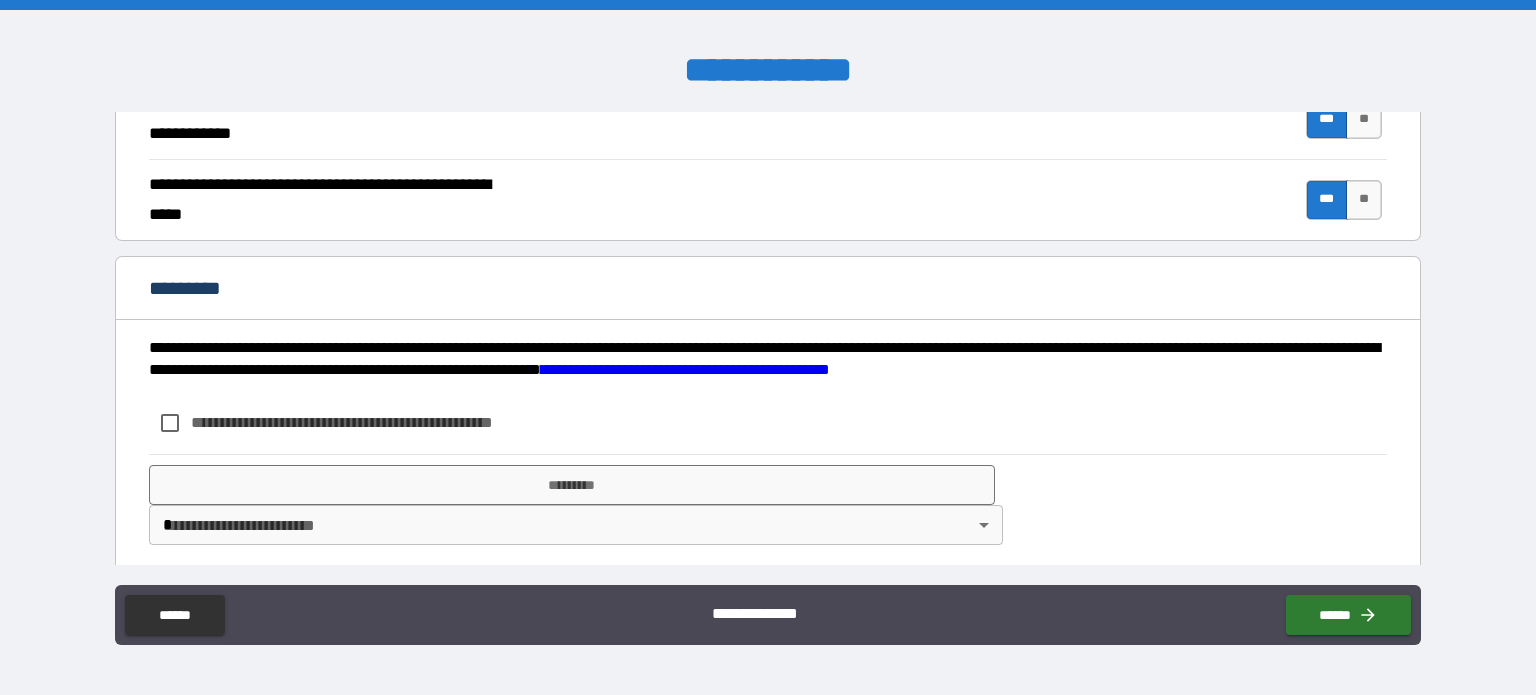scroll, scrollTop: 1899, scrollLeft: 0, axis: vertical 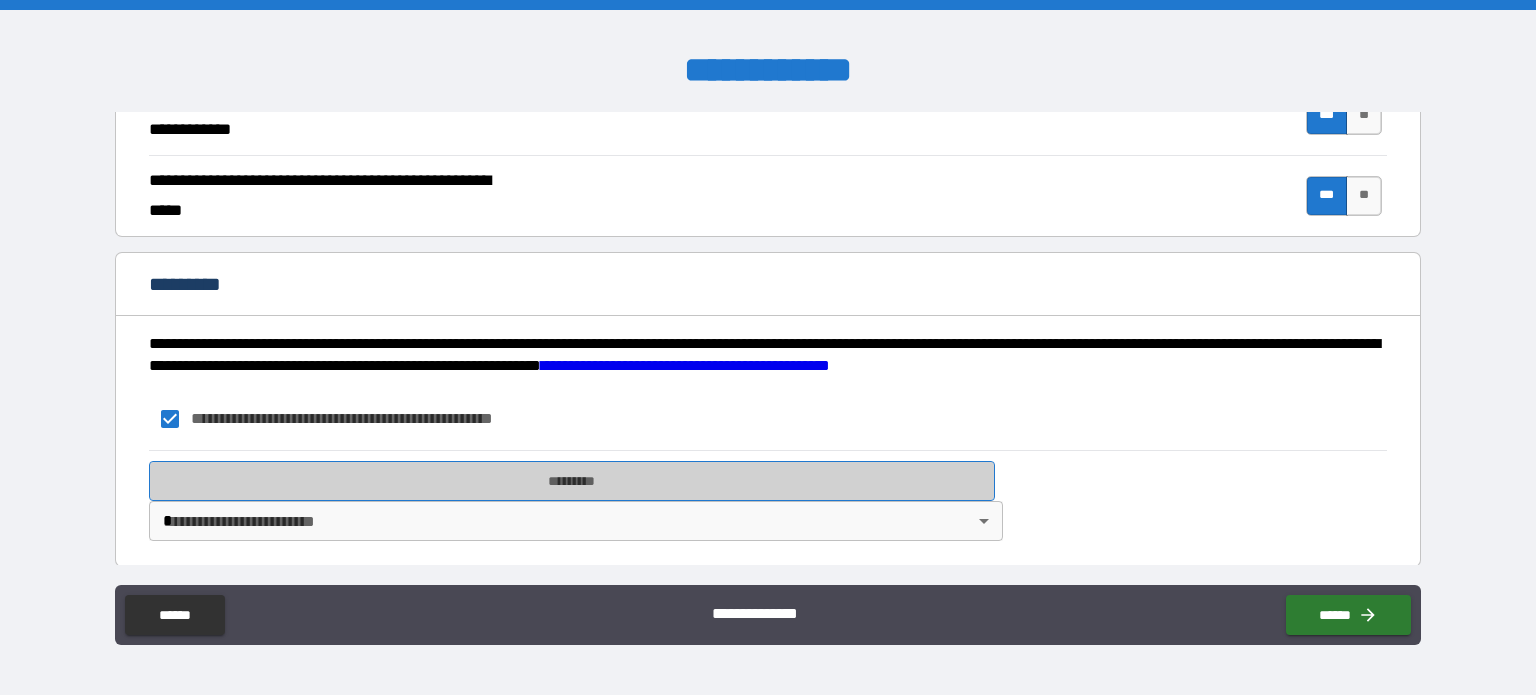 click on "*********" at bounding box center (572, 481) 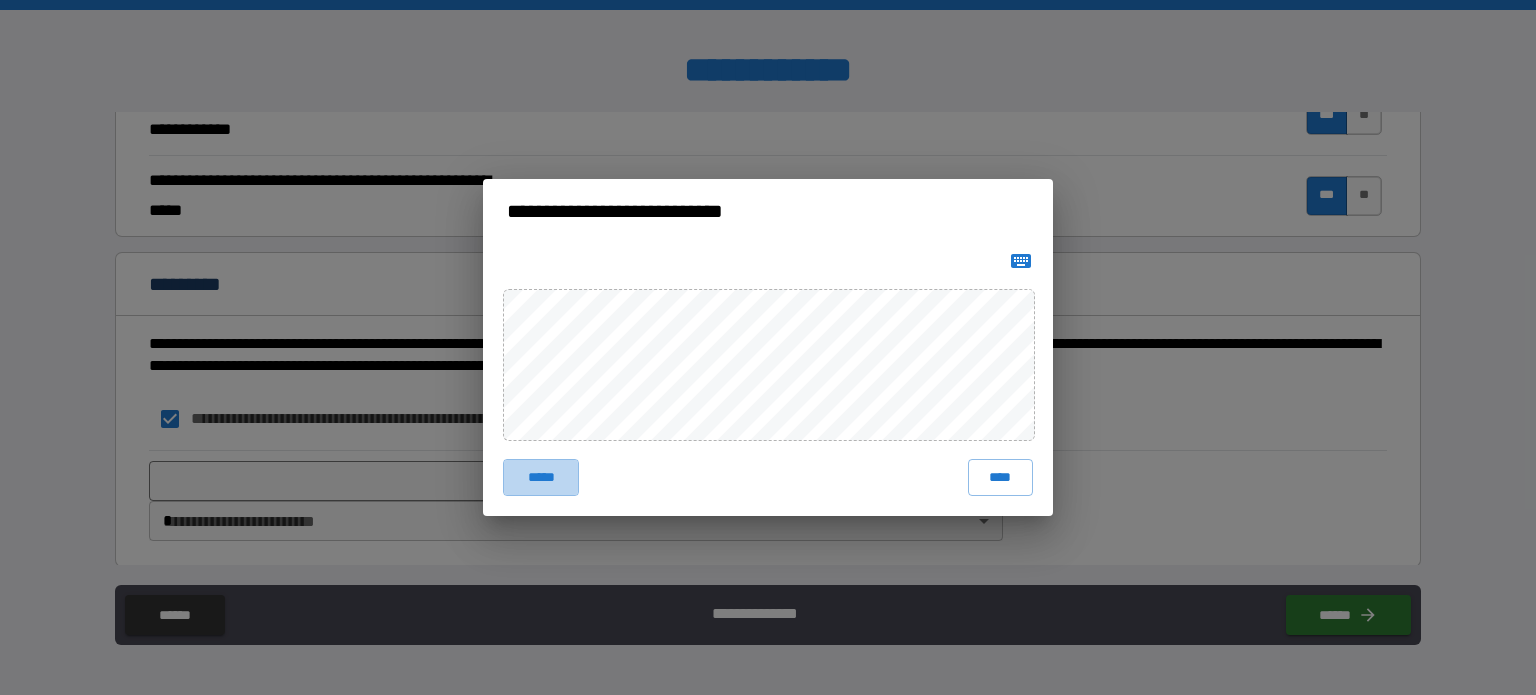 drag, startPoint x: 568, startPoint y: 466, endPoint x: 564, endPoint y: 449, distance: 17.464249 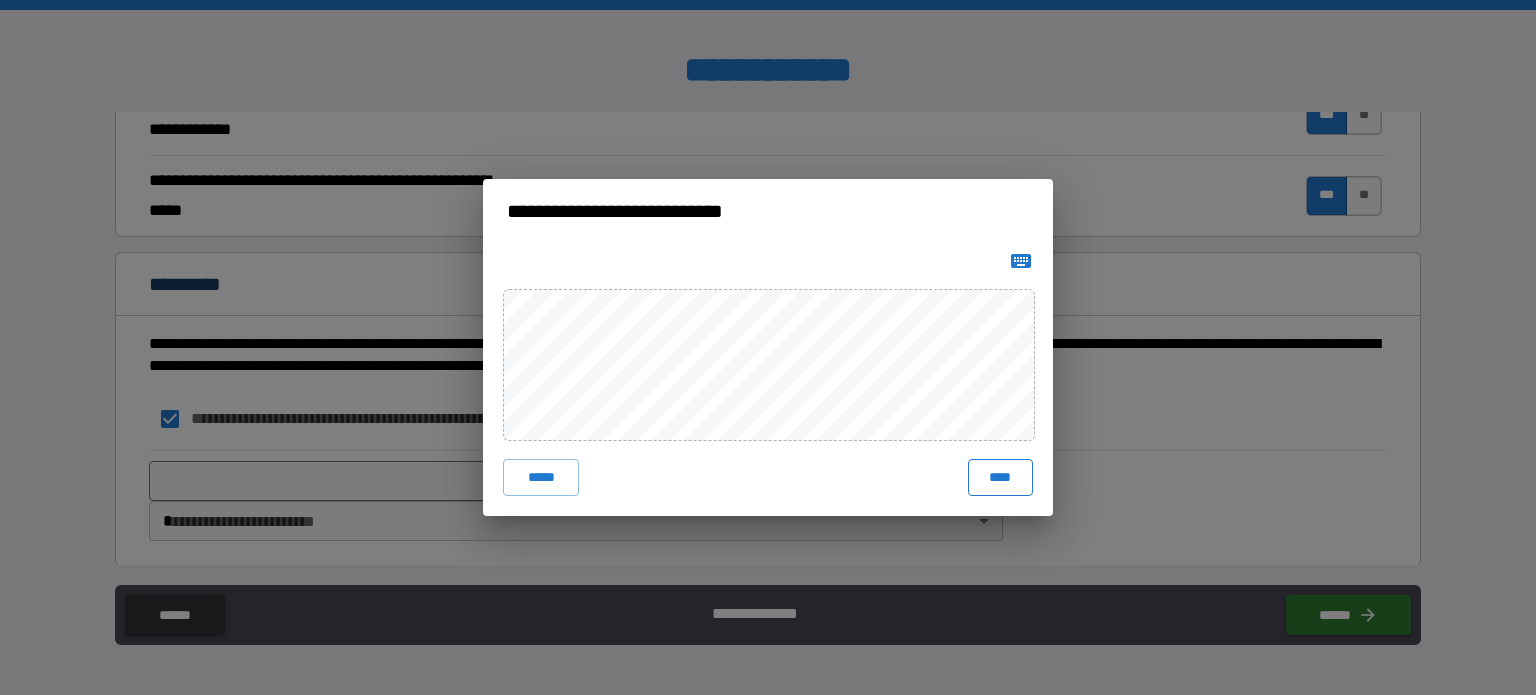 click on "***** ****" at bounding box center [768, 379] 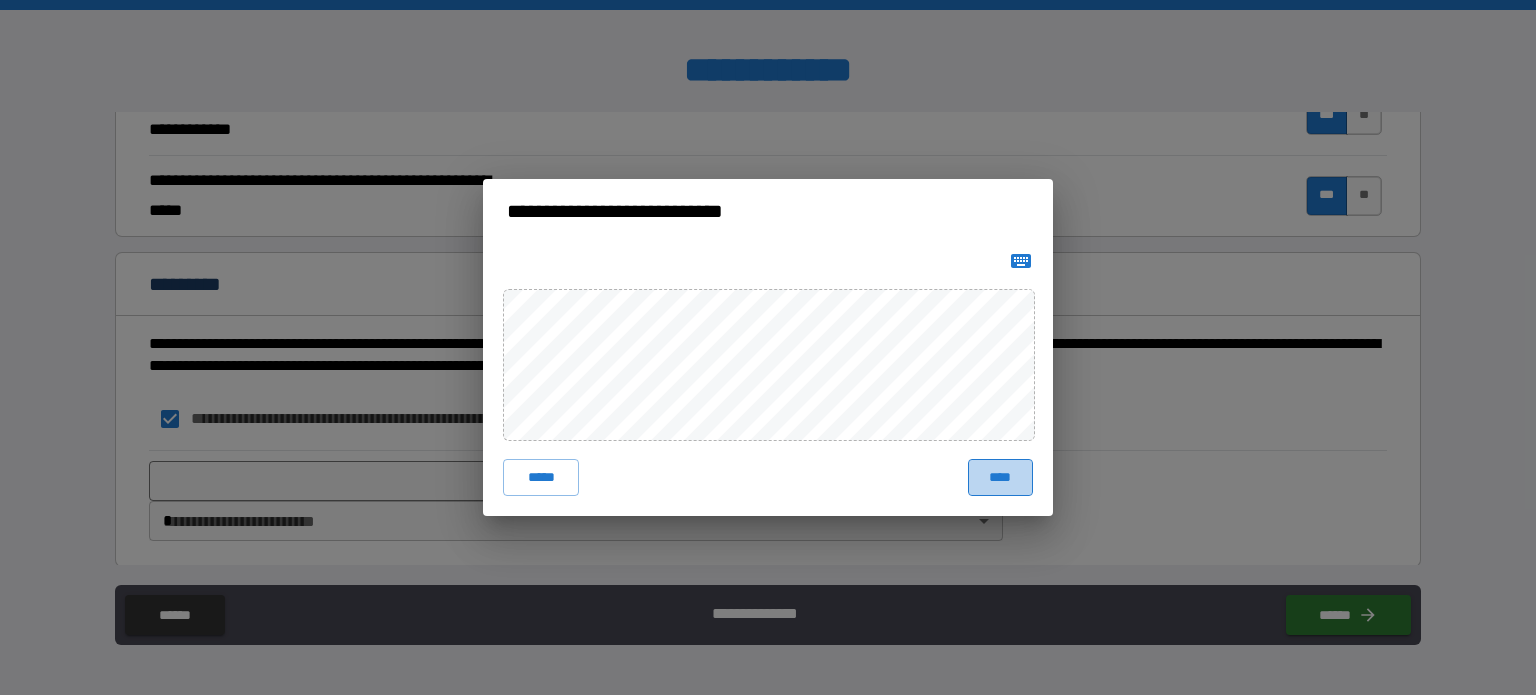 drag, startPoint x: 987, startPoint y: 479, endPoint x: 773, endPoint y: 452, distance: 215.69655 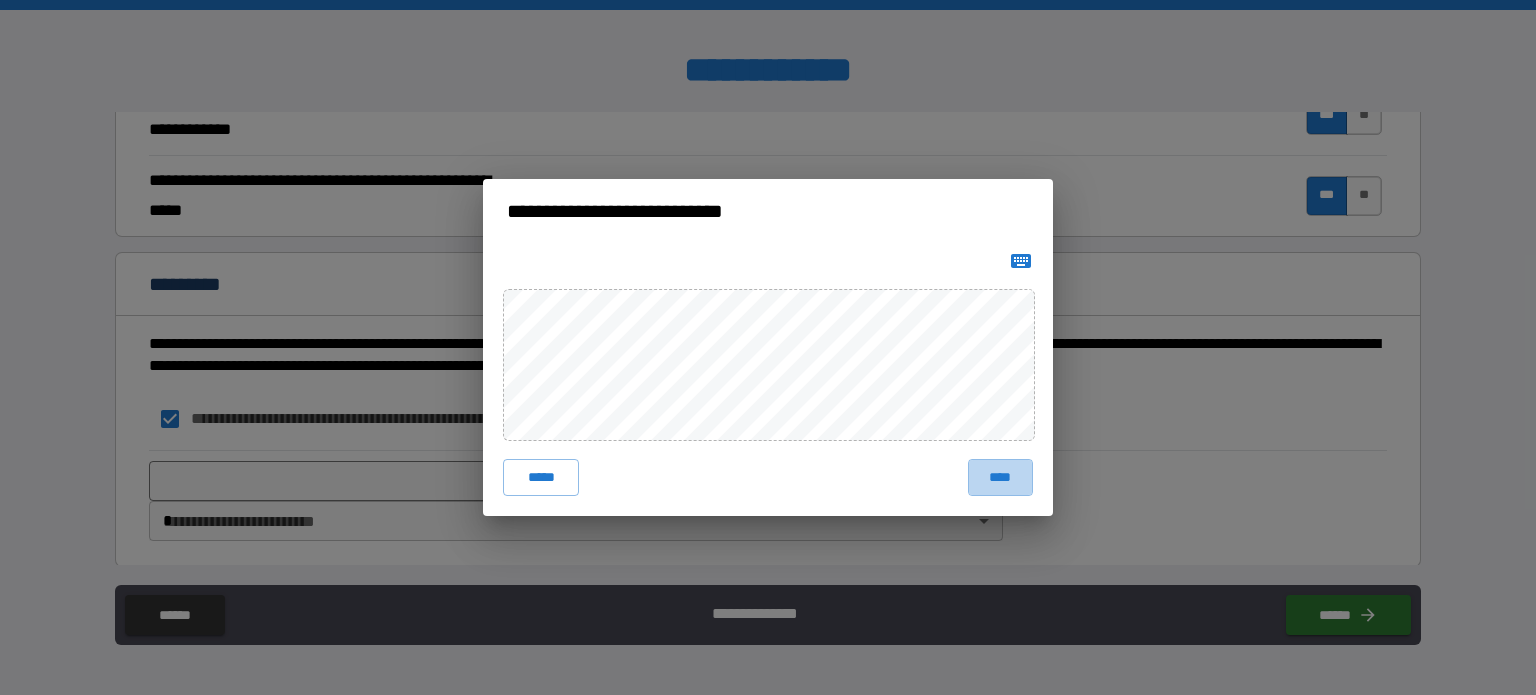 click on "****" at bounding box center (1000, 477) 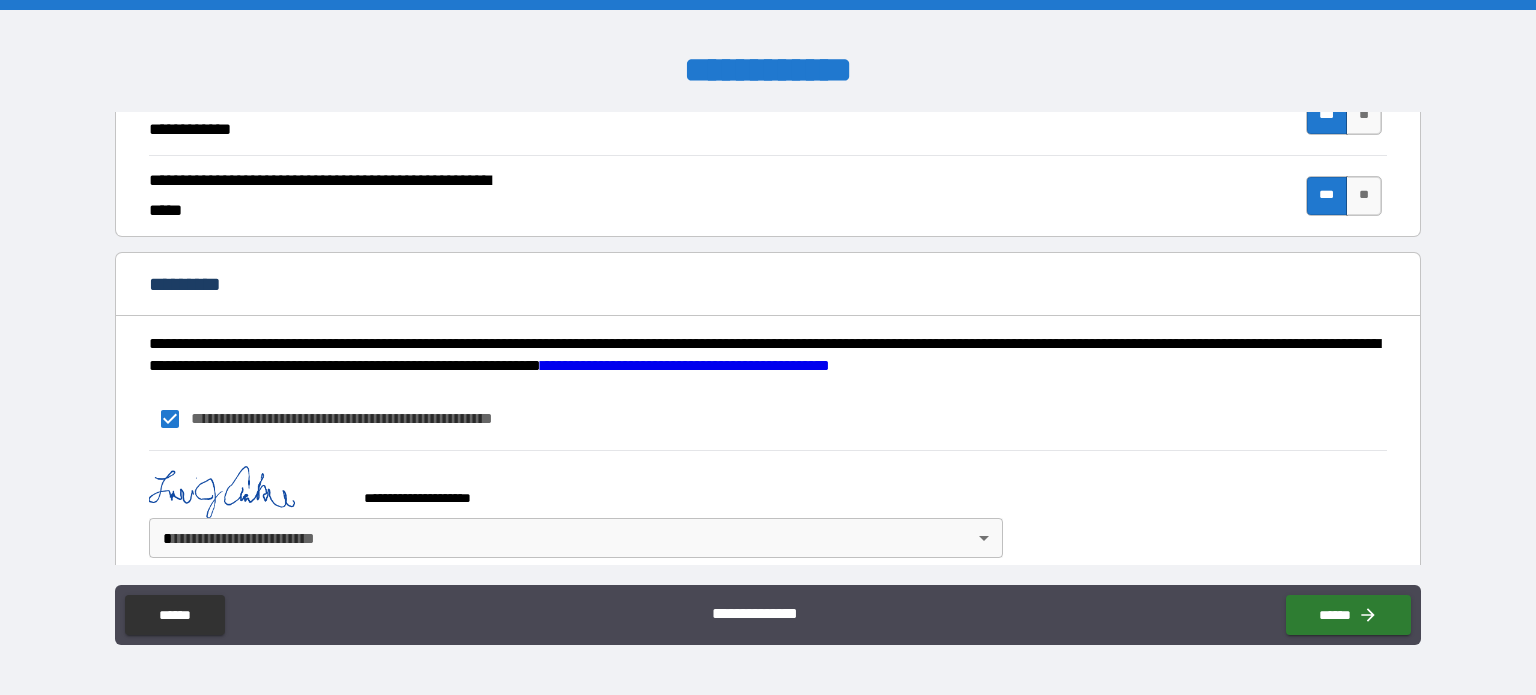 click on "**********" at bounding box center (768, 347) 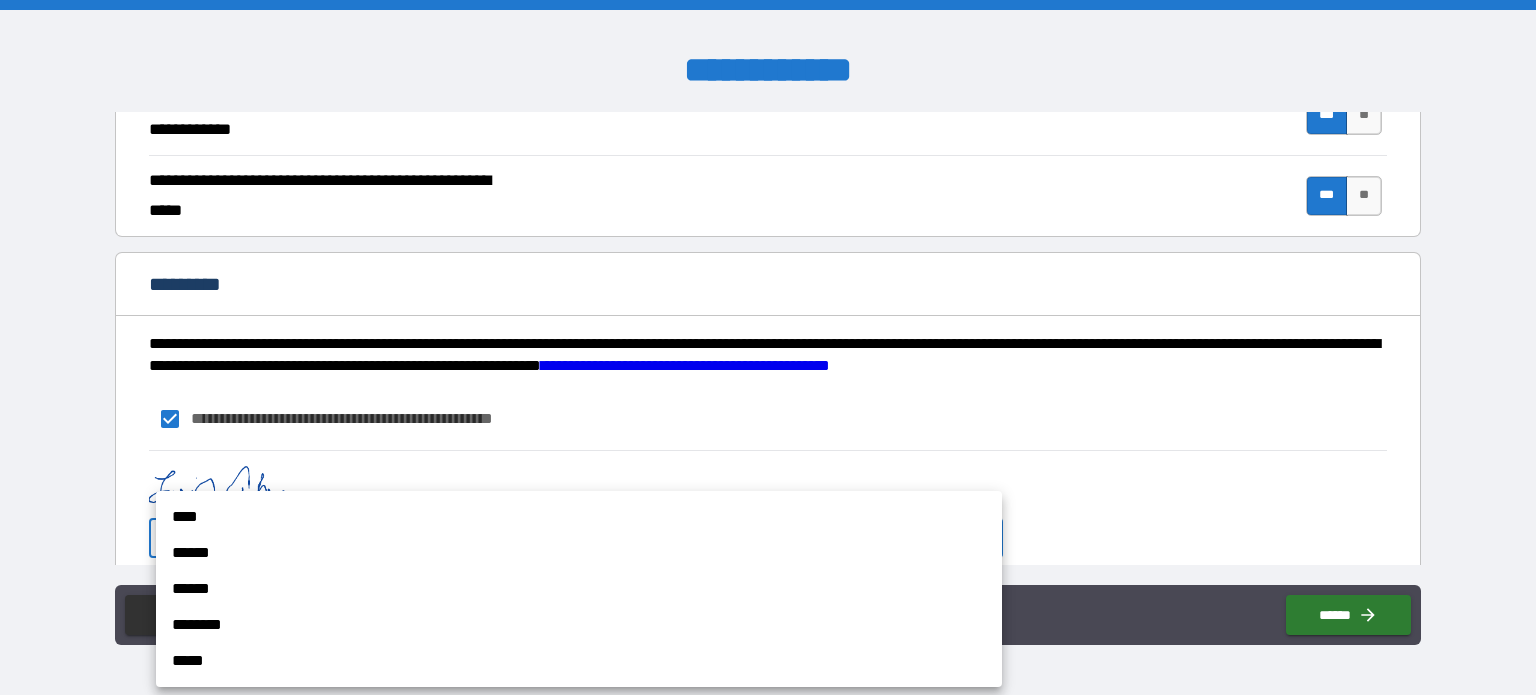 click on "****" at bounding box center (579, 517) 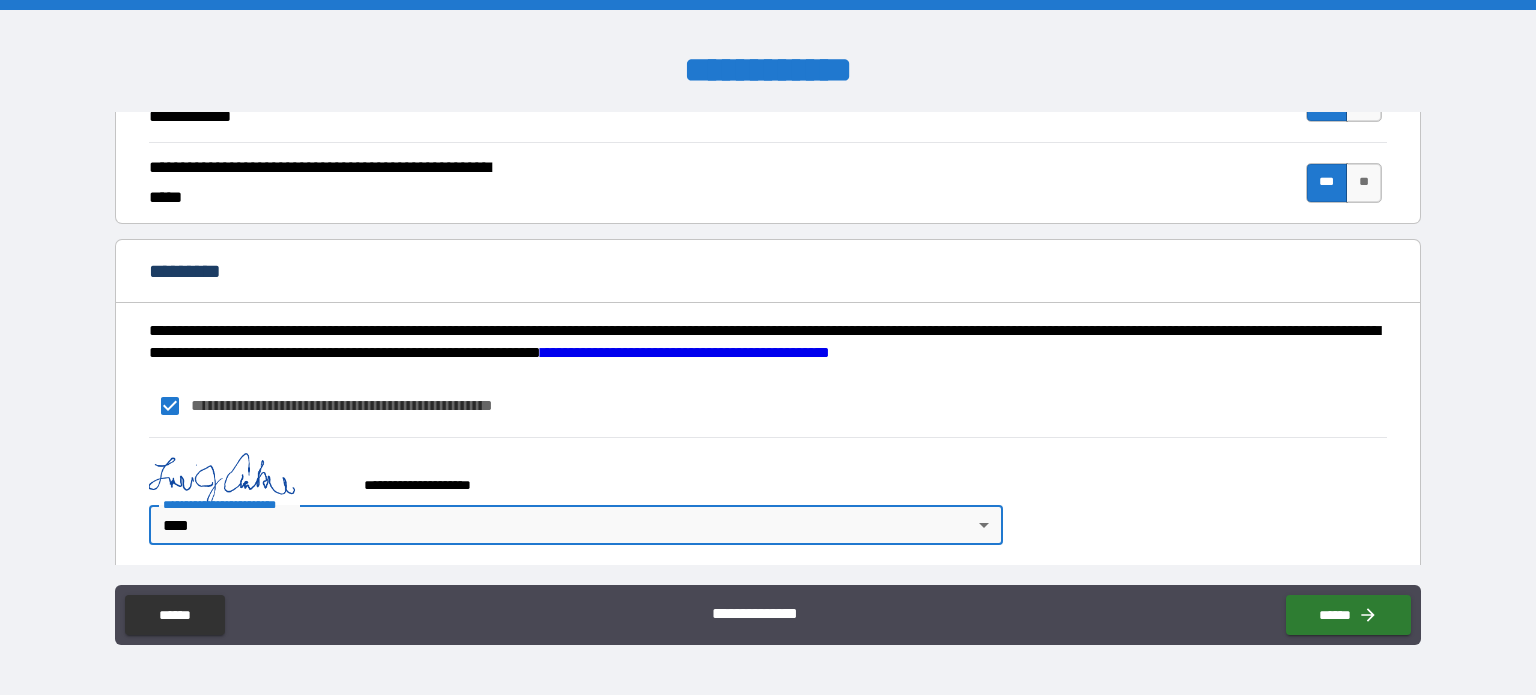 scroll, scrollTop: 1916, scrollLeft: 0, axis: vertical 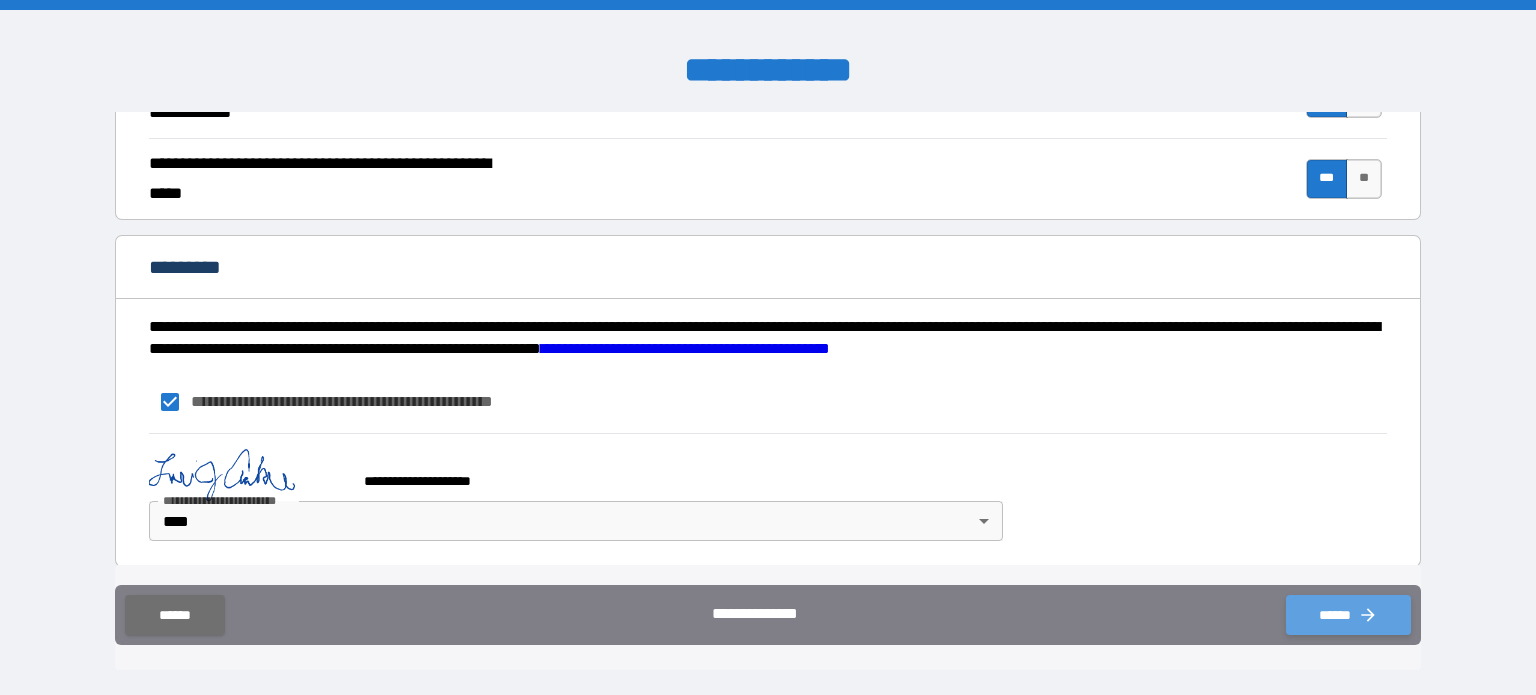 click on "******" at bounding box center (1348, 615) 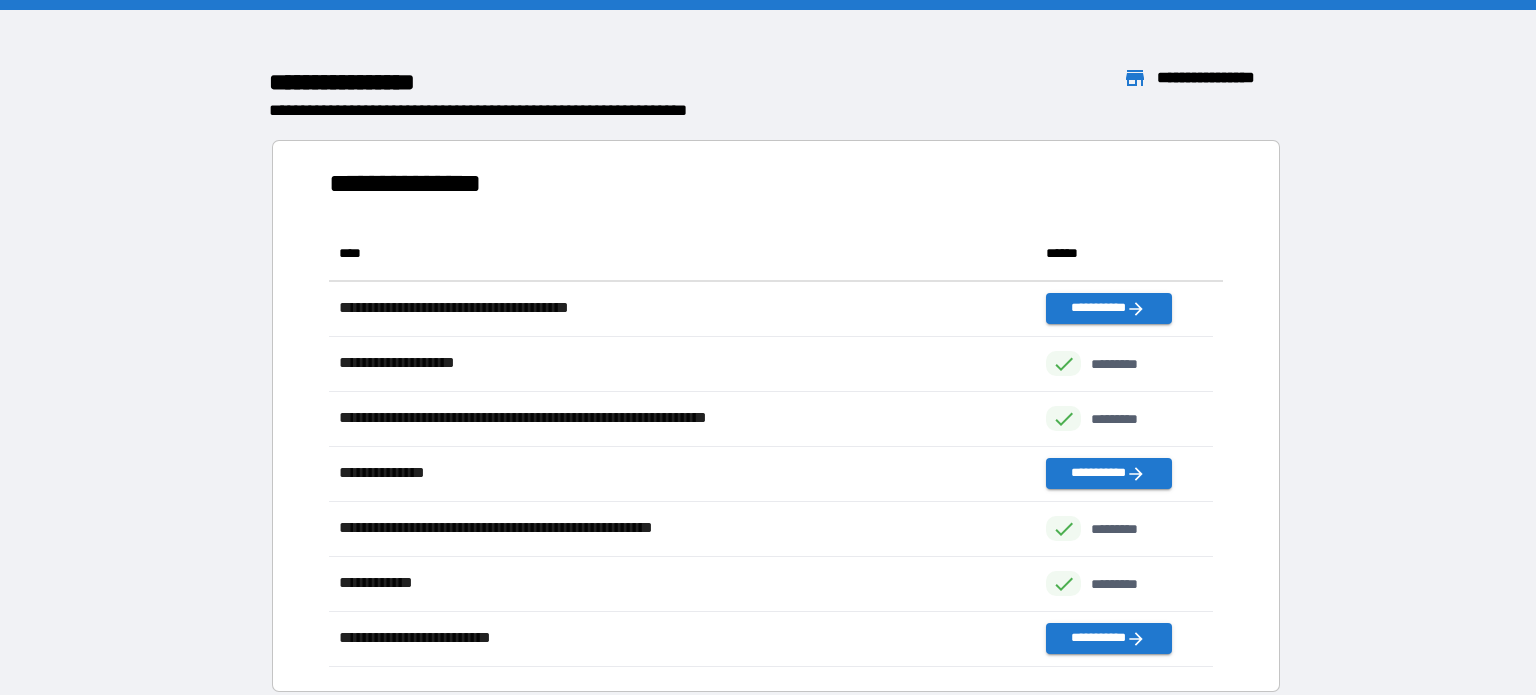 scroll, scrollTop: 16, scrollLeft: 16, axis: both 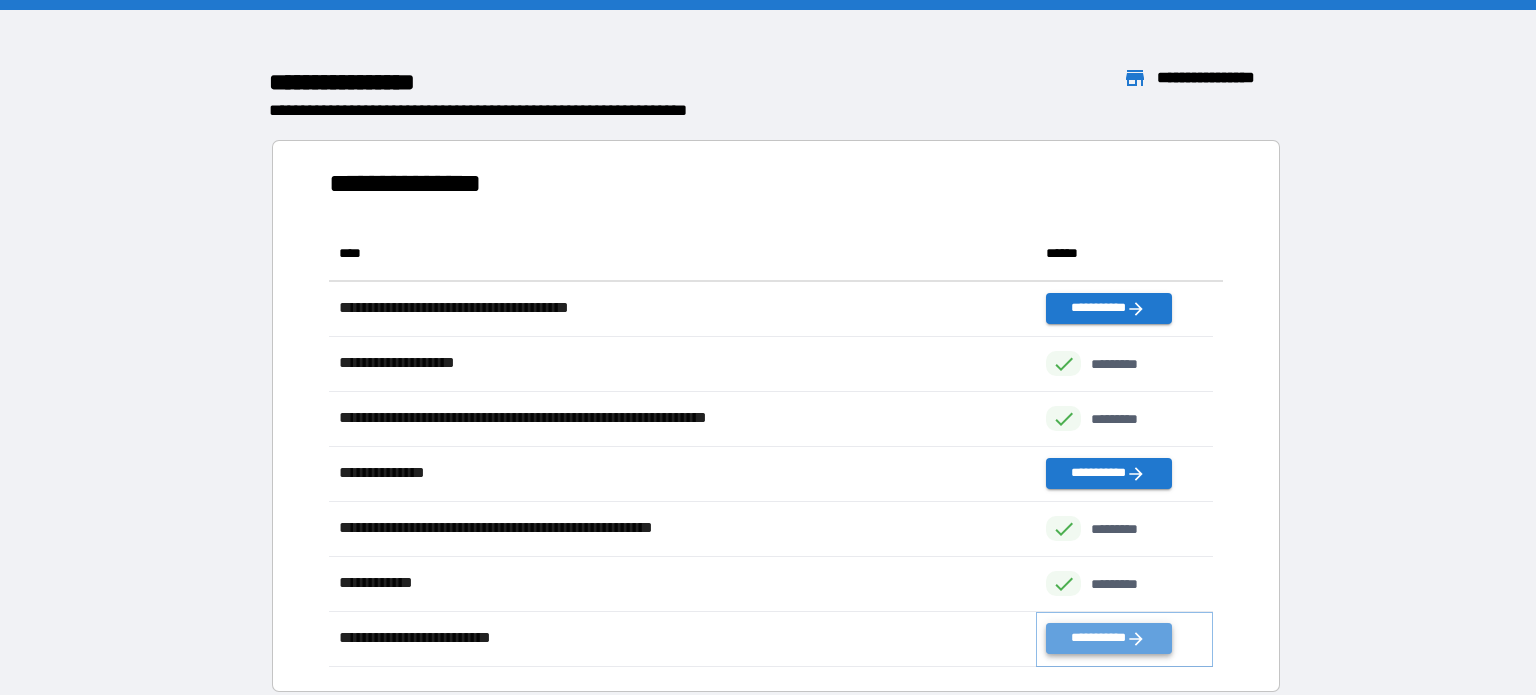 click on "**********" at bounding box center [1108, 638] 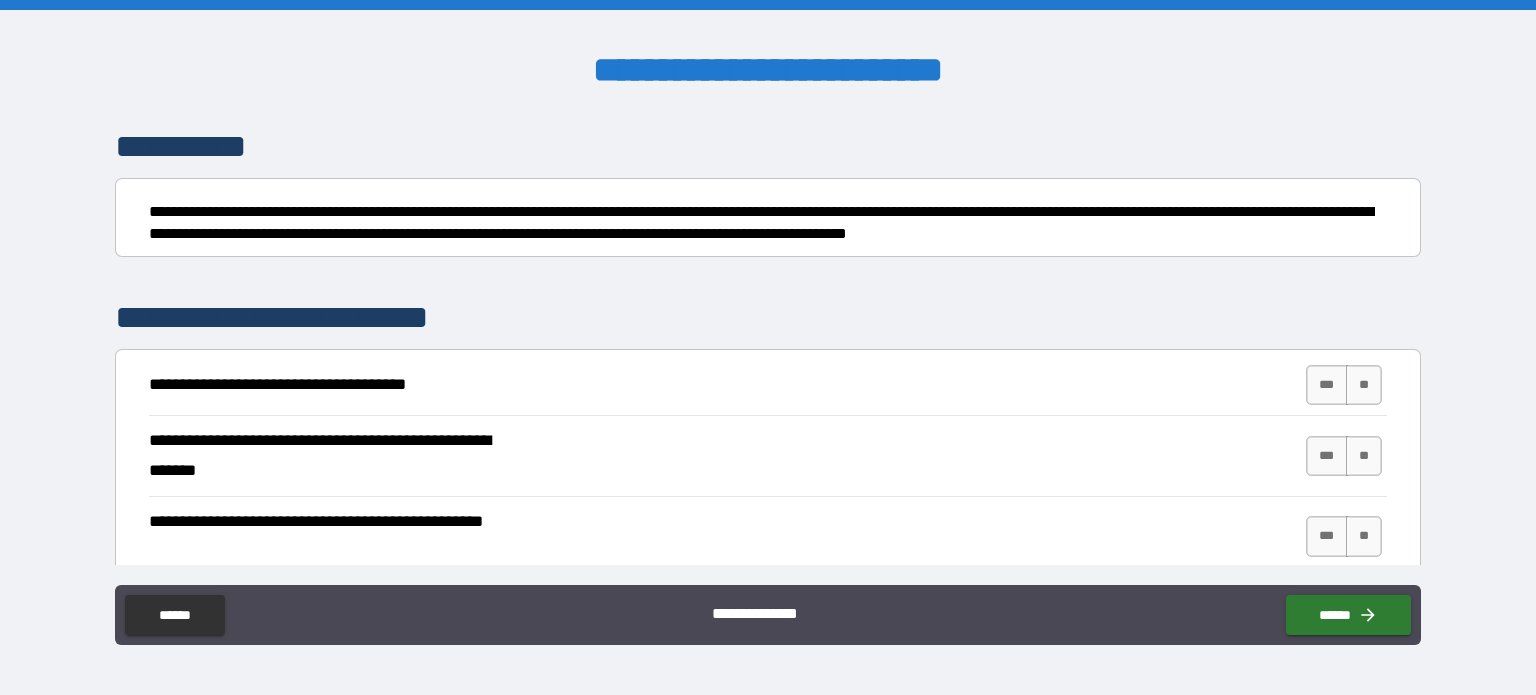 scroll, scrollTop: 300, scrollLeft: 0, axis: vertical 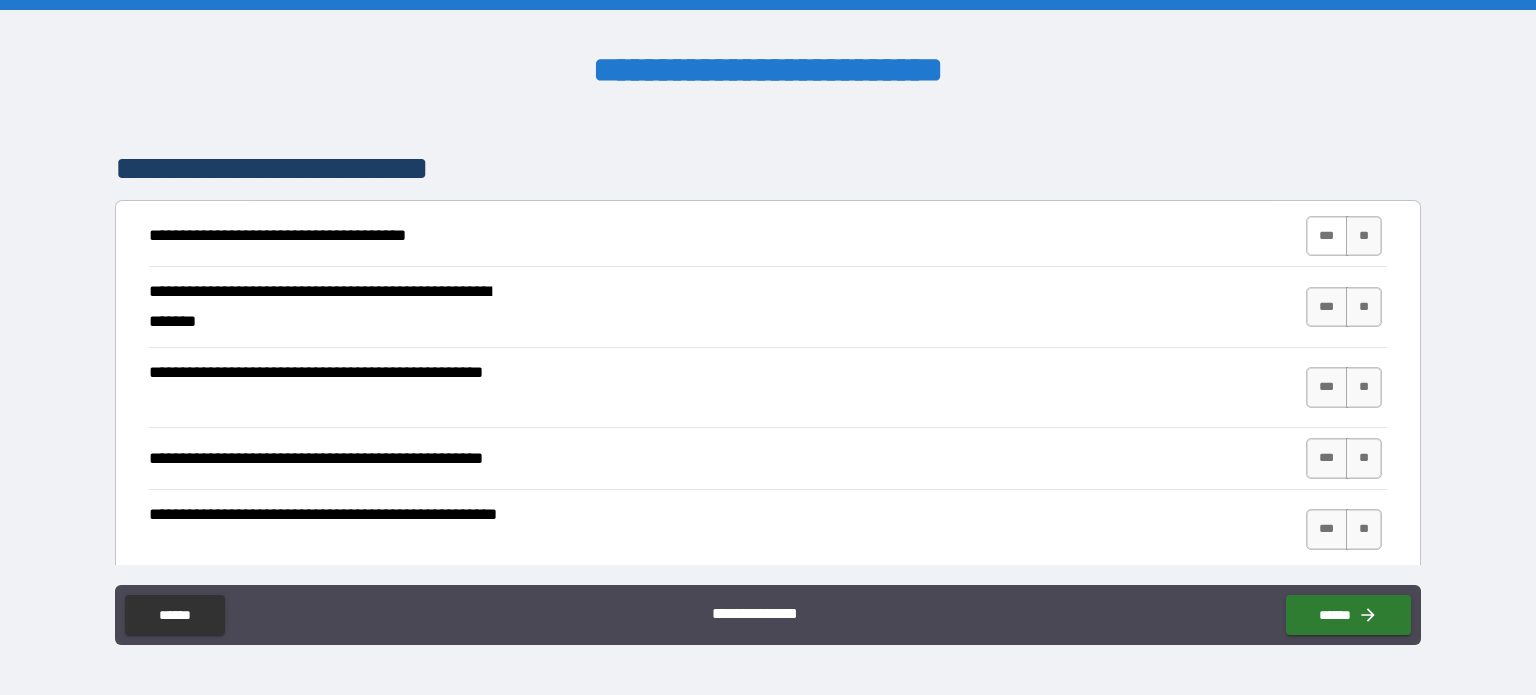 click on "***" at bounding box center [1327, 236] 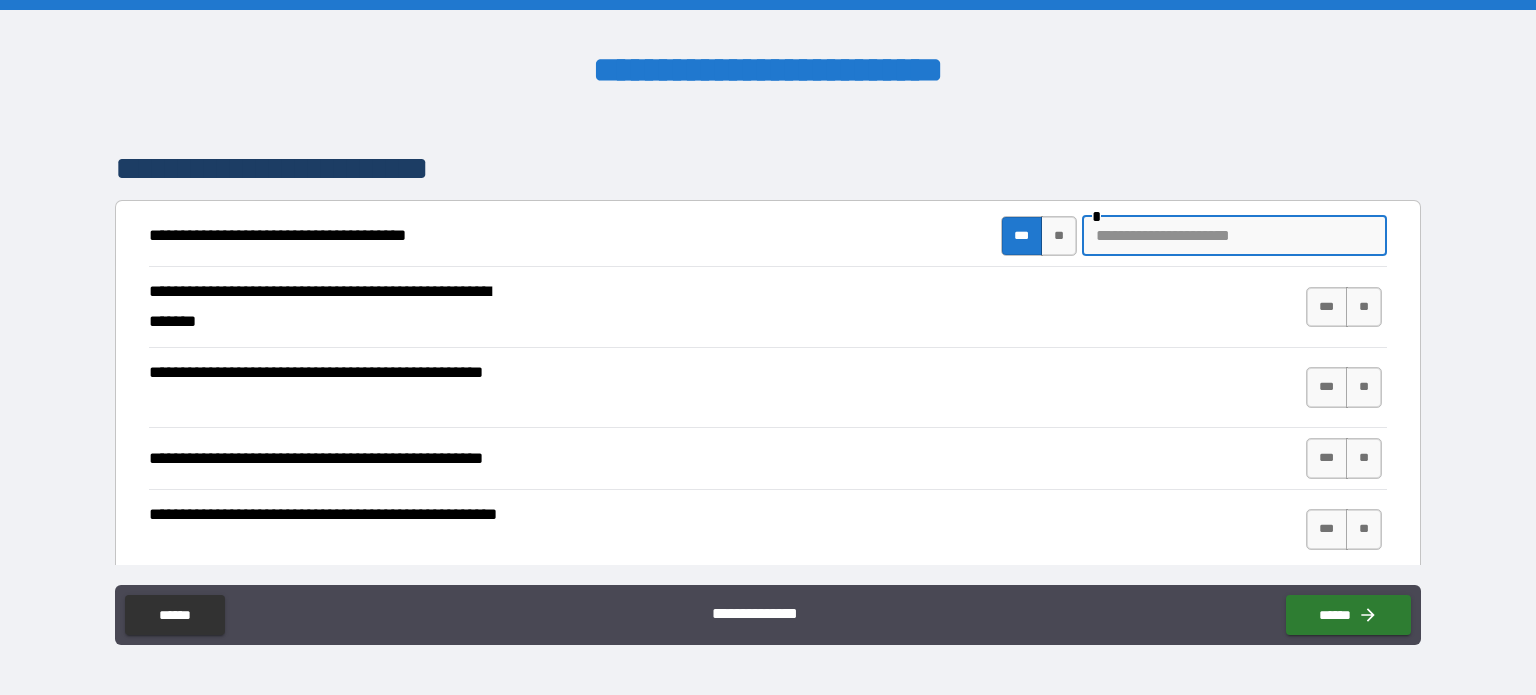 click at bounding box center [1234, 236] 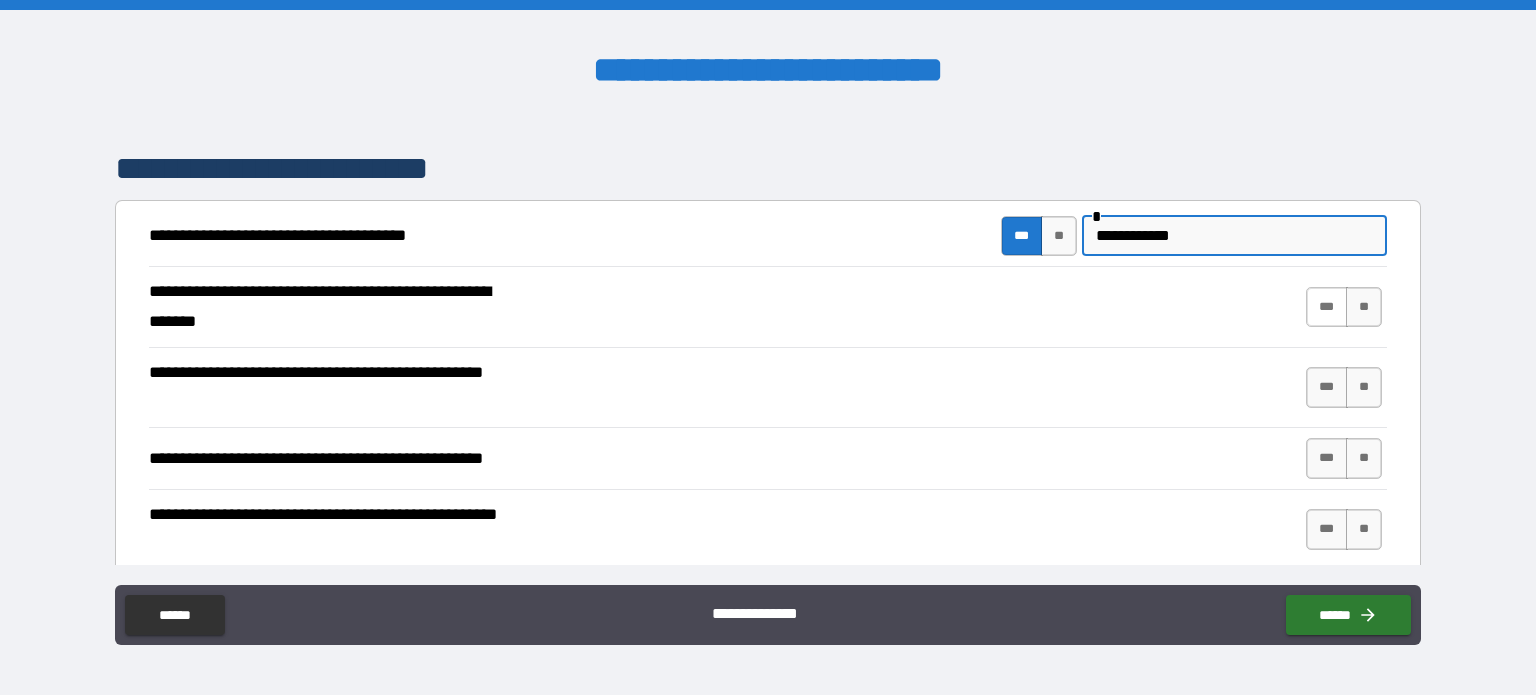 type on "**********" 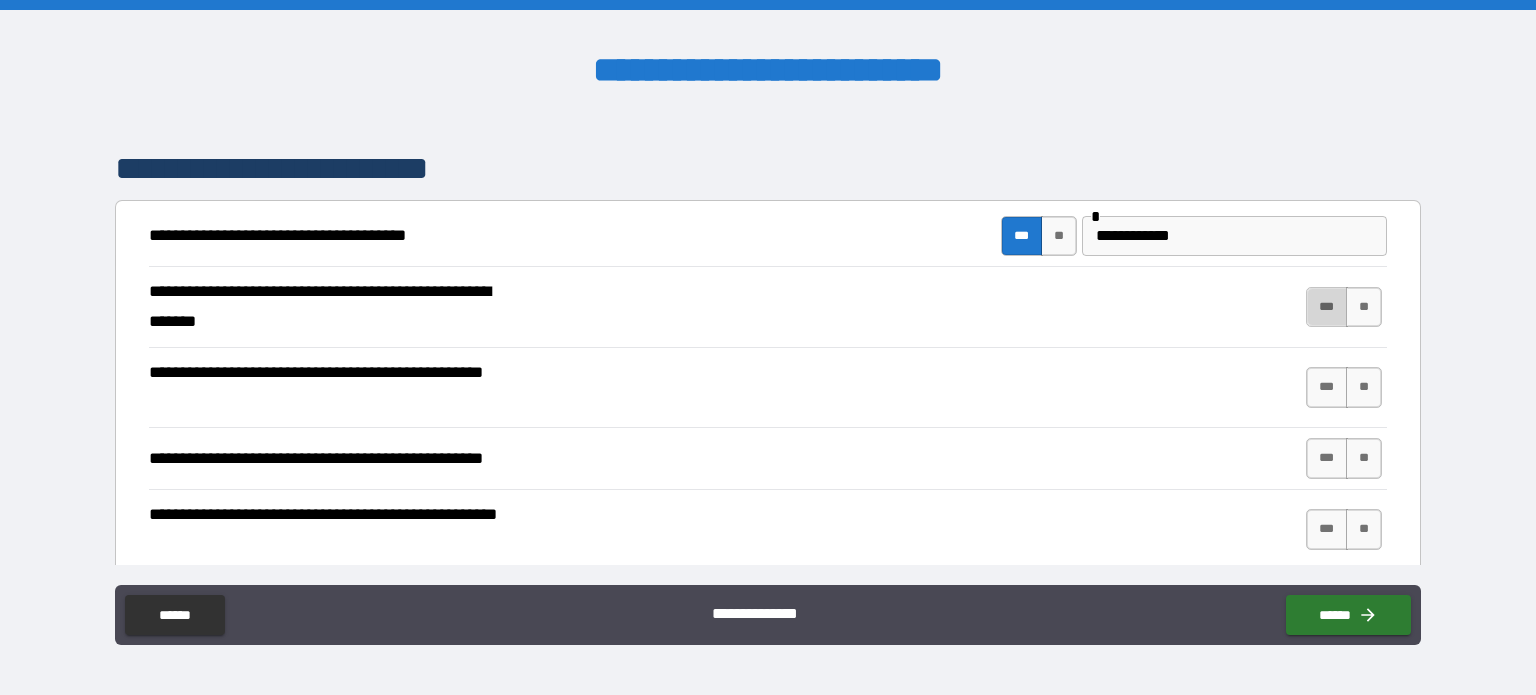 click on "***" at bounding box center (1327, 307) 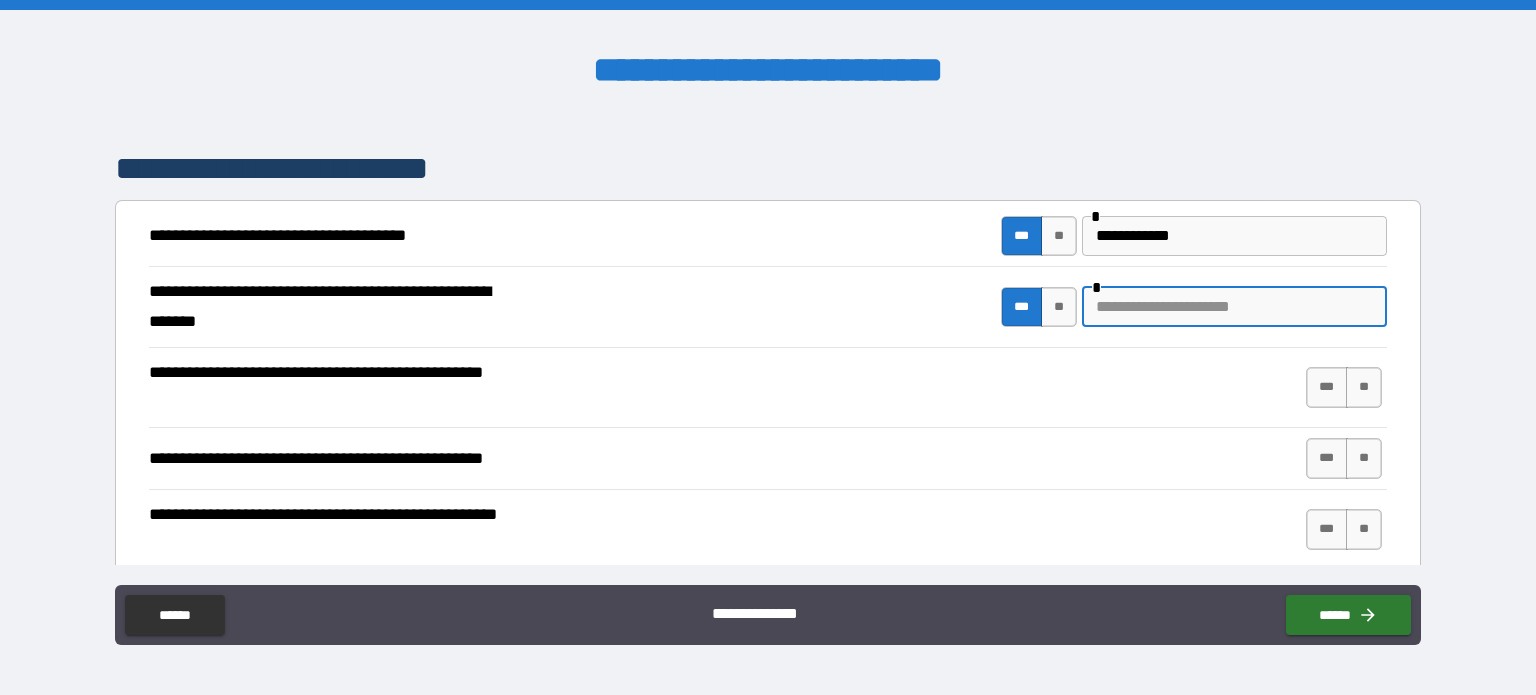 click at bounding box center (1234, 307) 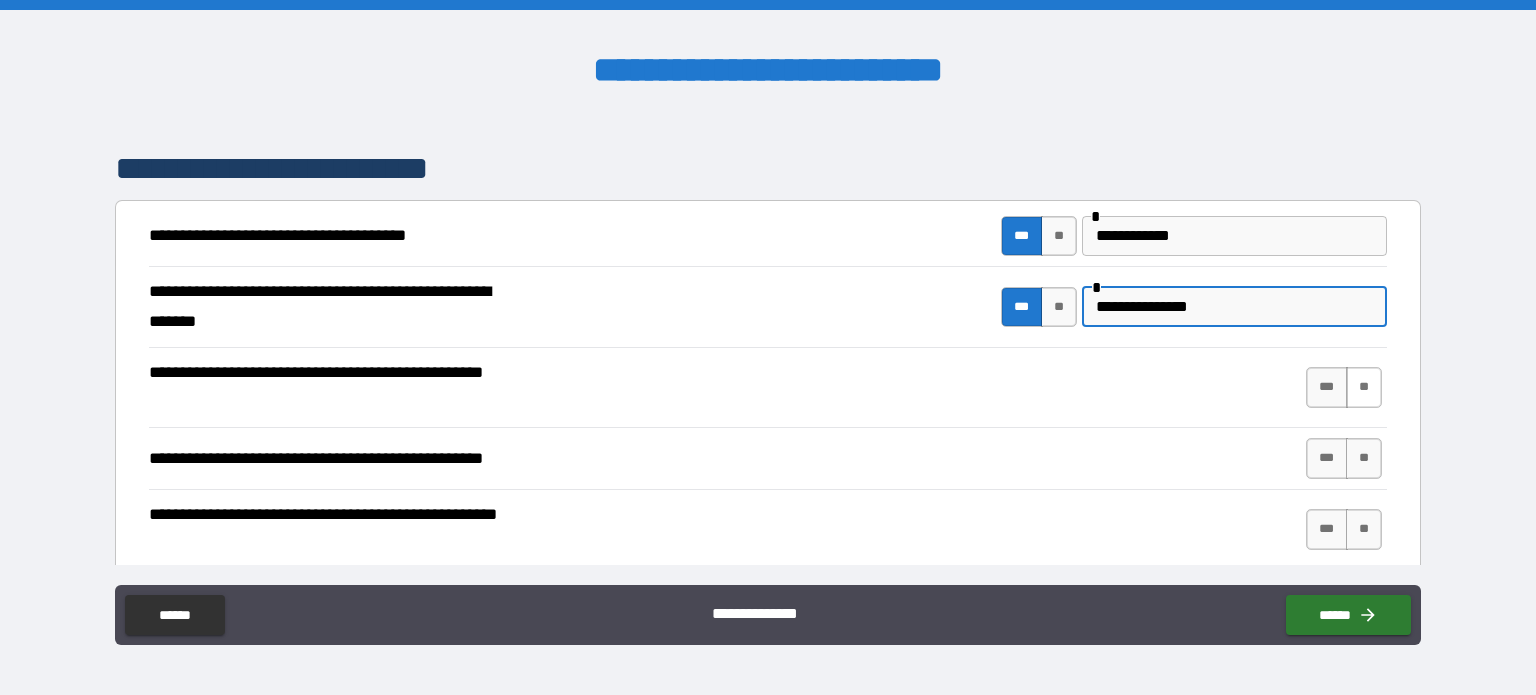 type on "**********" 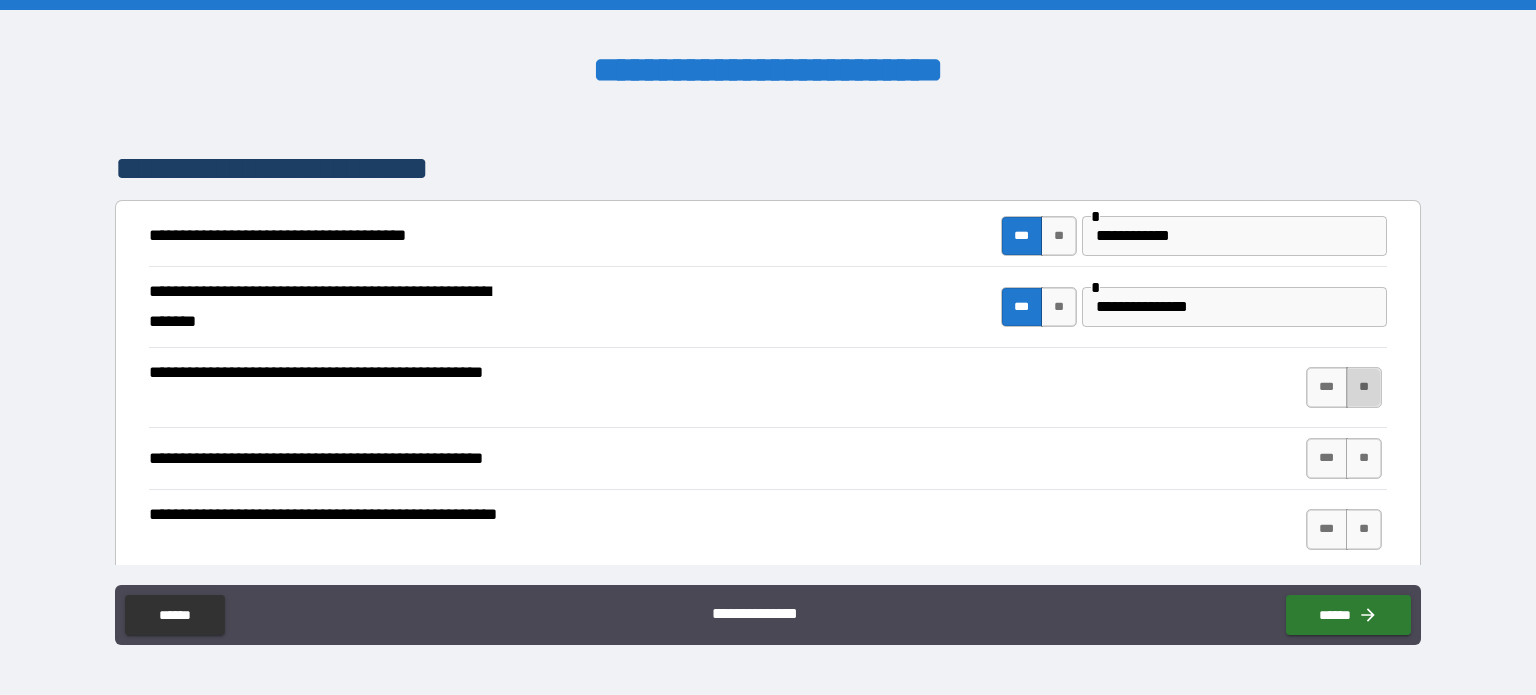 click on "**" at bounding box center (1364, 387) 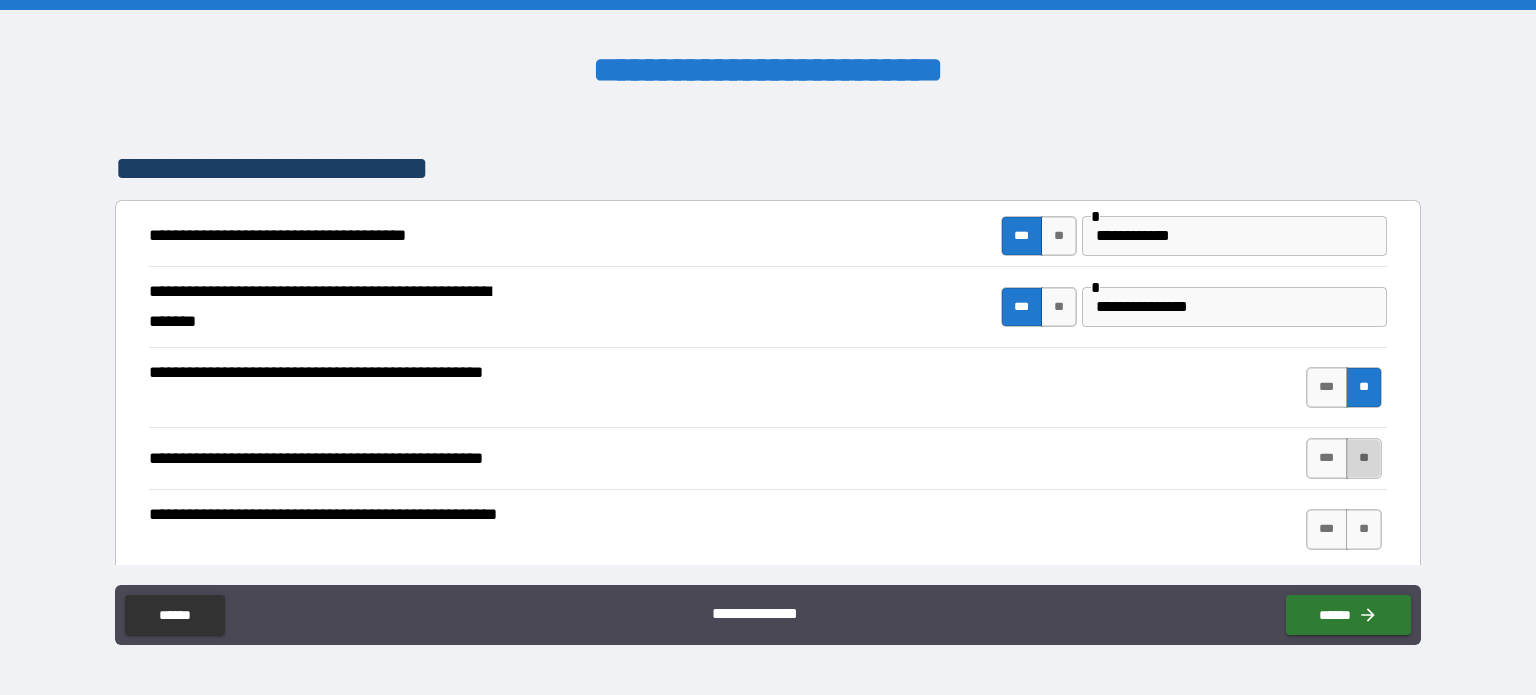 click on "**" at bounding box center [1364, 458] 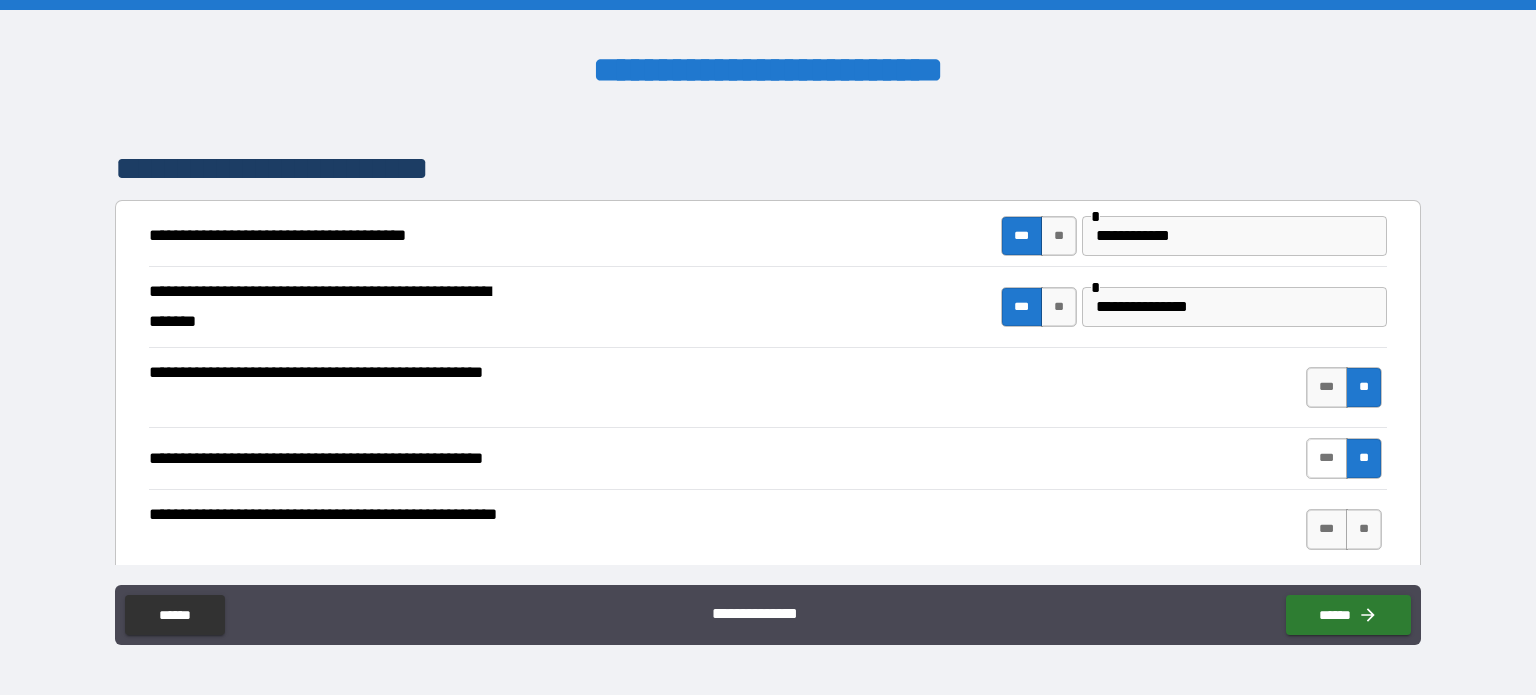 click on "***" at bounding box center [1327, 458] 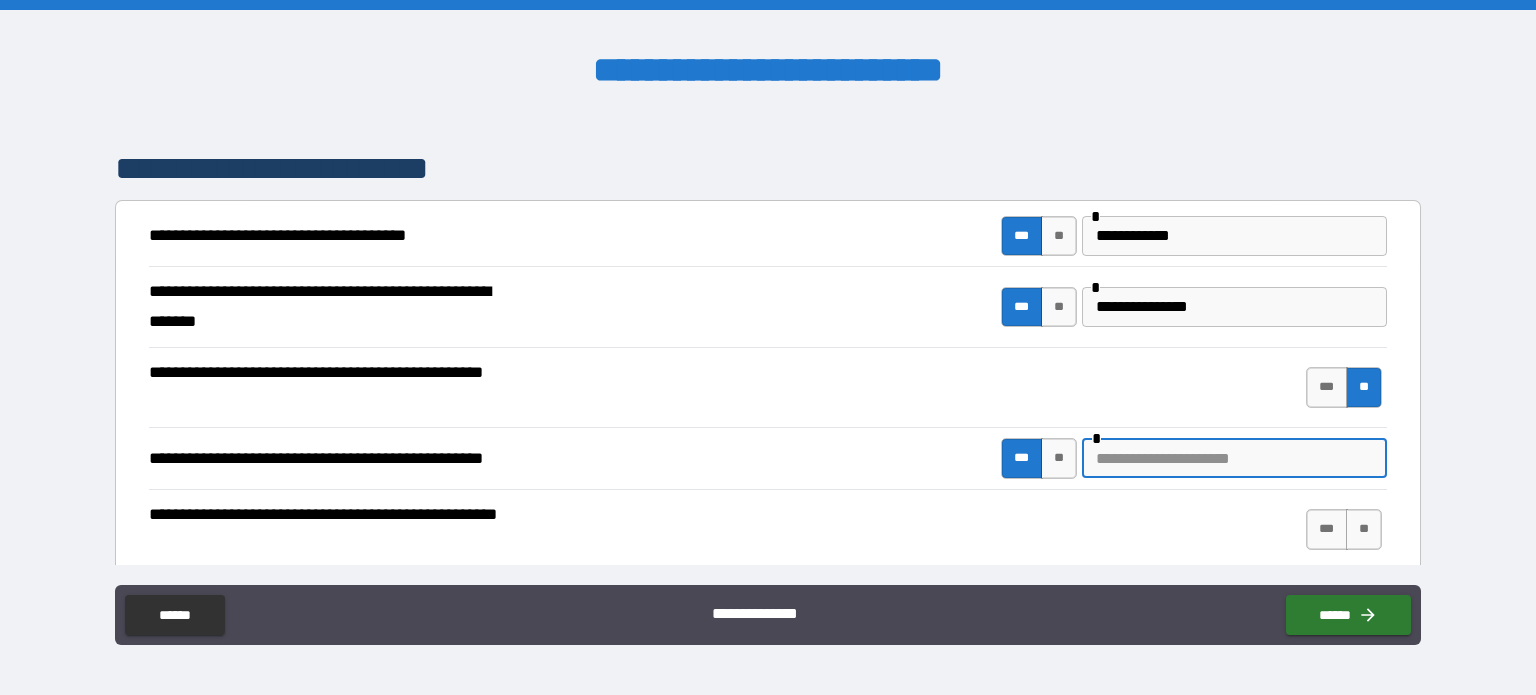 click at bounding box center (1234, 458) 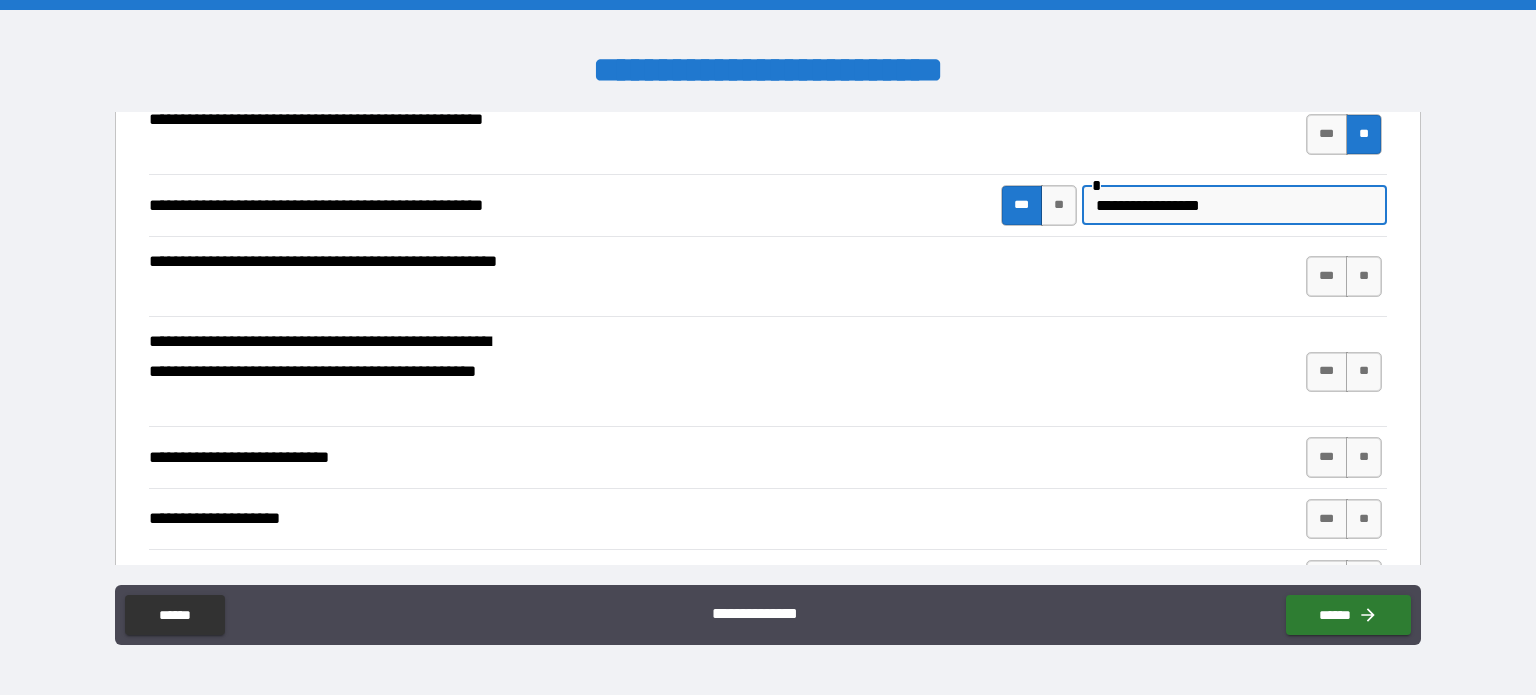 scroll, scrollTop: 600, scrollLeft: 0, axis: vertical 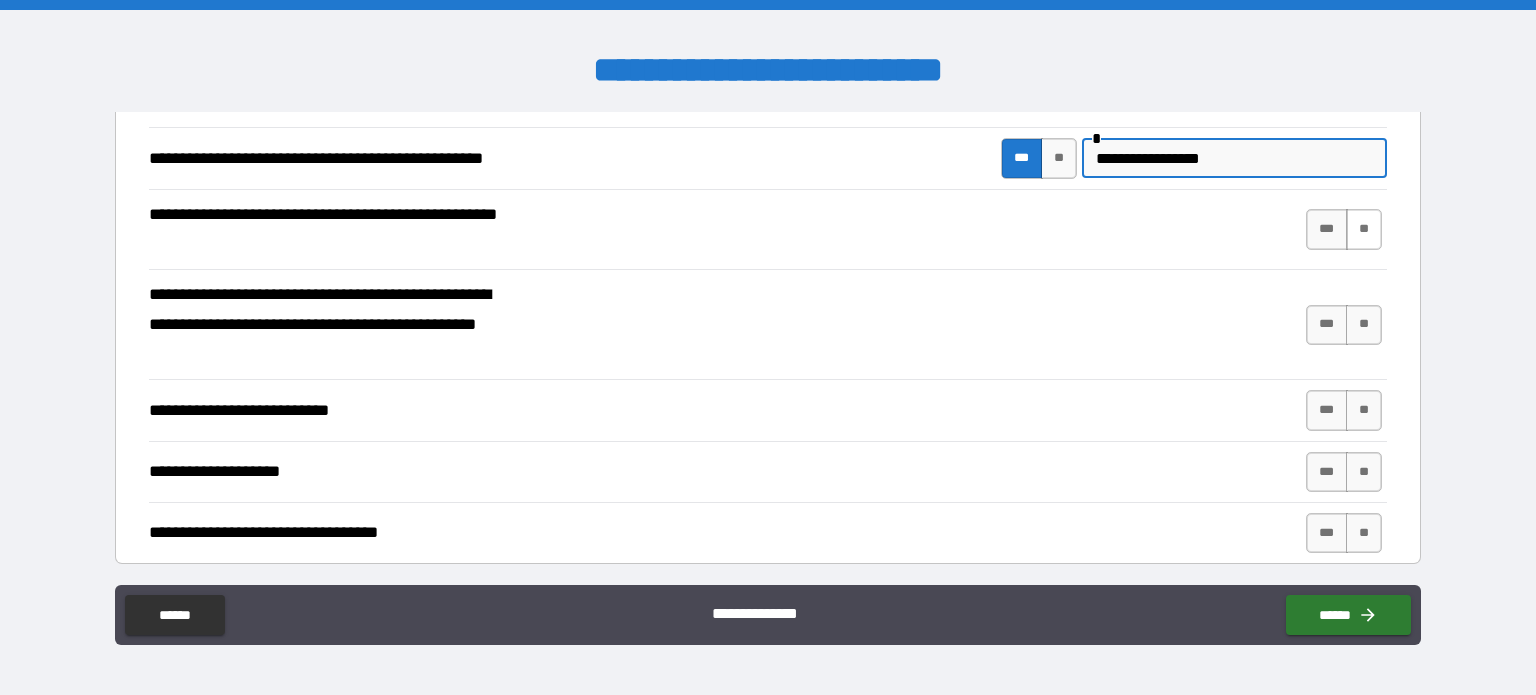 type on "**********" 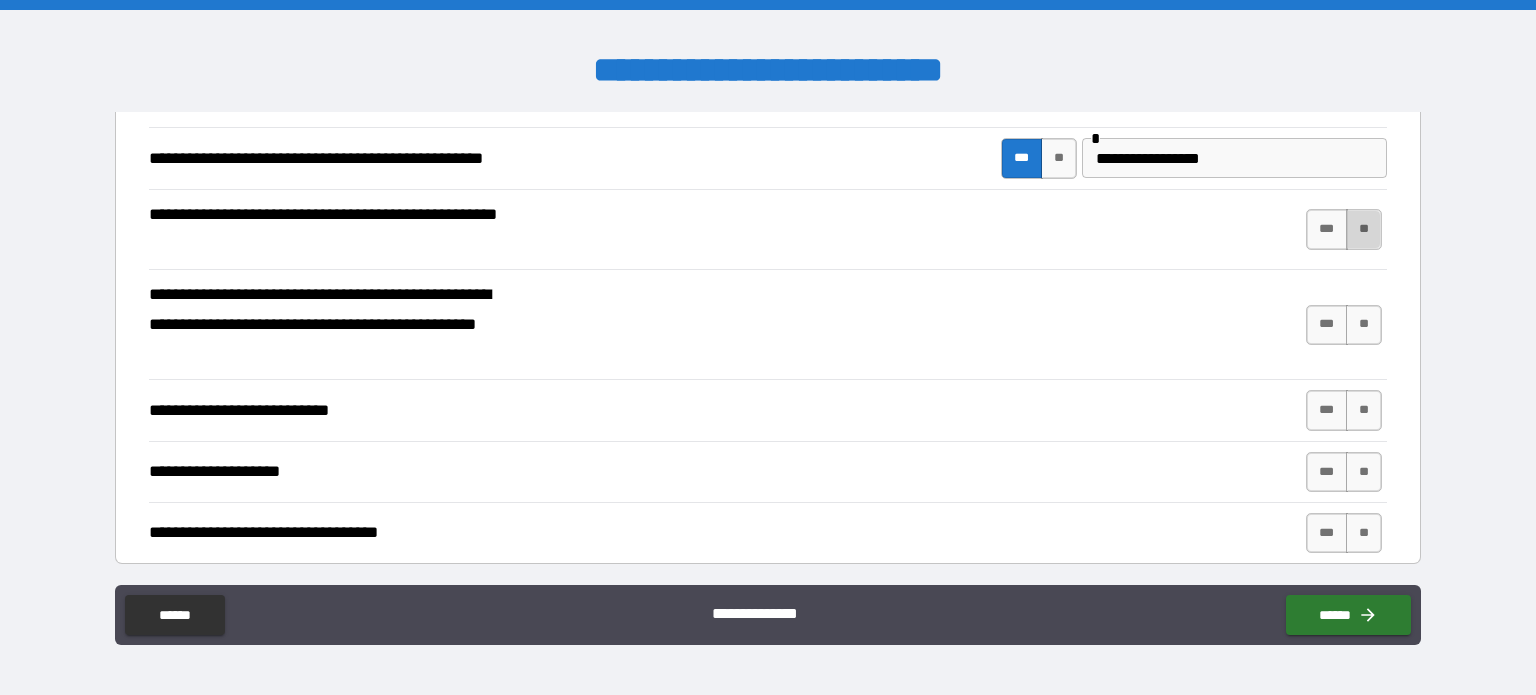 click on "**" at bounding box center [1364, 229] 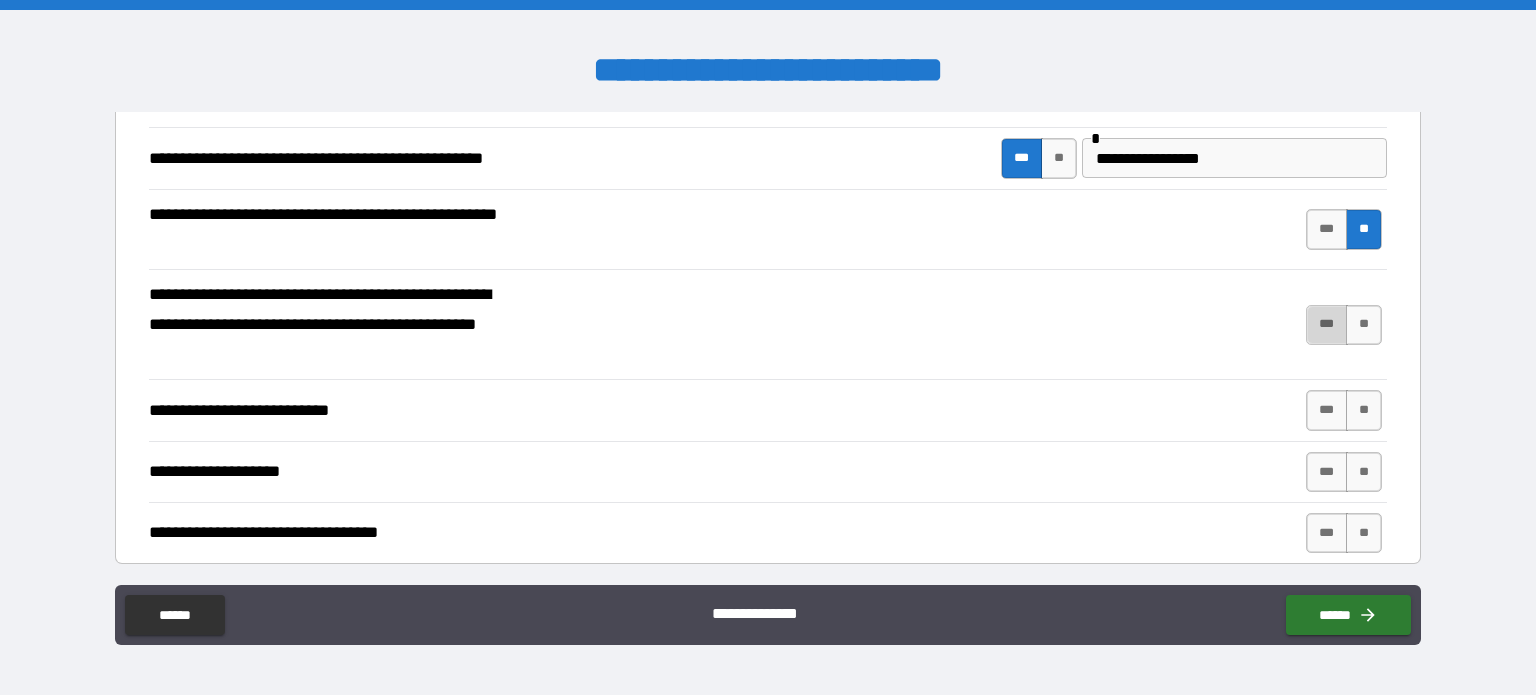 click on "***" at bounding box center [1327, 325] 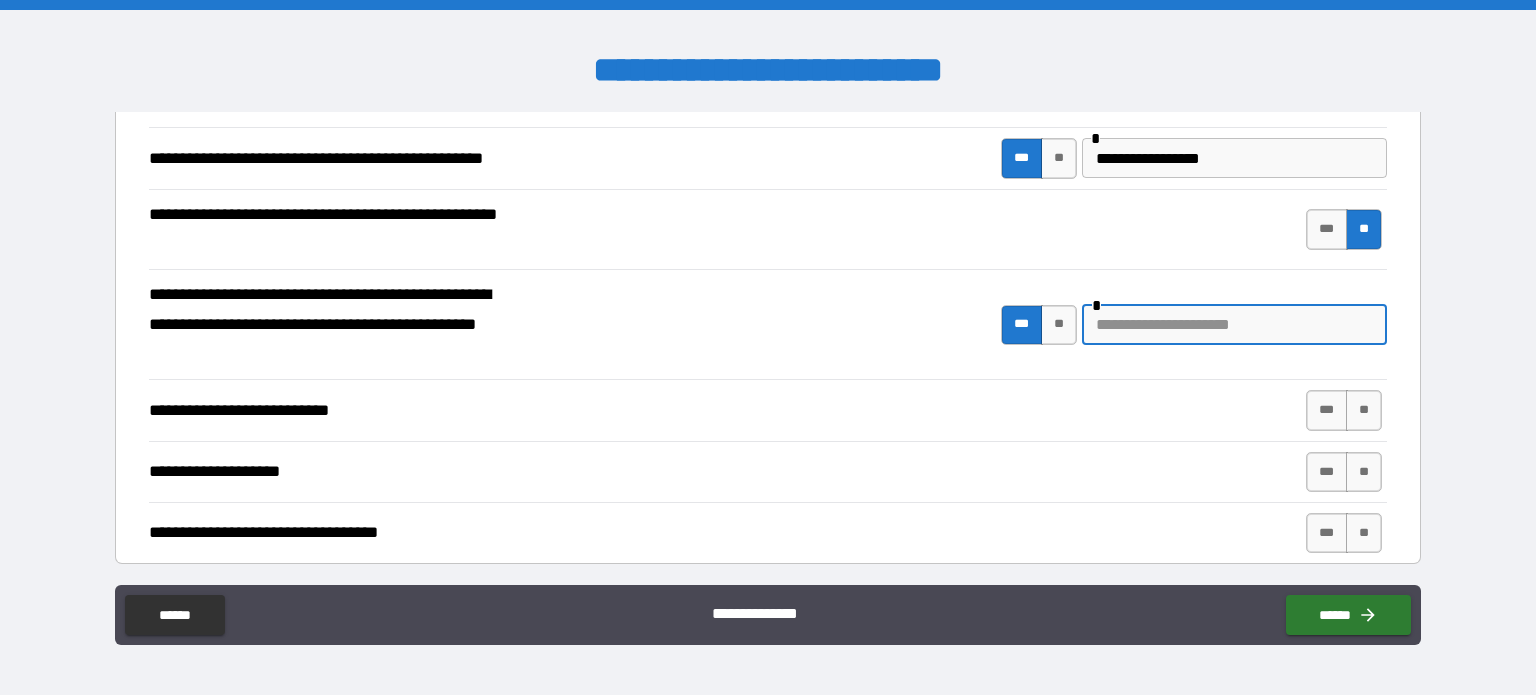 click at bounding box center (1234, 325) 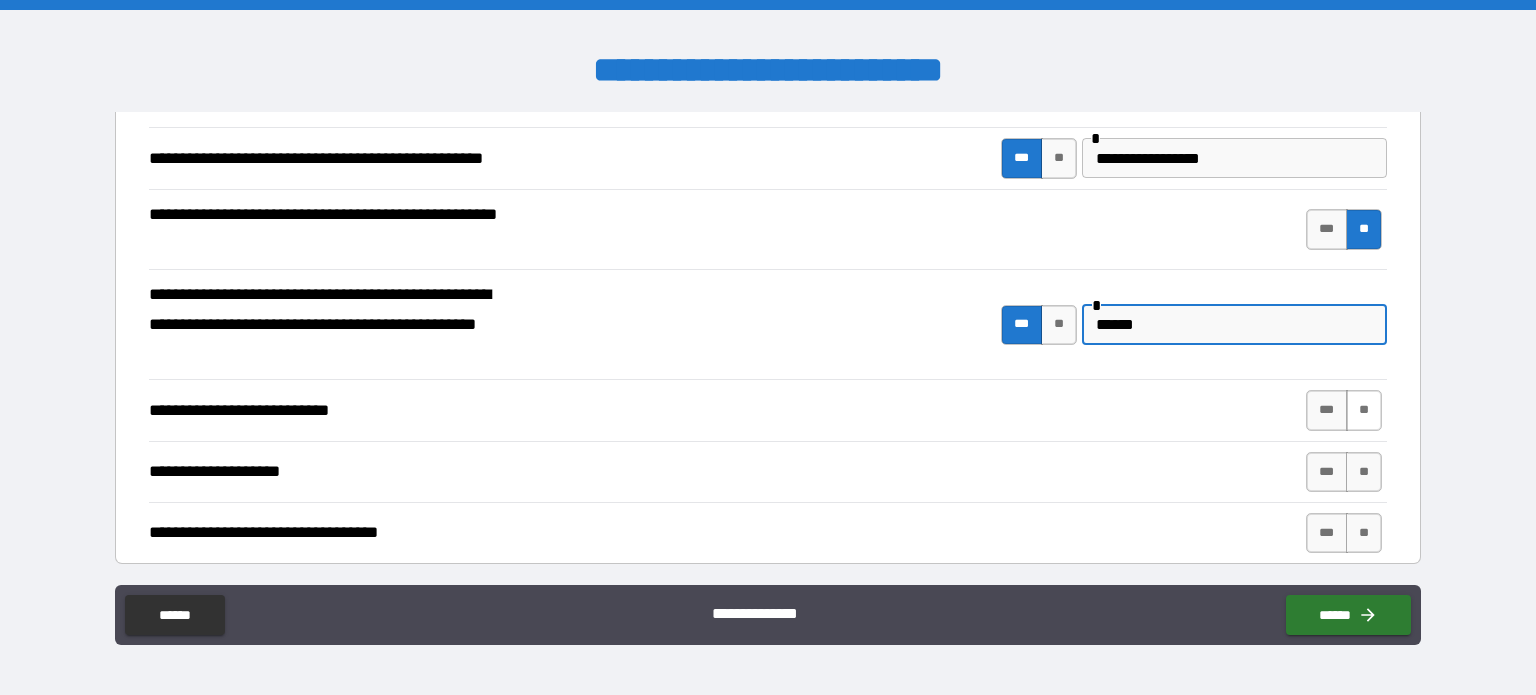 type on "******" 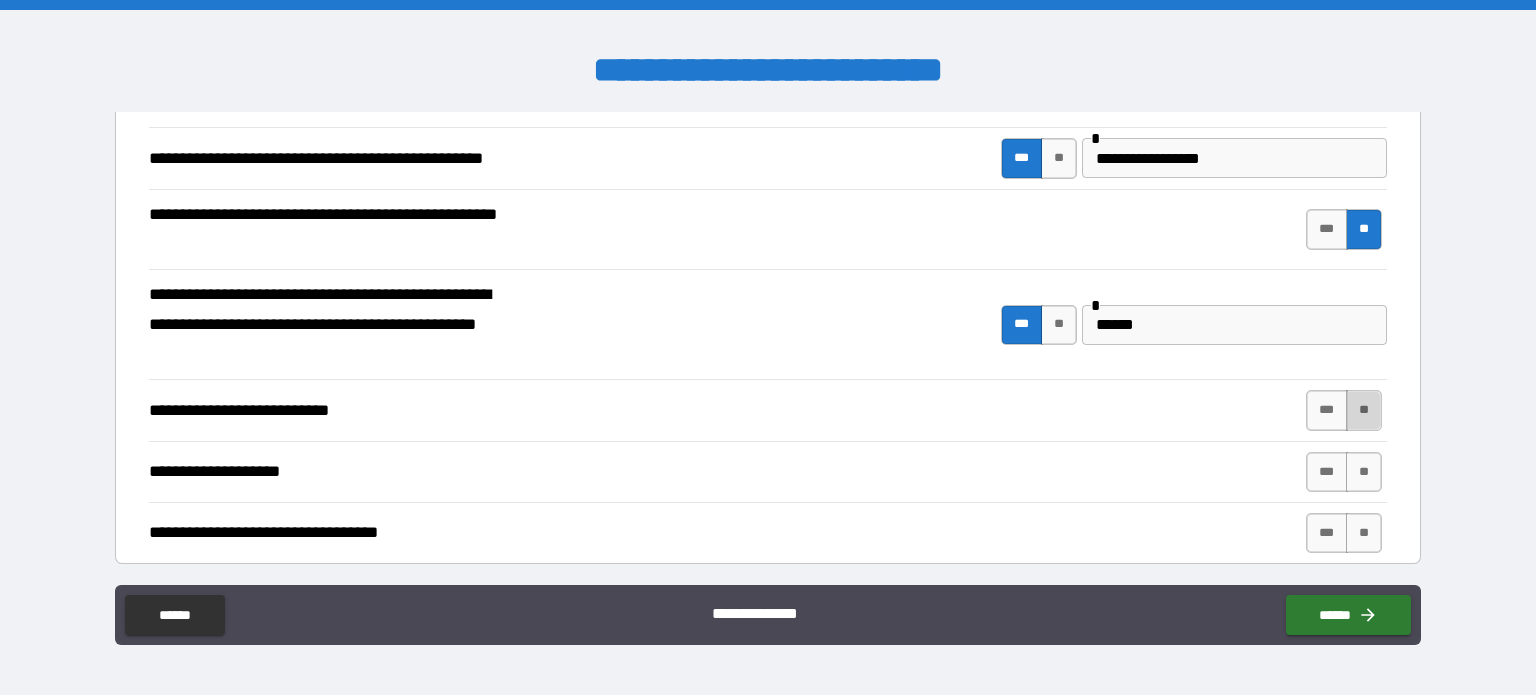 click on "**" at bounding box center (1364, 410) 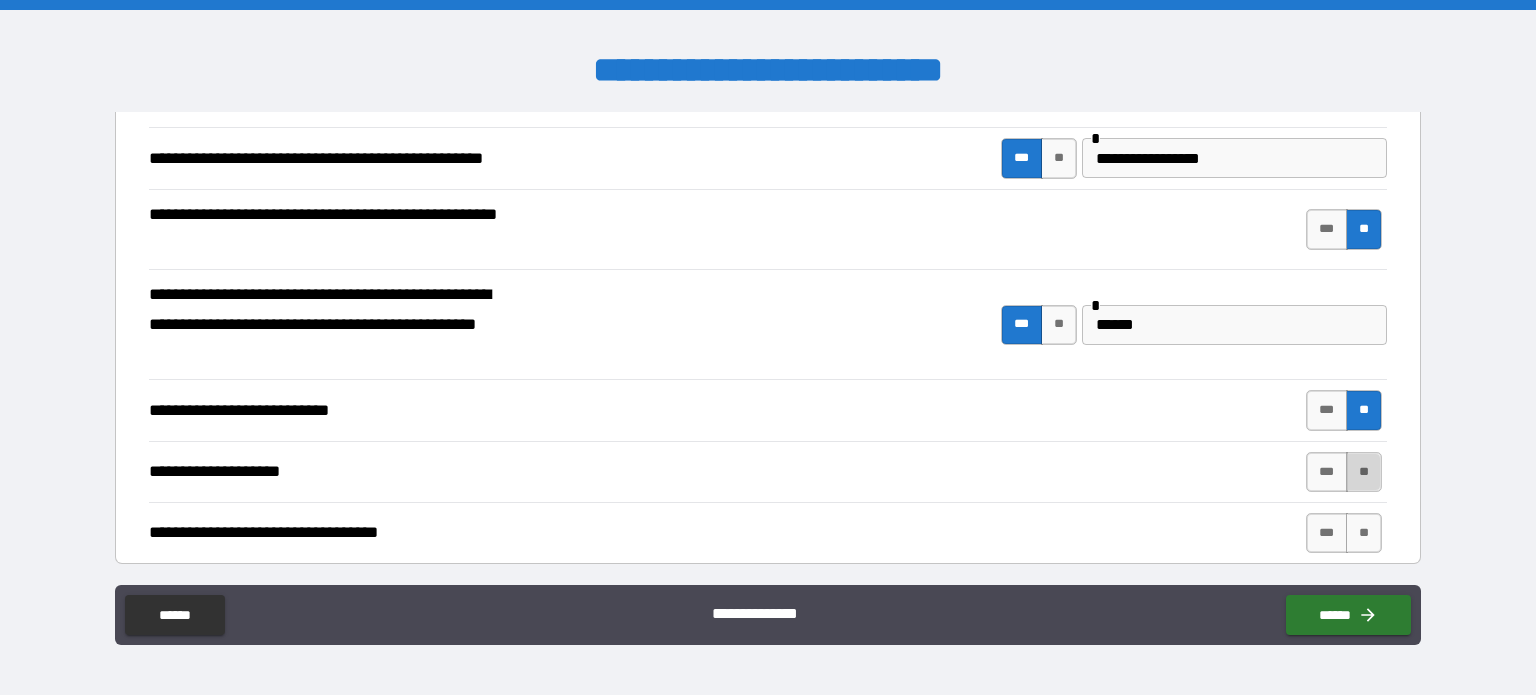 click on "**" at bounding box center (1364, 472) 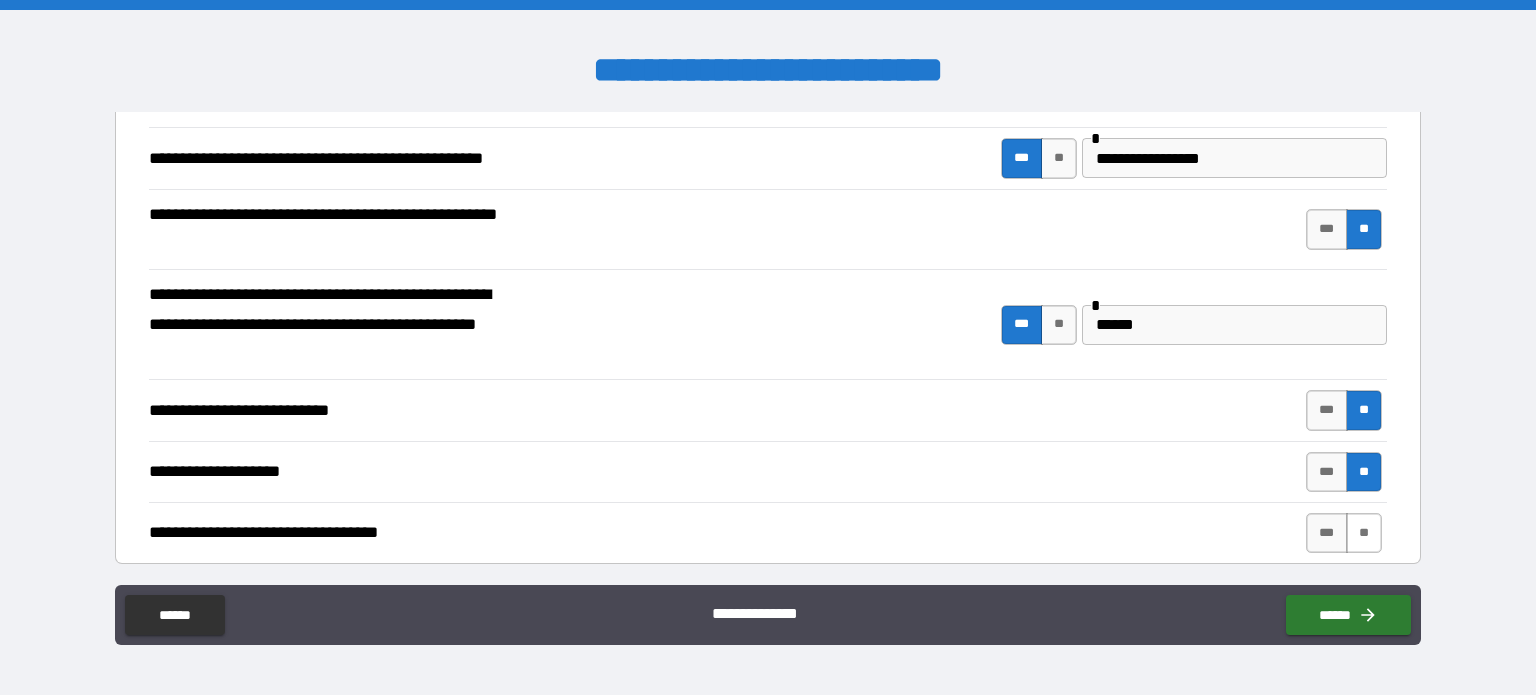 click on "**" at bounding box center (1364, 533) 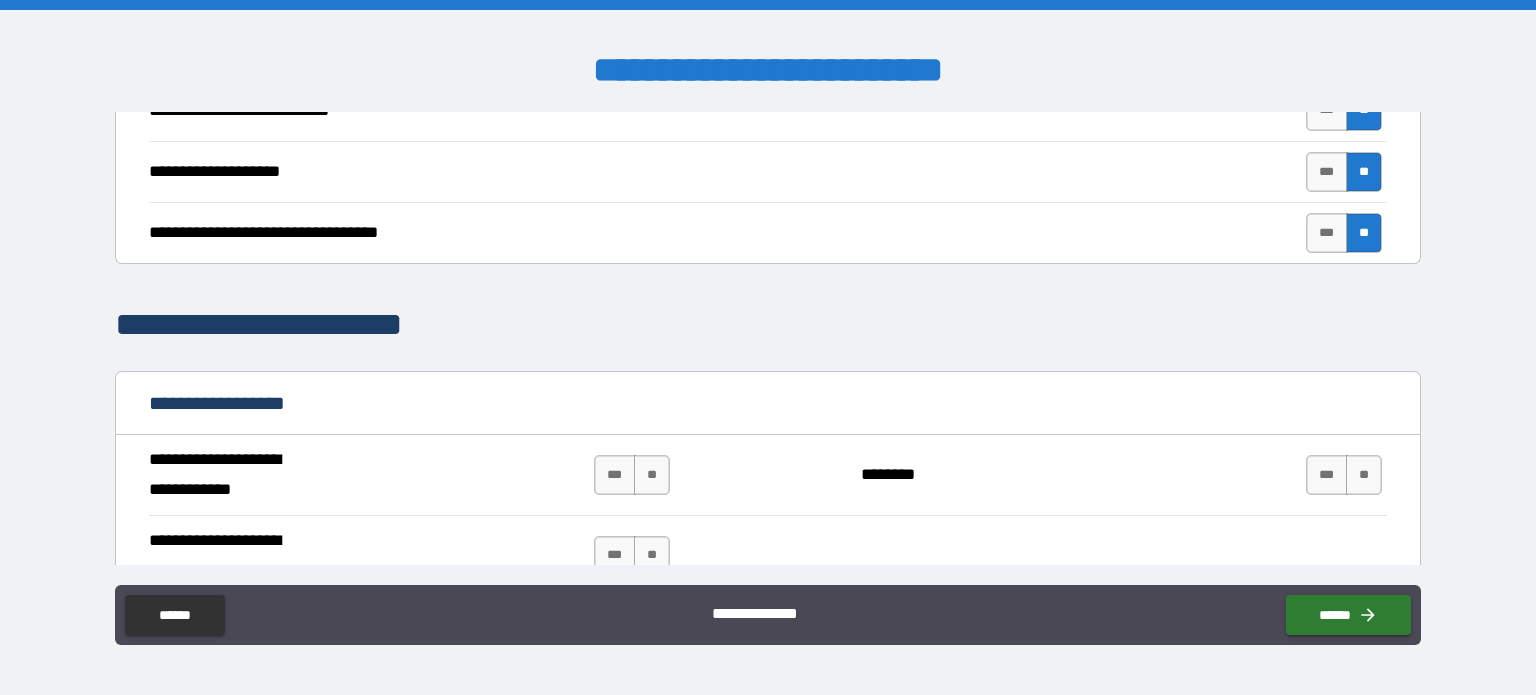 scroll, scrollTop: 1100, scrollLeft: 0, axis: vertical 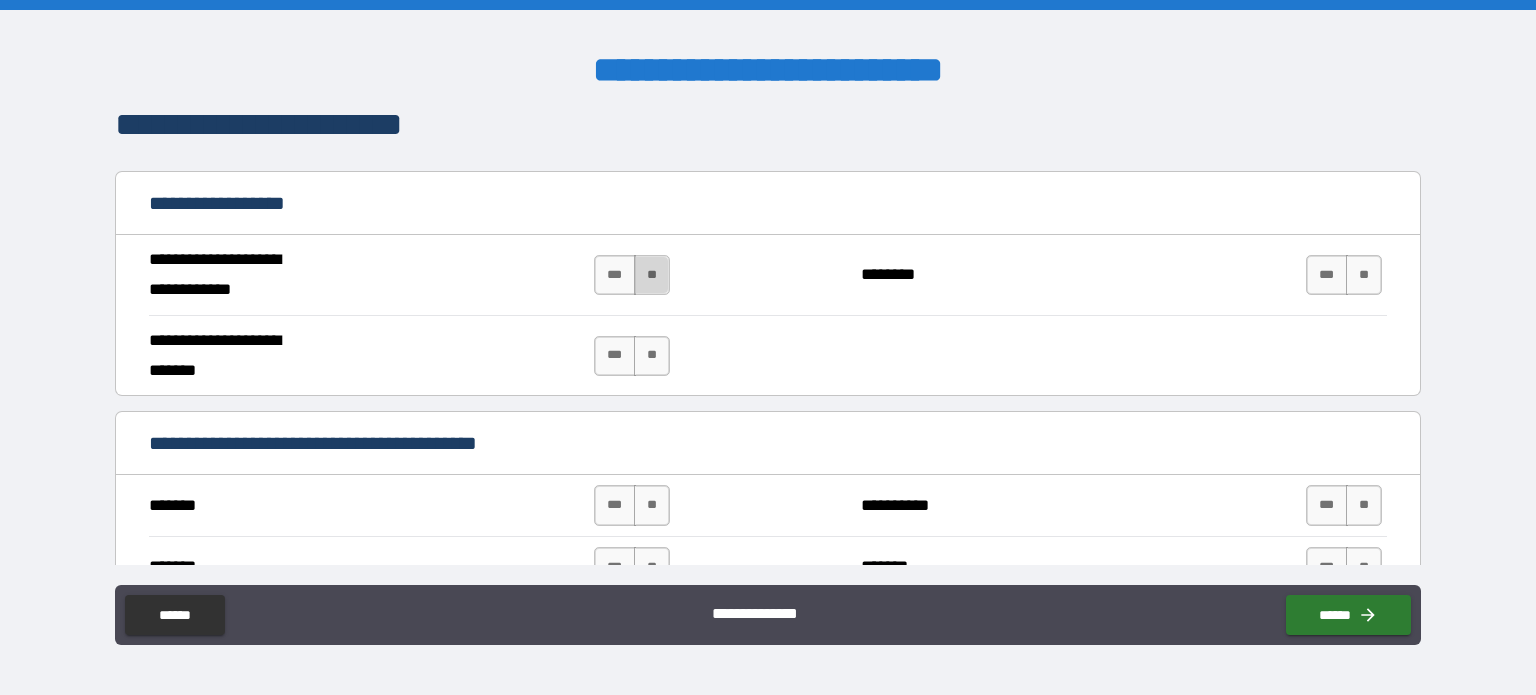 click on "**" at bounding box center [652, 275] 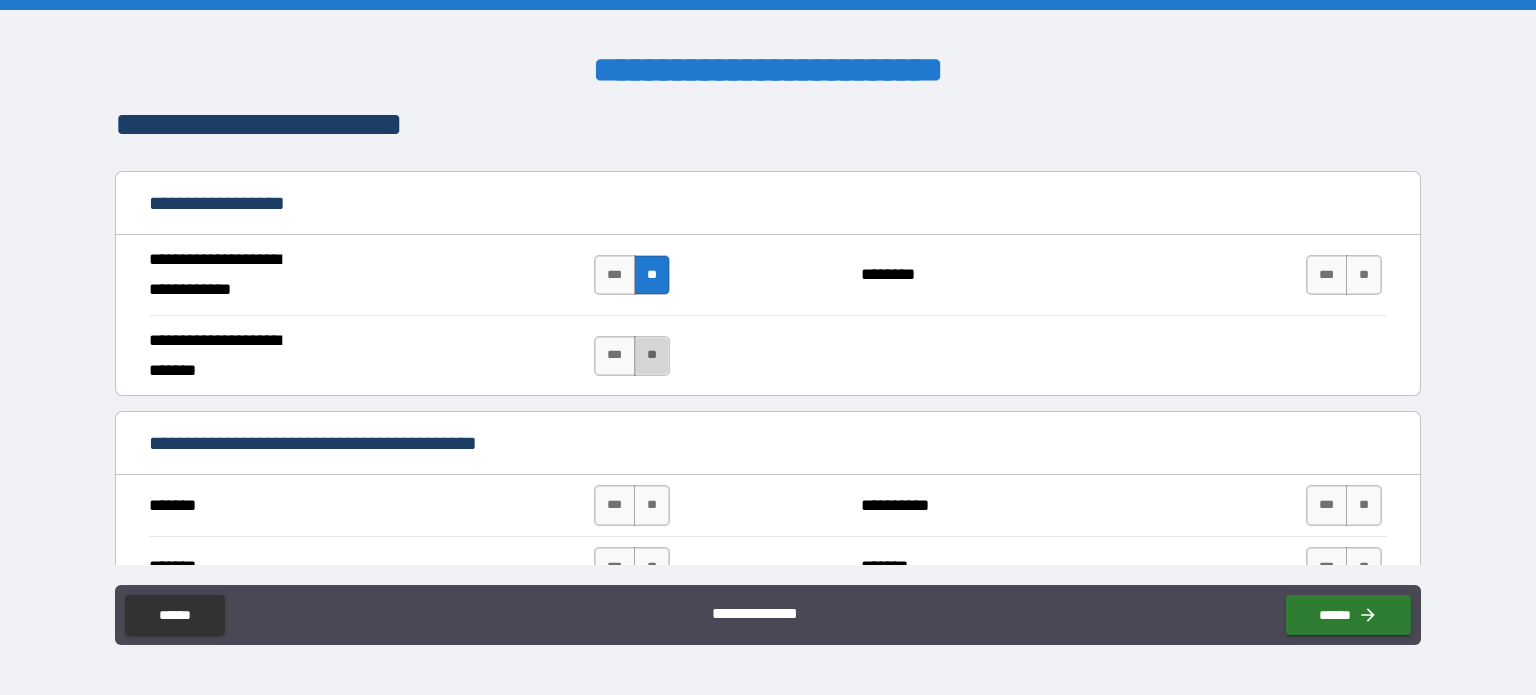 click on "**" at bounding box center [652, 356] 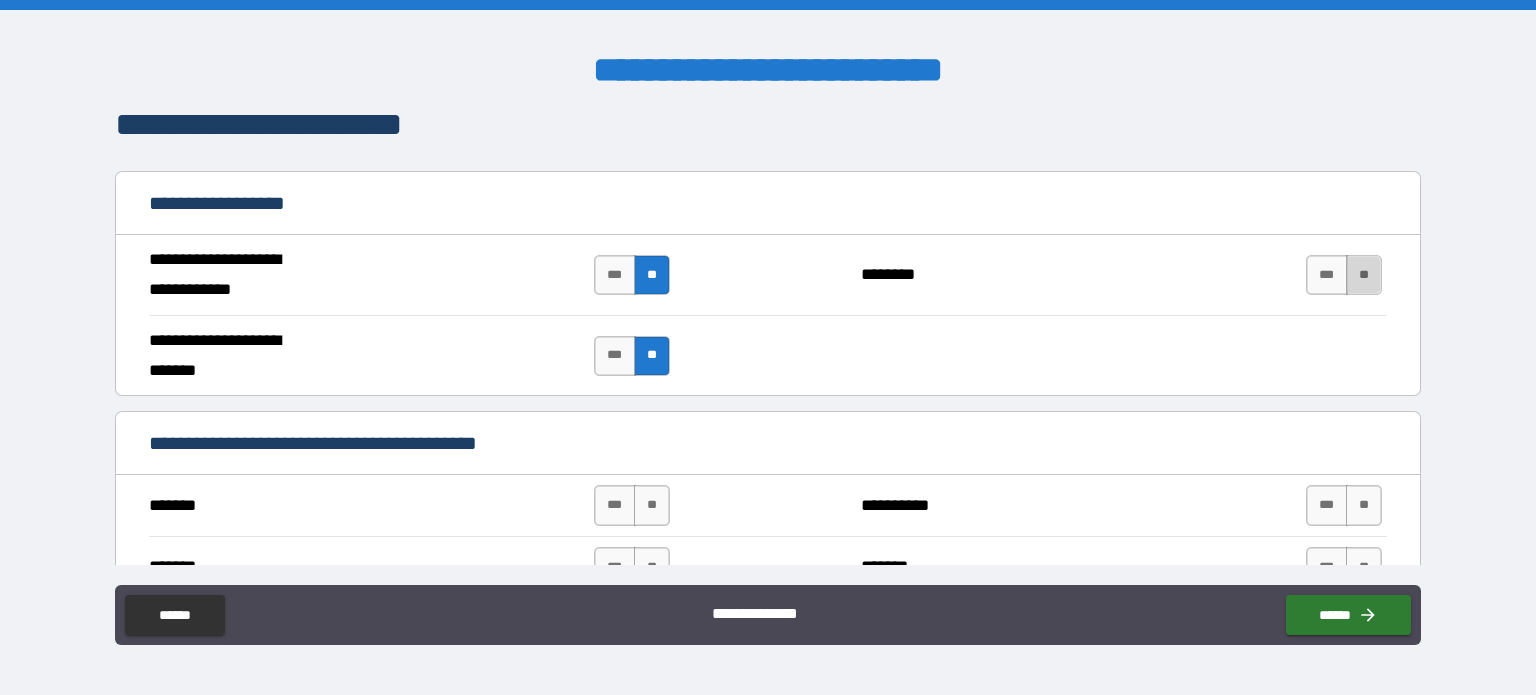 click on "**" at bounding box center [1364, 275] 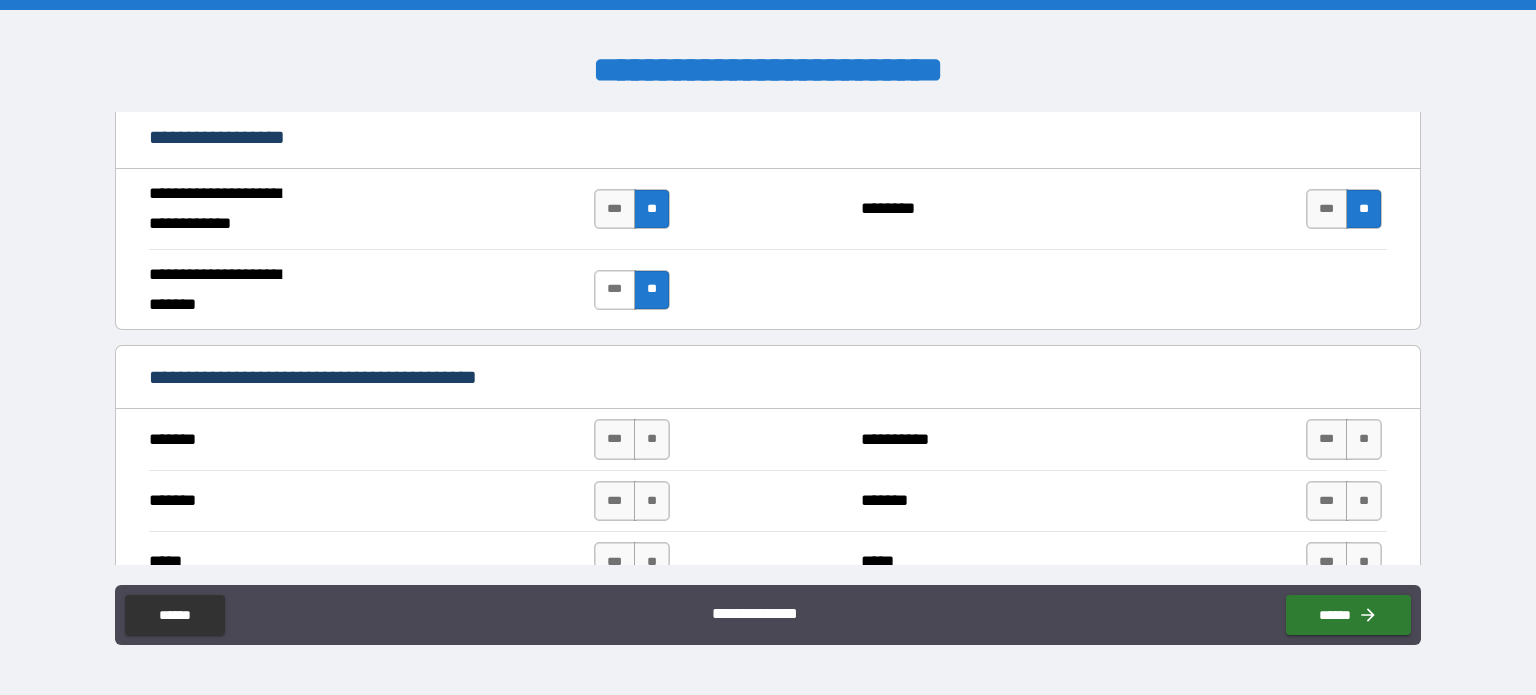 scroll, scrollTop: 1300, scrollLeft: 0, axis: vertical 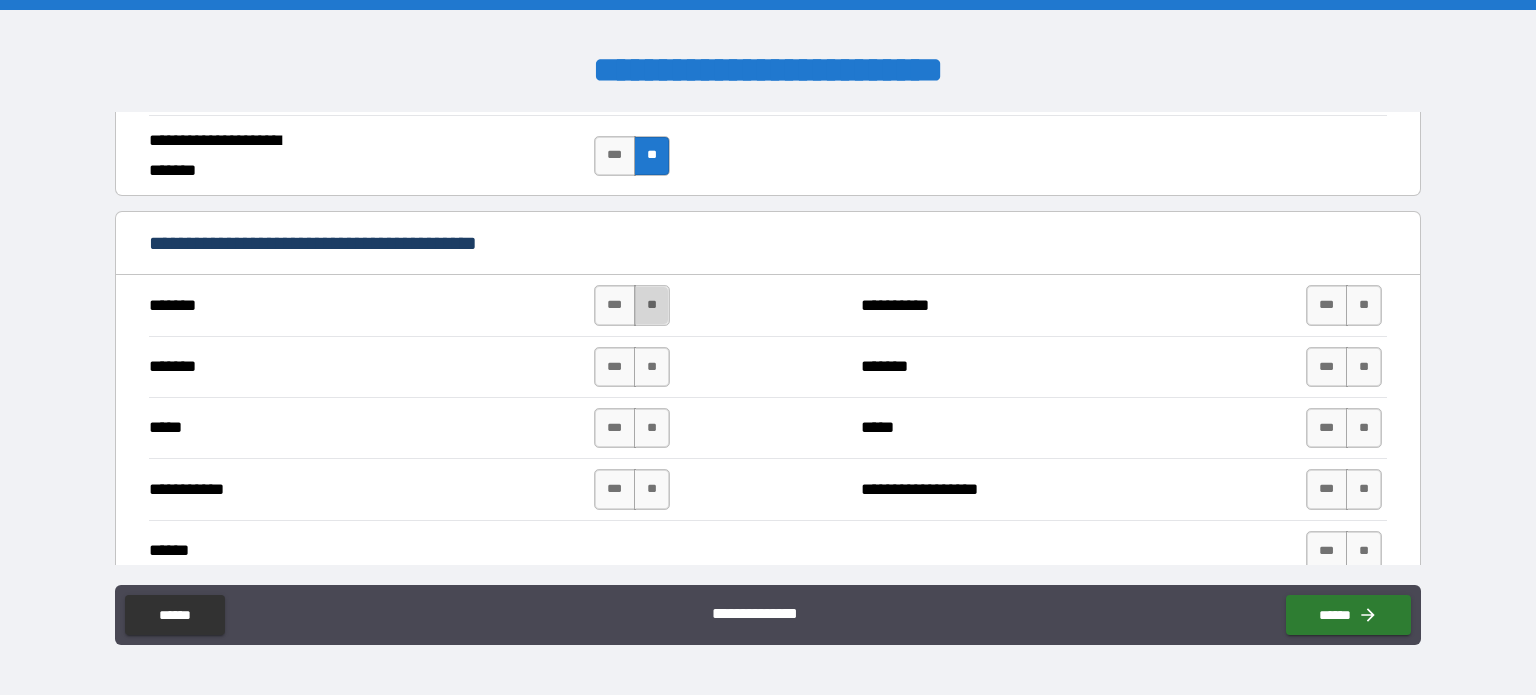 click on "**" at bounding box center [652, 305] 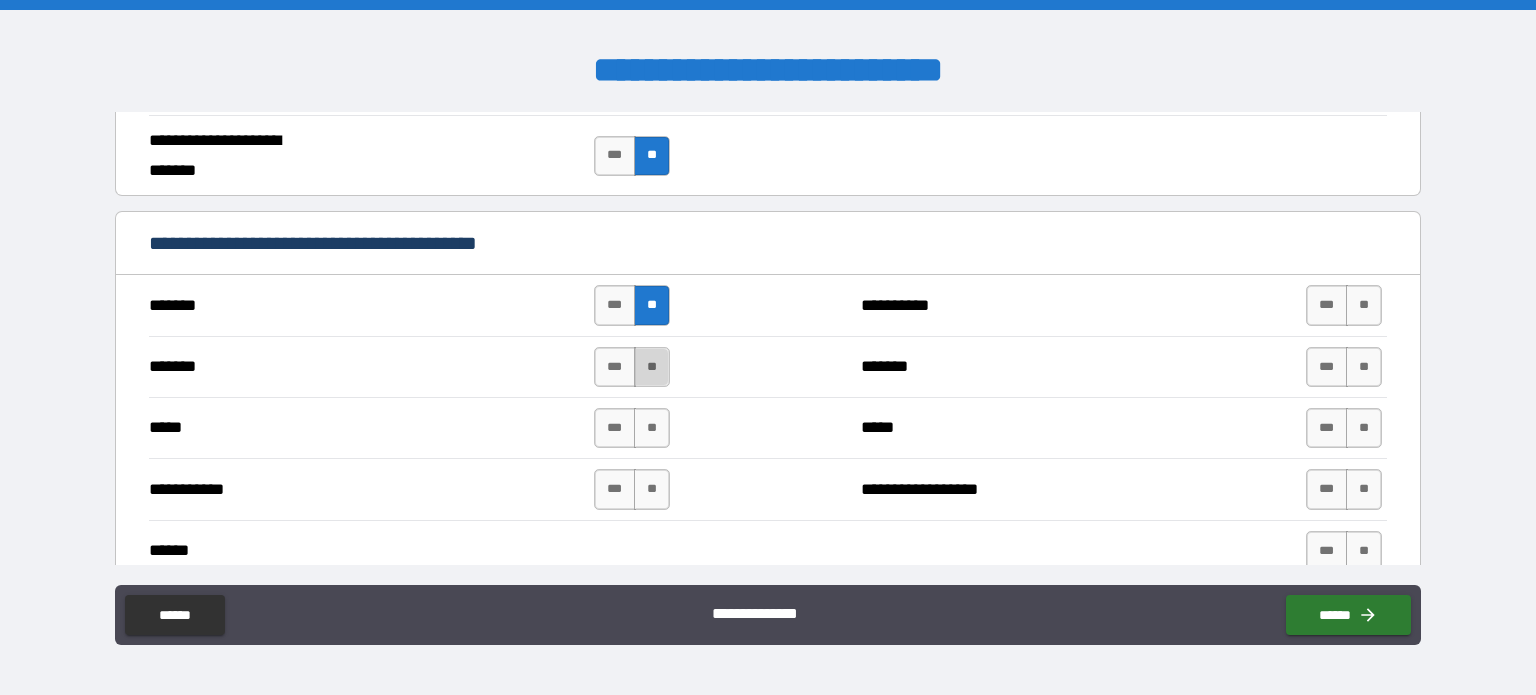 click on "**" at bounding box center [652, 367] 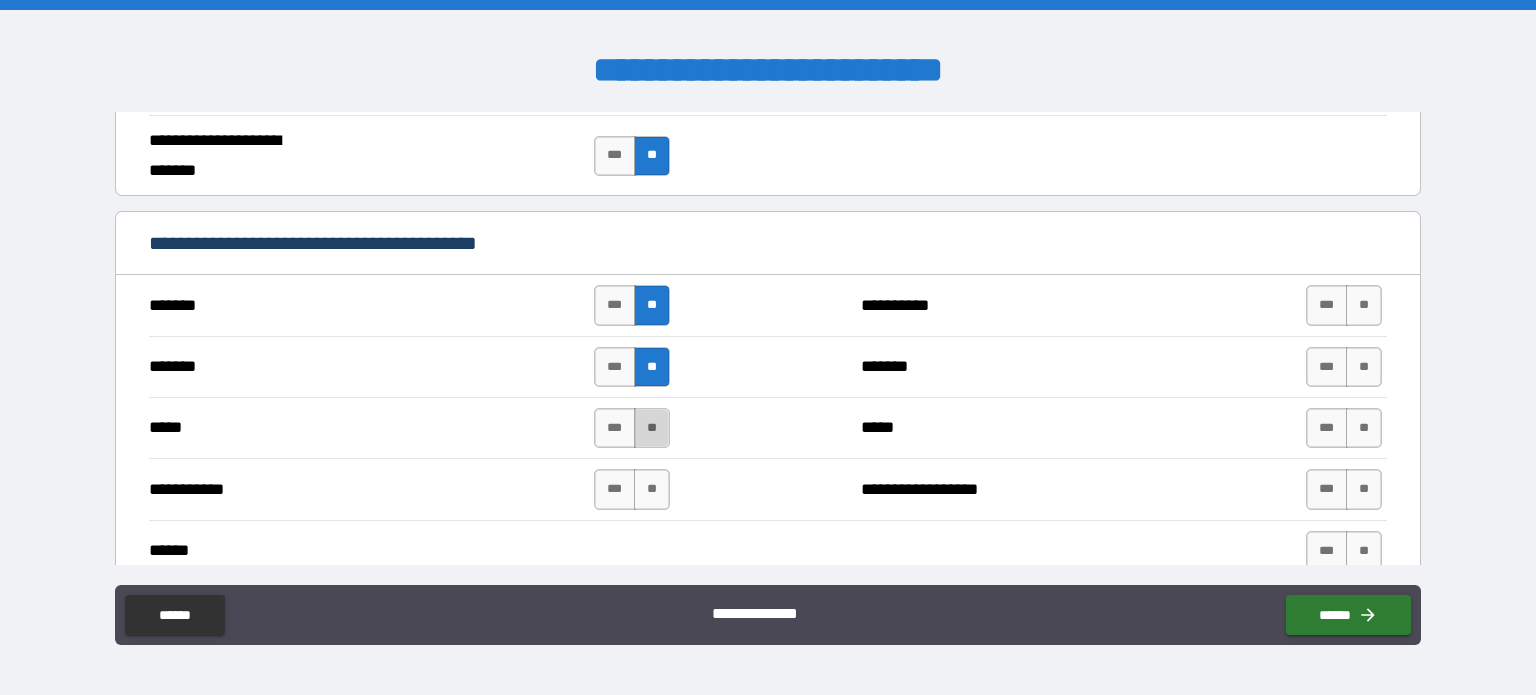 click on "**" at bounding box center [652, 428] 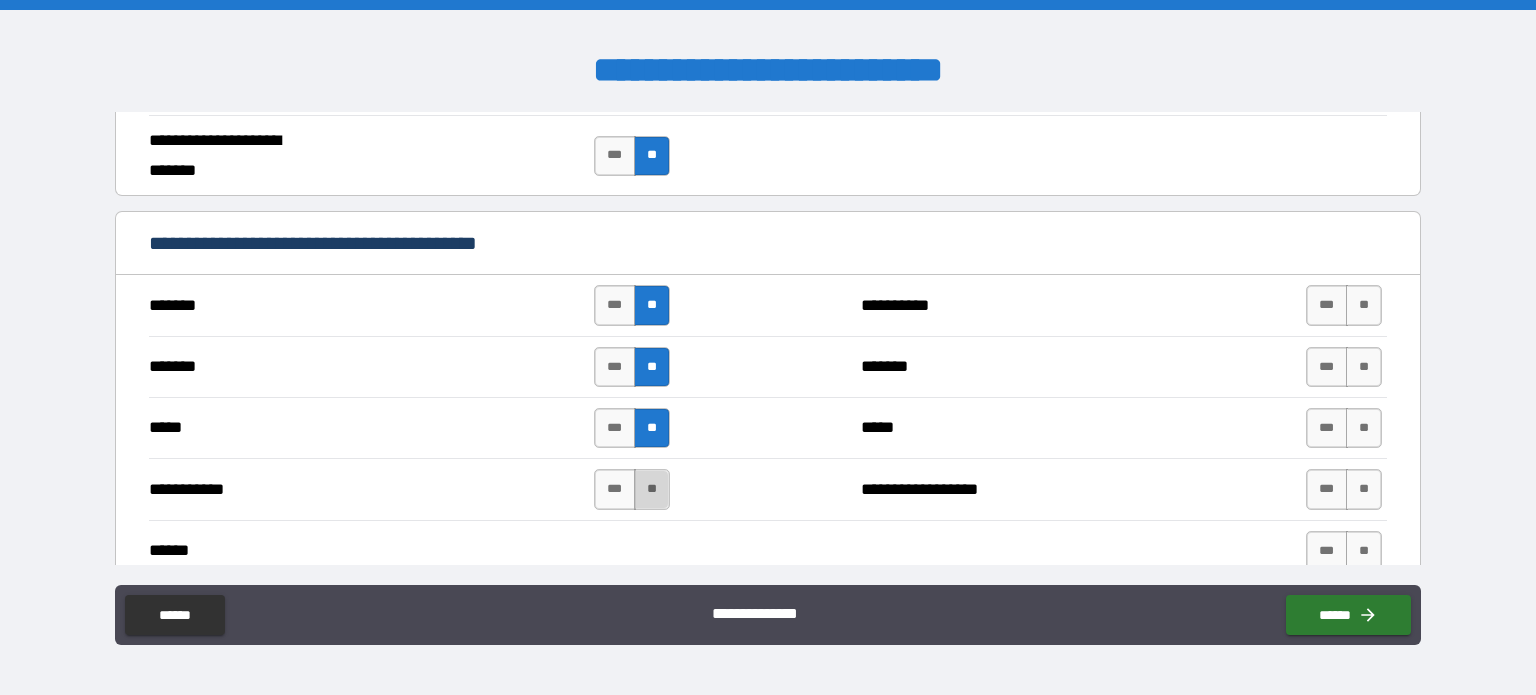 click on "**" at bounding box center (652, 489) 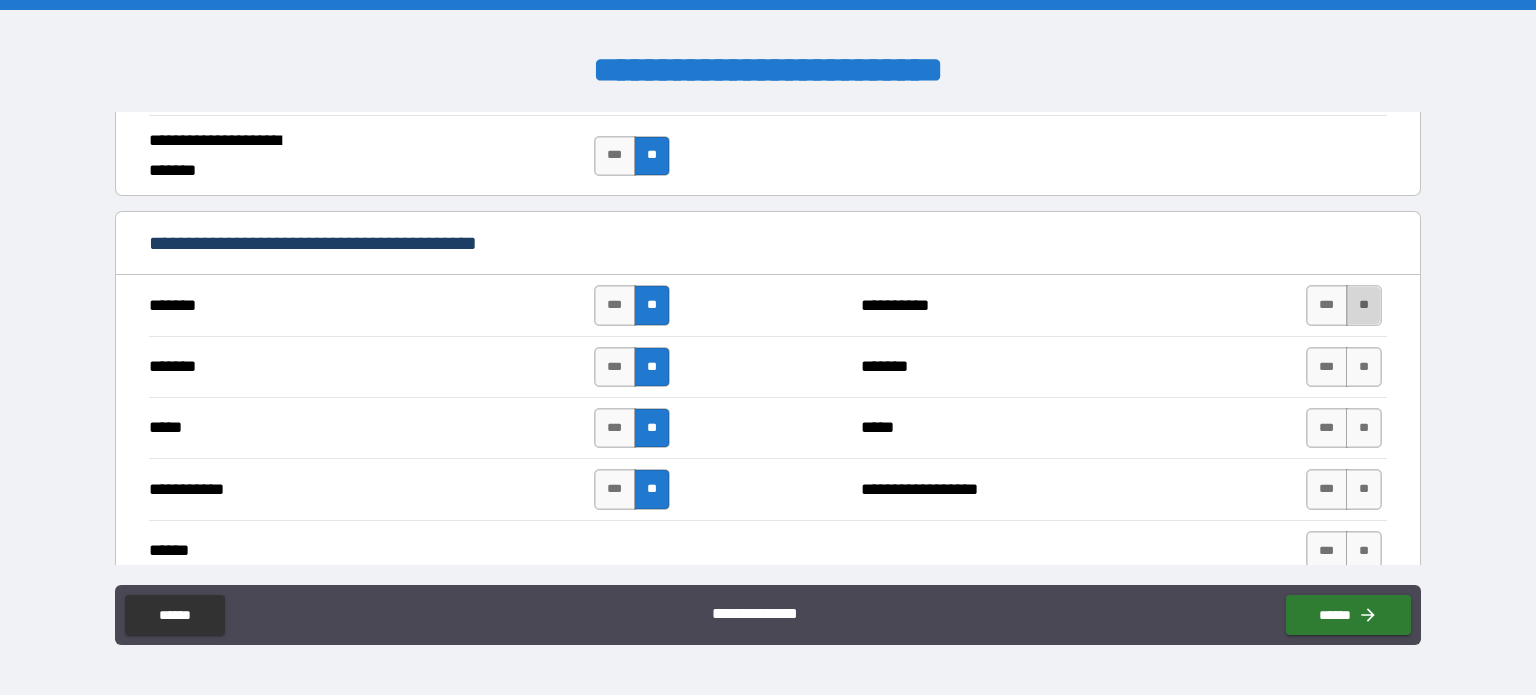 click on "**" at bounding box center [1364, 305] 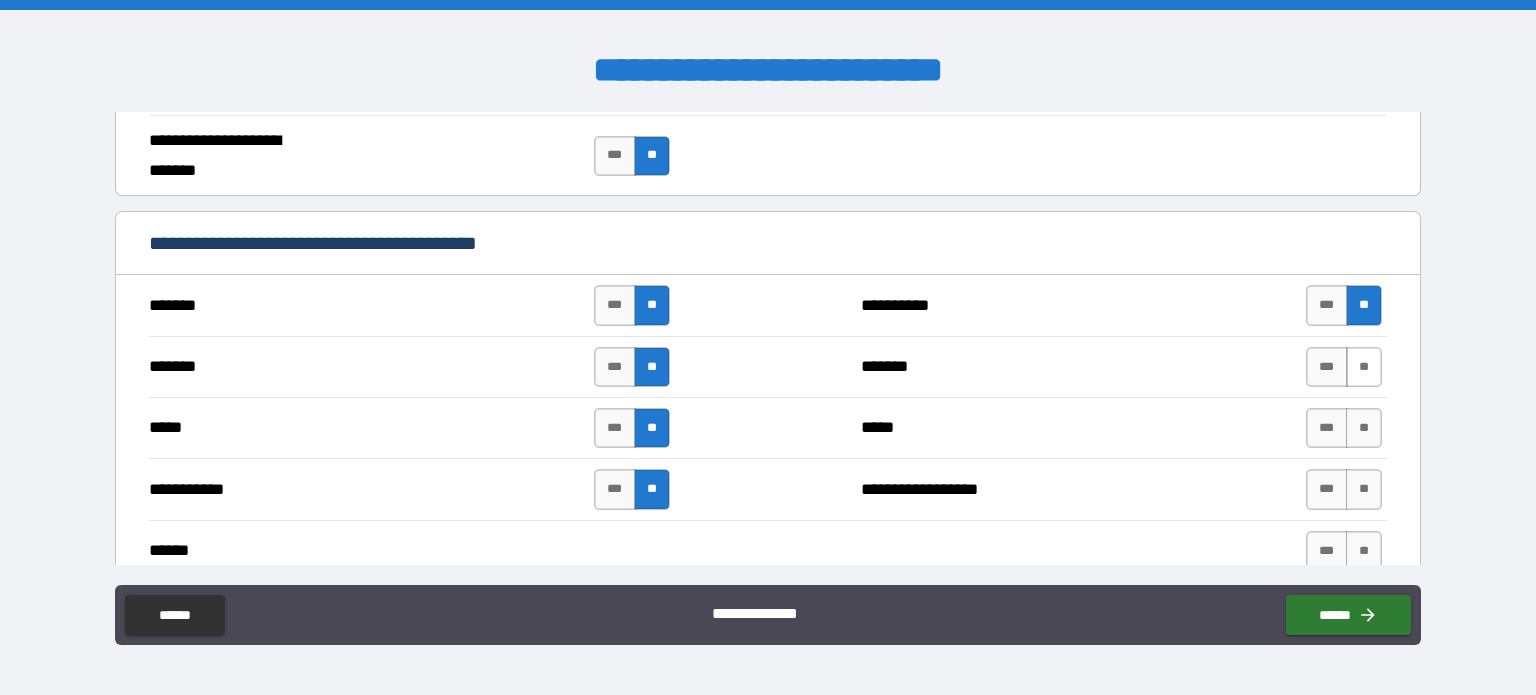 click on "**" at bounding box center (1364, 367) 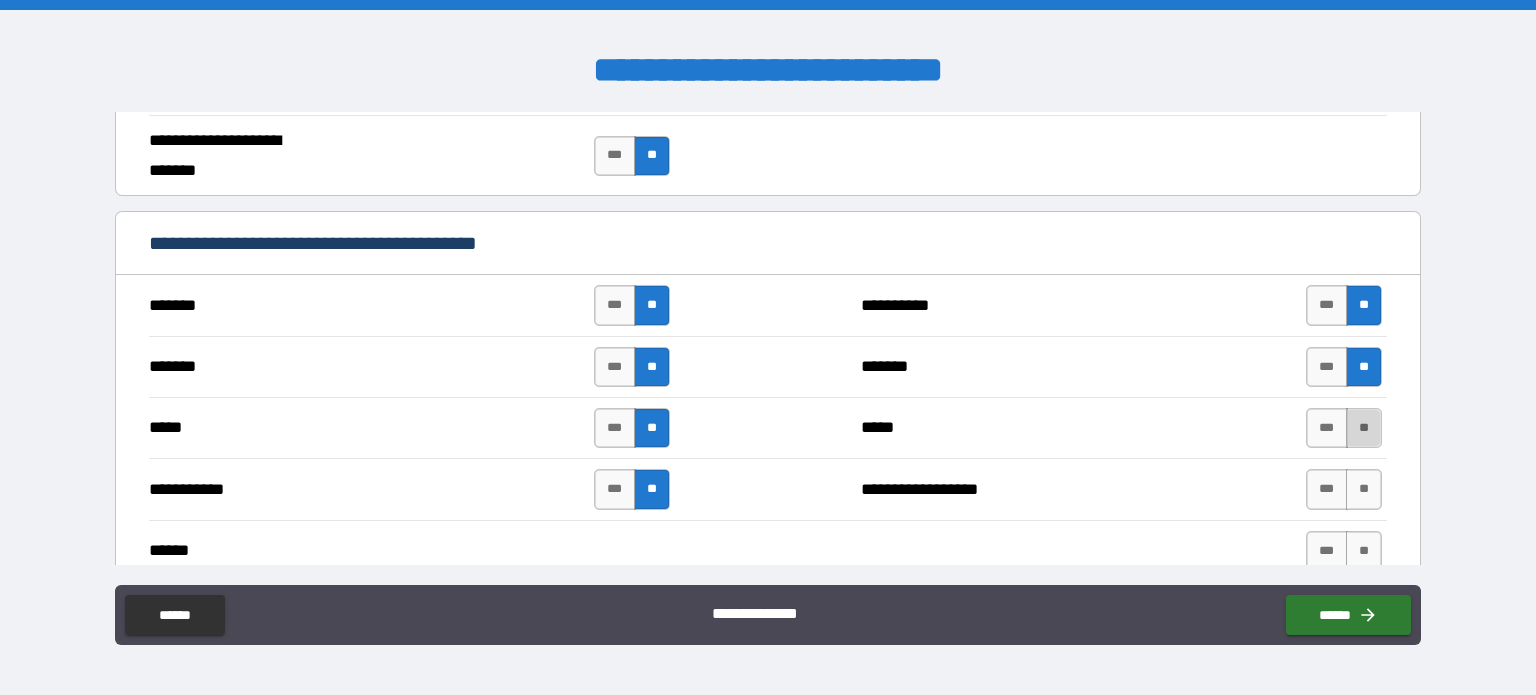 click on "**" at bounding box center (1364, 428) 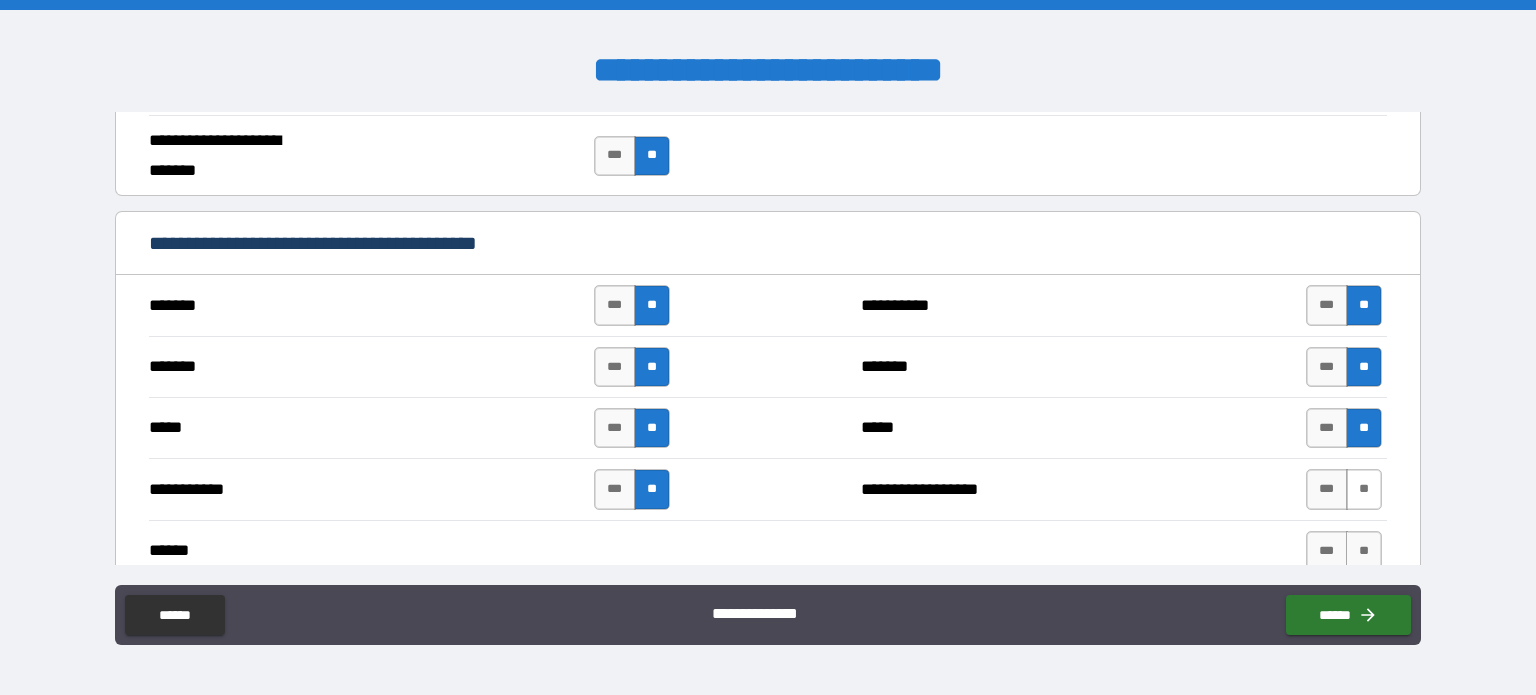click on "**" at bounding box center (1364, 489) 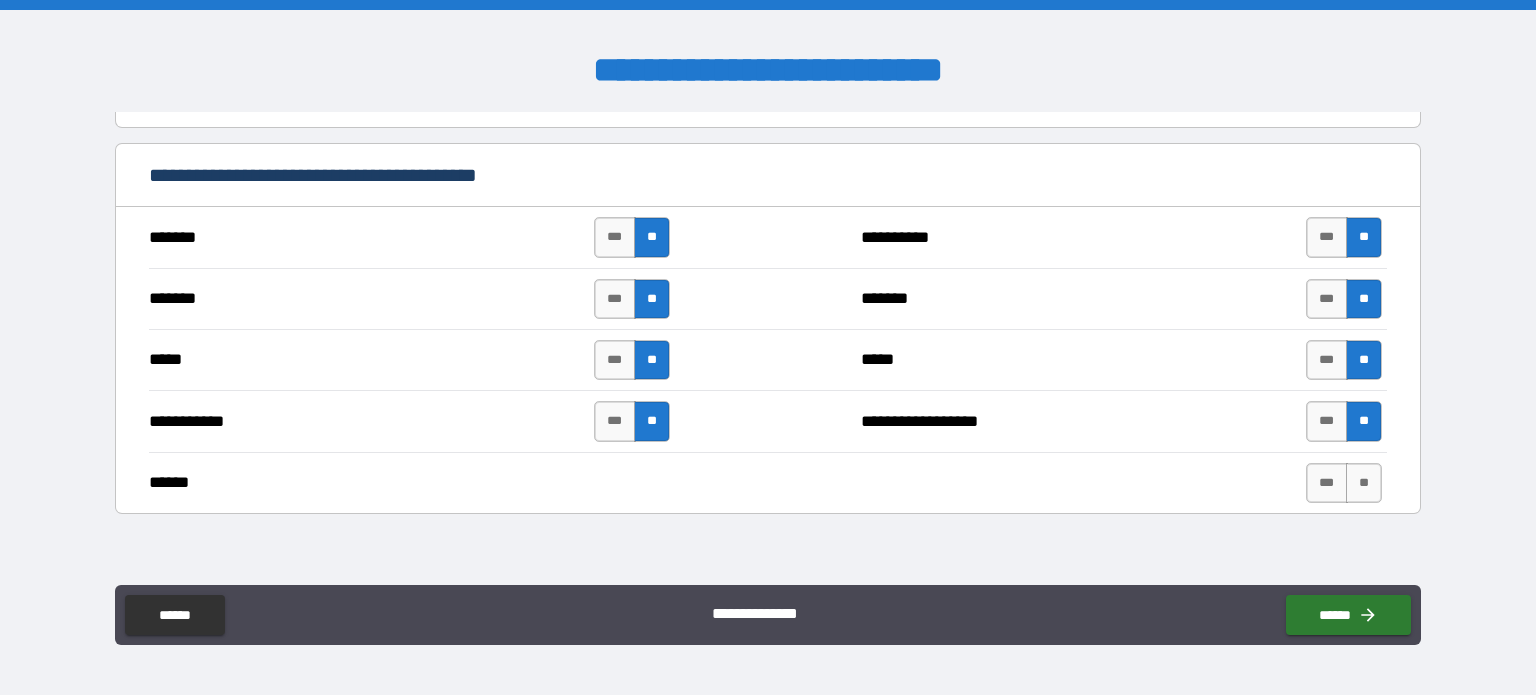 scroll, scrollTop: 1600, scrollLeft: 0, axis: vertical 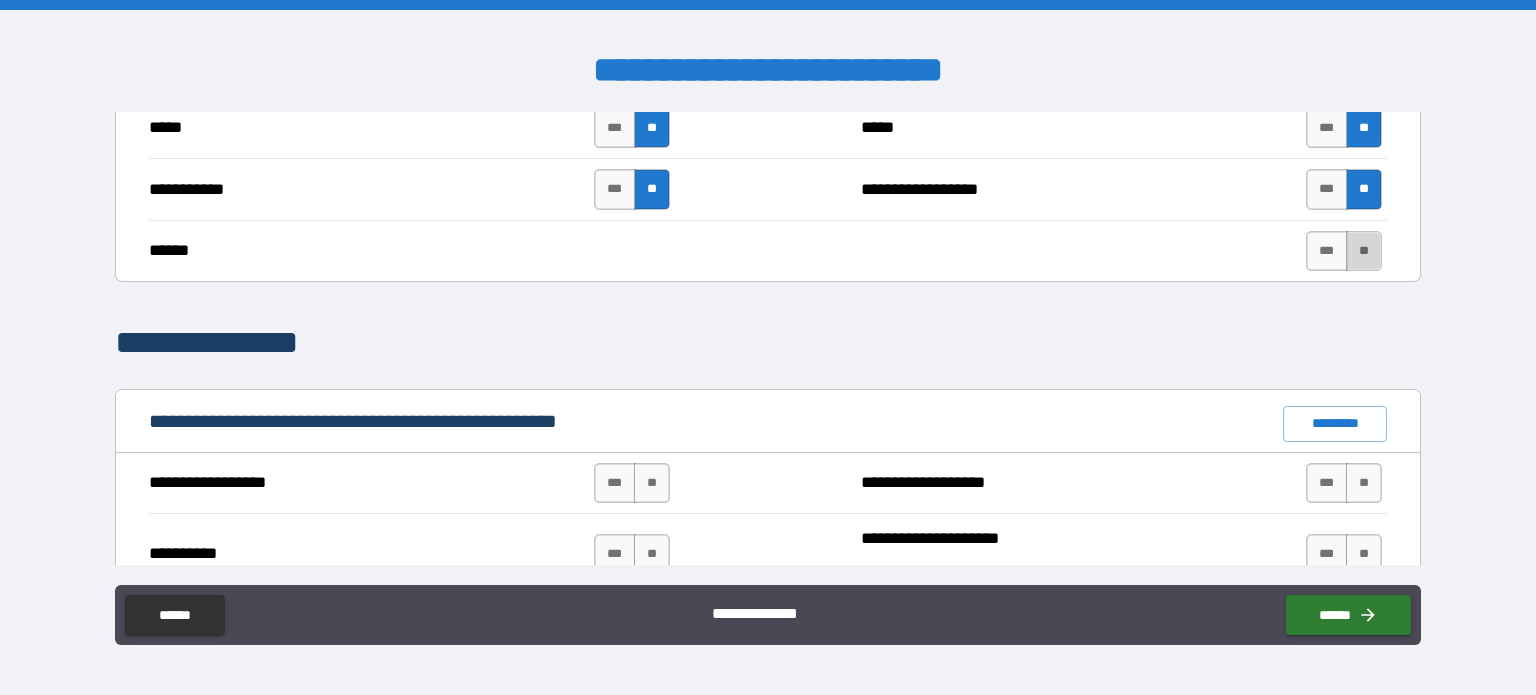 click on "**" at bounding box center (1364, 251) 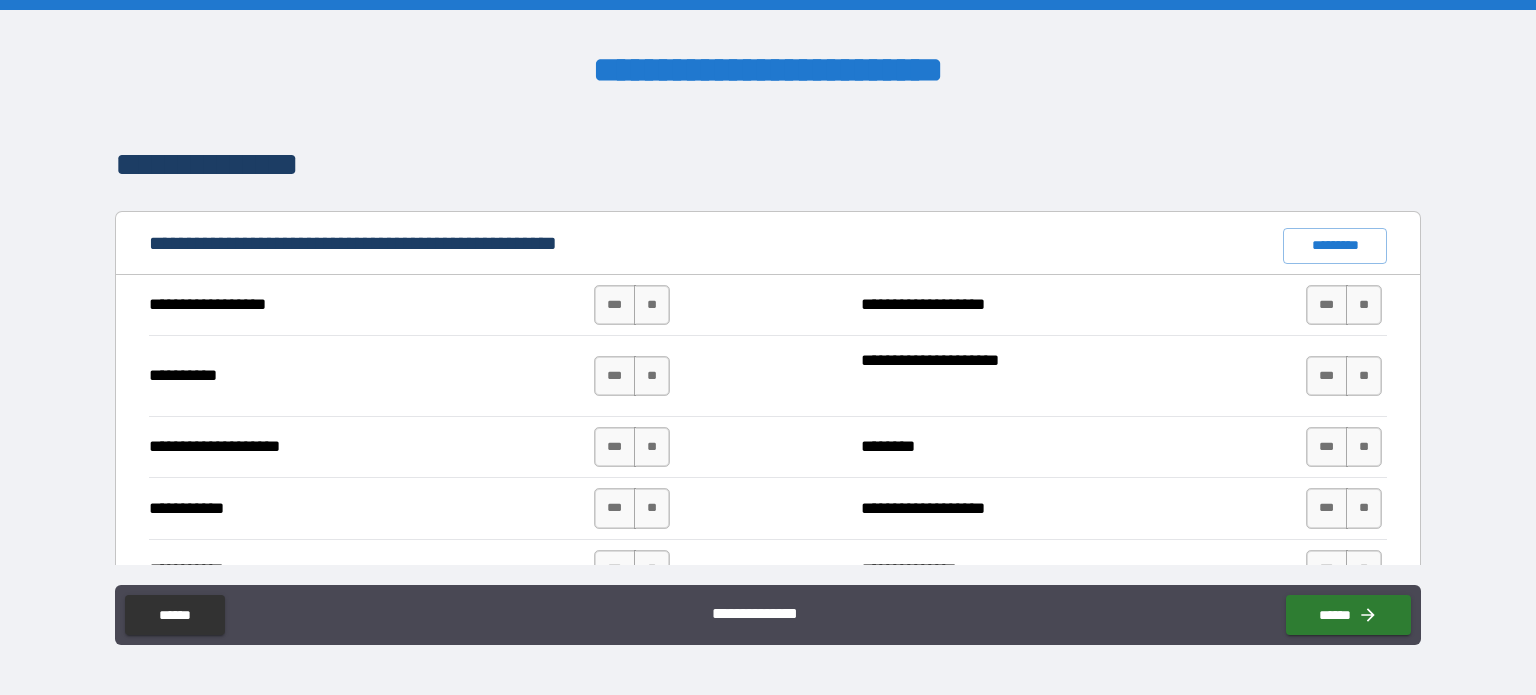 scroll, scrollTop: 1800, scrollLeft: 0, axis: vertical 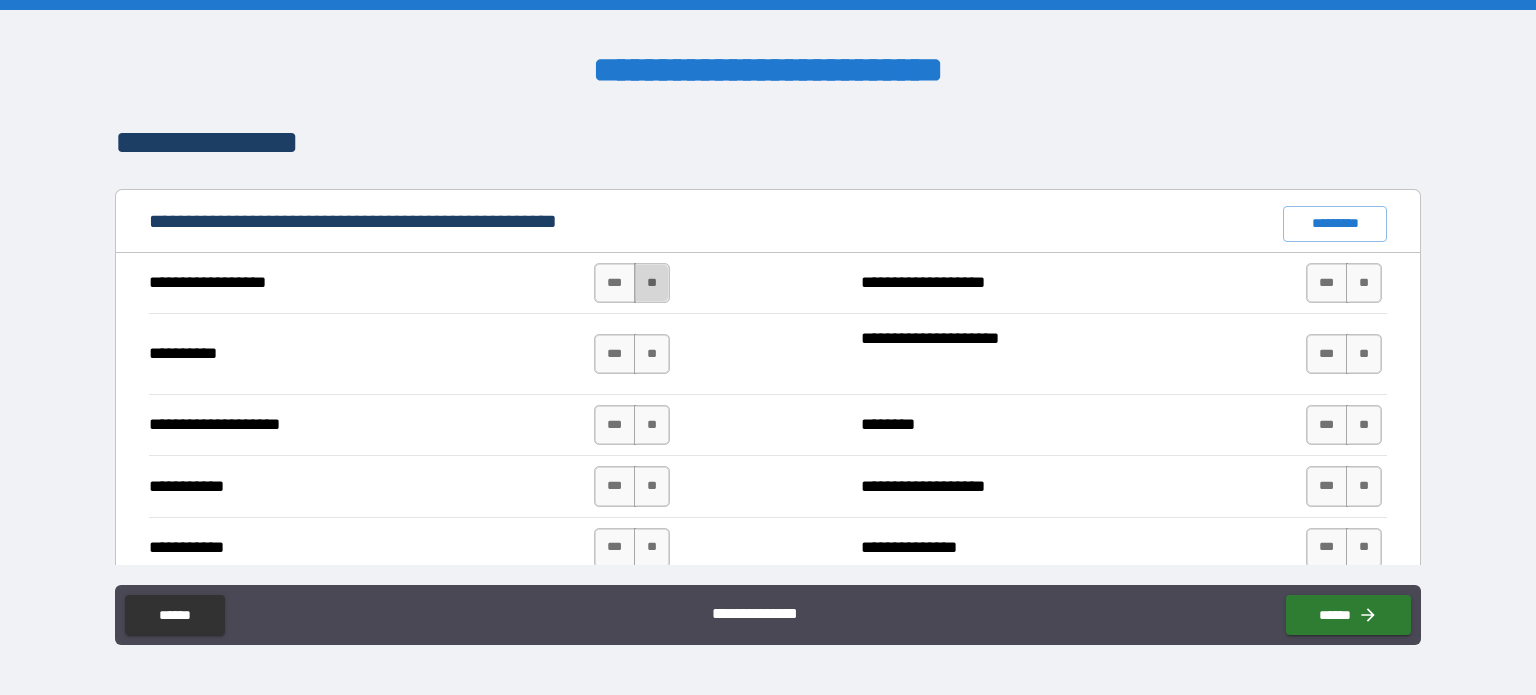 click on "**" at bounding box center (652, 283) 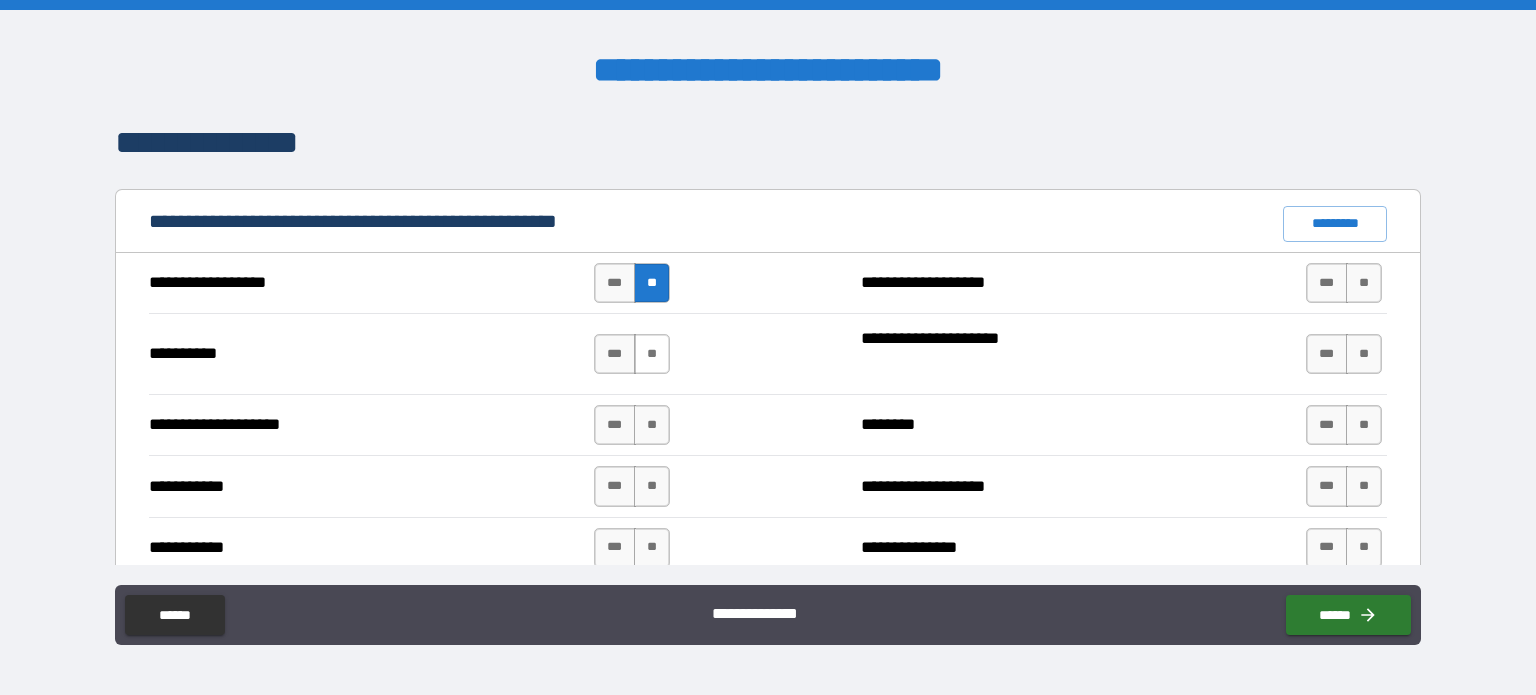 click on "**" at bounding box center [652, 354] 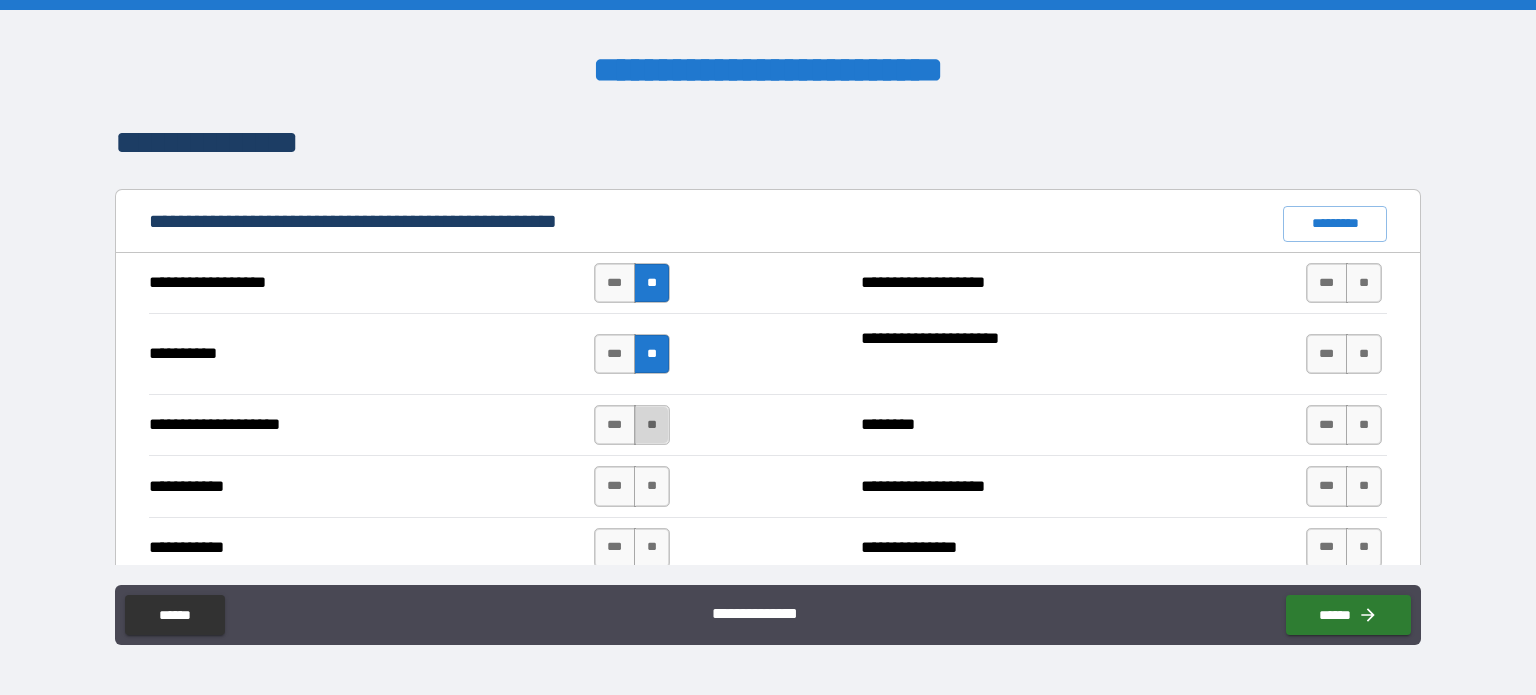 click on "**" at bounding box center (652, 425) 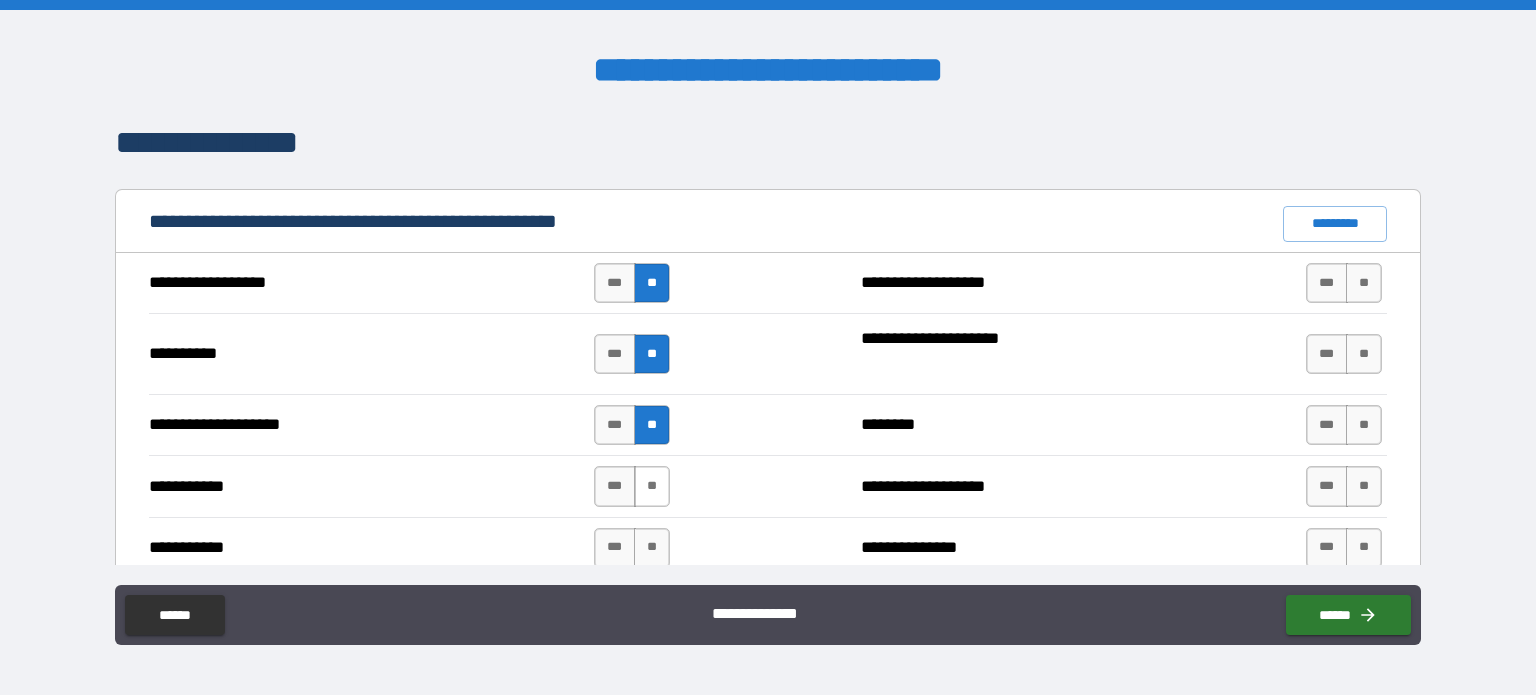 click on "**" at bounding box center [652, 486] 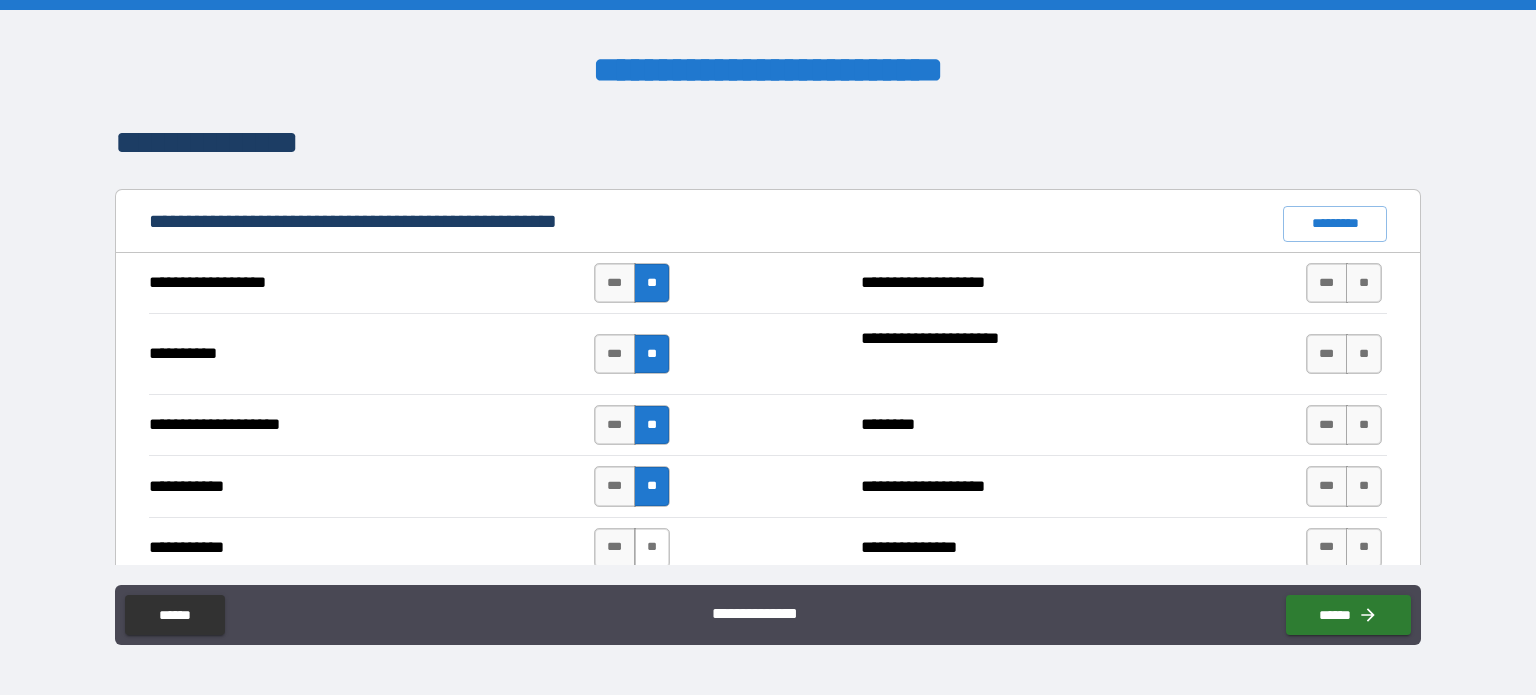 click on "**" at bounding box center [652, 548] 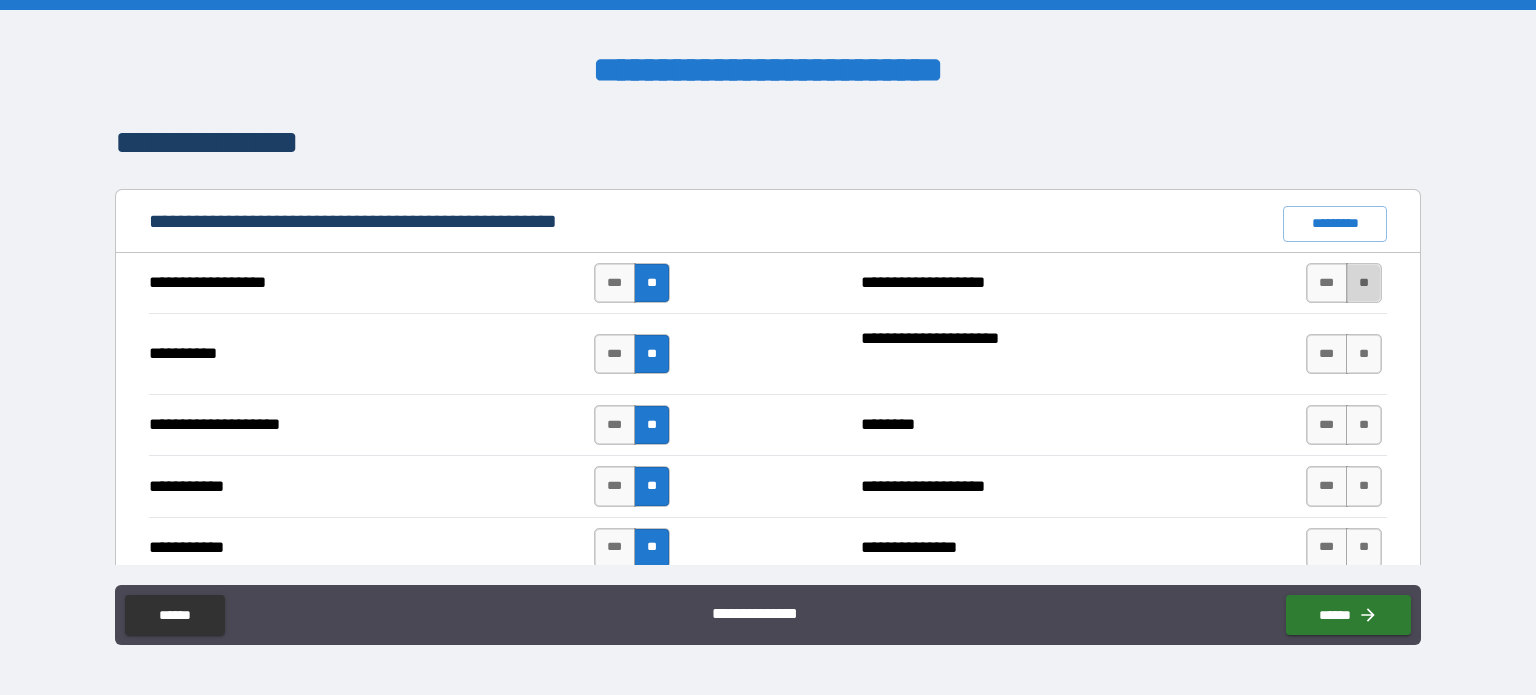 click on "**" at bounding box center (1364, 283) 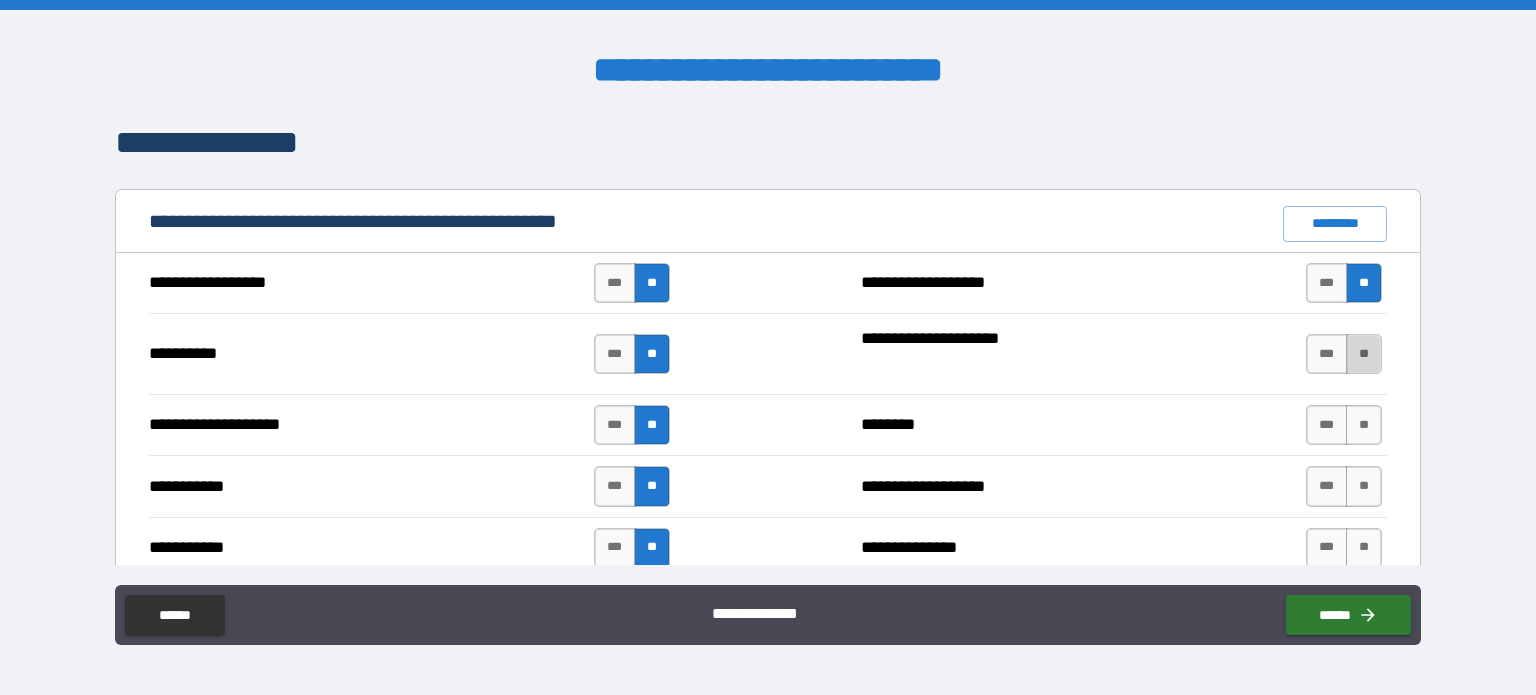 click on "**" at bounding box center (1364, 354) 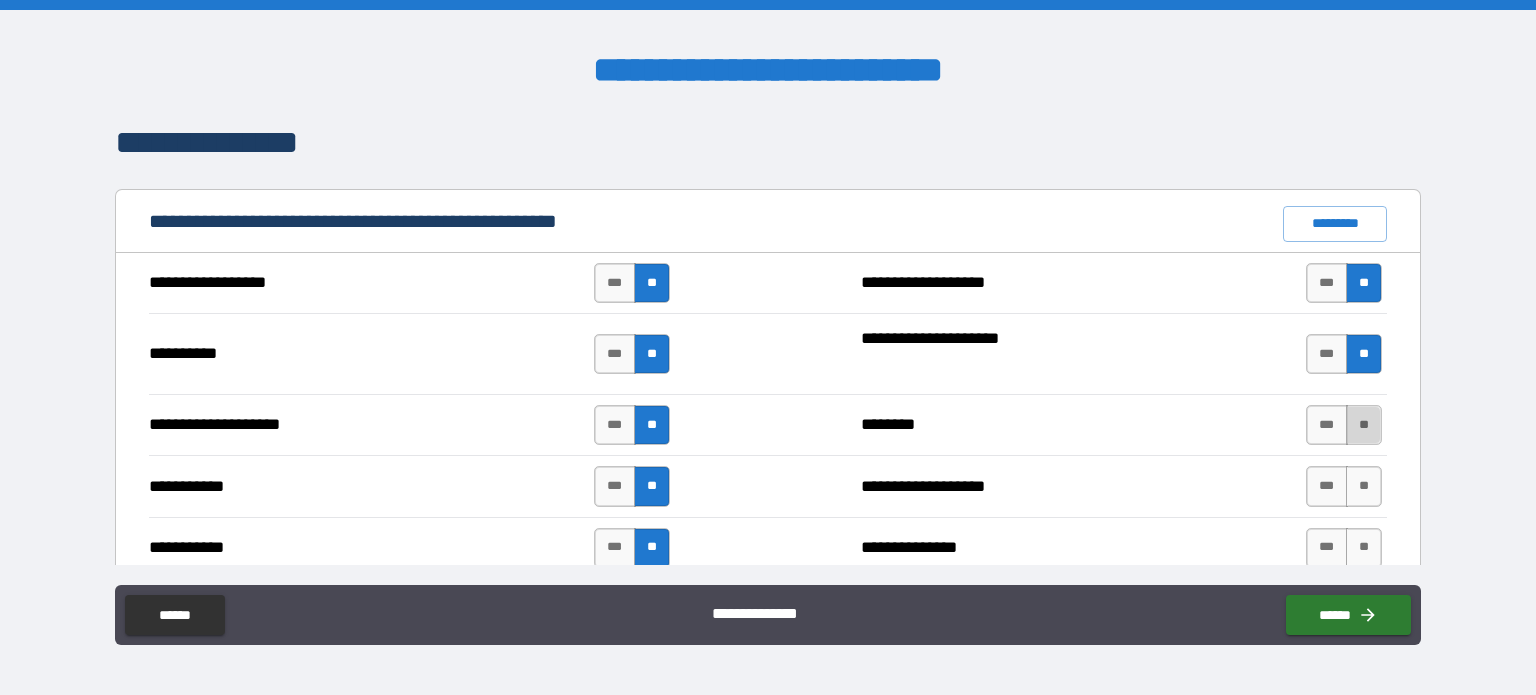 click on "**" at bounding box center (1364, 425) 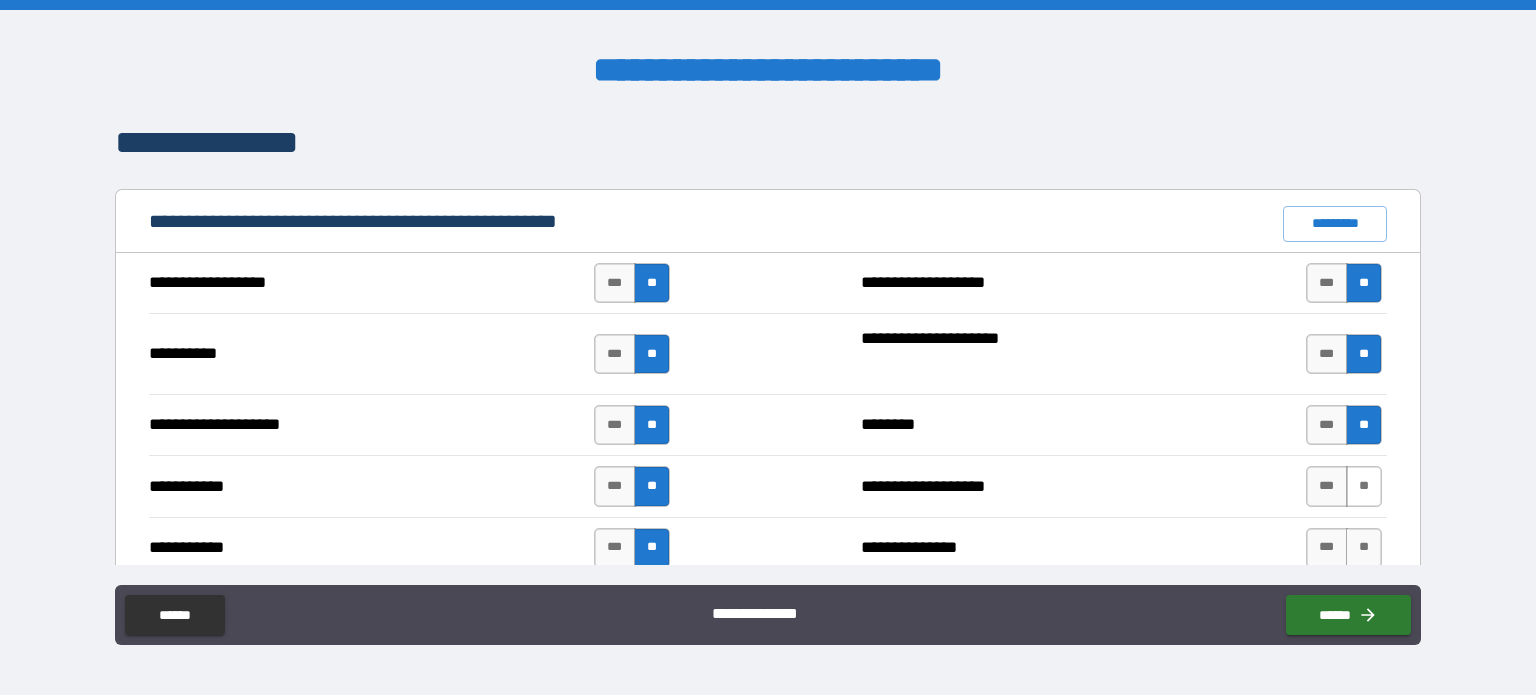 click on "**" at bounding box center [1364, 486] 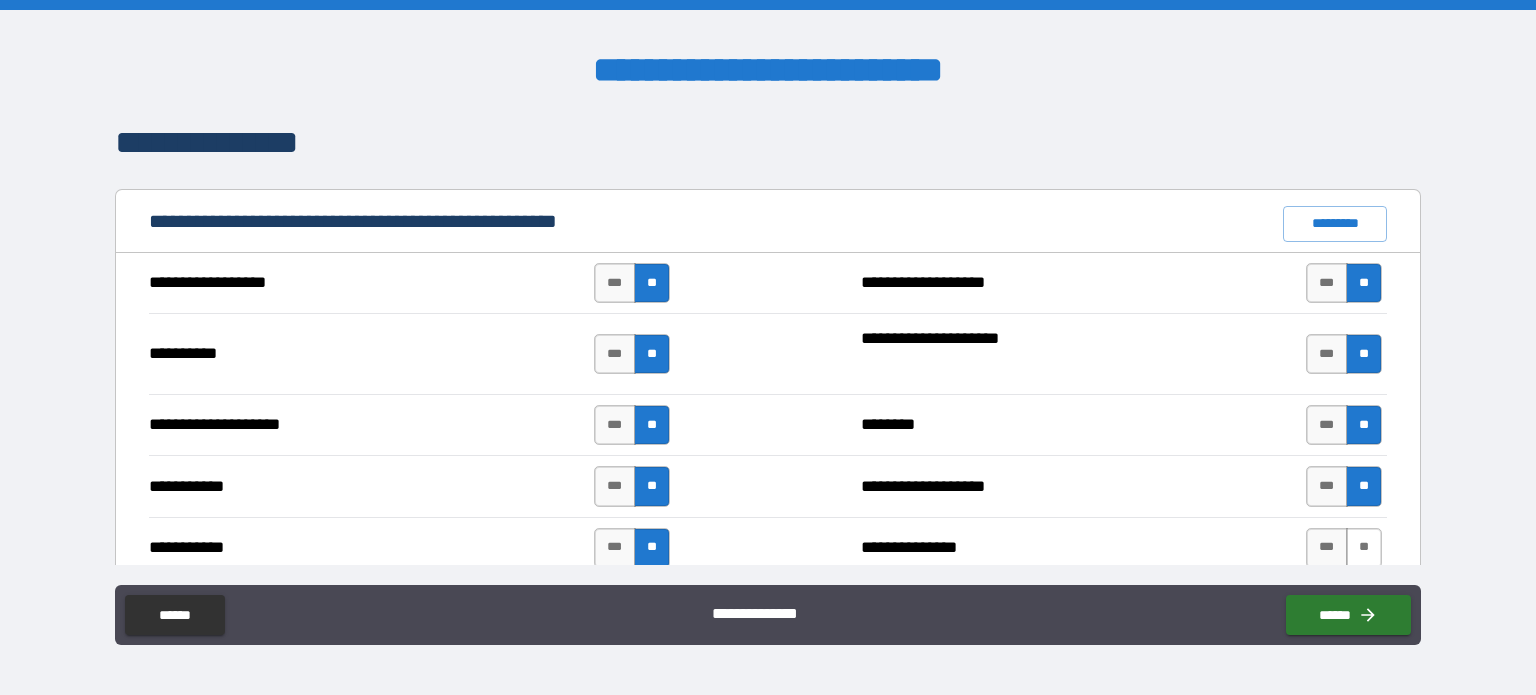 click on "**" at bounding box center (1364, 548) 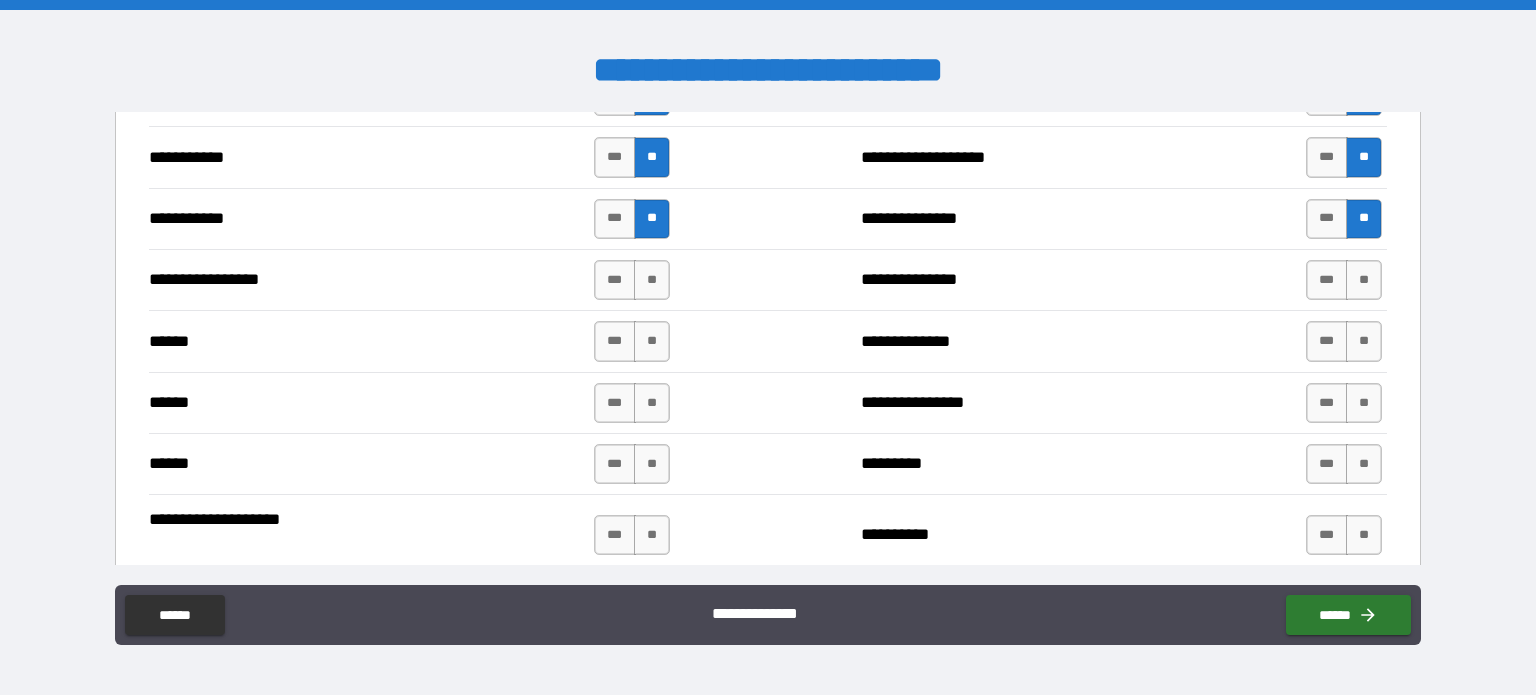 scroll, scrollTop: 2200, scrollLeft: 0, axis: vertical 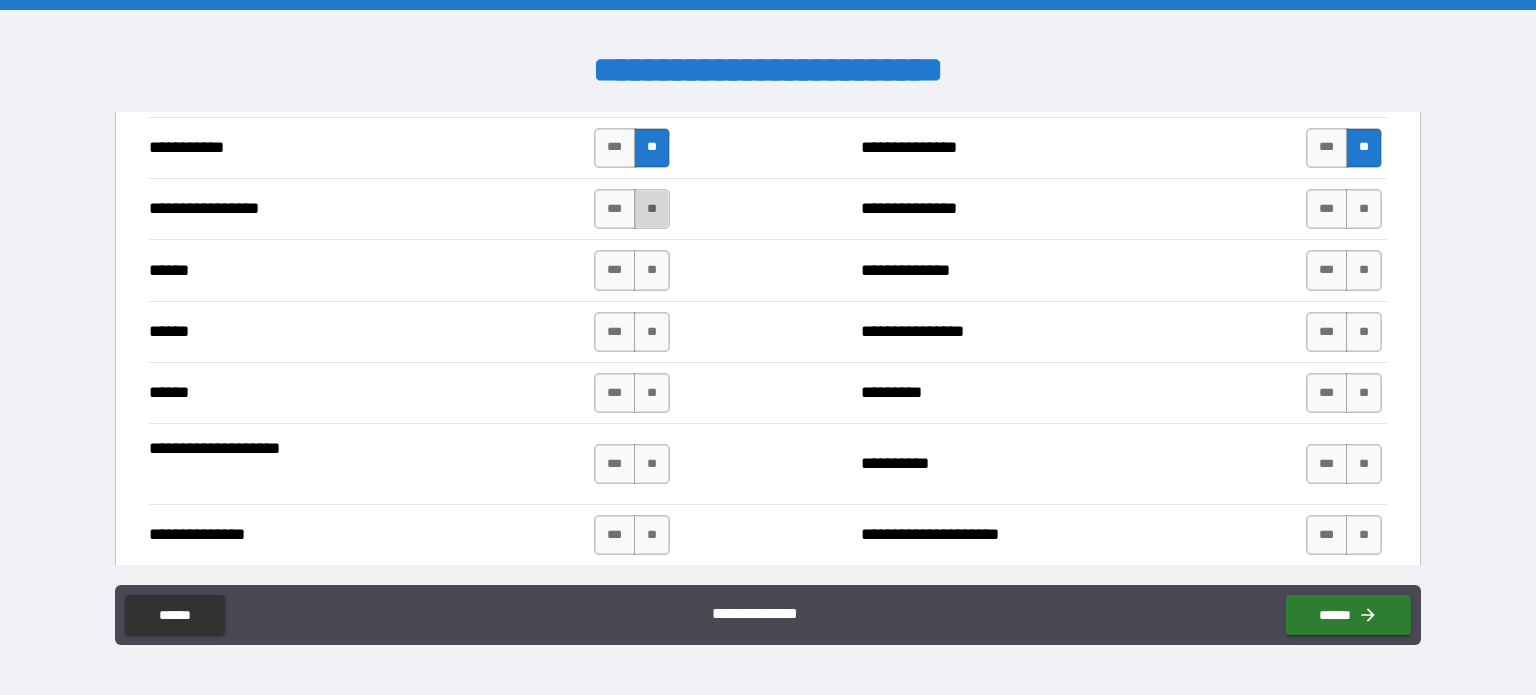click on "**" at bounding box center (652, 209) 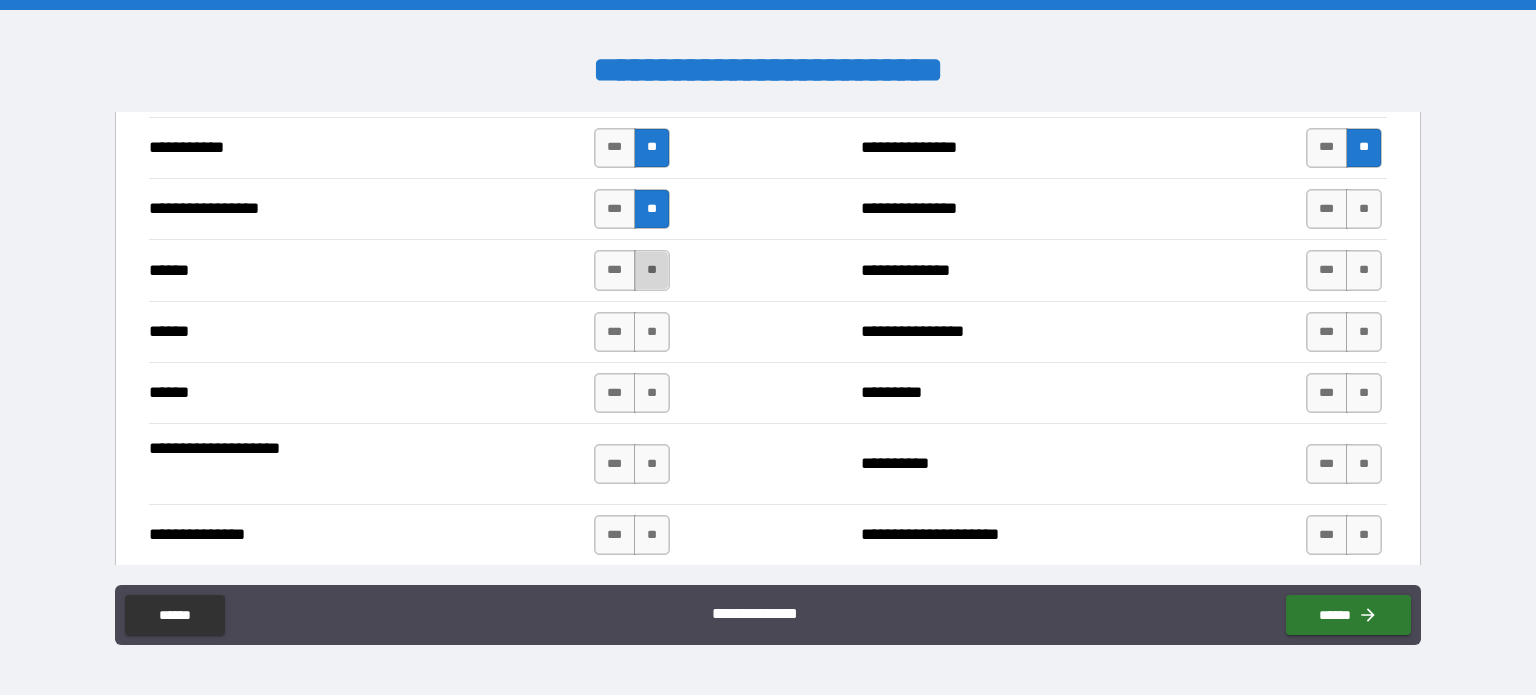click on "**" at bounding box center (652, 270) 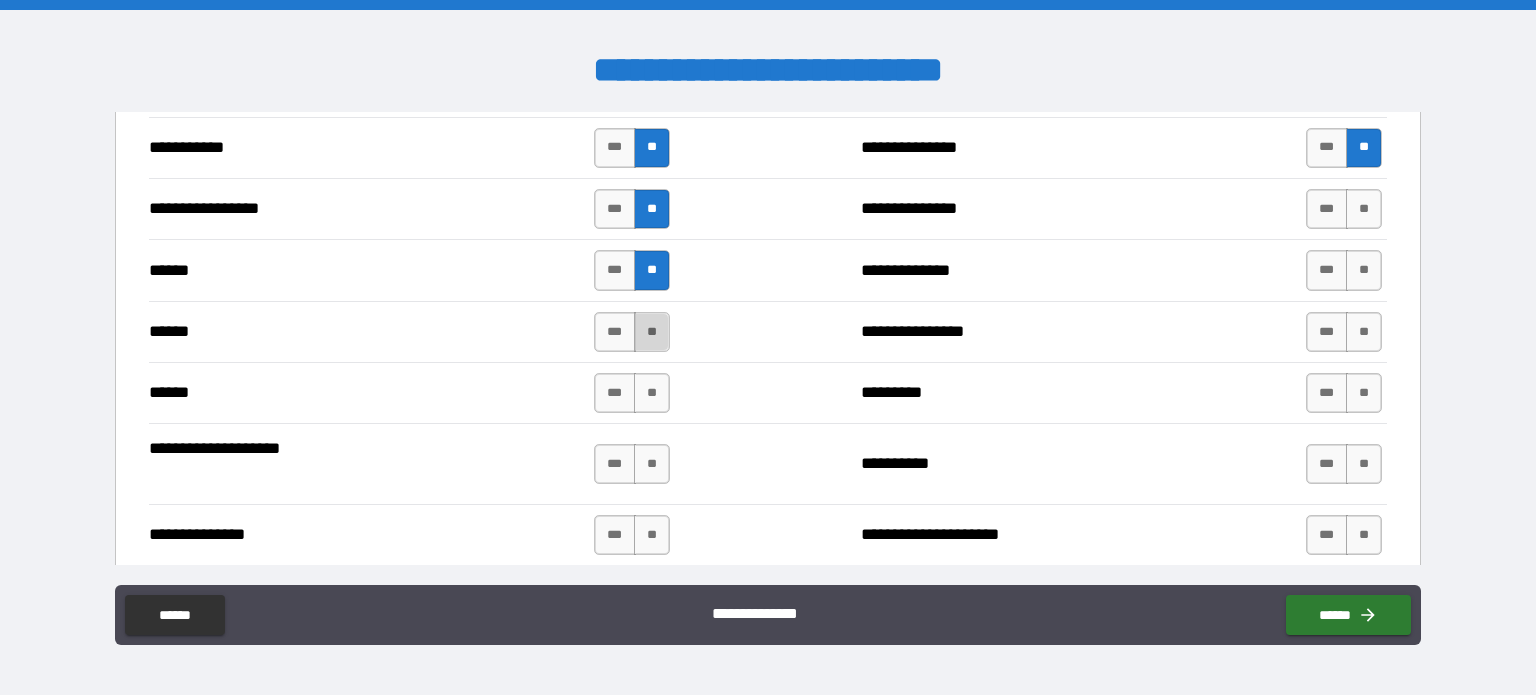 click on "**" at bounding box center [652, 332] 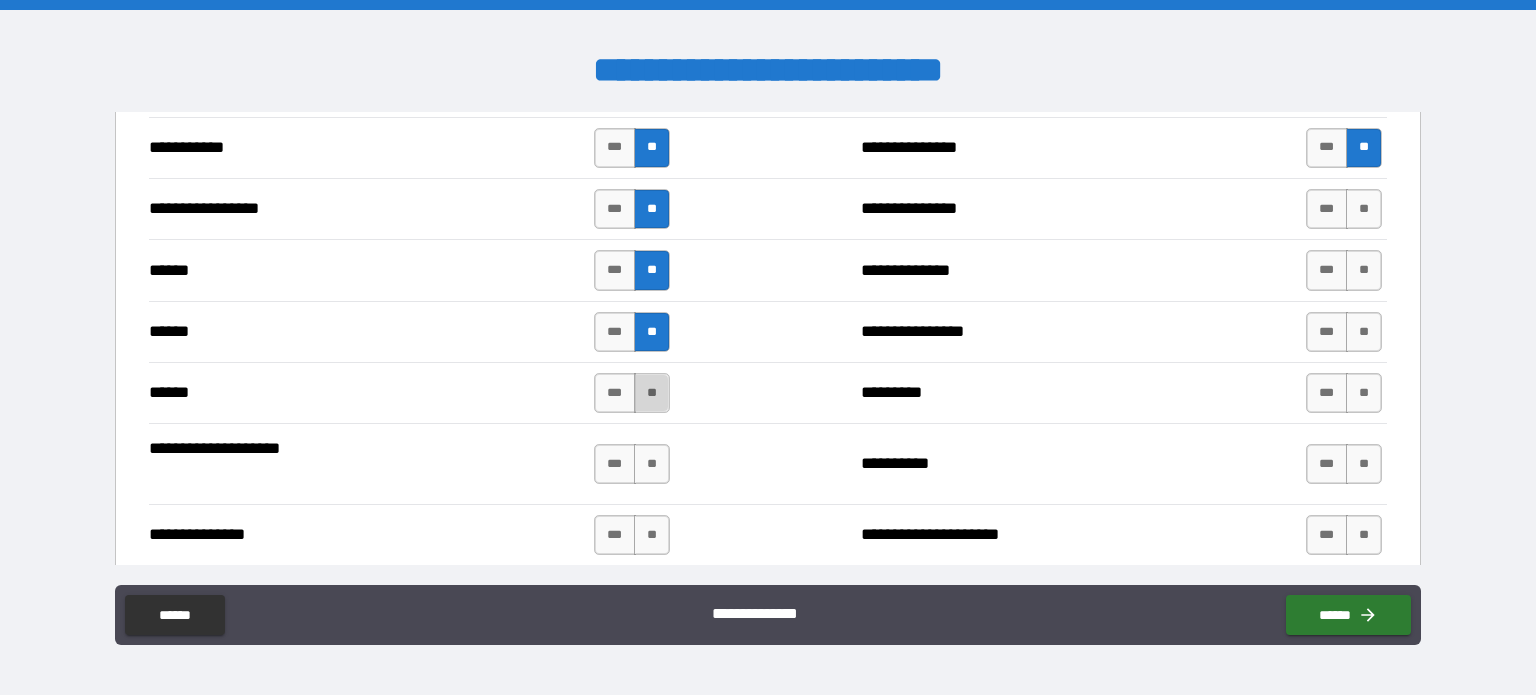 click on "**" at bounding box center (652, 393) 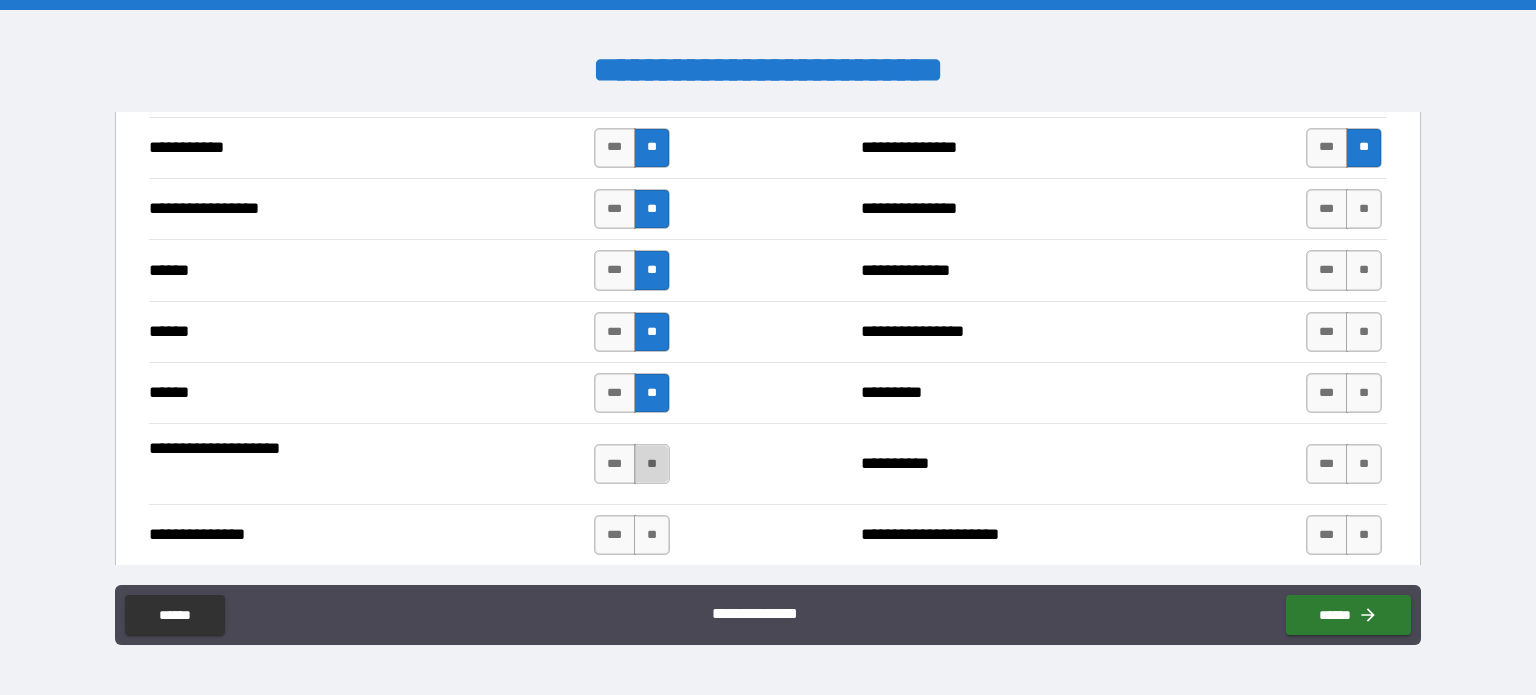 click on "**" at bounding box center [652, 464] 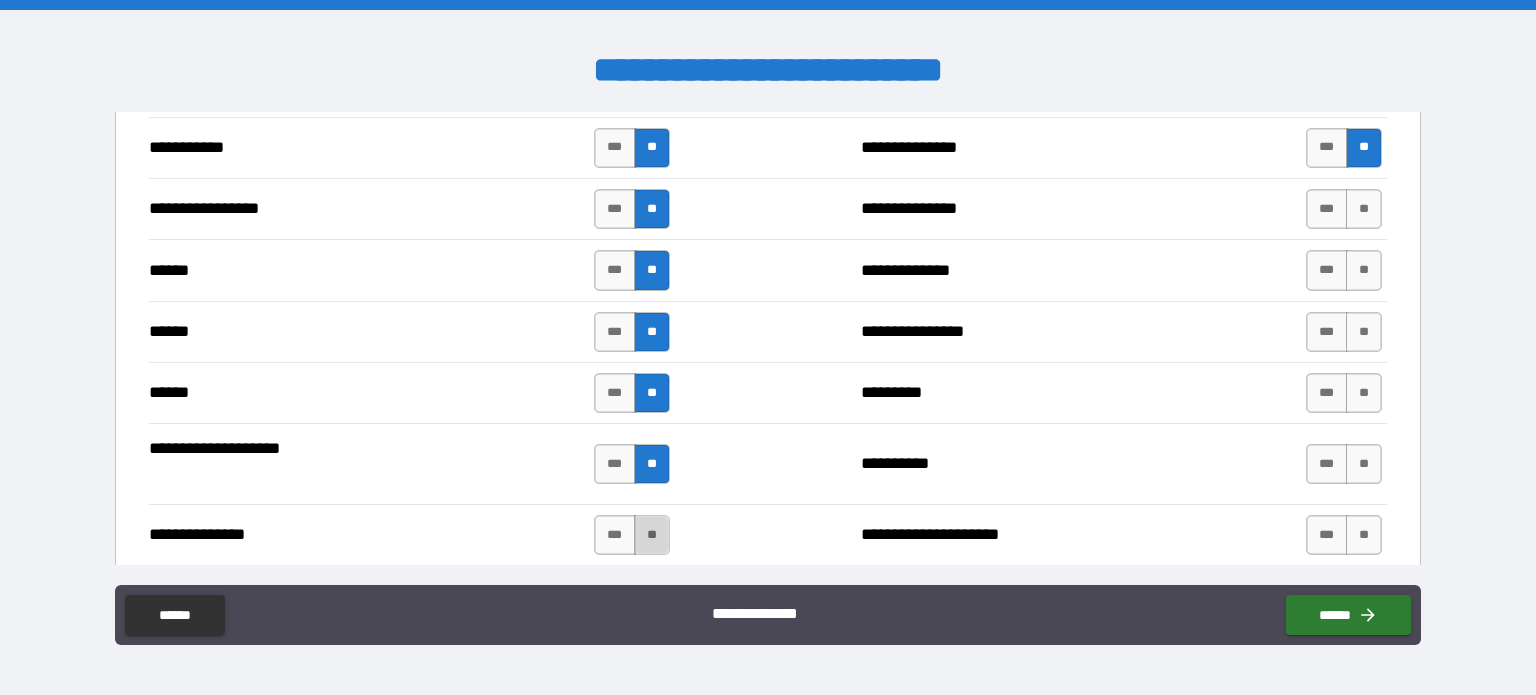 click on "**" at bounding box center [652, 535] 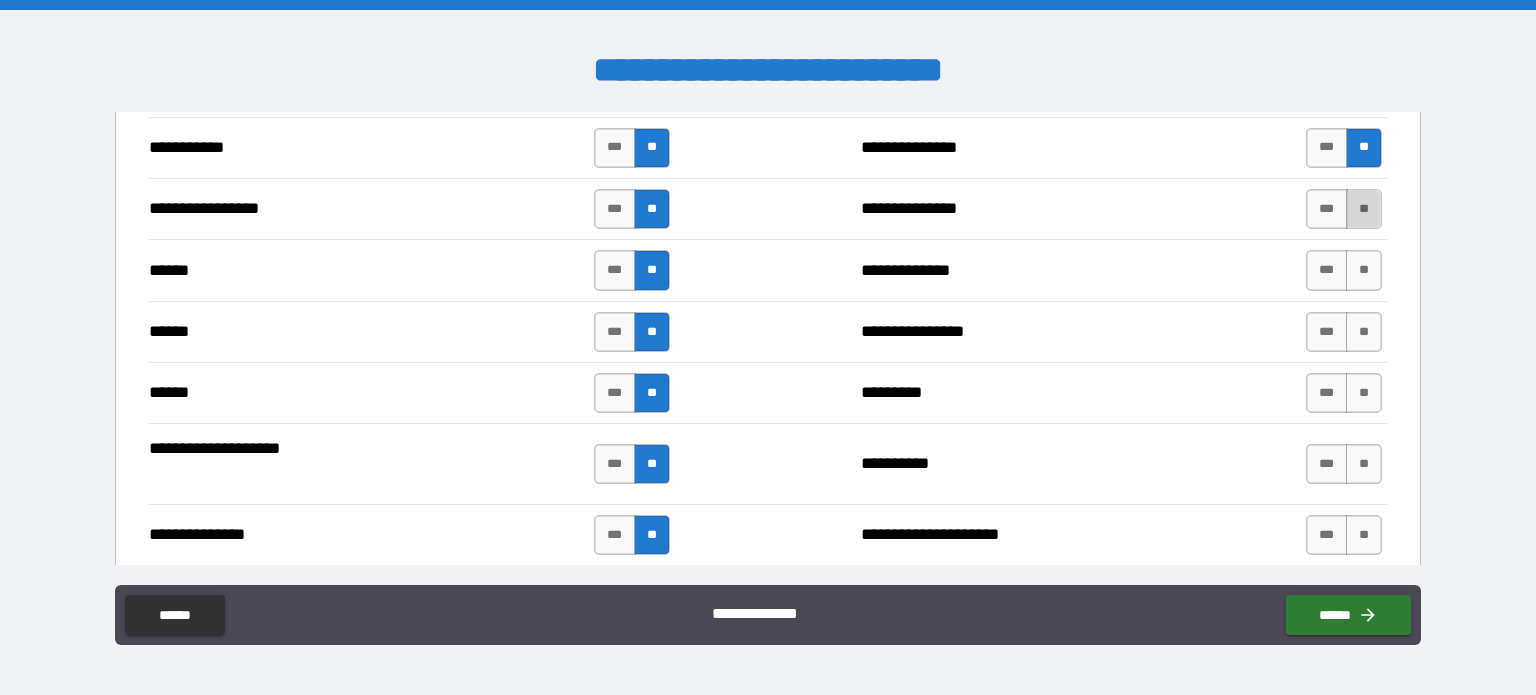 click on "**" at bounding box center (1364, 209) 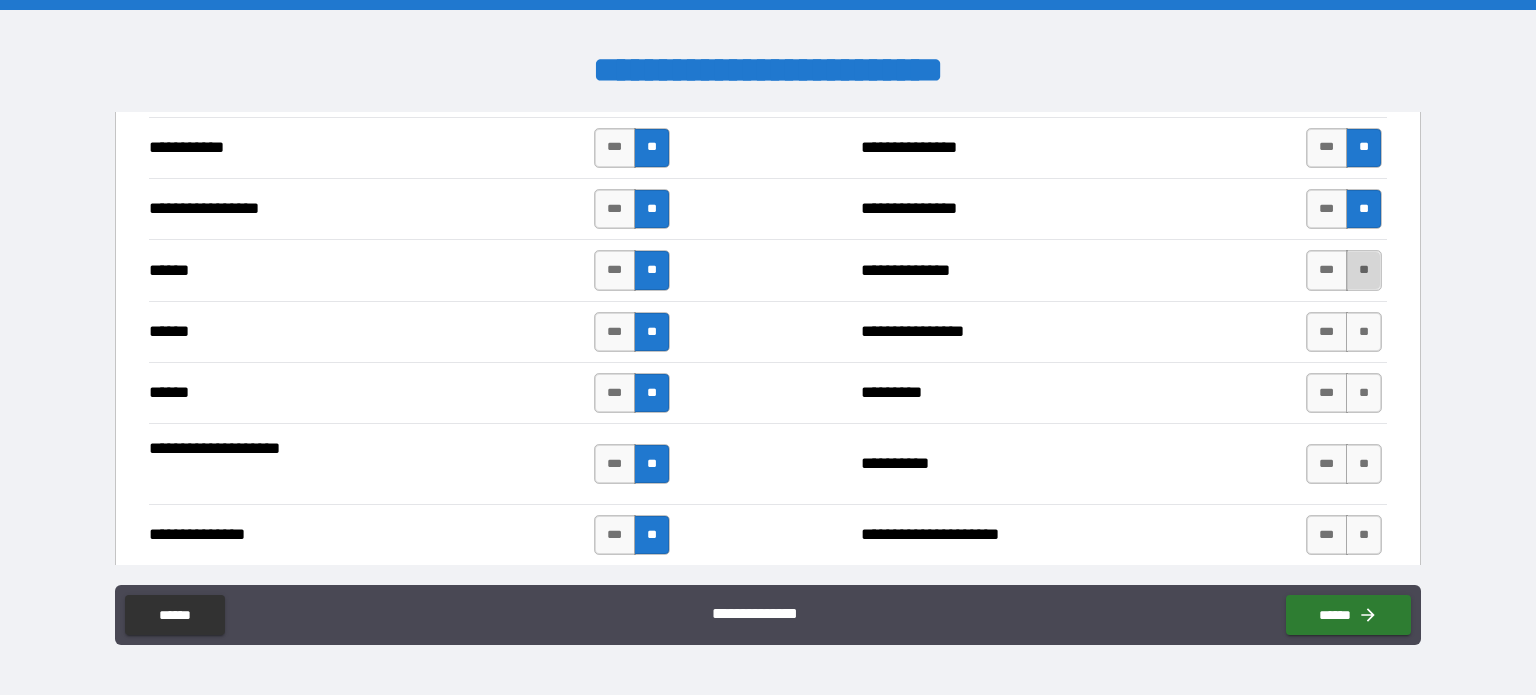 click on "**" at bounding box center [1364, 270] 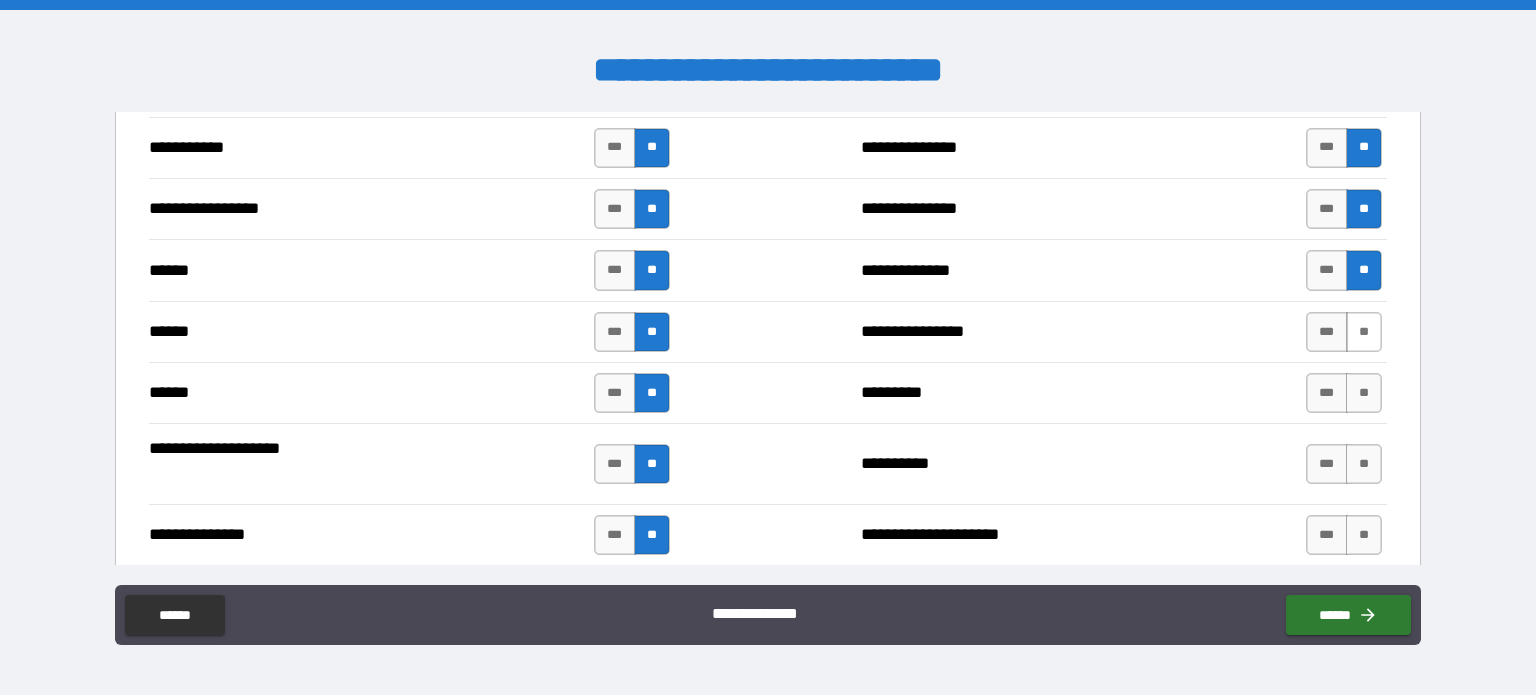click on "**" at bounding box center (1364, 332) 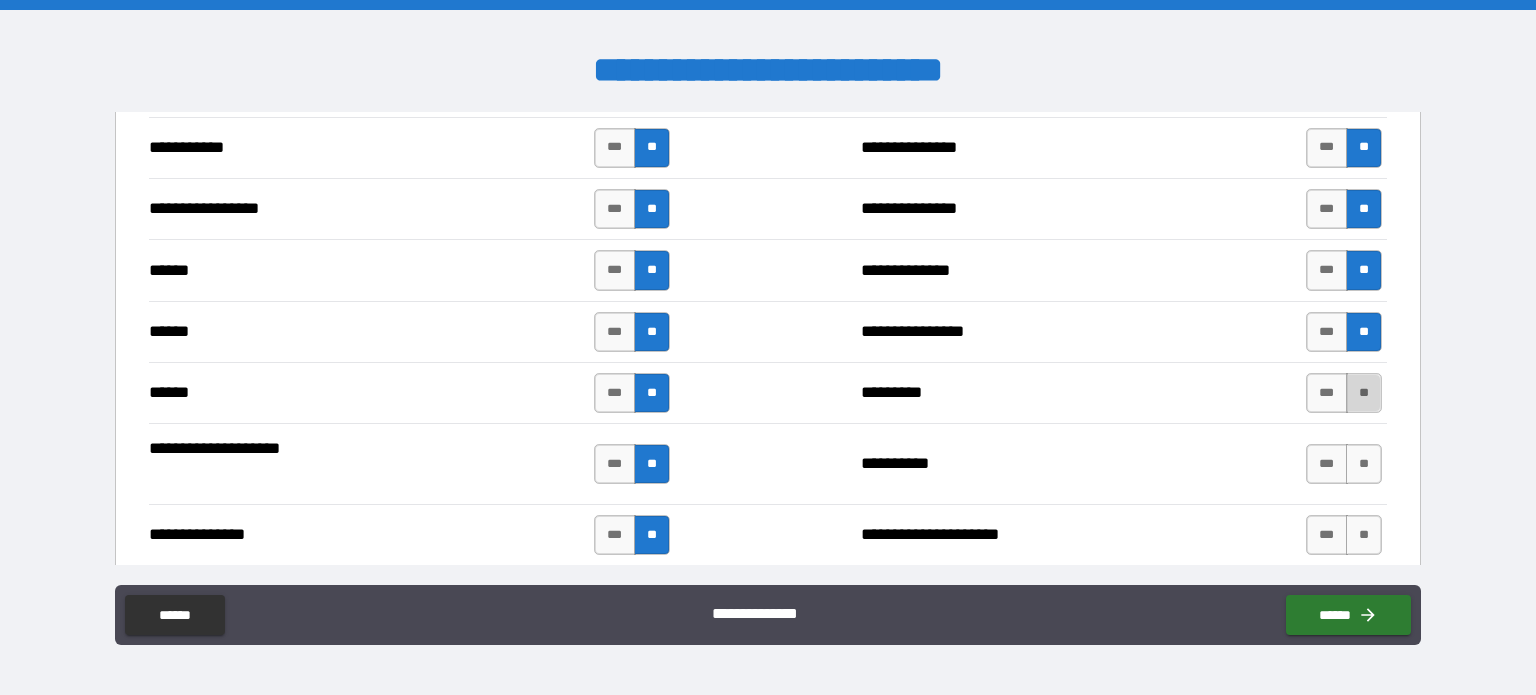 click on "**" at bounding box center (1364, 393) 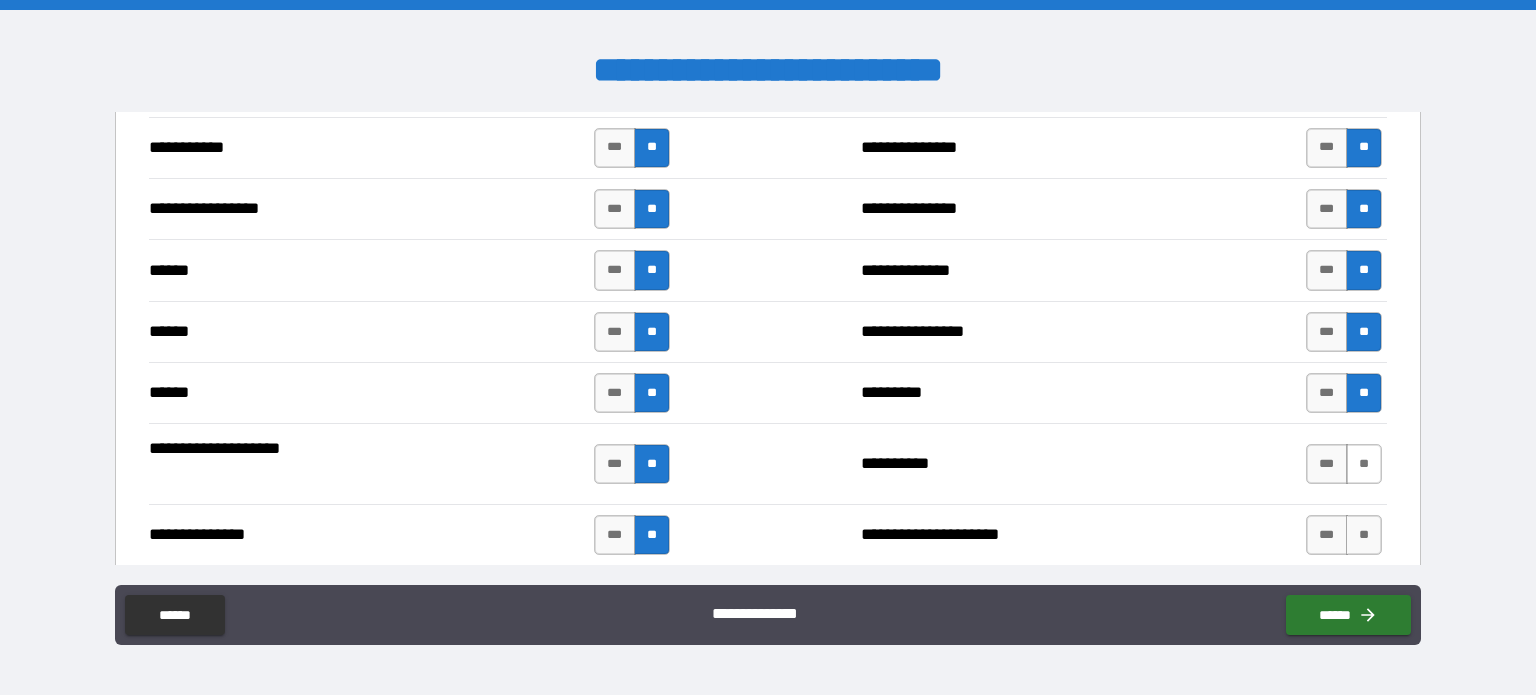 click on "**" at bounding box center [1364, 464] 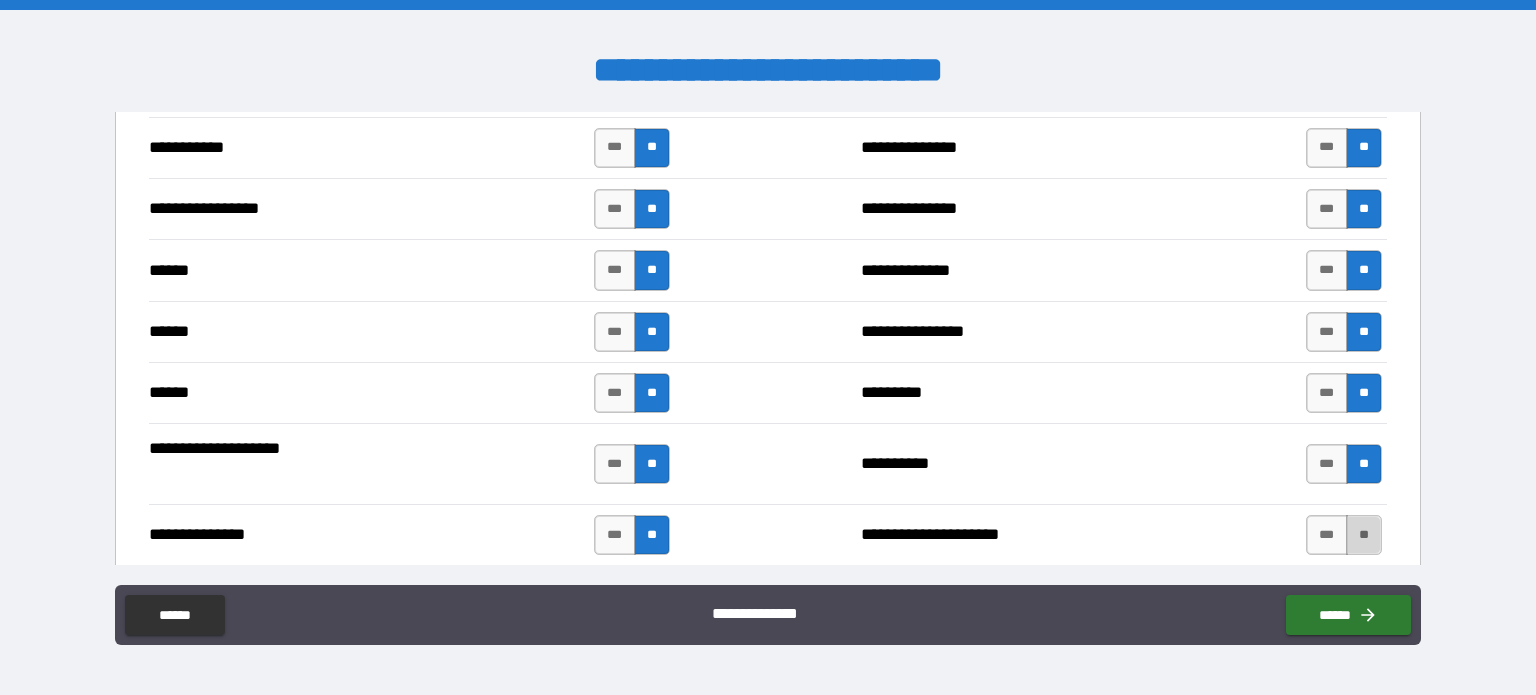 click on "**" at bounding box center (1364, 535) 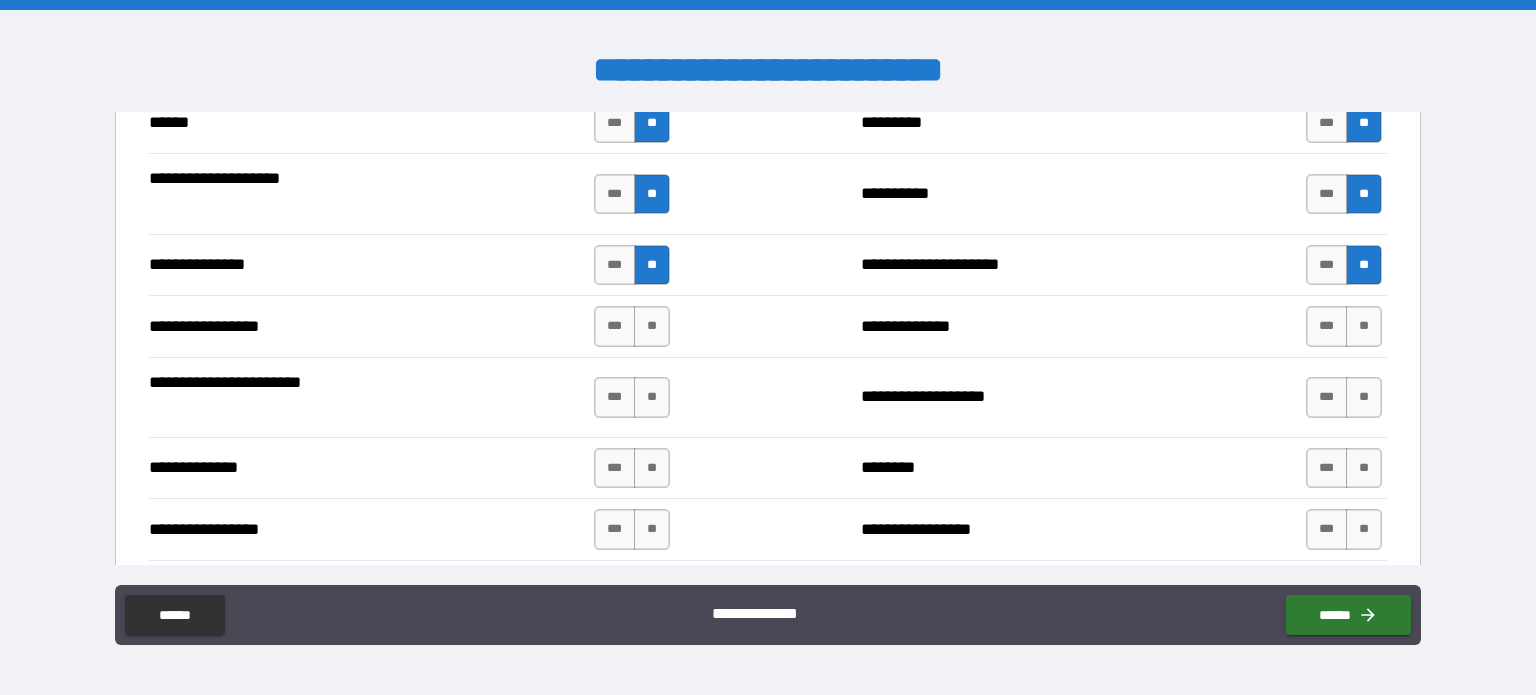 scroll, scrollTop: 2500, scrollLeft: 0, axis: vertical 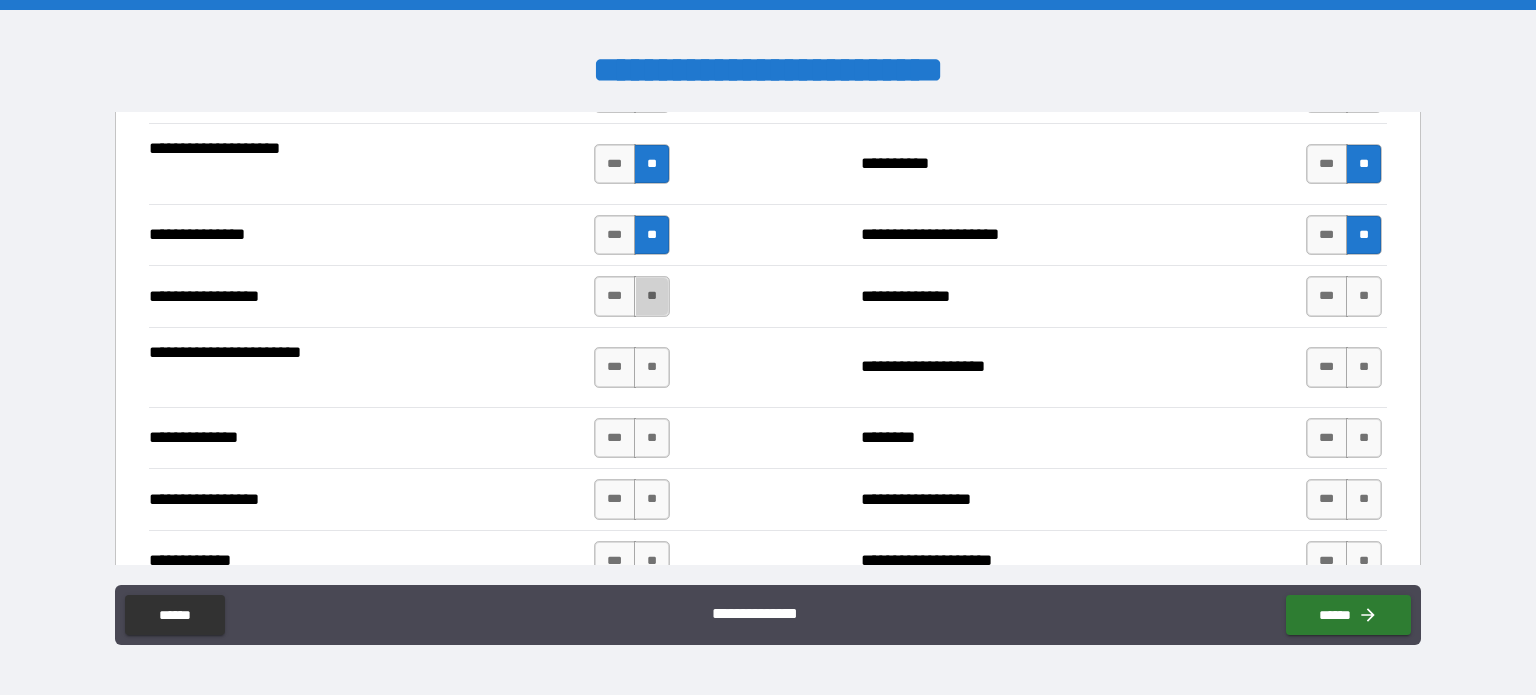 drag, startPoint x: 649, startPoint y: 290, endPoint x: 646, endPoint y: 314, distance: 24.186773 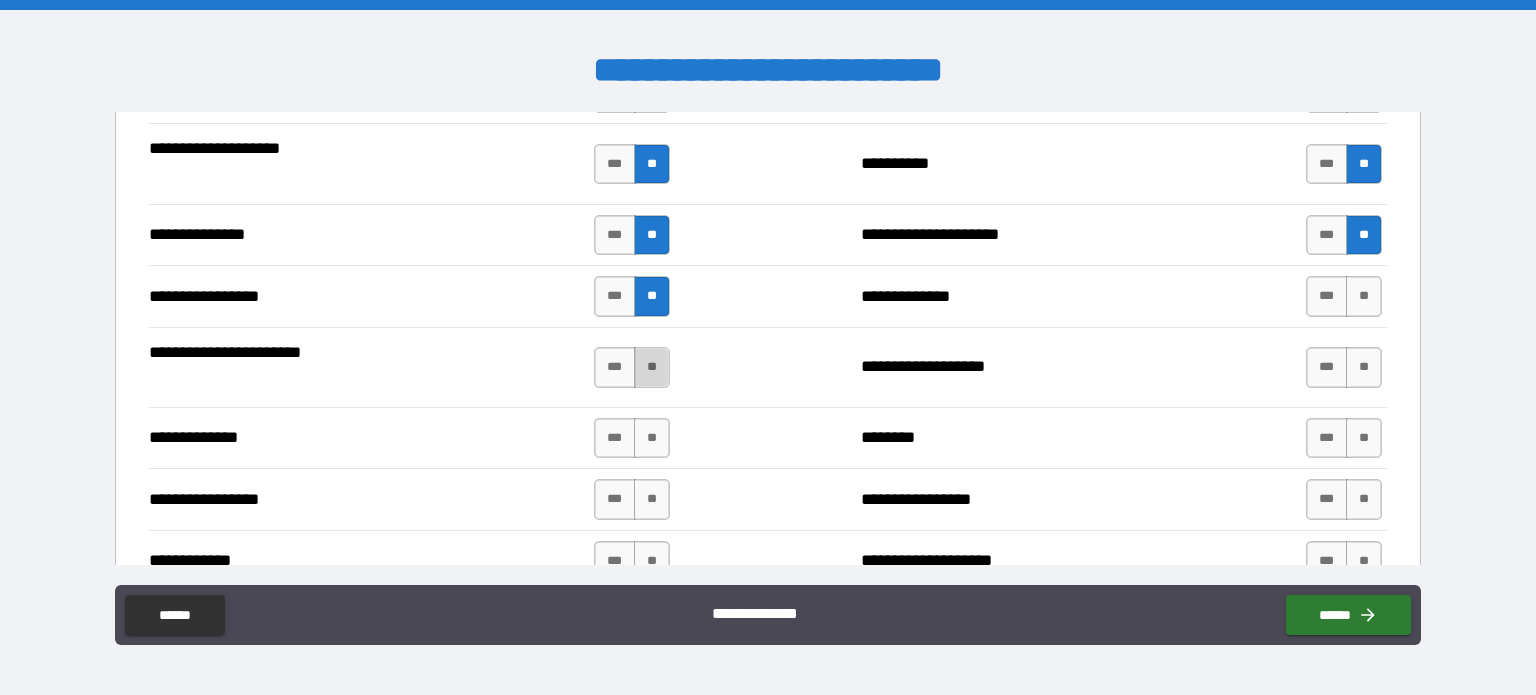 click on "**" at bounding box center (652, 367) 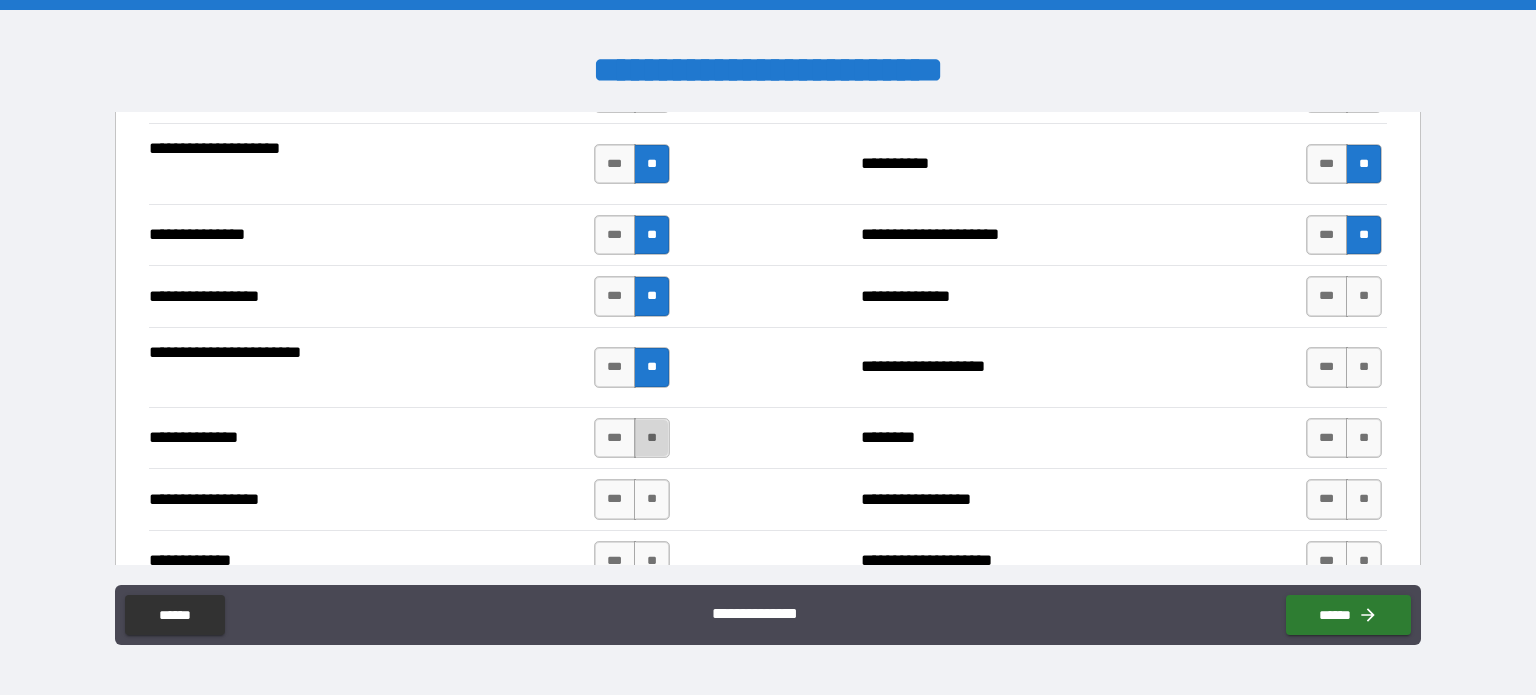 click on "**" at bounding box center (652, 438) 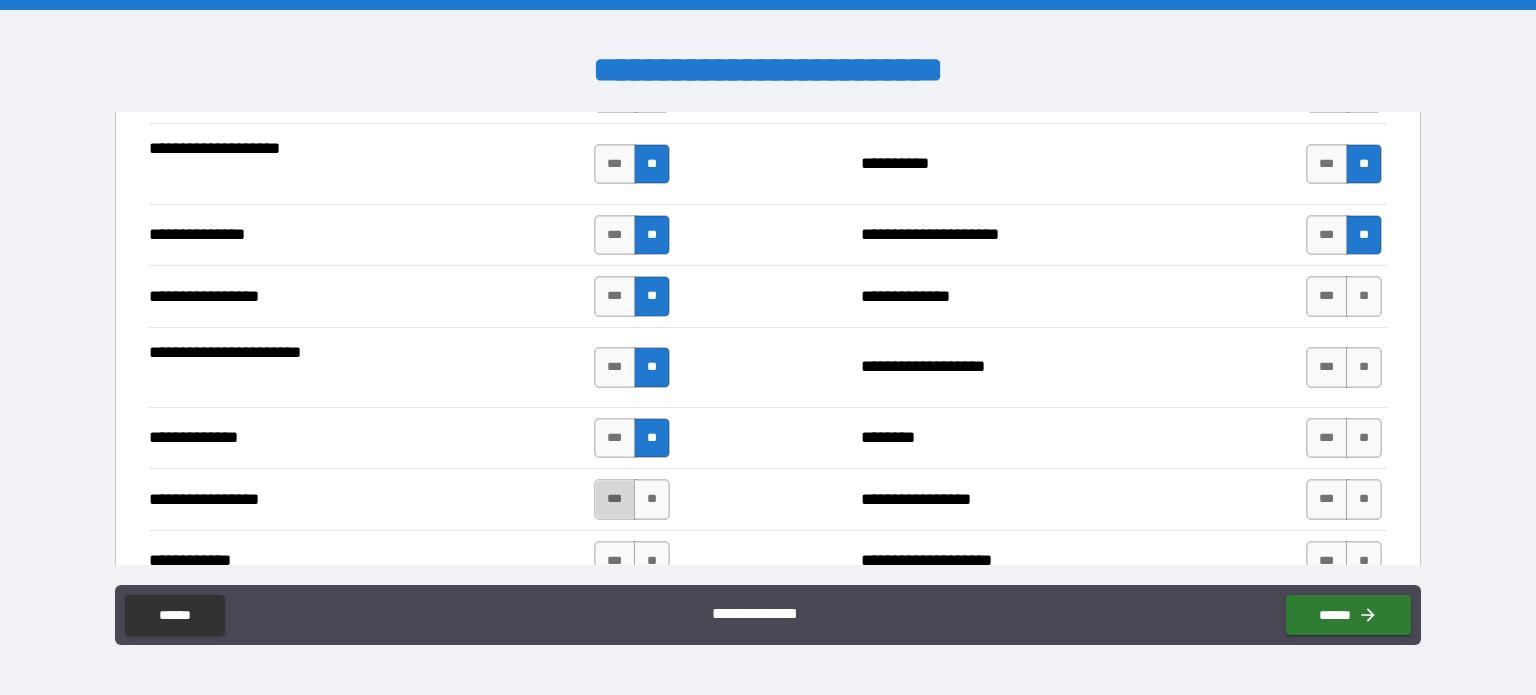 click on "***" at bounding box center (615, 499) 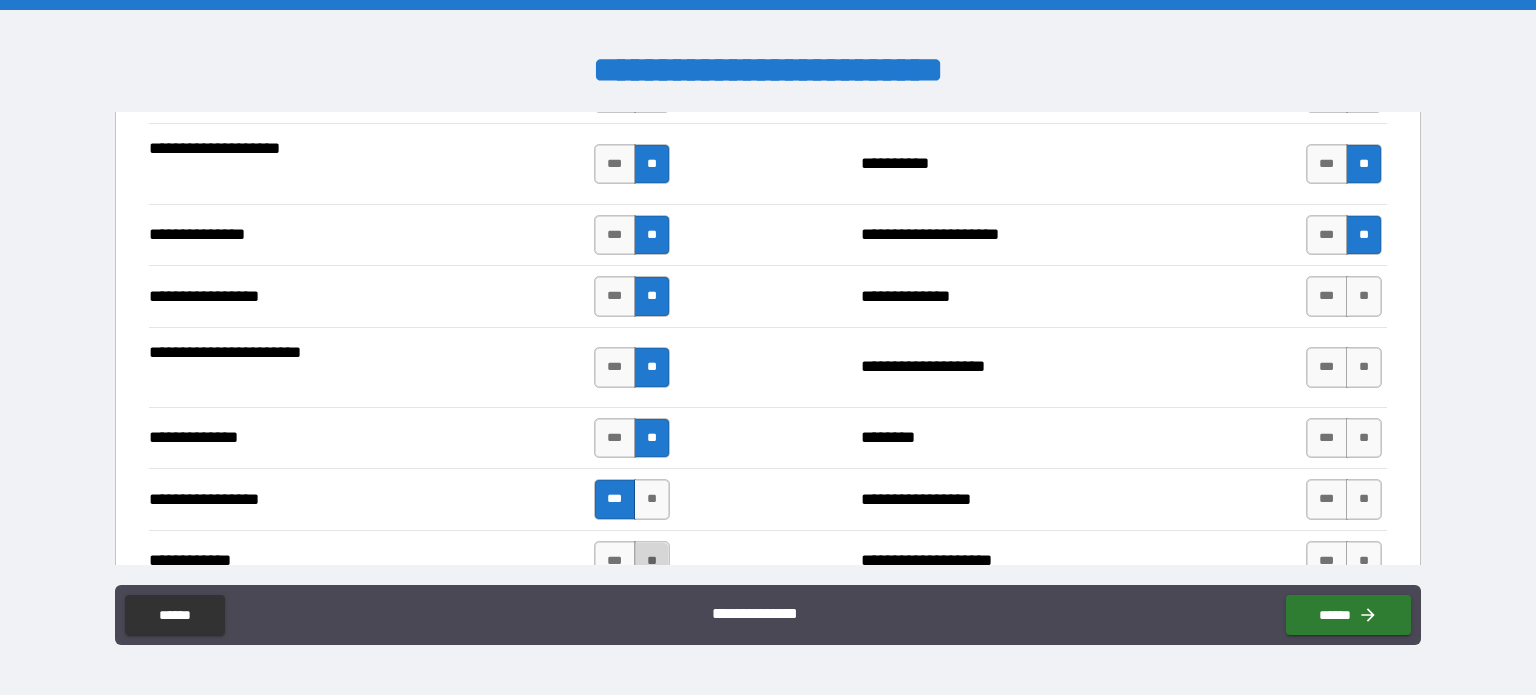 click on "**" at bounding box center [652, 561] 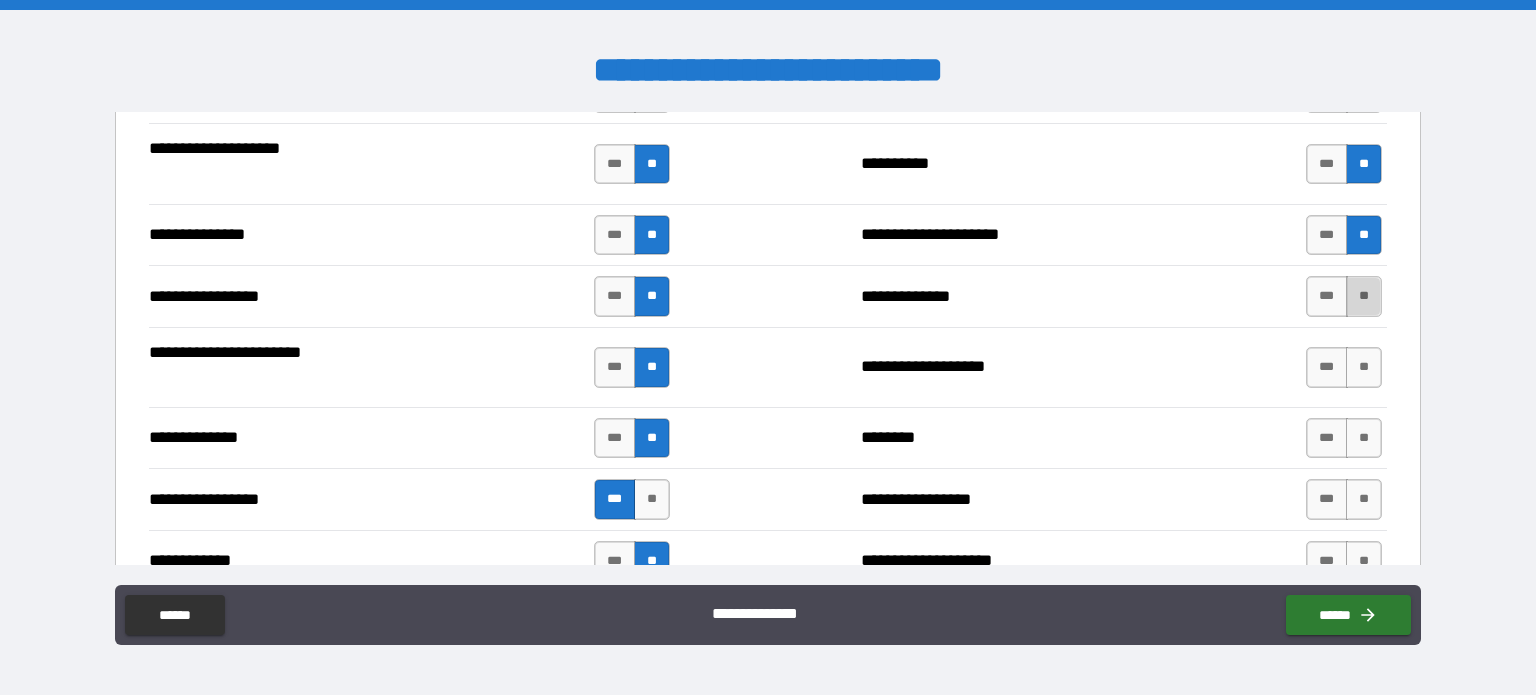 drag, startPoint x: 1356, startPoint y: 287, endPoint x: 1364, endPoint y: 365, distance: 78.40918 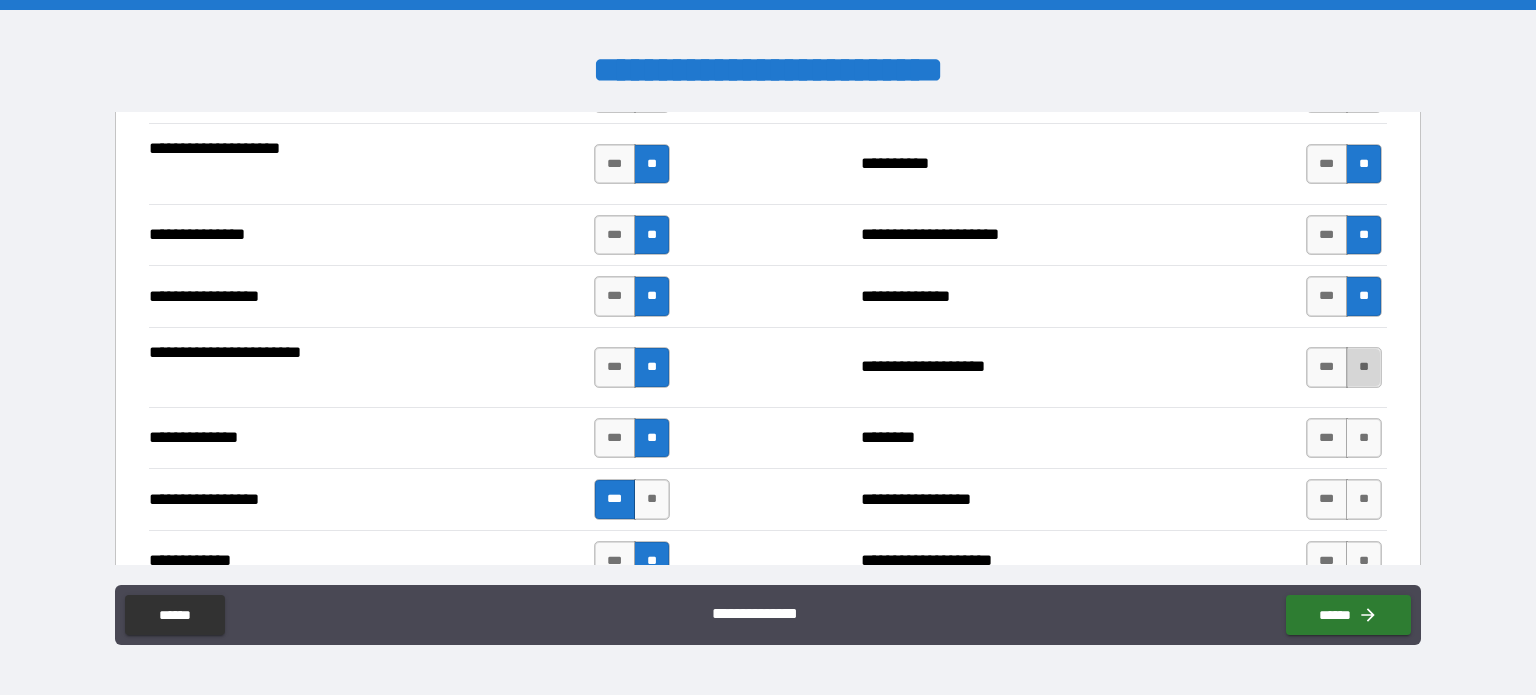 click on "**" at bounding box center [1364, 367] 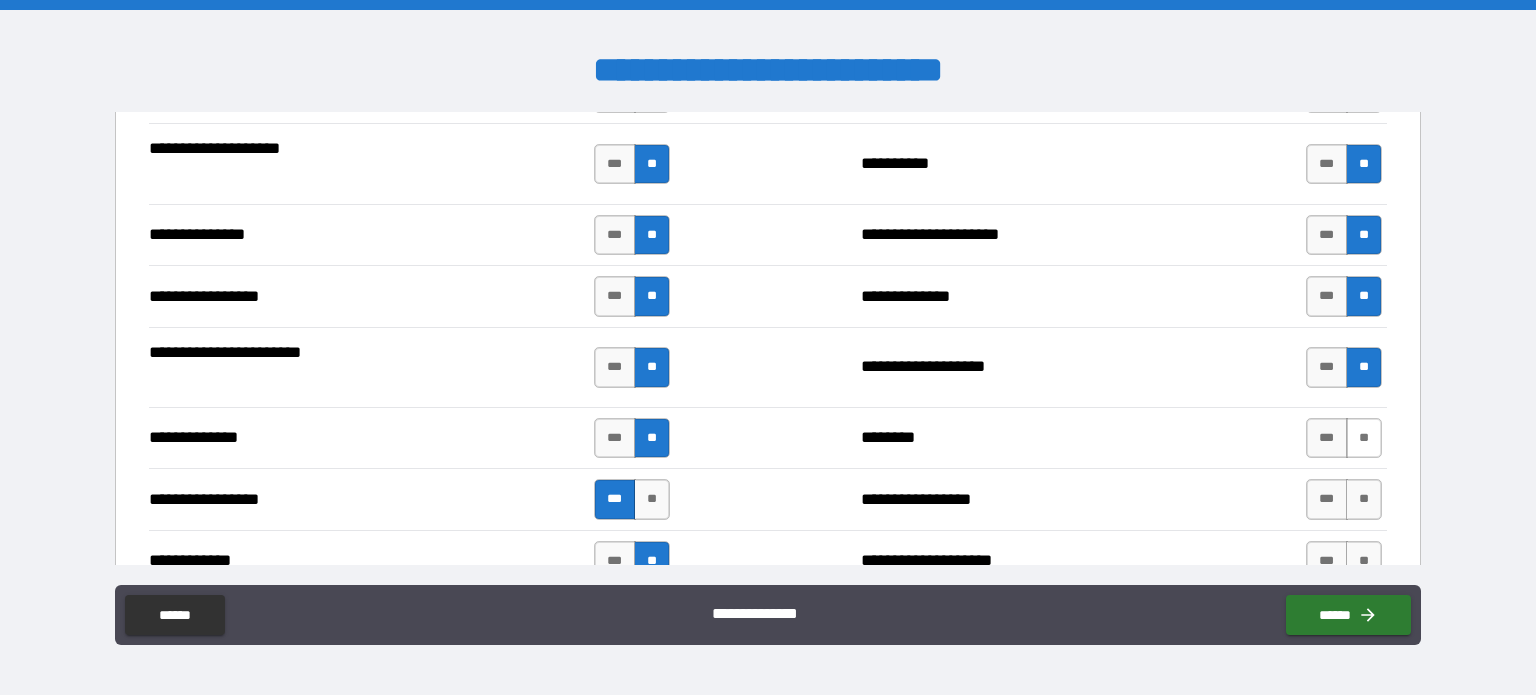 click on "**" at bounding box center [1364, 438] 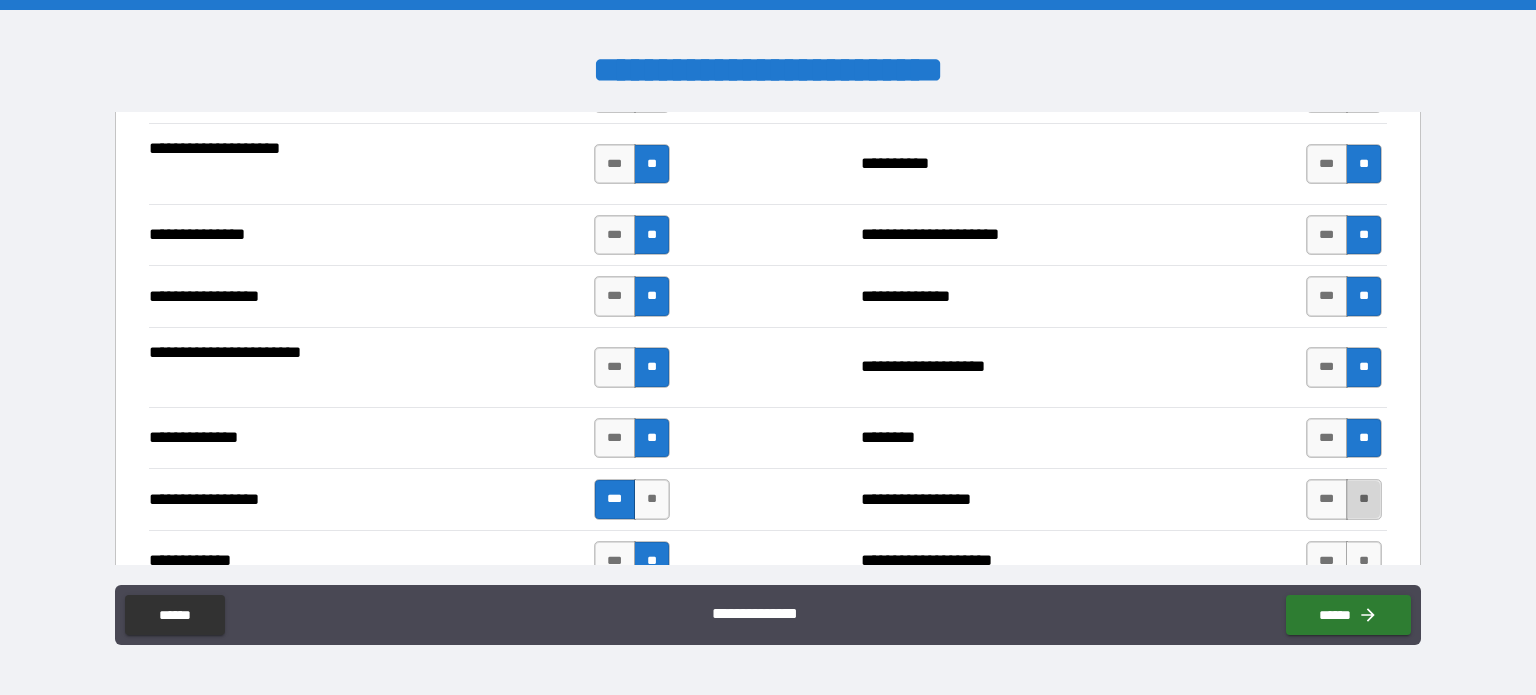 click on "**" at bounding box center [1364, 499] 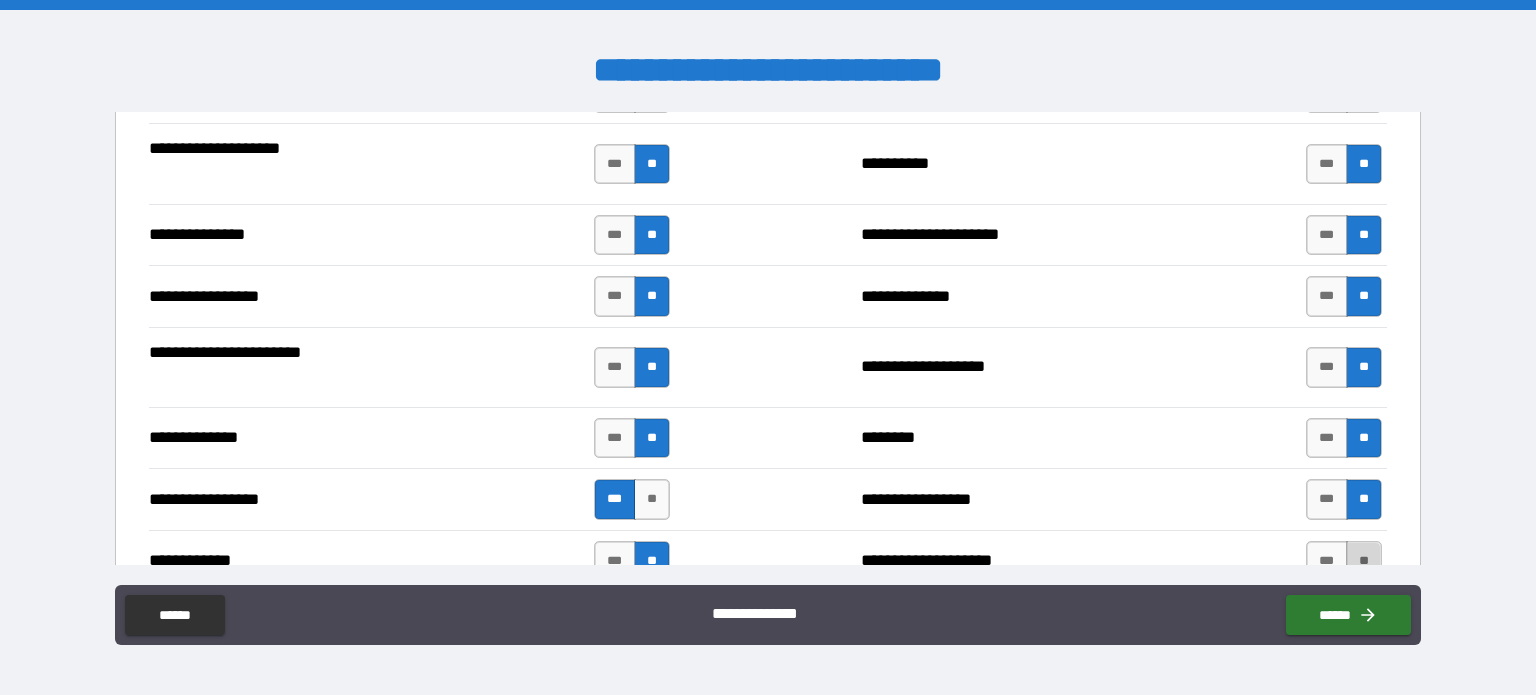 click on "**" at bounding box center [1364, 561] 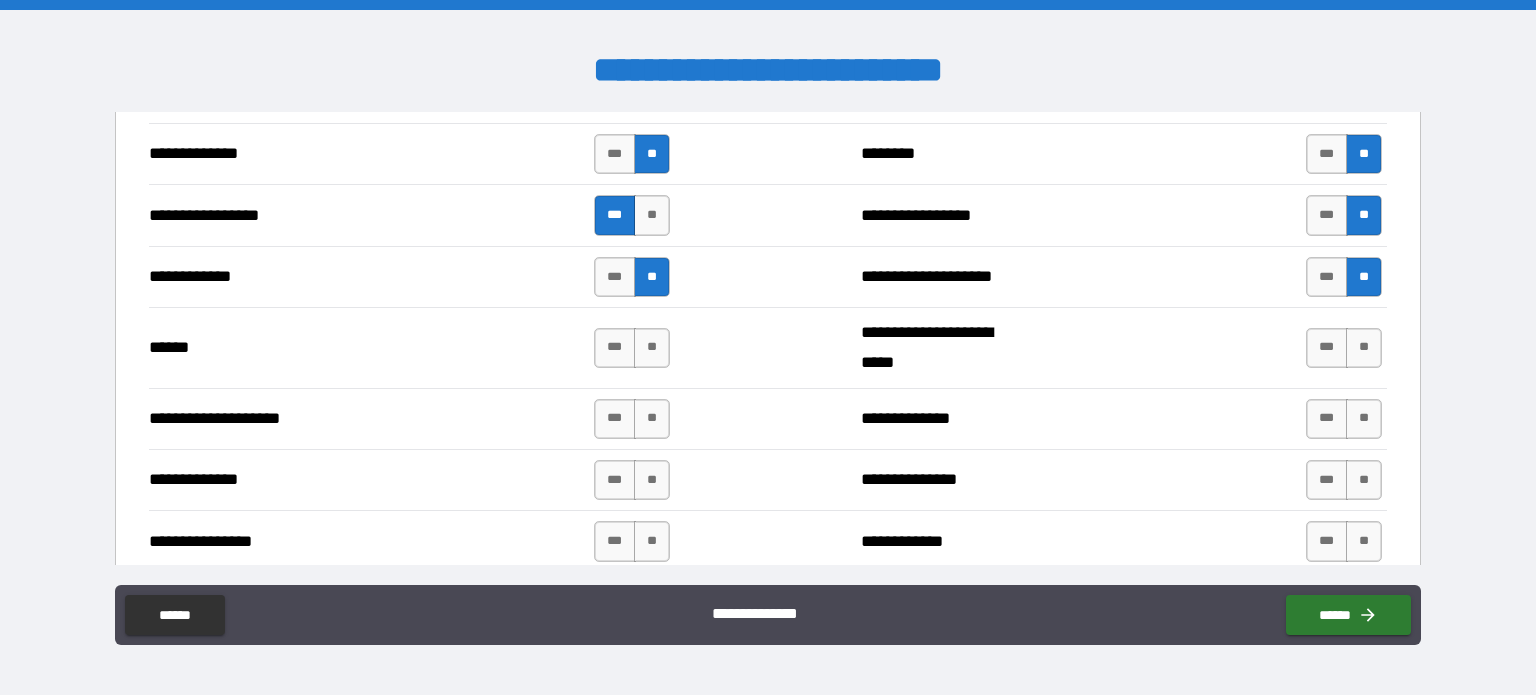 scroll, scrollTop: 2800, scrollLeft: 0, axis: vertical 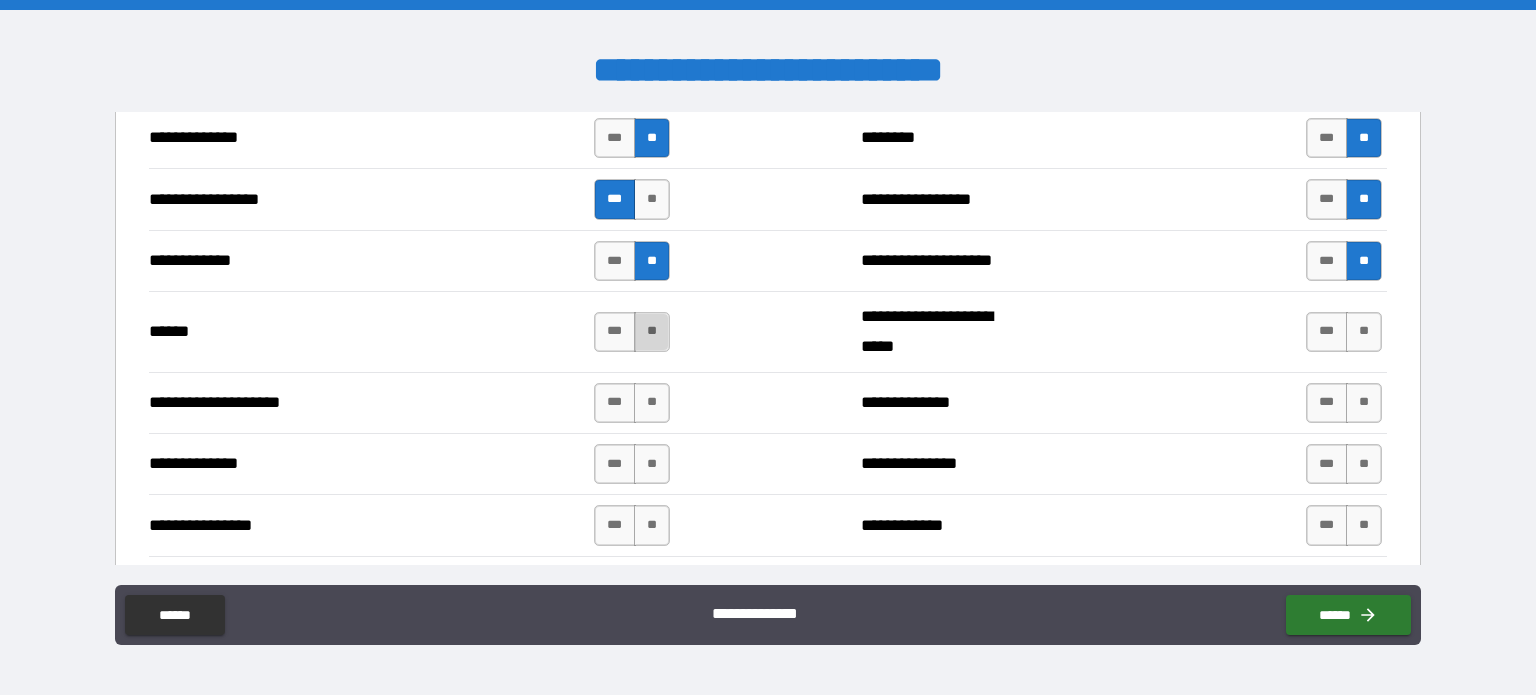 click on "**" at bounding box center [652, 332] 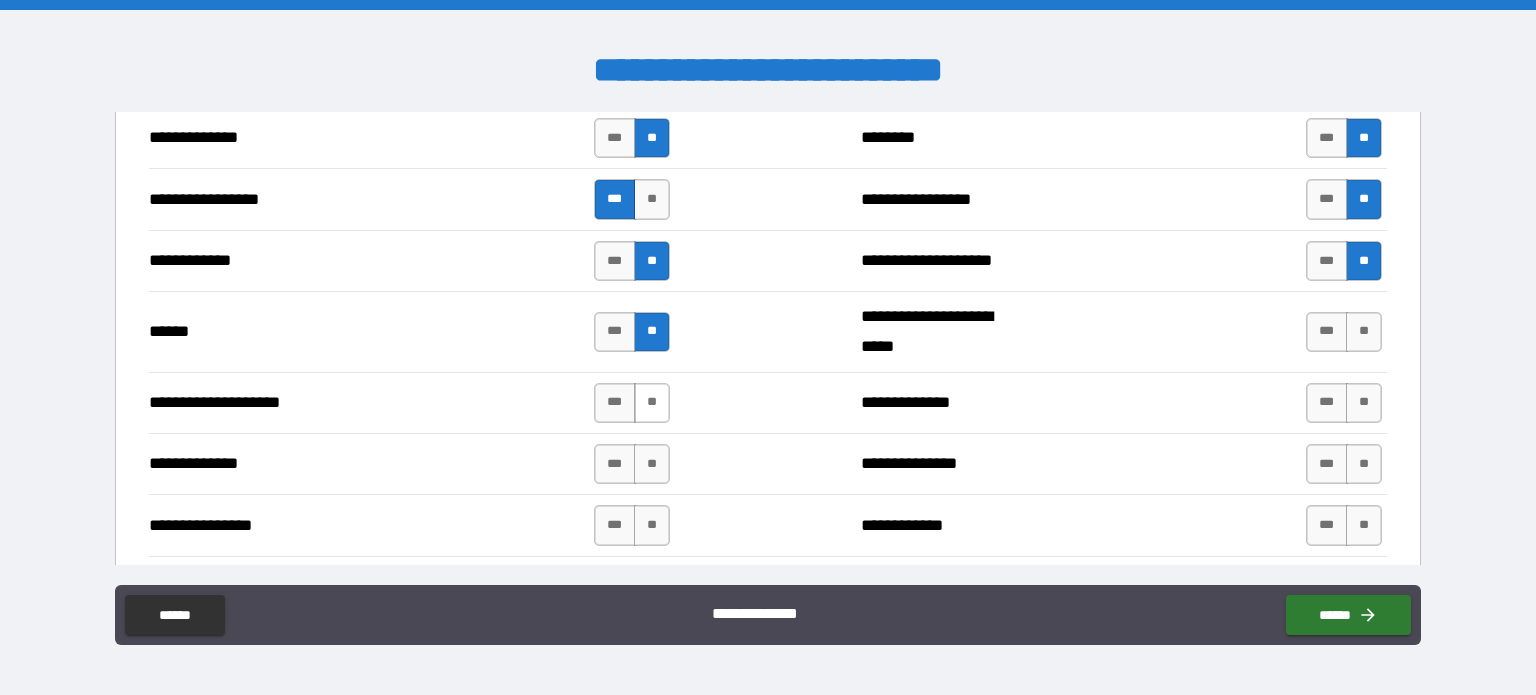 click on "**" at bounding box center (652, 403) 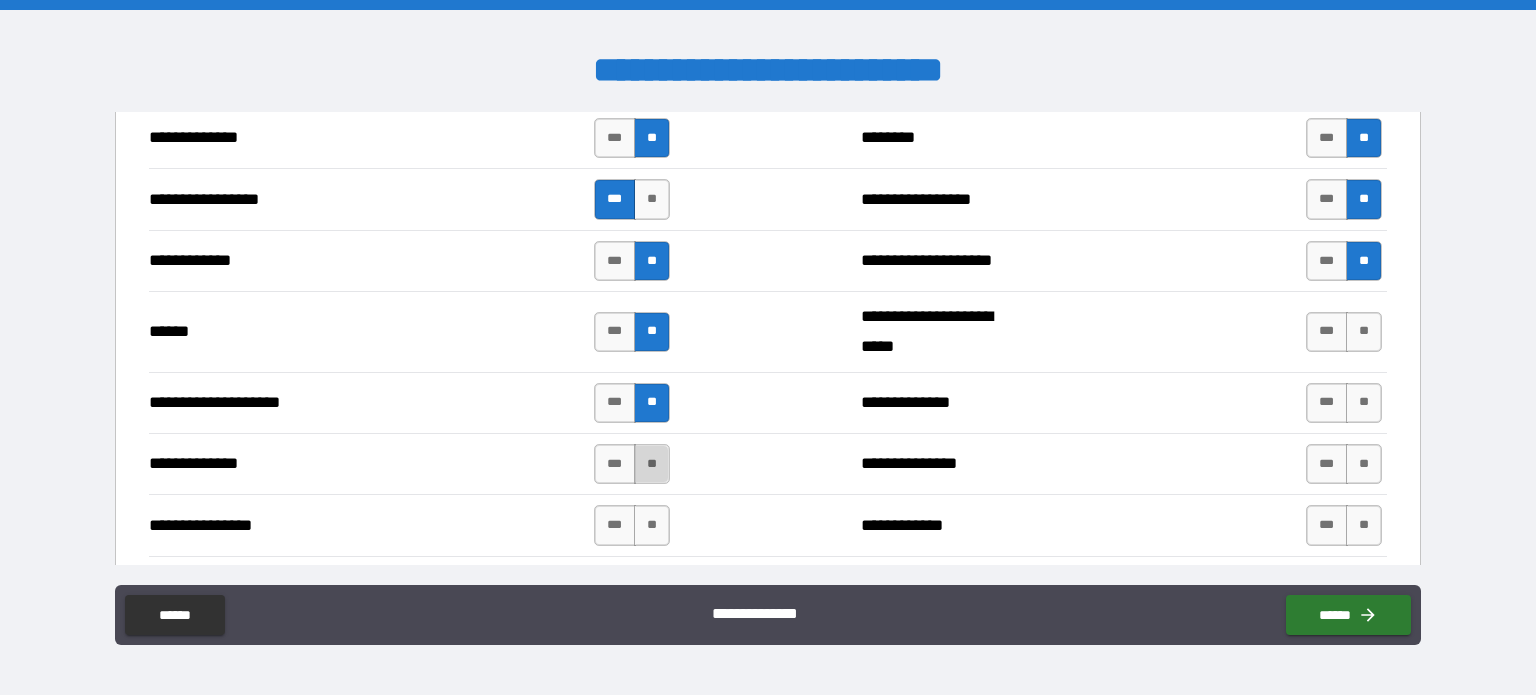 click on "**" at bounding box center (652, 464) 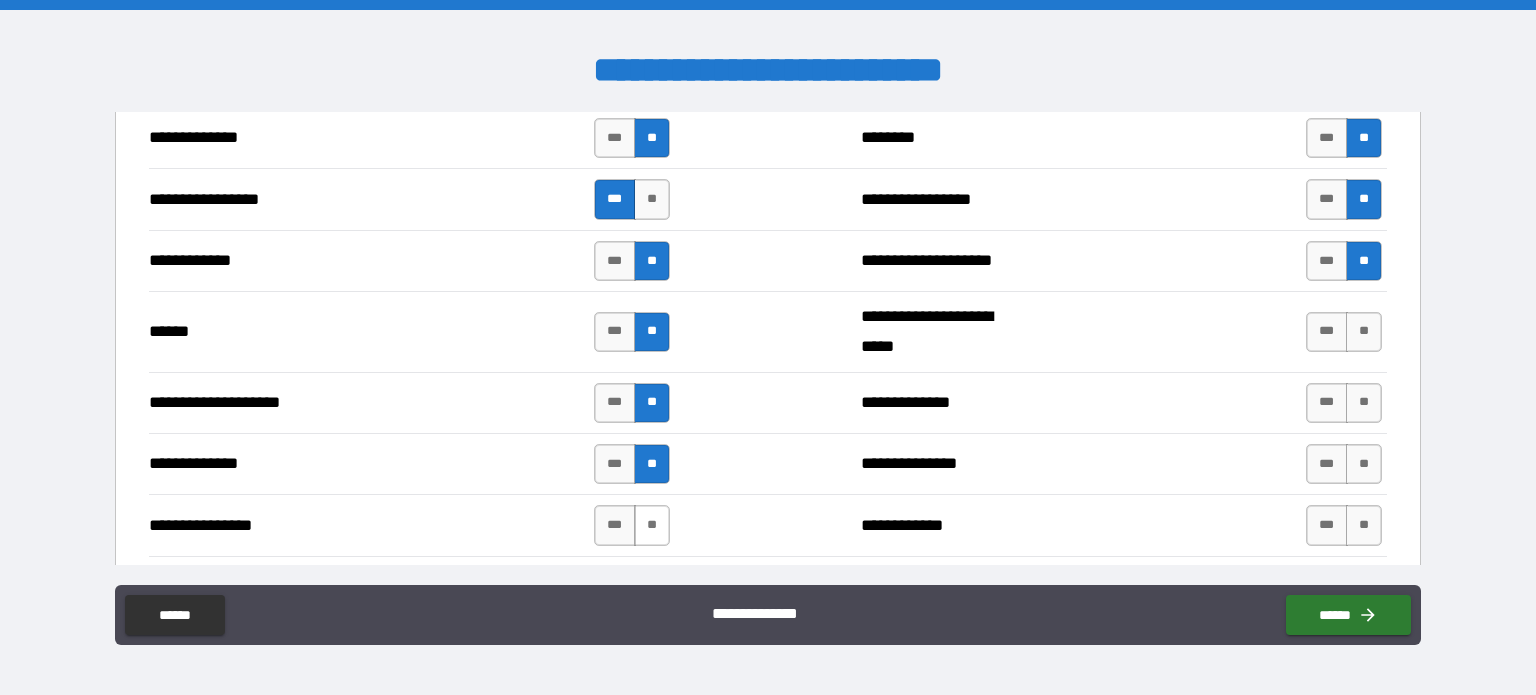 click on "**" at bounding box center (652, 525) 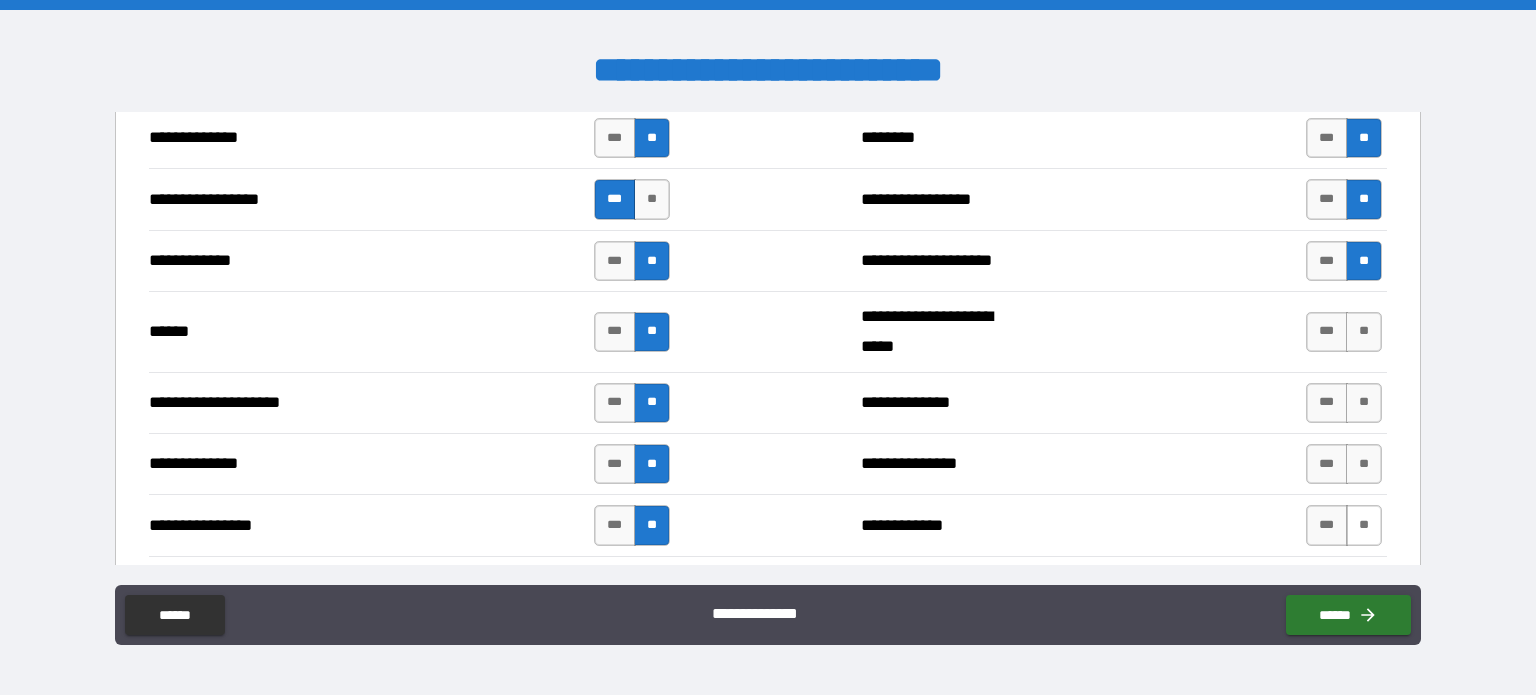 click on "**" at bounding box center [1364, 525] 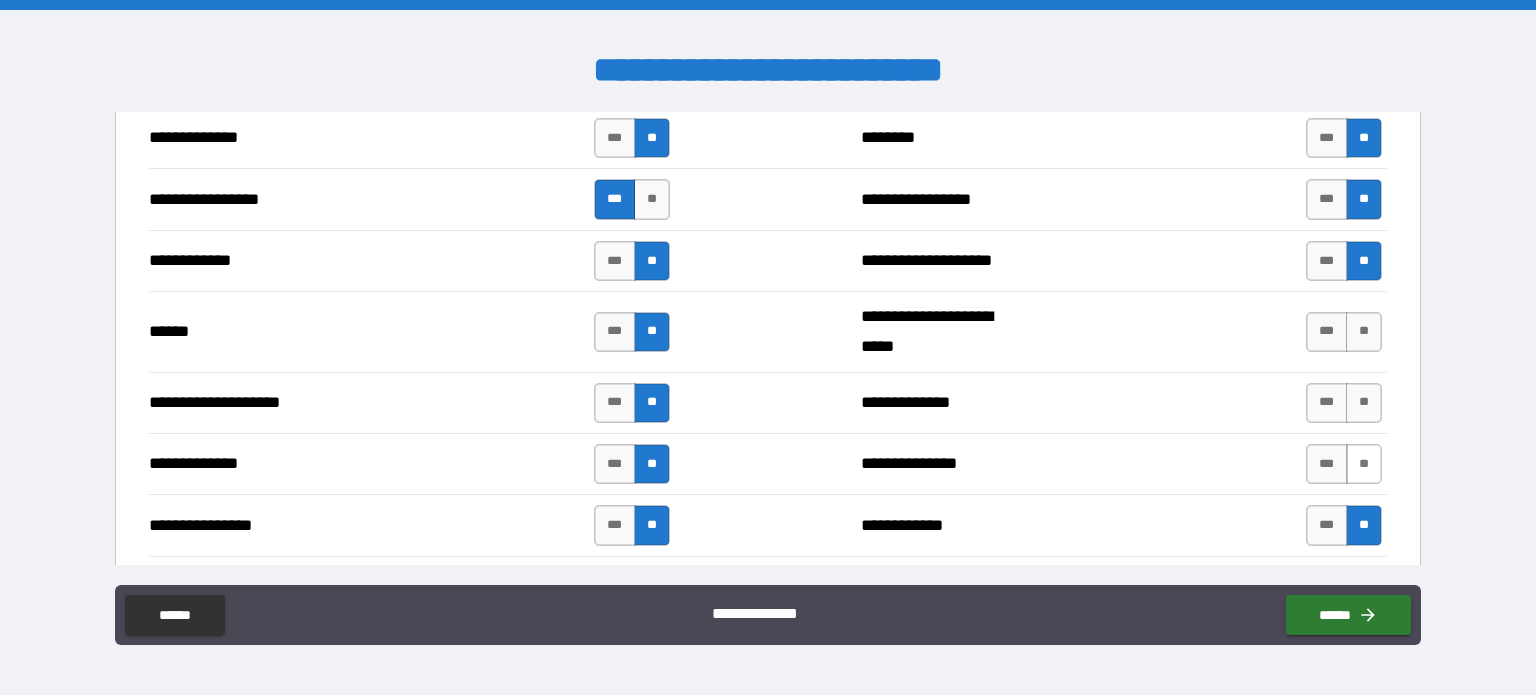 click on "**" at bounding box center (1364, 464) 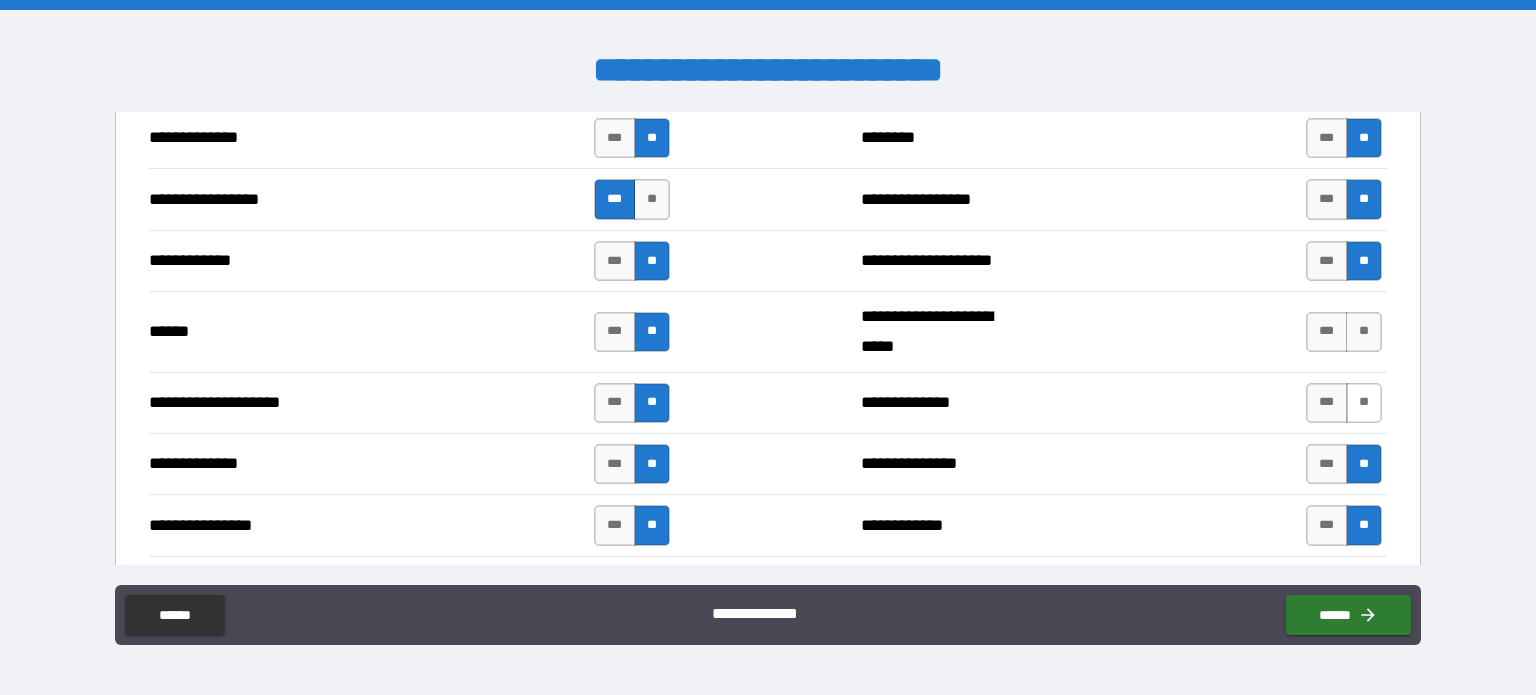 click on "**" at bounding box center [1364, 403] 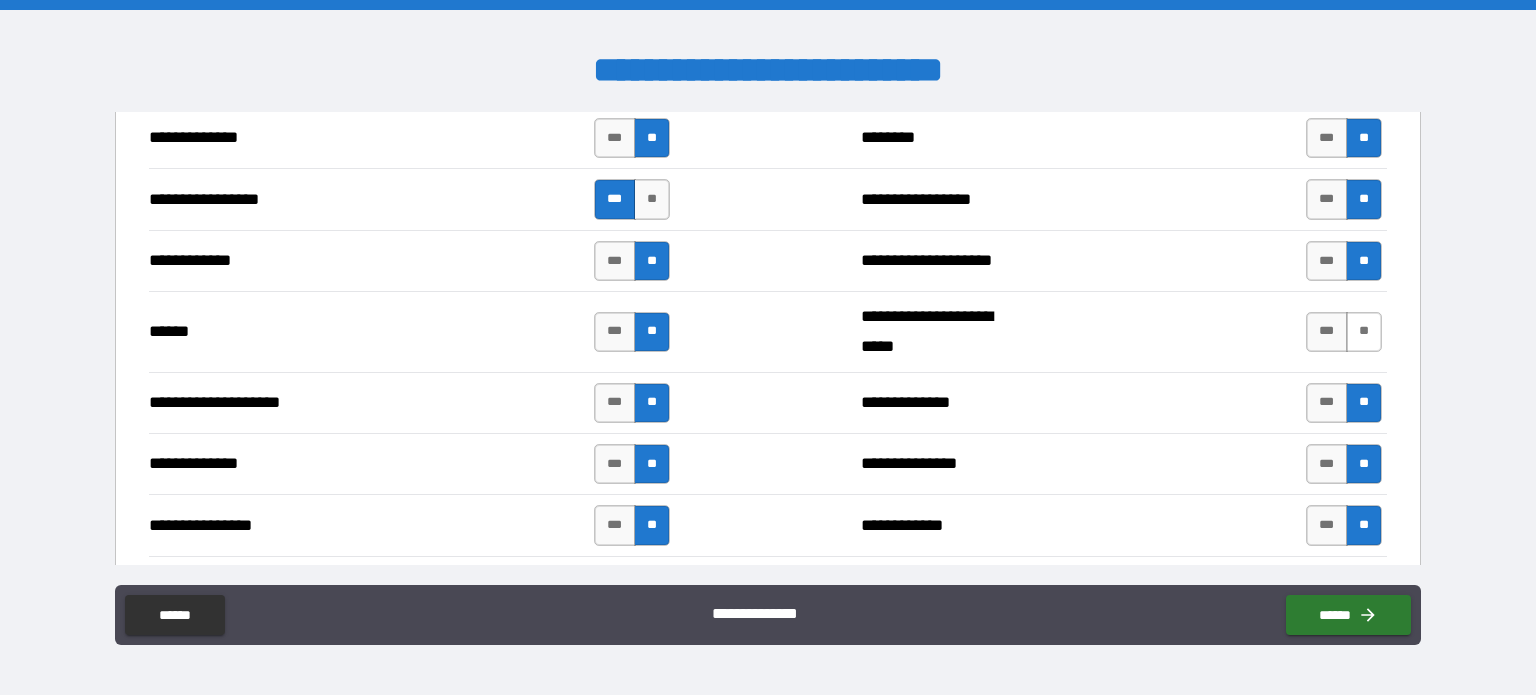 click on "**" at bounding box center [1364, 332] 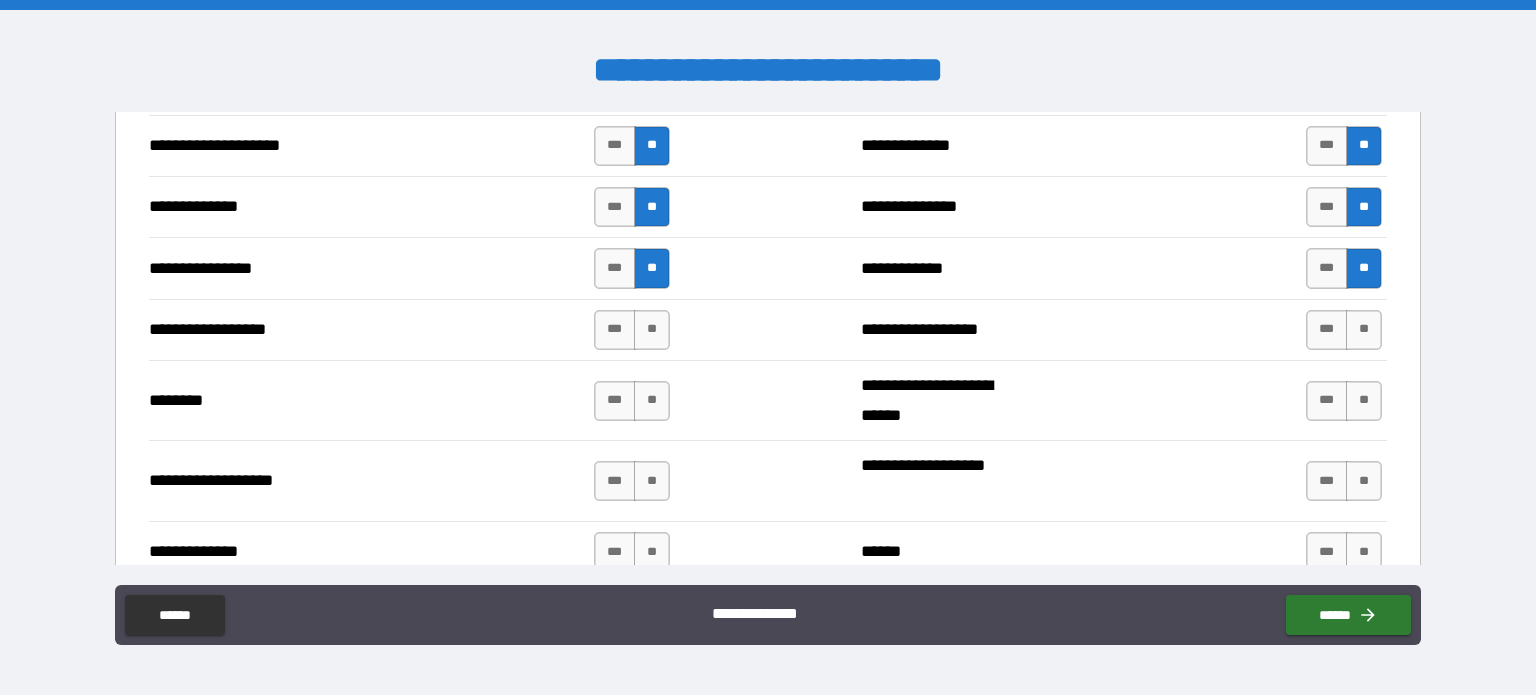 scroll, scrollTop: 3100, scrollLeft: 0, axis: vertical 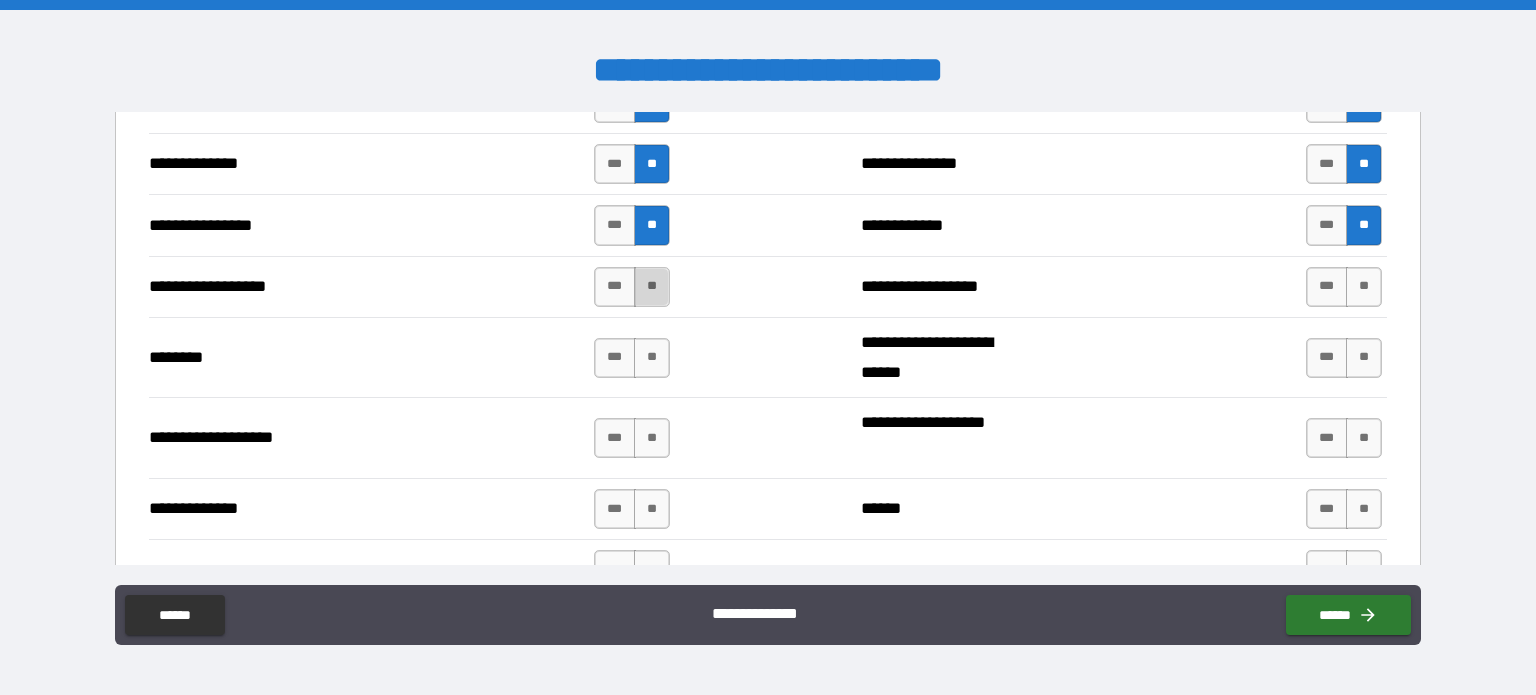 click on "**" at bounding box center [652, 287] 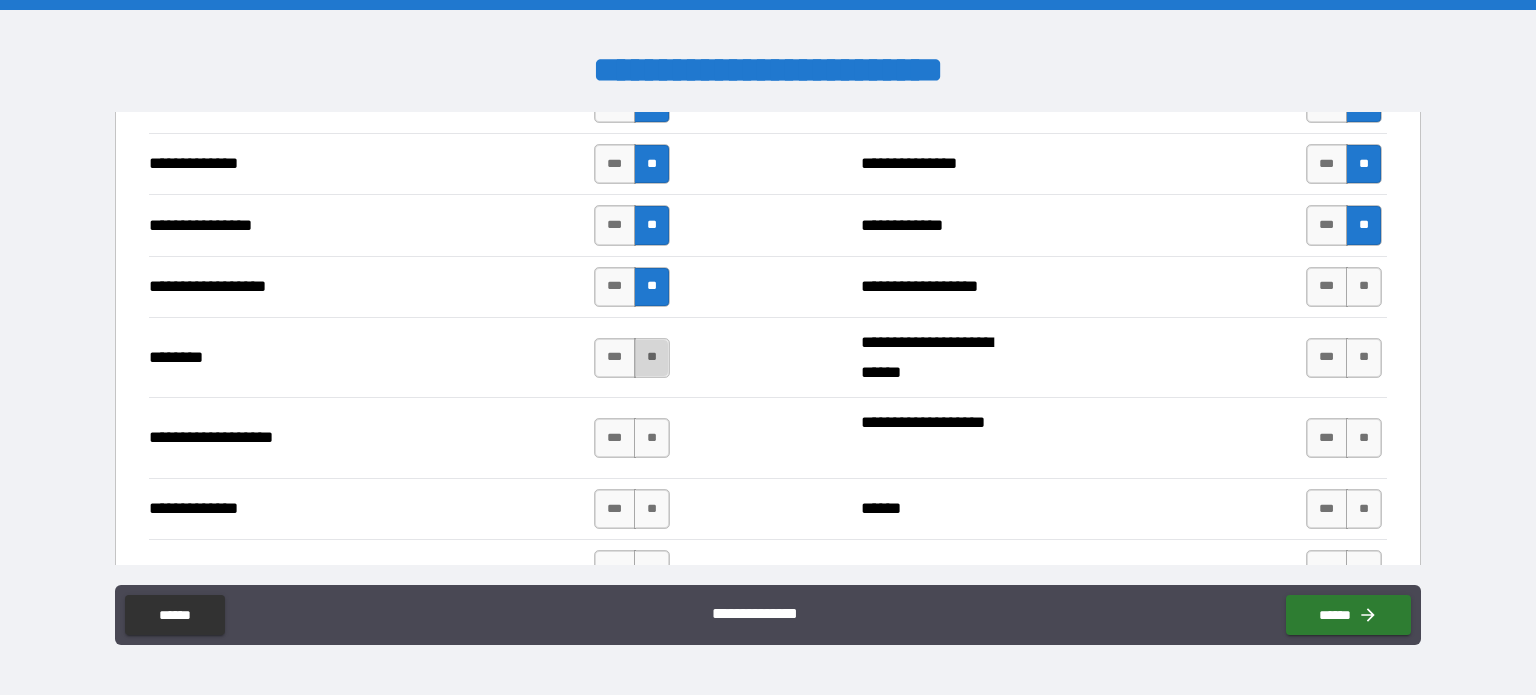 click on "**" at bounding box center (652, 358) 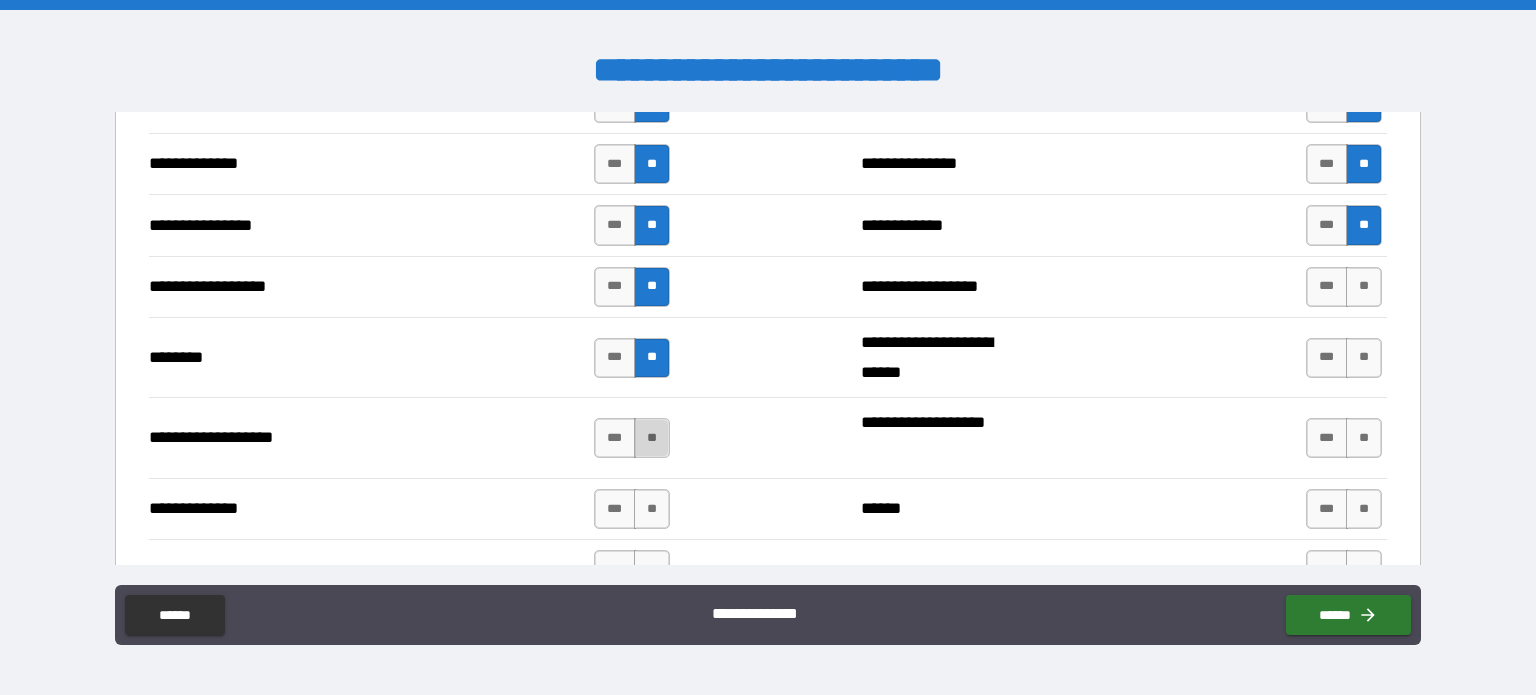 click on "**" at bounding box center (652, 438) 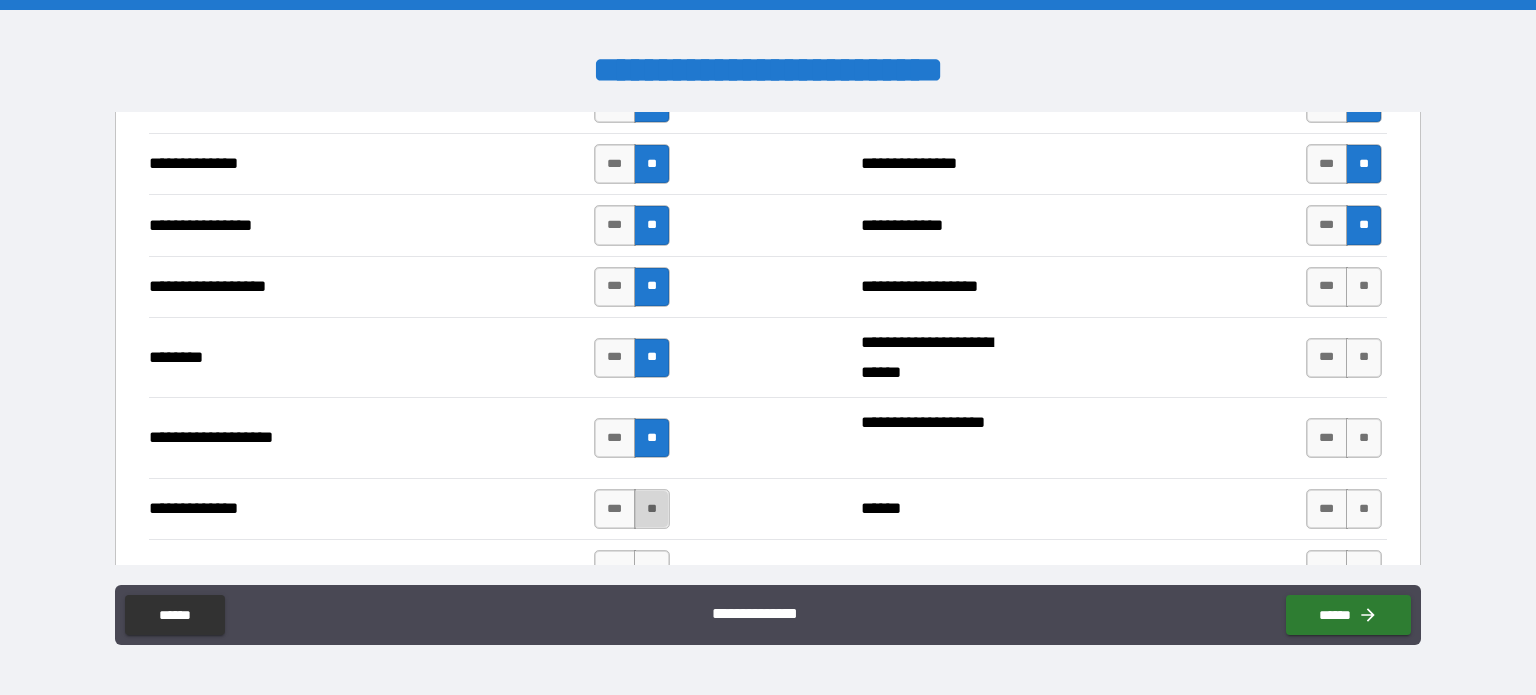 click on "**" at bounding box center [652, 509] 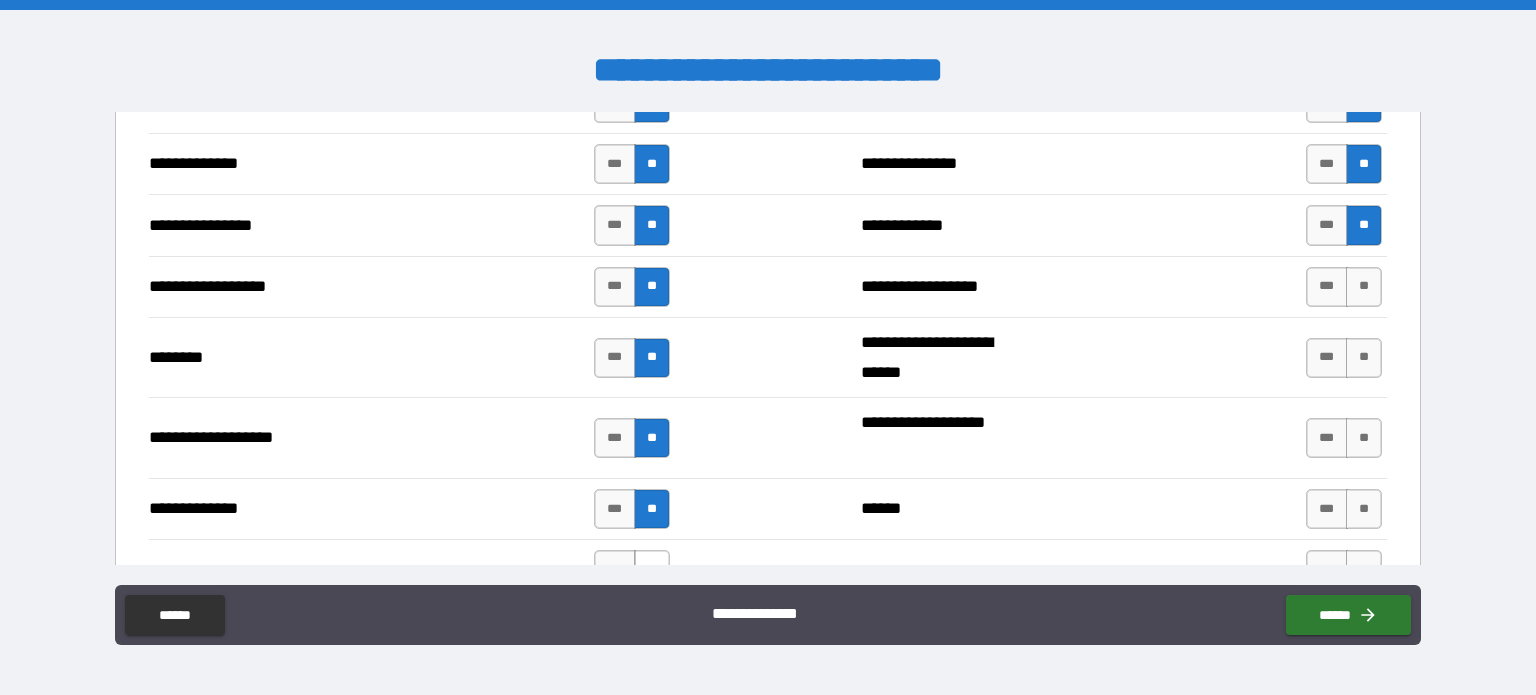 click on "**" at bounding box center (652, 570) 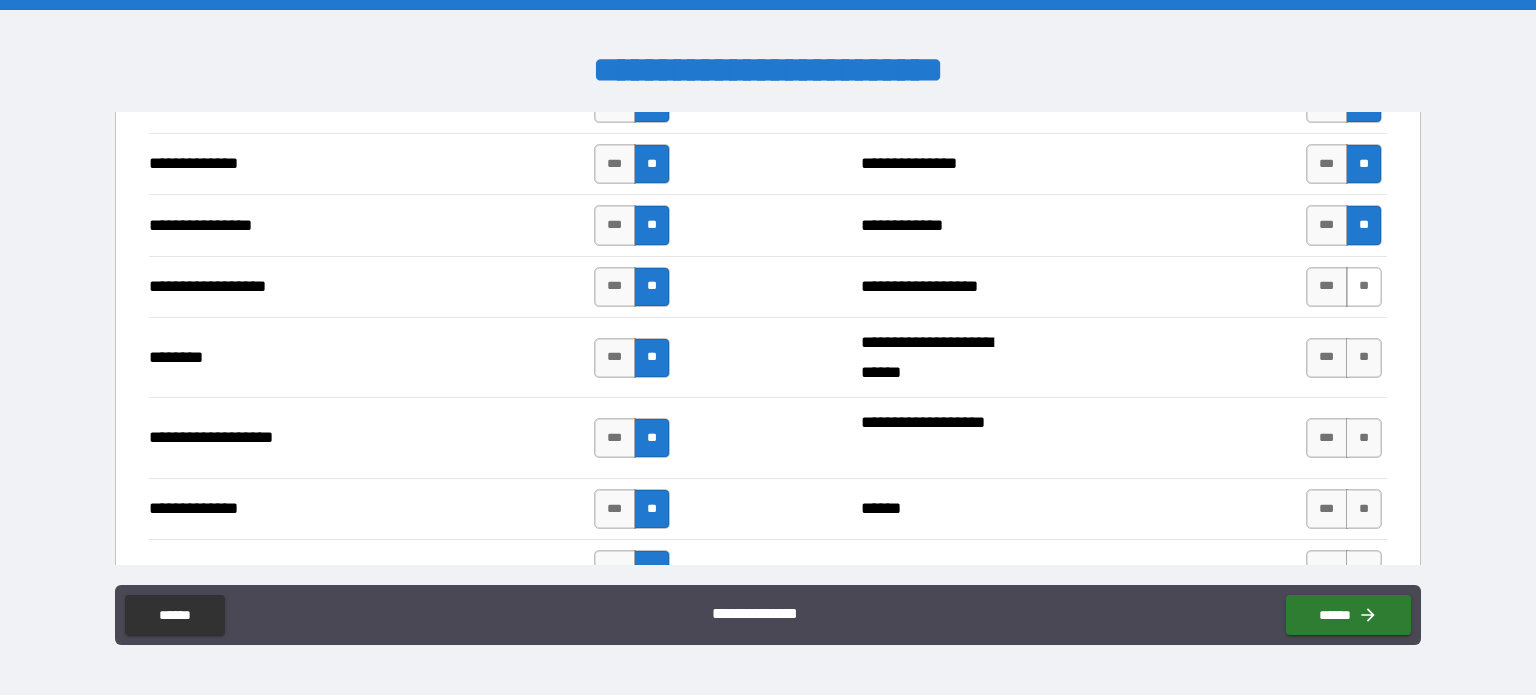 click on "**" at bounding box center (1364, 287) 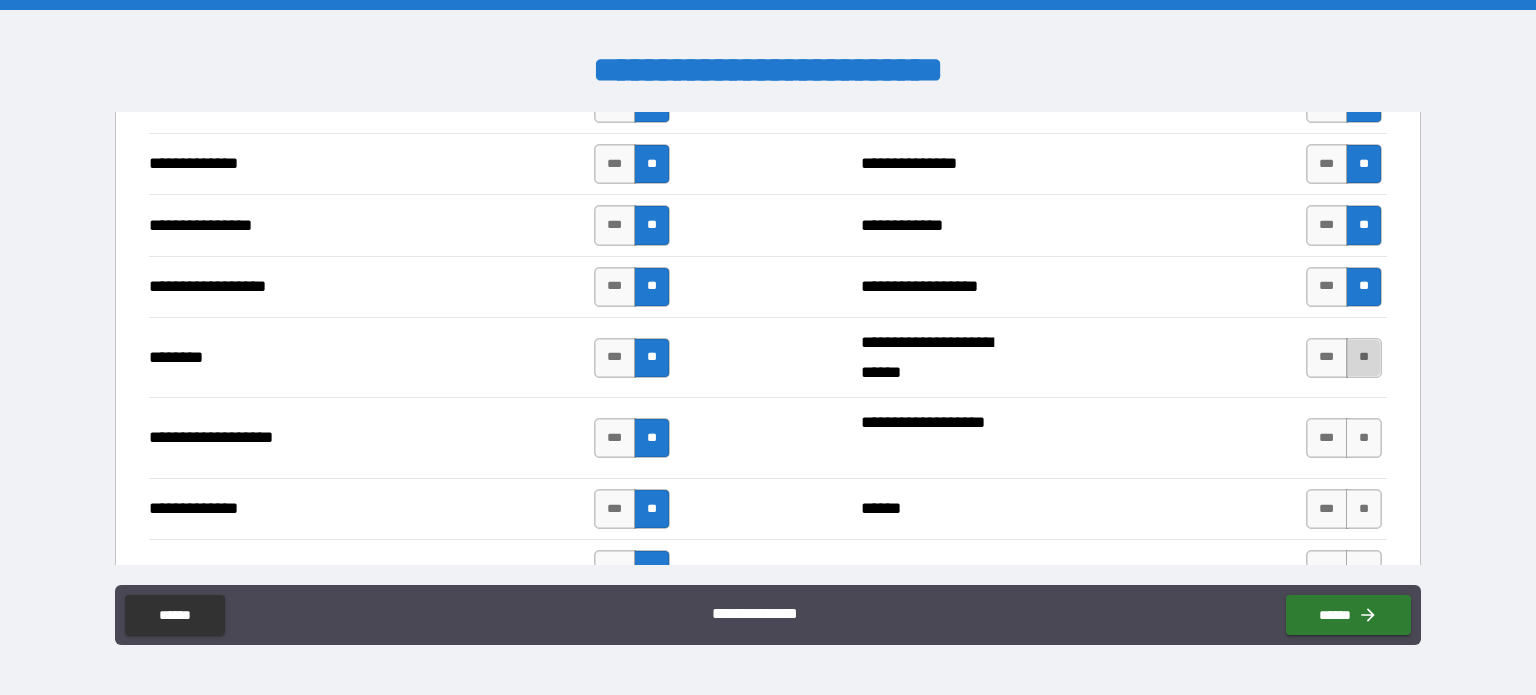 click on "**" at bounding box center (1364, 358) 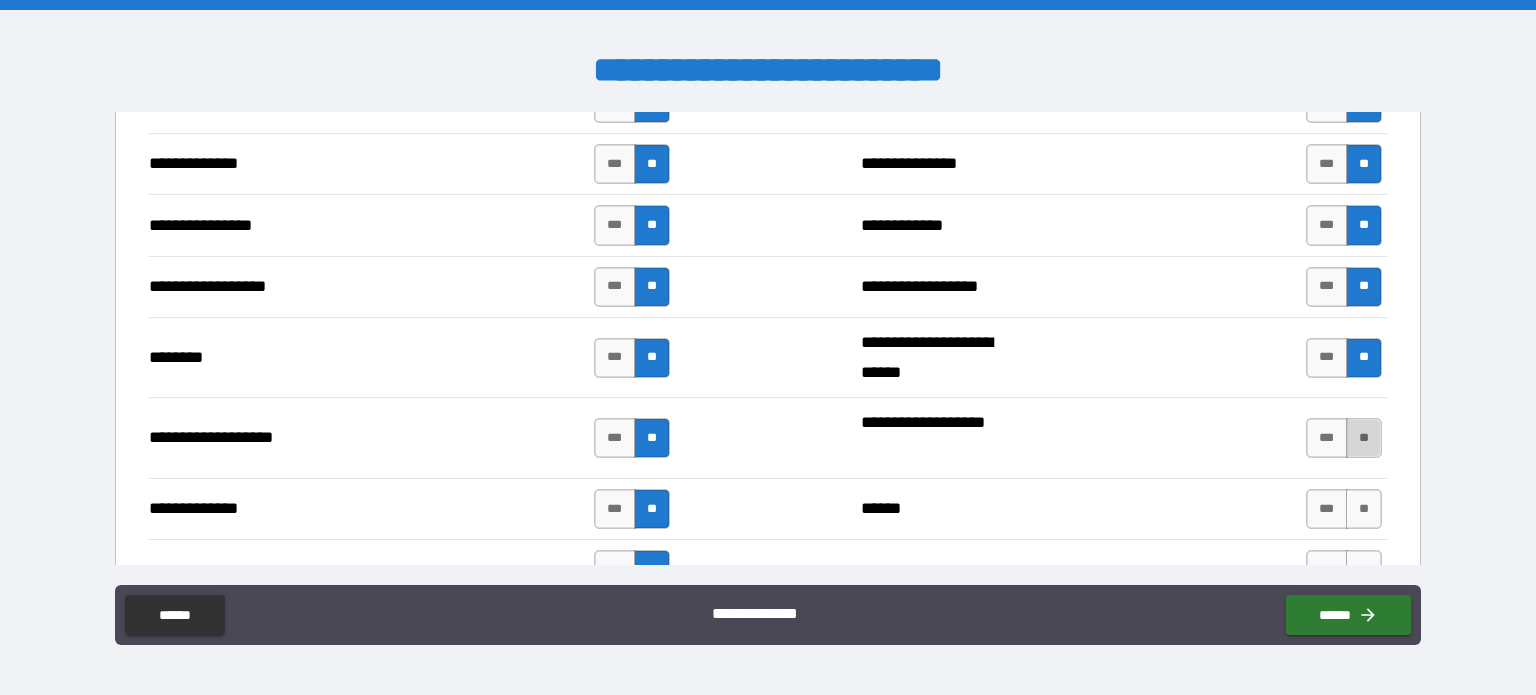 drag, startPoint x: 1355, startPoint y: 425, endPoint x: 1356, endPoint y: 435, distance: 10.049875 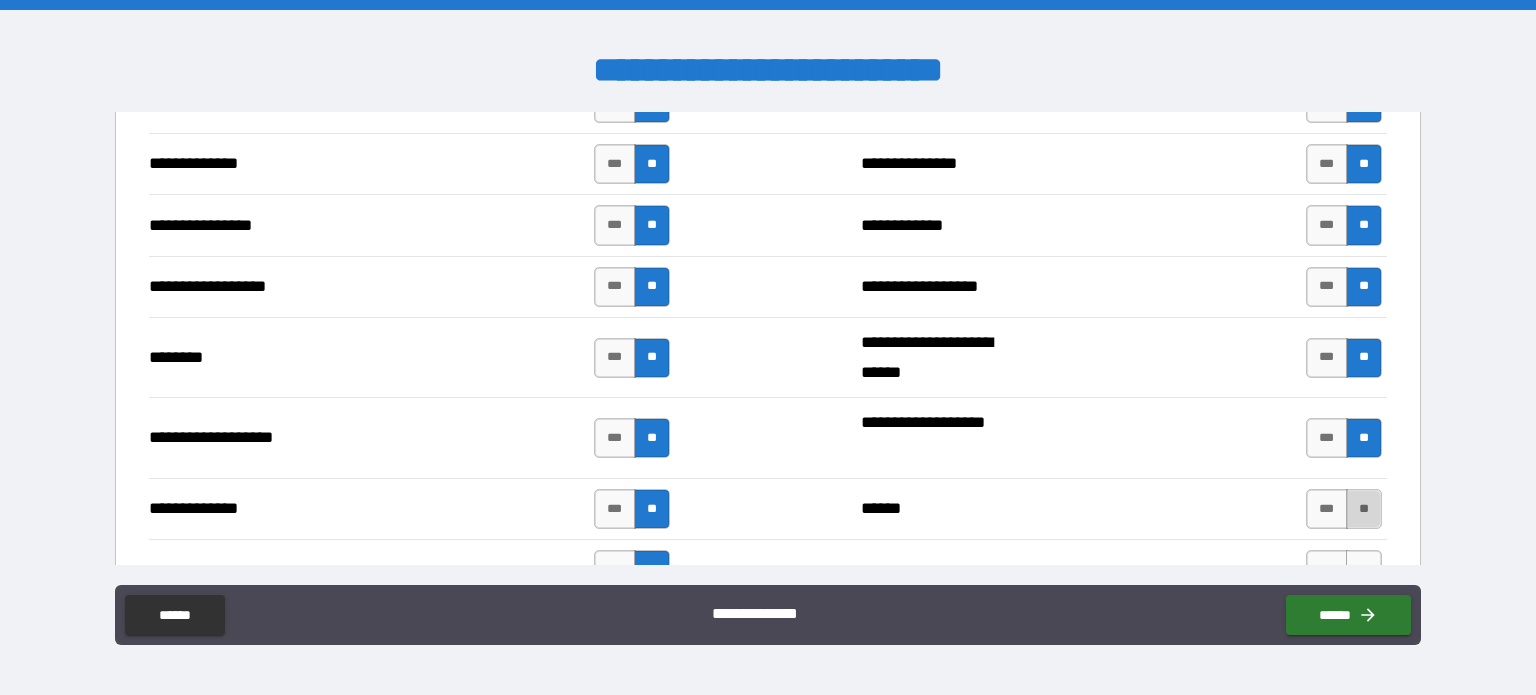 click on "**" at bounding box center (1364, 509) 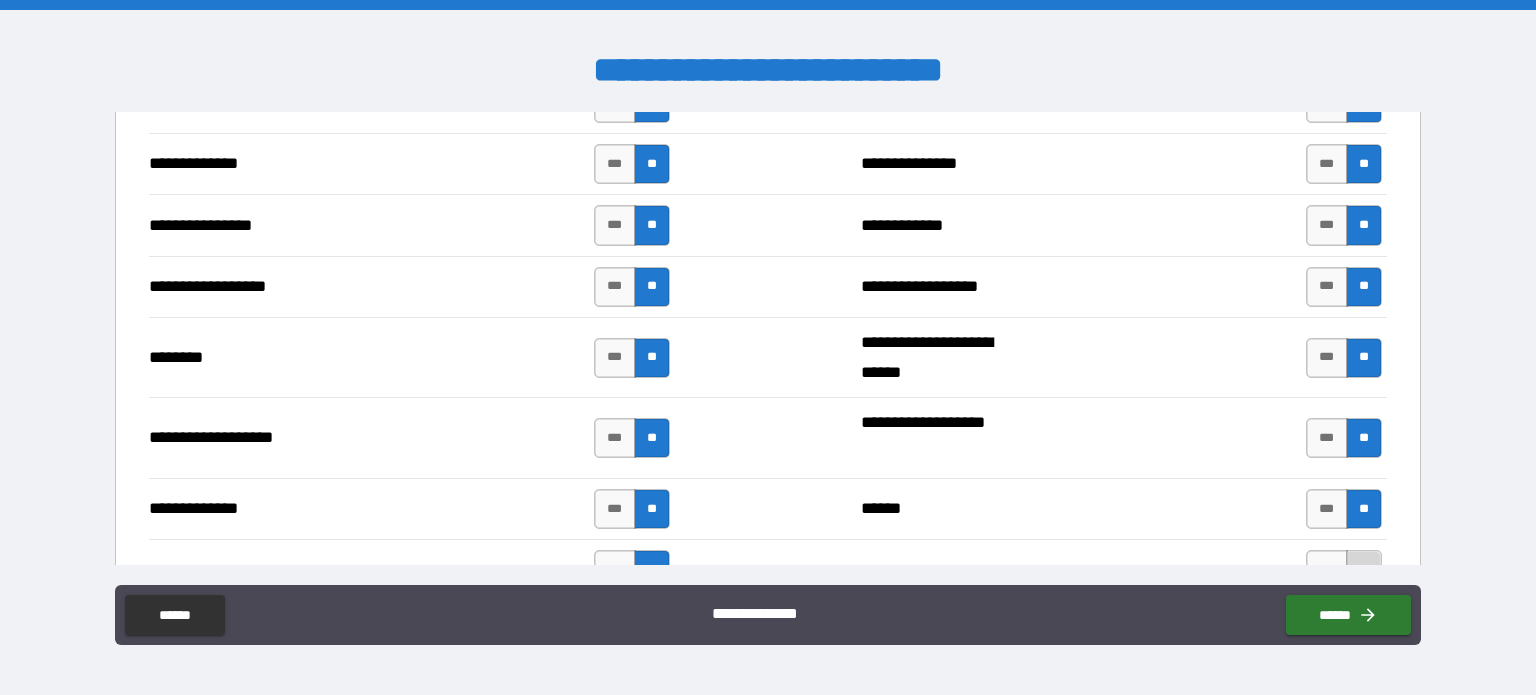 click on "**" at bounding box center [1364, 570] 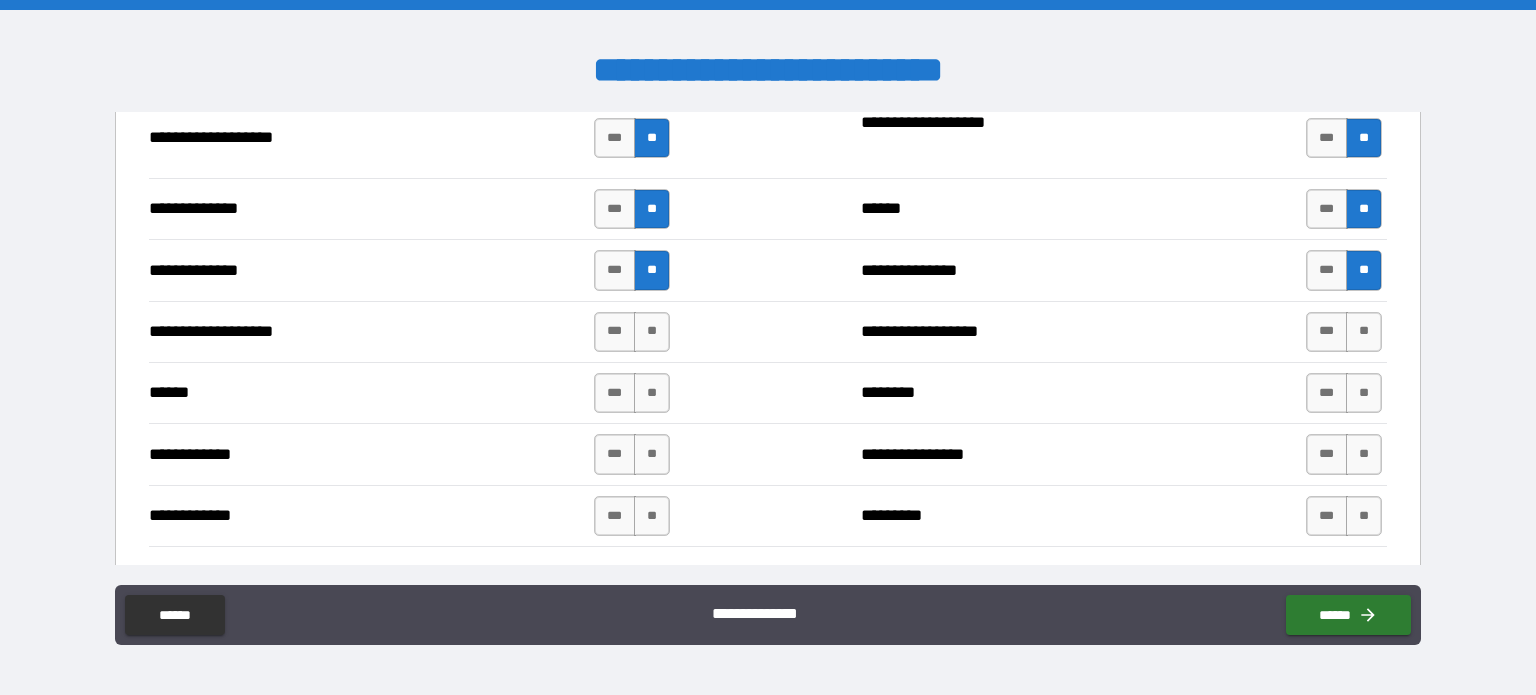 scroll, scrollTop: 3500, scrollLeft: 0, axis: vertical 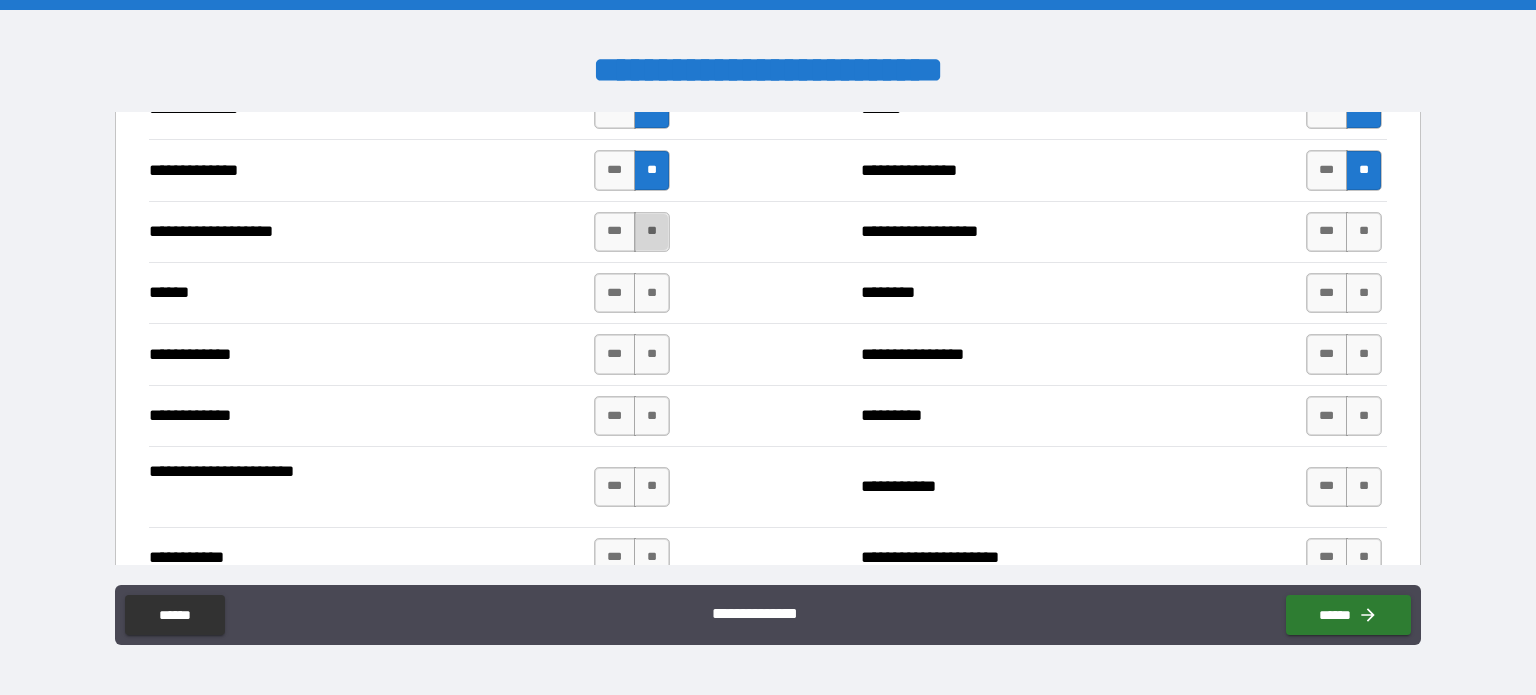 click on "**" at bounding box center [652, 232] 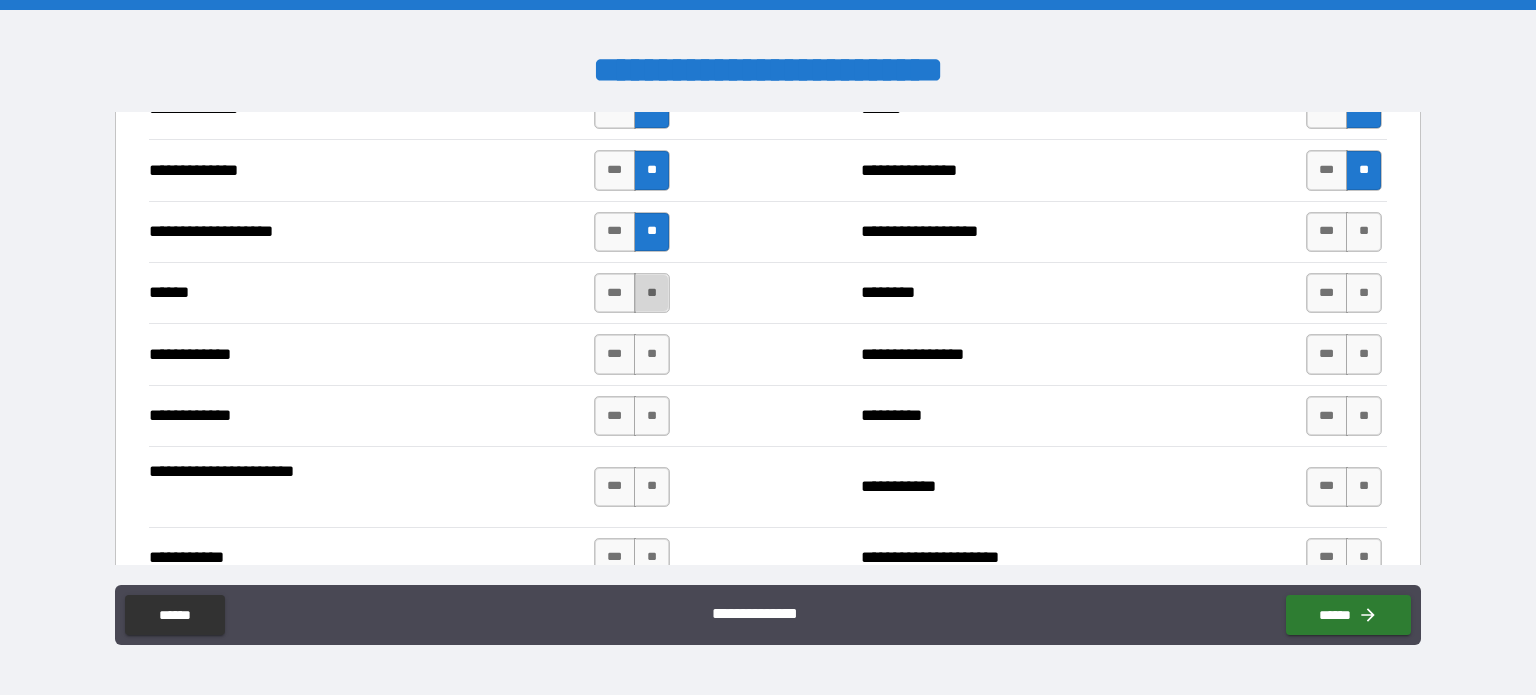 click on "**" at bounding box center [652, 293] 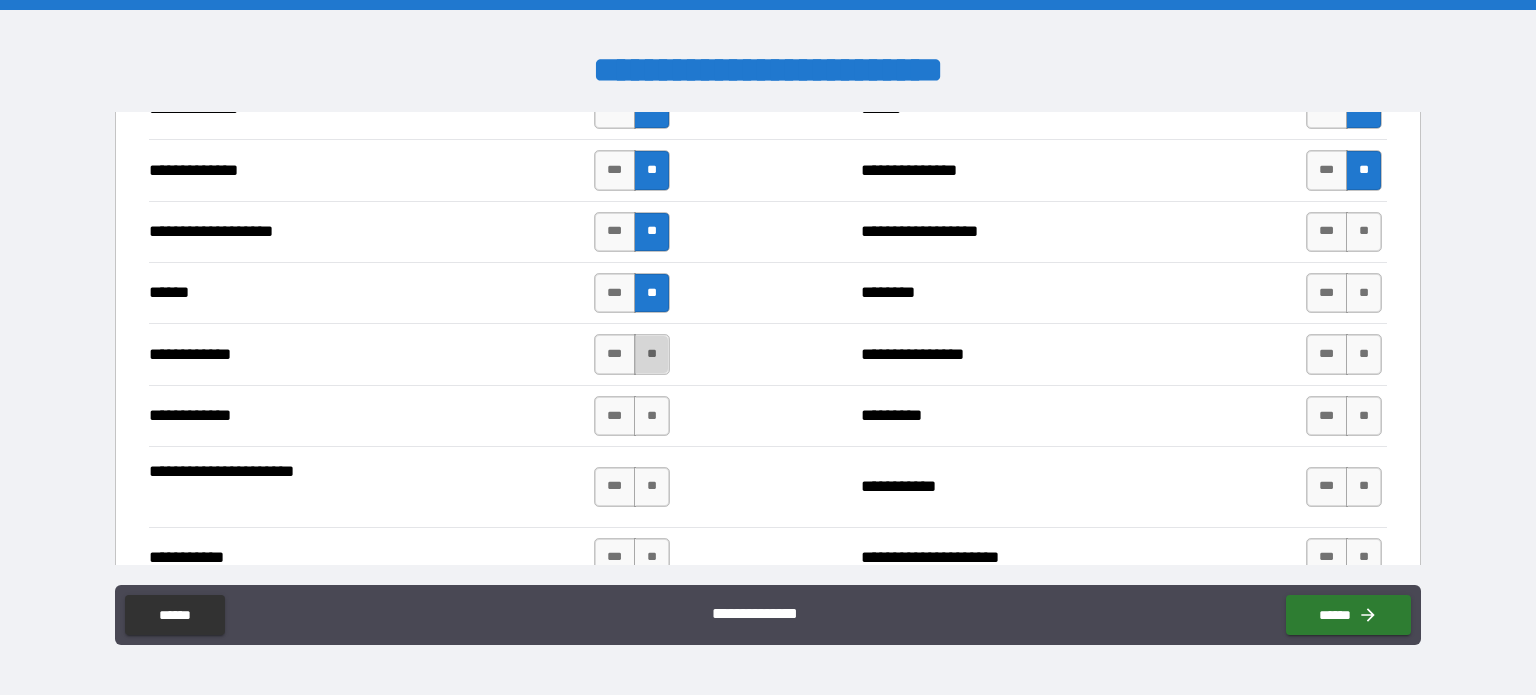 click on "**" at bounding box center (652, 354) 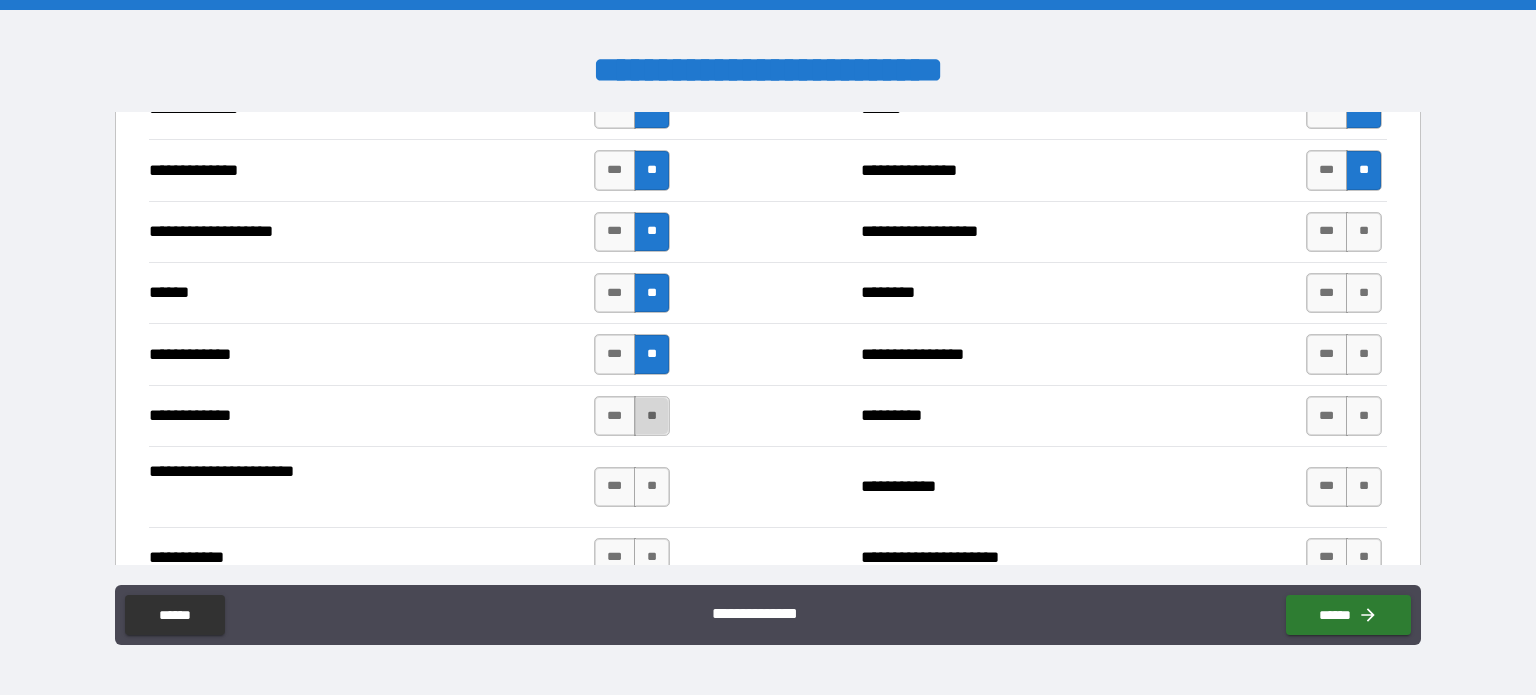click on "**" at bounding box center (652, 416) 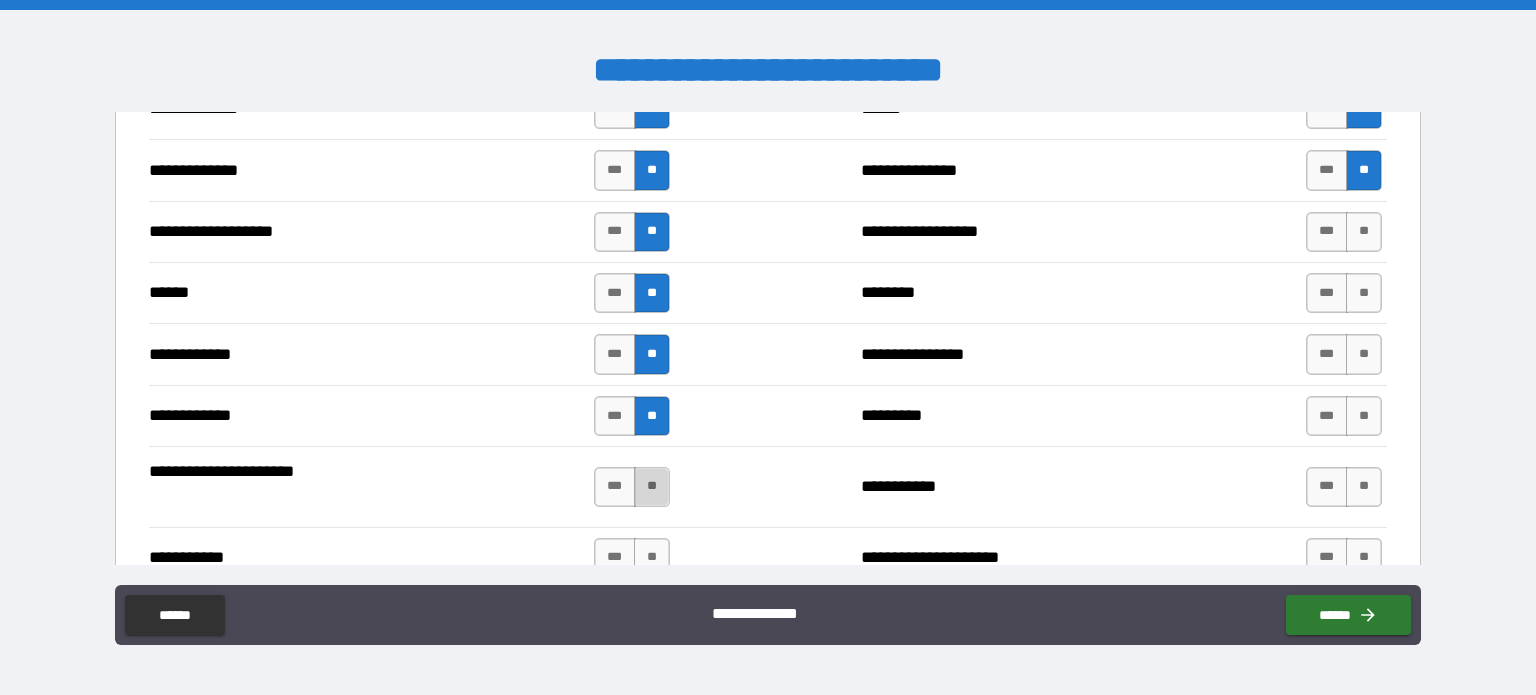click on "**" at bounding box center (652, 487) 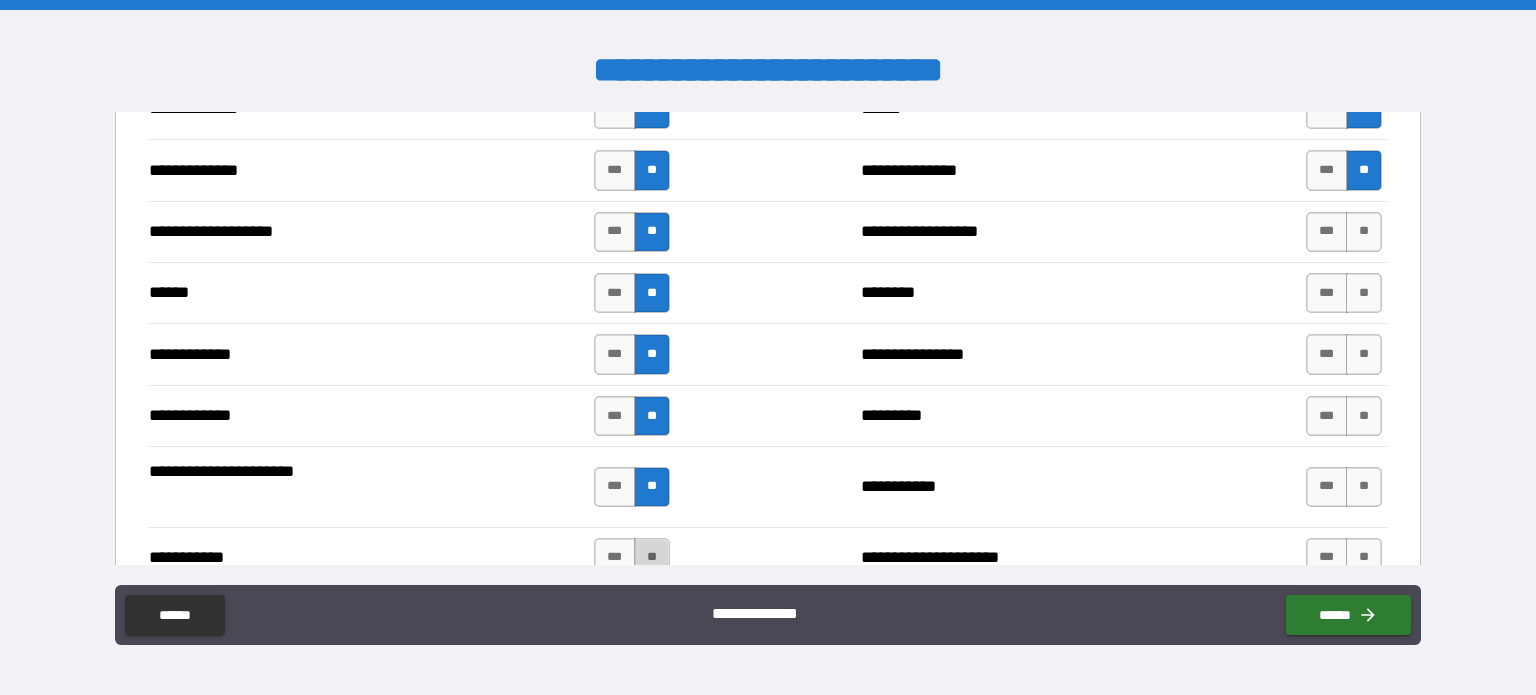 click on "**" at bounding box center [652, 558] 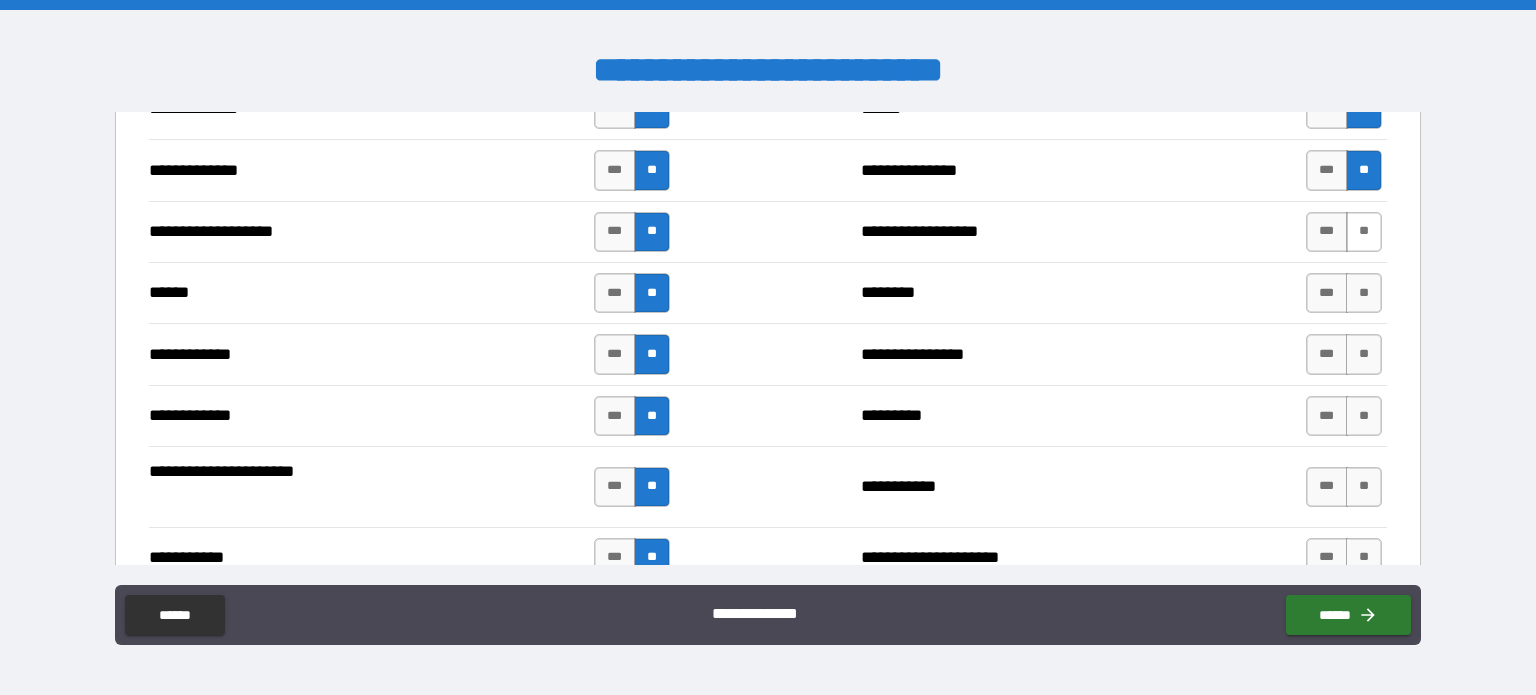 click on "**" at bounding box center (1364, 232) 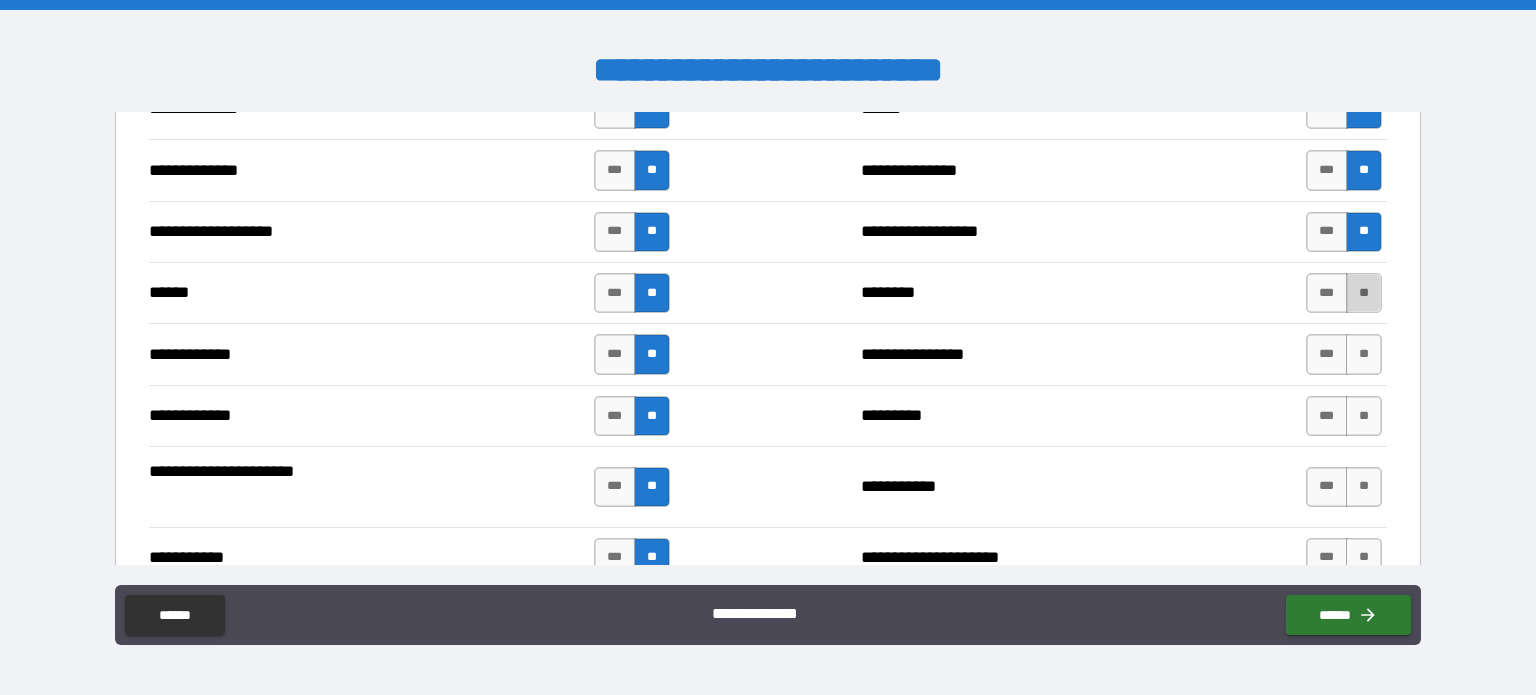 click on "**" at bounding box center [1364, 293] 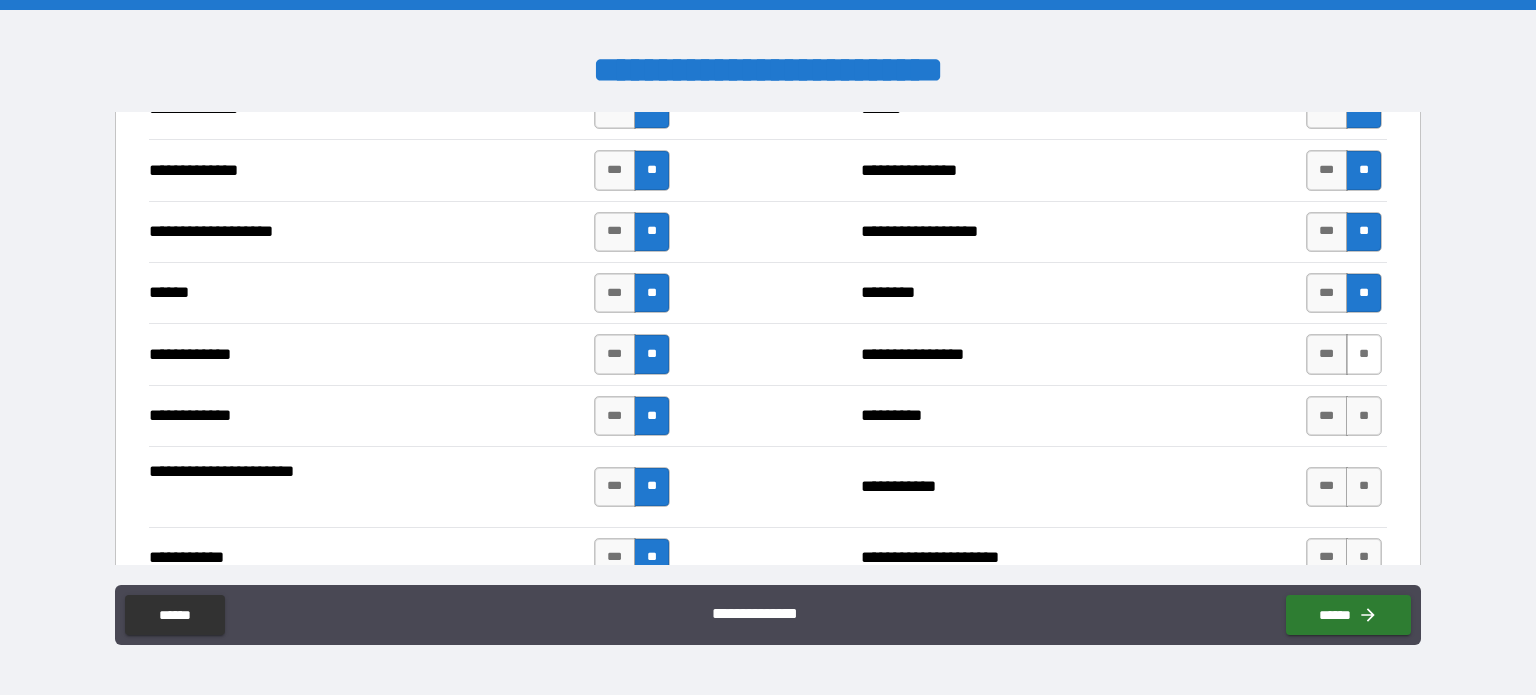 click on "**" at bounding box center (1364, 354) 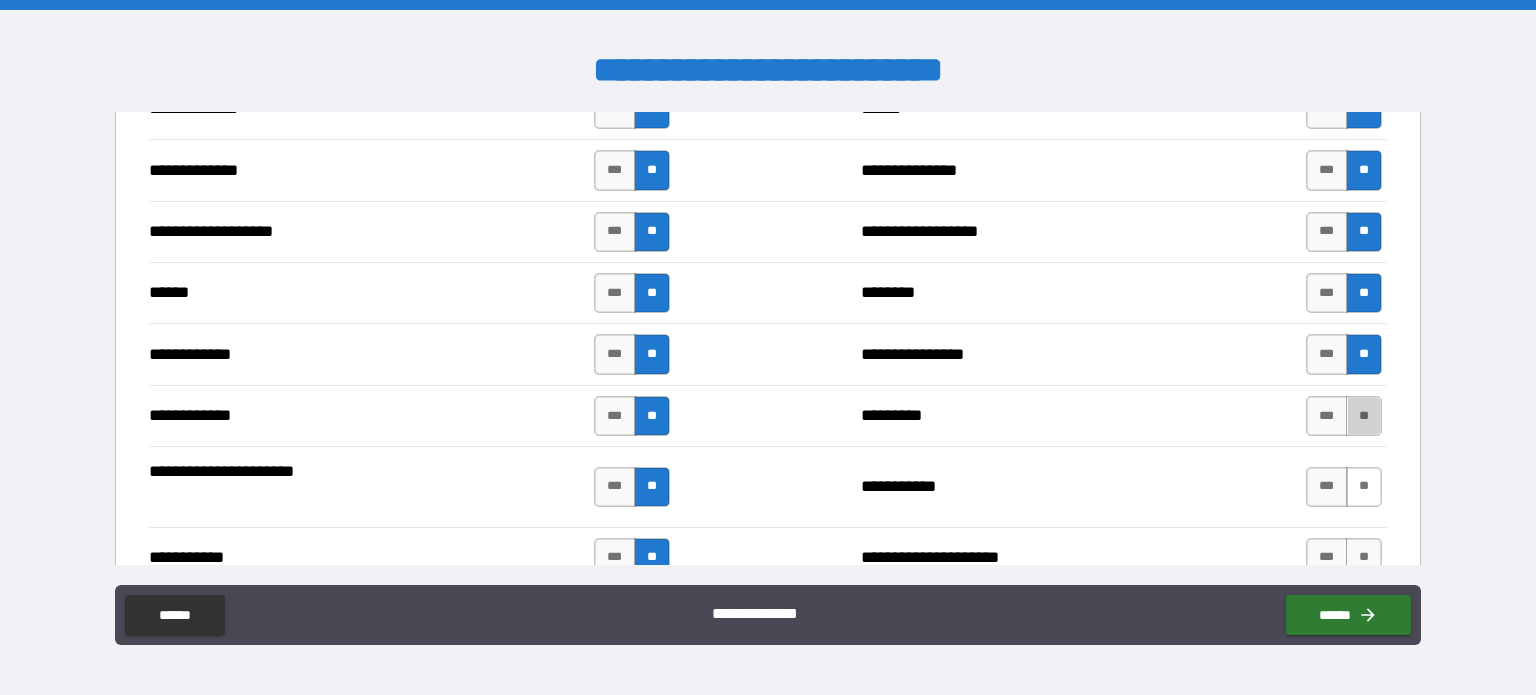 drag, startPoint x: 1357, startPoint y: 403, endPoint x: 1360, endPoint y: 478, distance: 75.059975 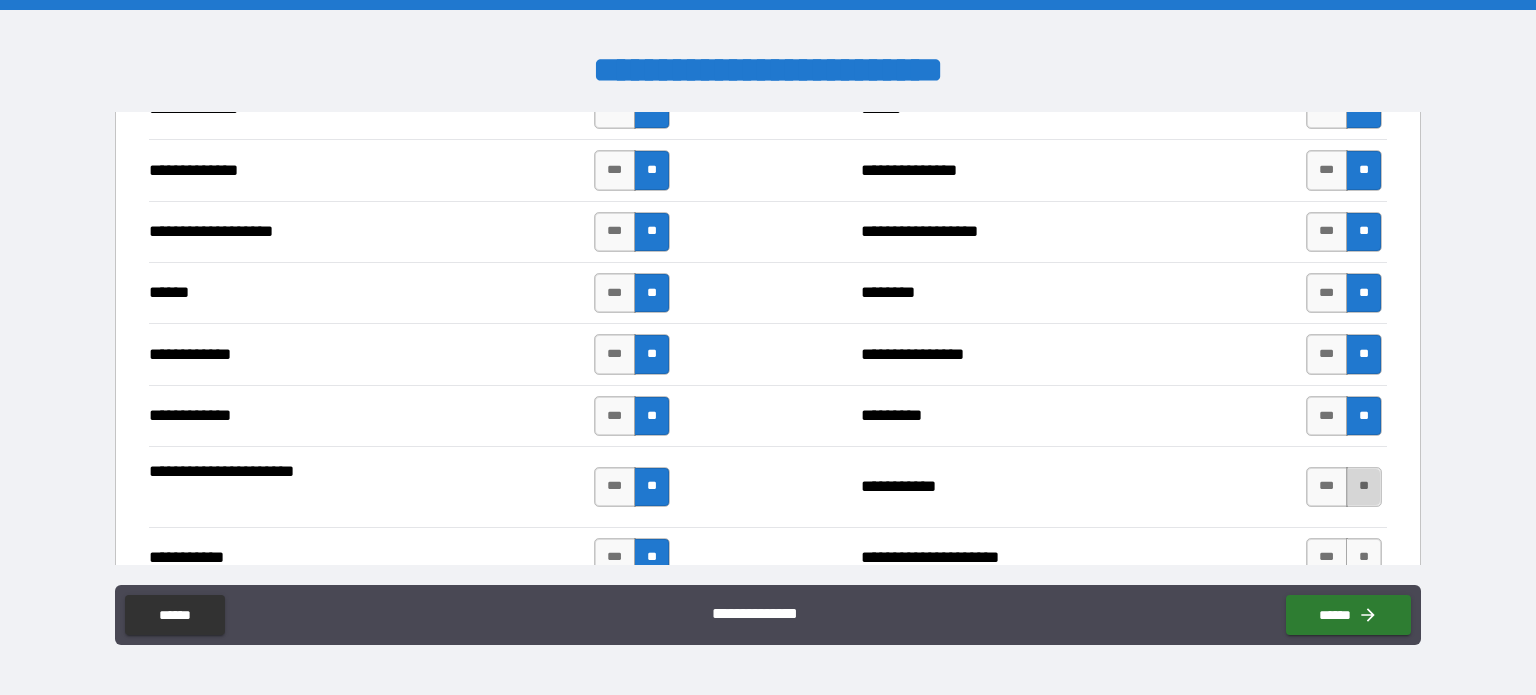 click on "**" at bounding box center (1364, 487) 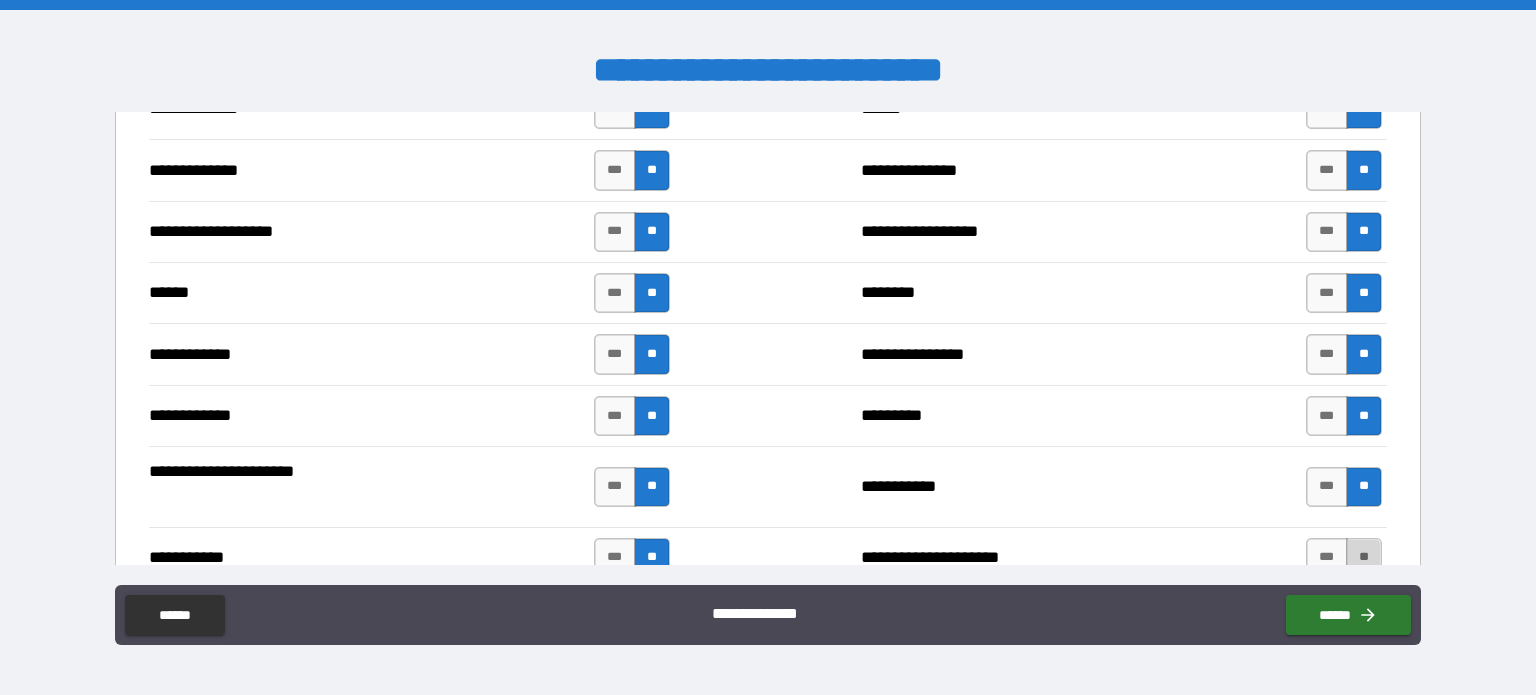 click on "**" at bounding box center (1364, 558) 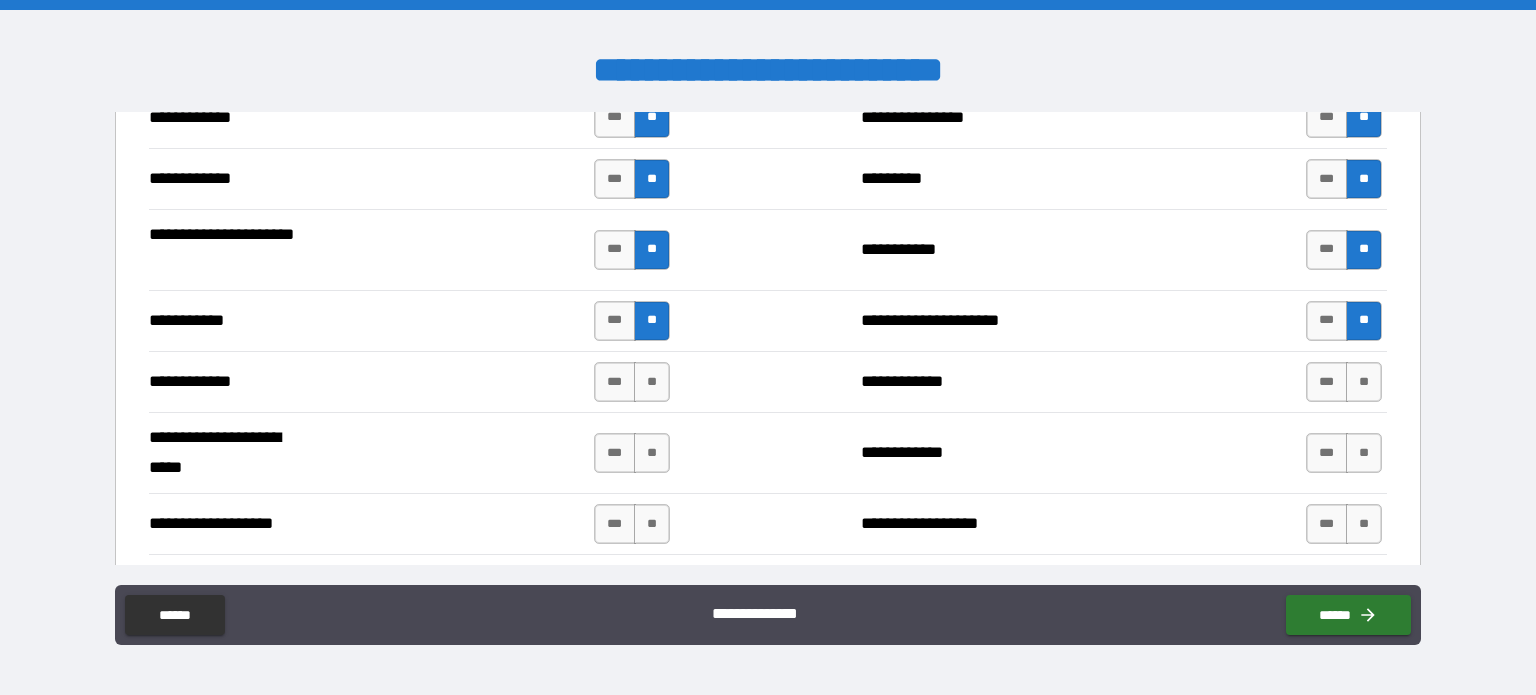 scroll, scrollTop: 3800, scrollLeft: 0, axis: vertical 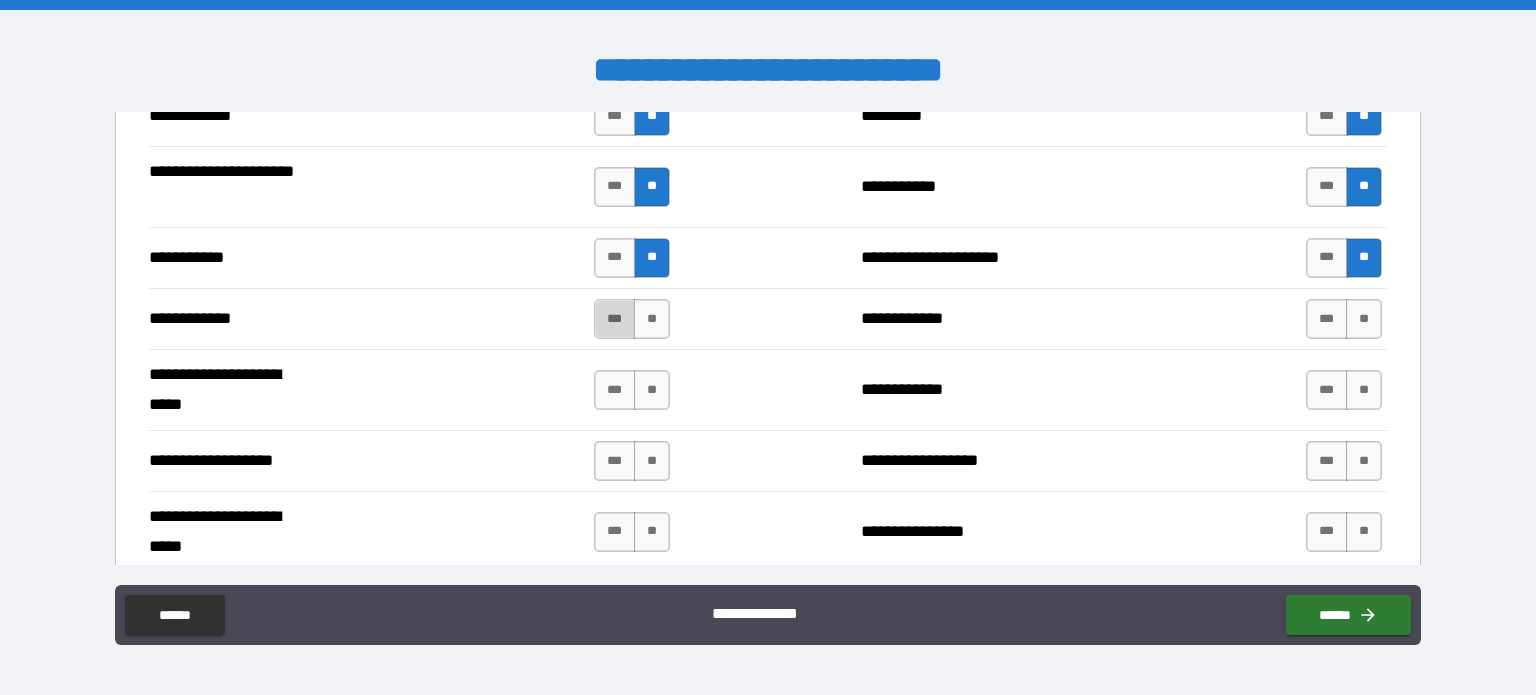 click on "***" at bounding box center [615, 319] 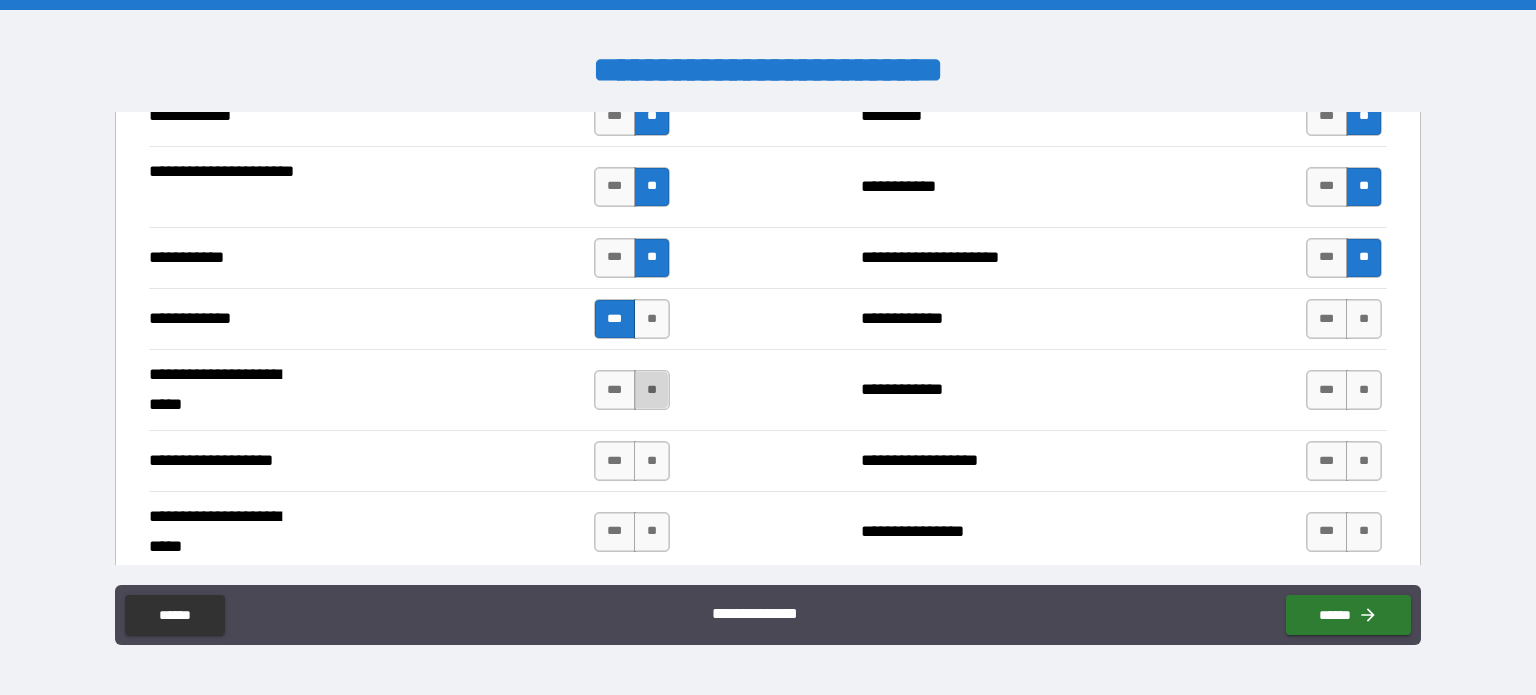click on "**" at bounding box center (652, 390) 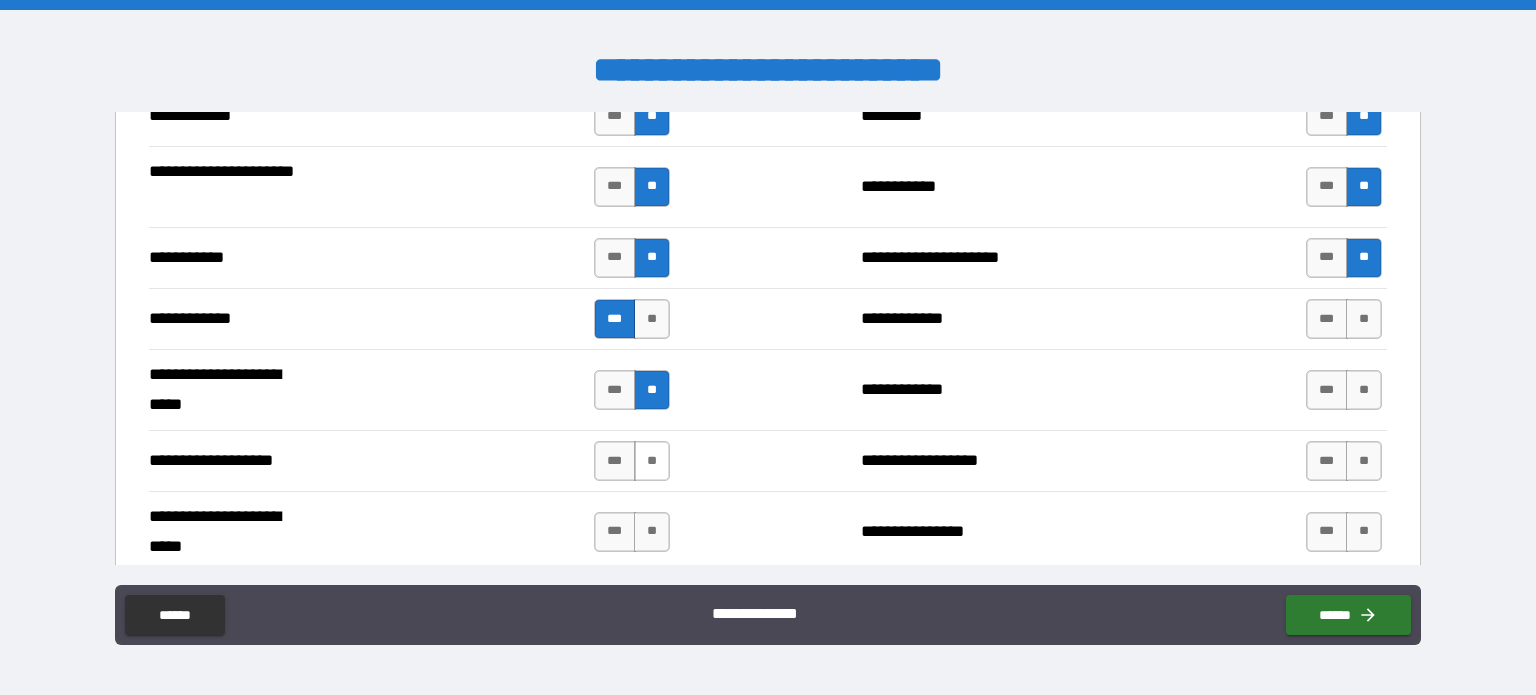 click on "**" at bounding box center [652, 461] 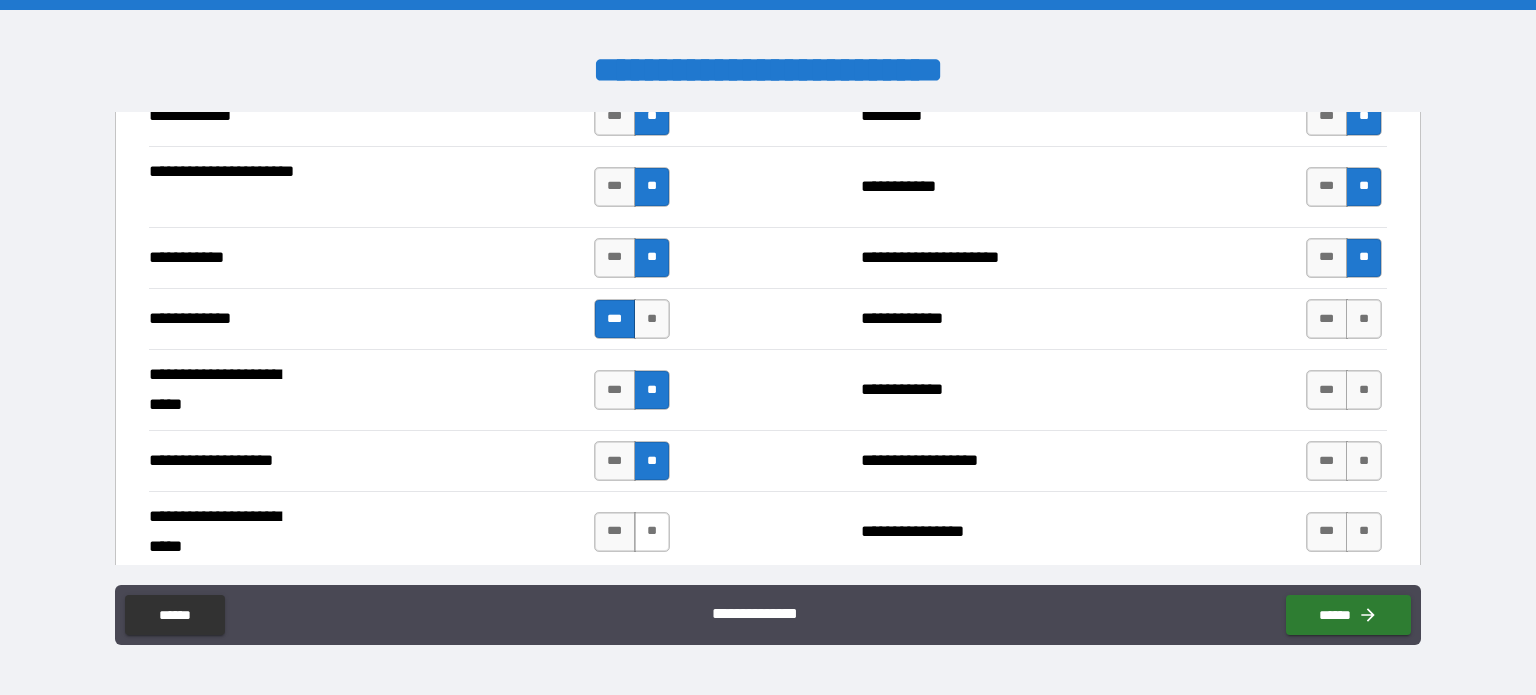 click on "**" at bounding box center [652, 532] 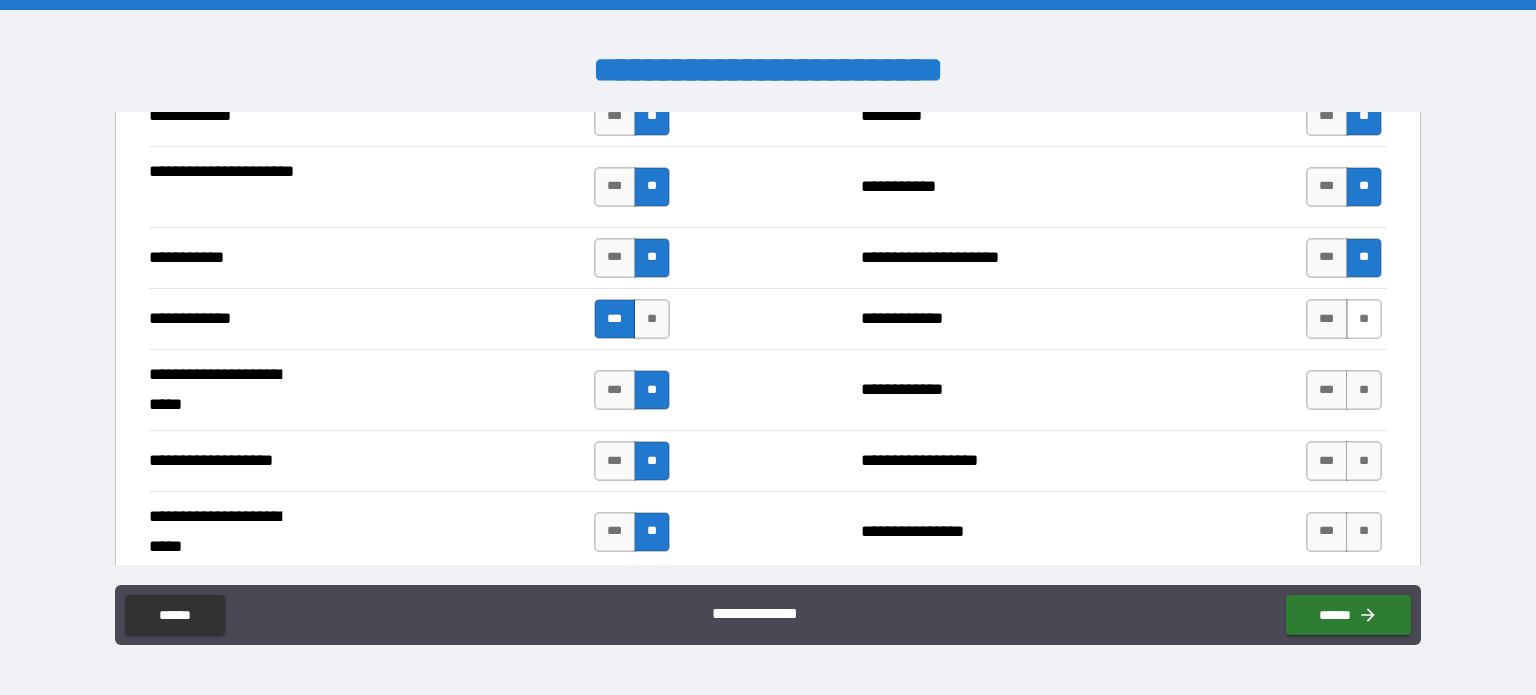 click on "**" at bounding box center [1364, 319] 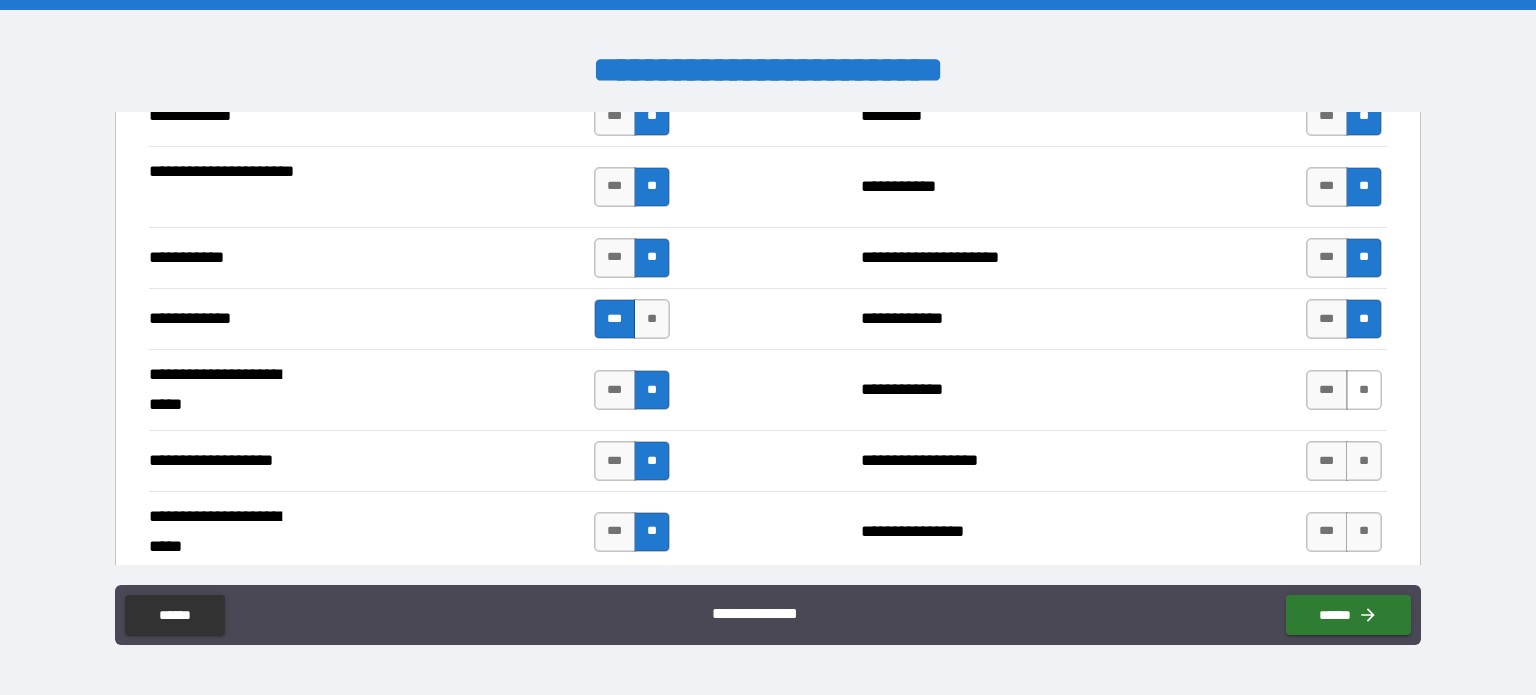 click on "**" at bounding box center [1364, 390] 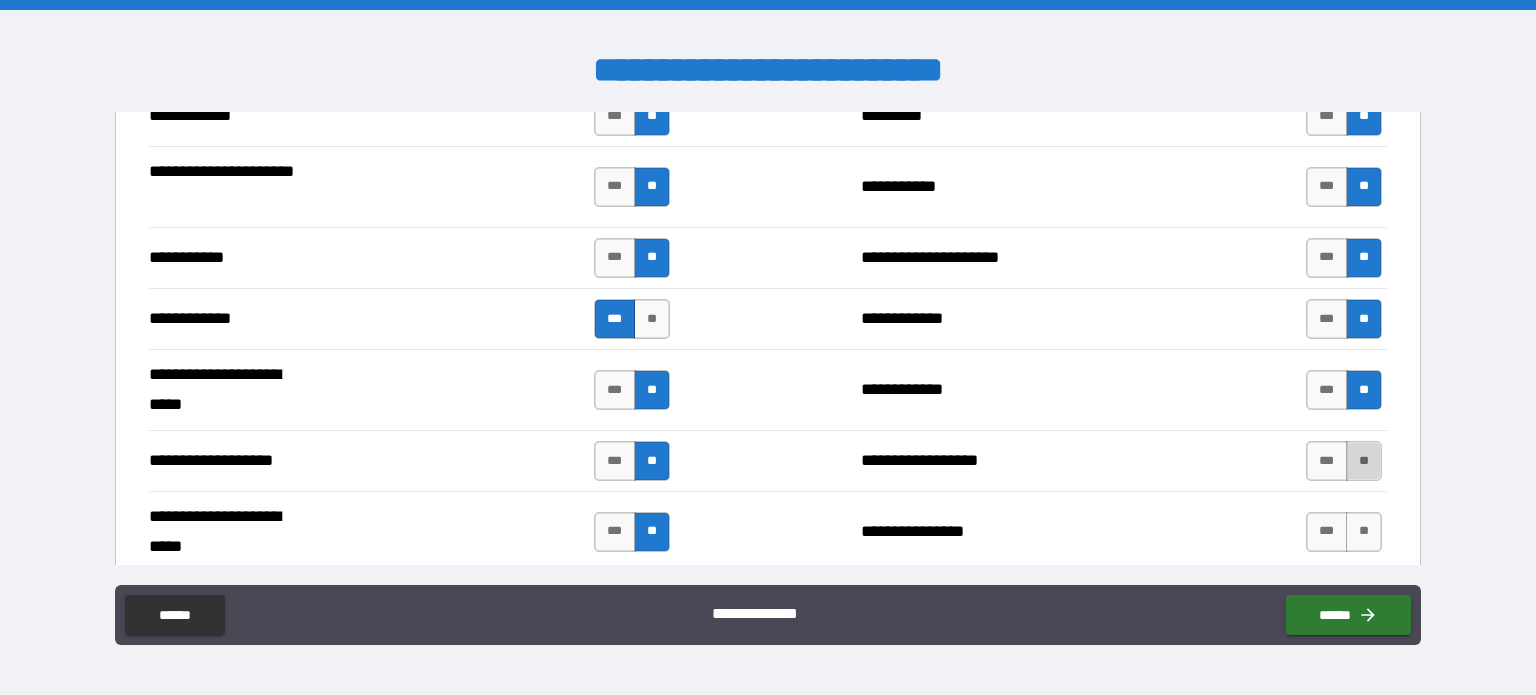 click on "**" at bounding box center [1364, 461] 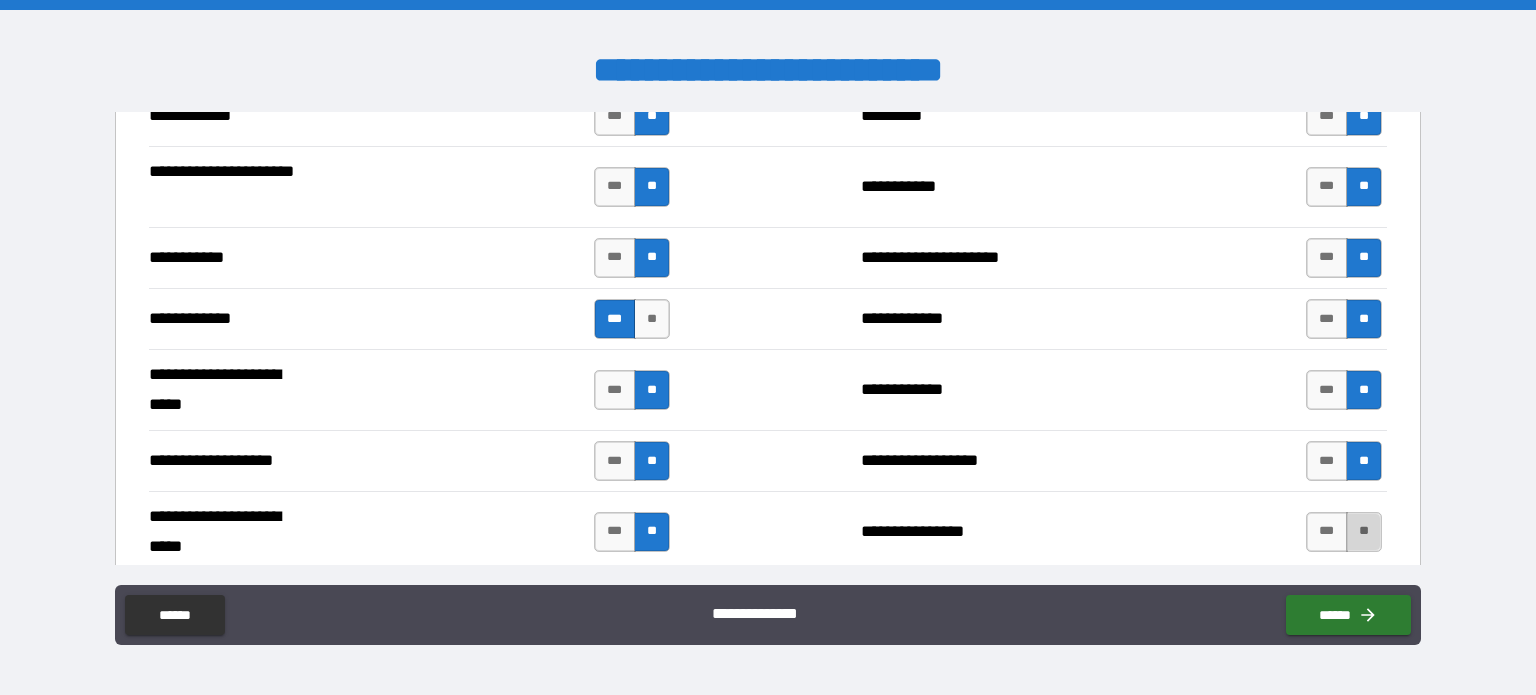 click on "**" at bounding box center [1364, 532] 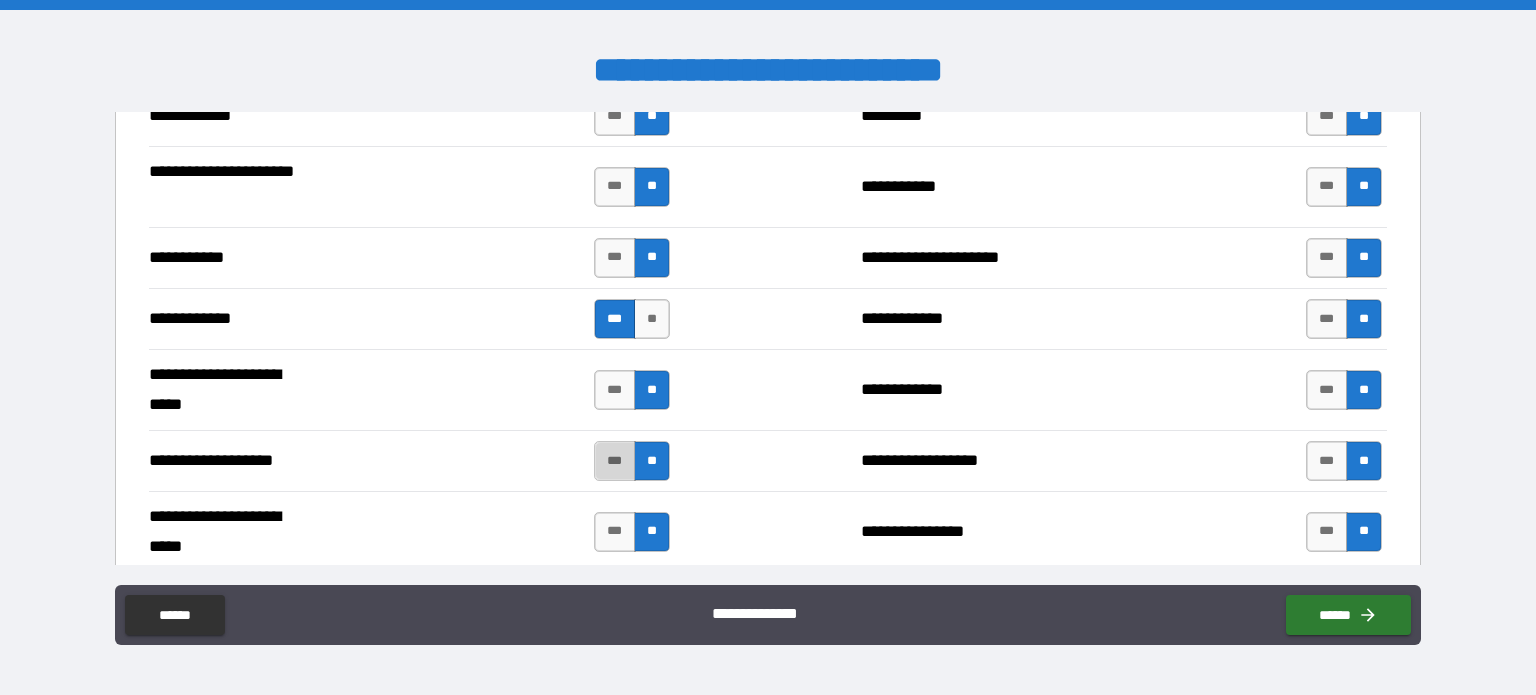 click on "***" at bounding box center (615, 461) 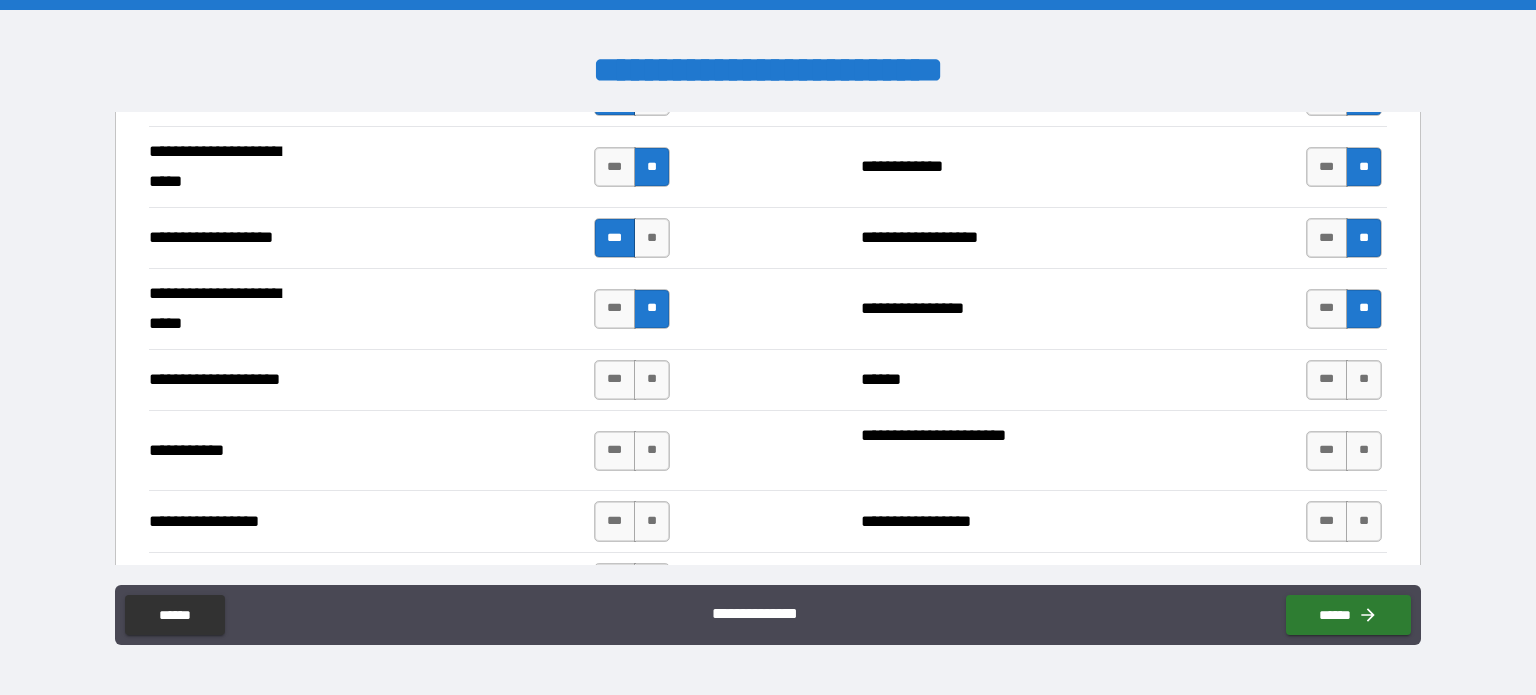 scroll, scrollTop: 4100, scrollLeft: 0, axis: vertical 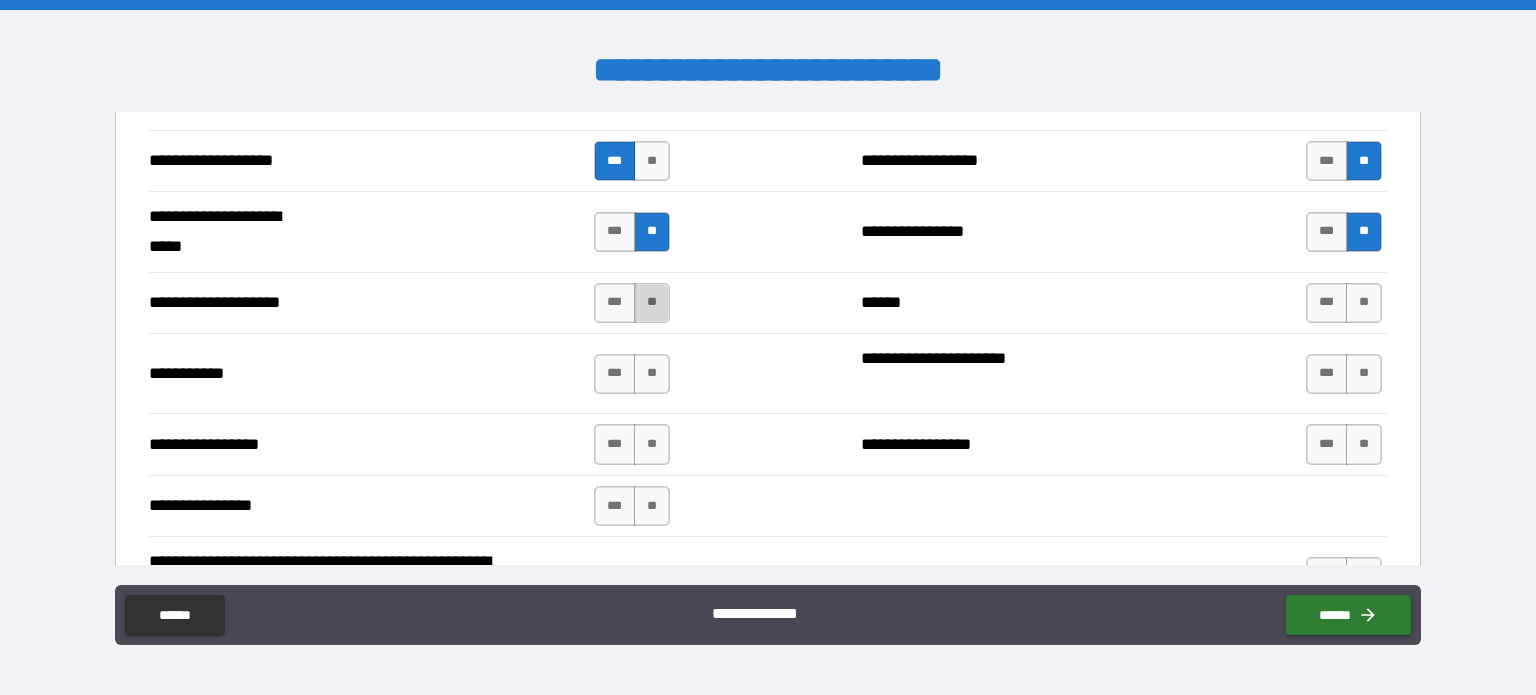 click on "**" at bounding box center (652, 303) 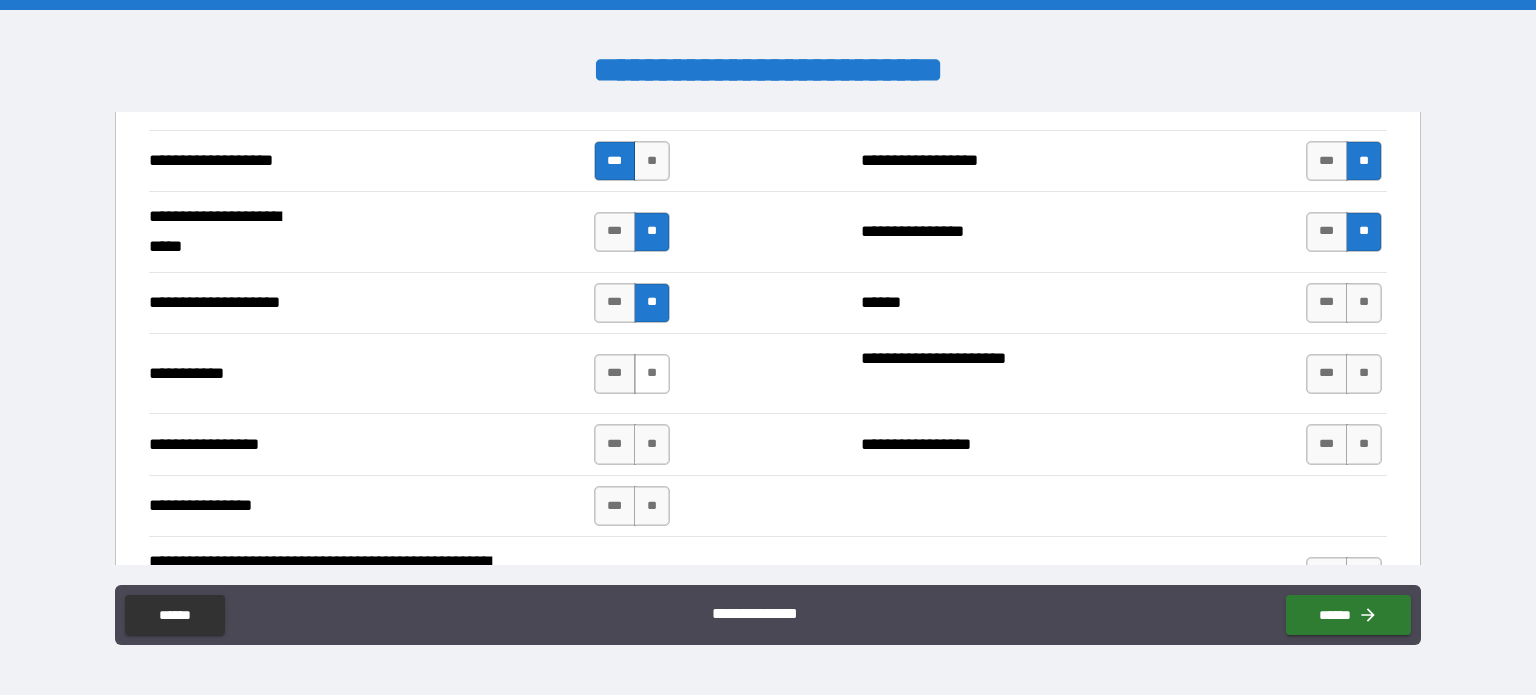 click on "**" at bounding box center (652, 374) 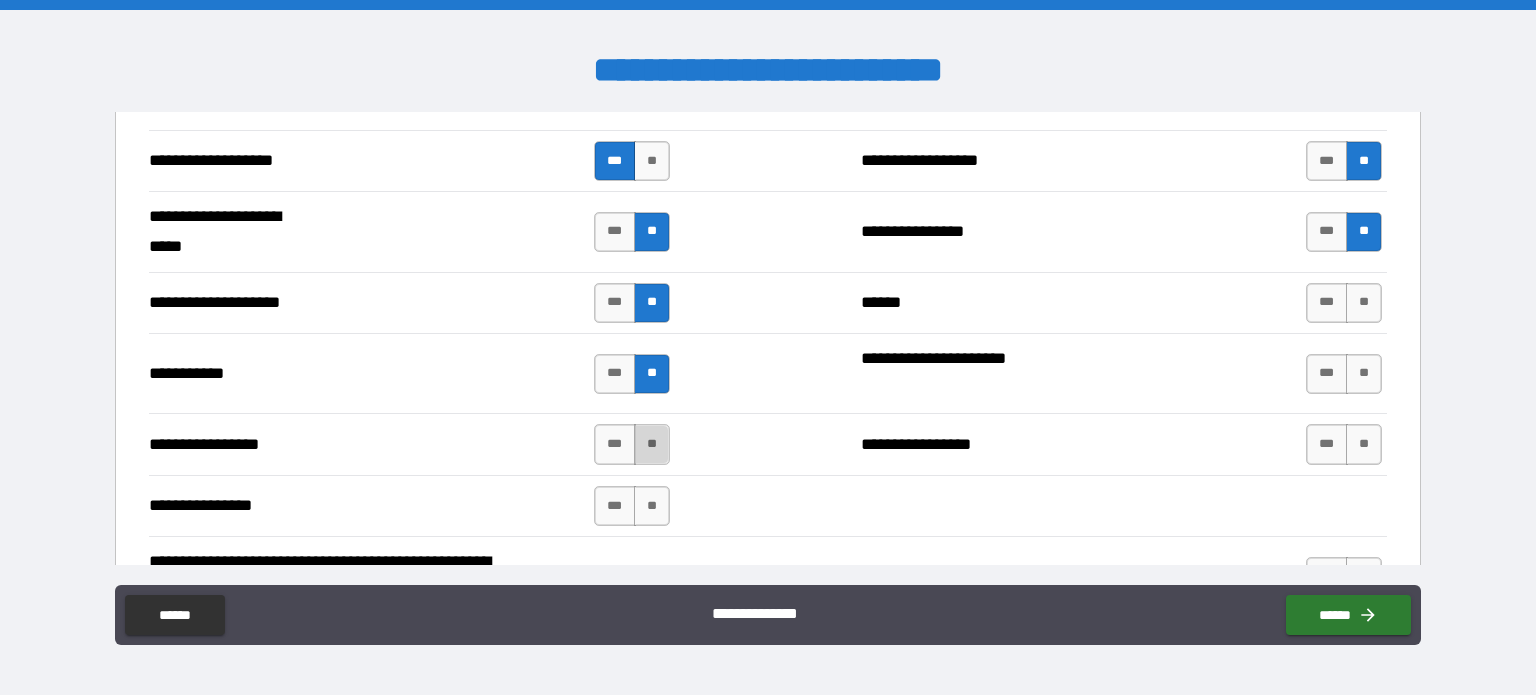 click on "**" at bounding box center [652, 444] 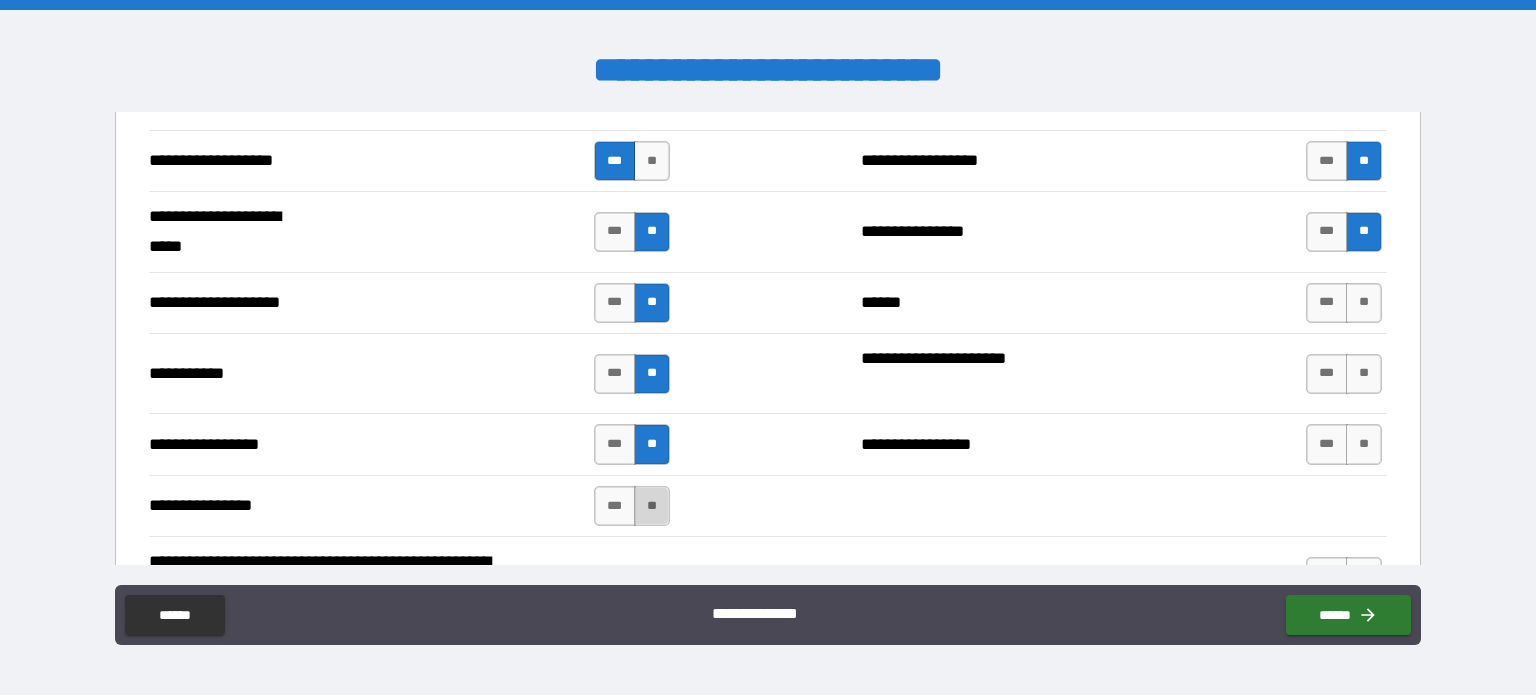 click on "**" at bounding box center (652, 506) 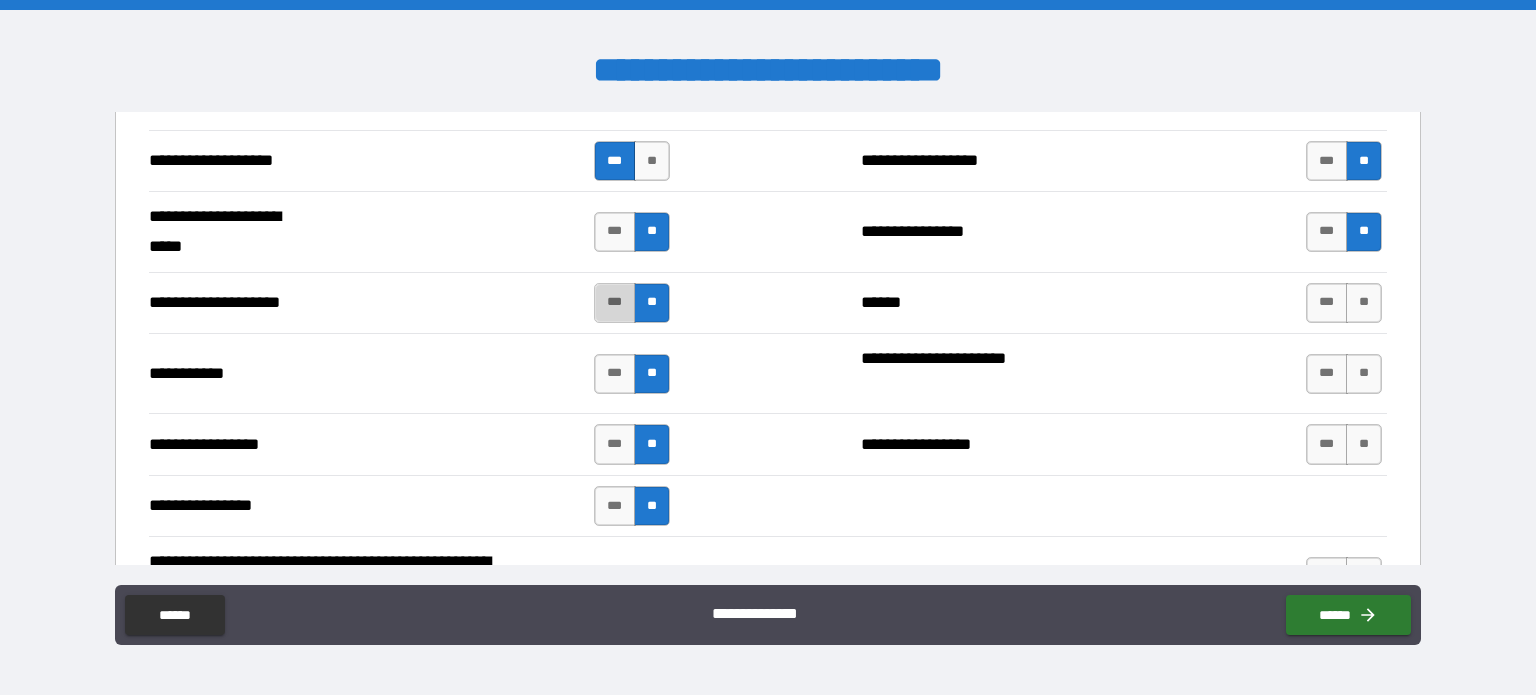 click on "***" at bounding box center (615, 303) 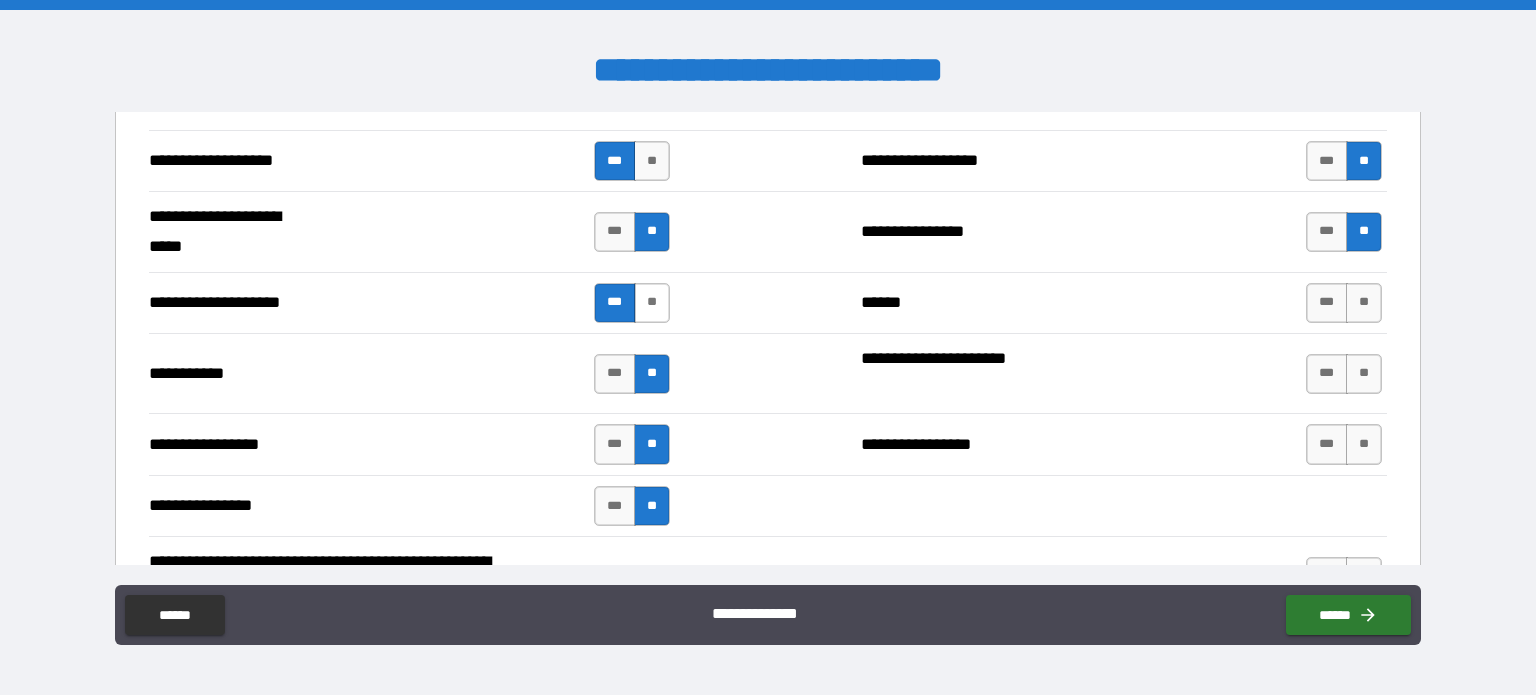 click on "*** **" at bounding box center [632, 303] 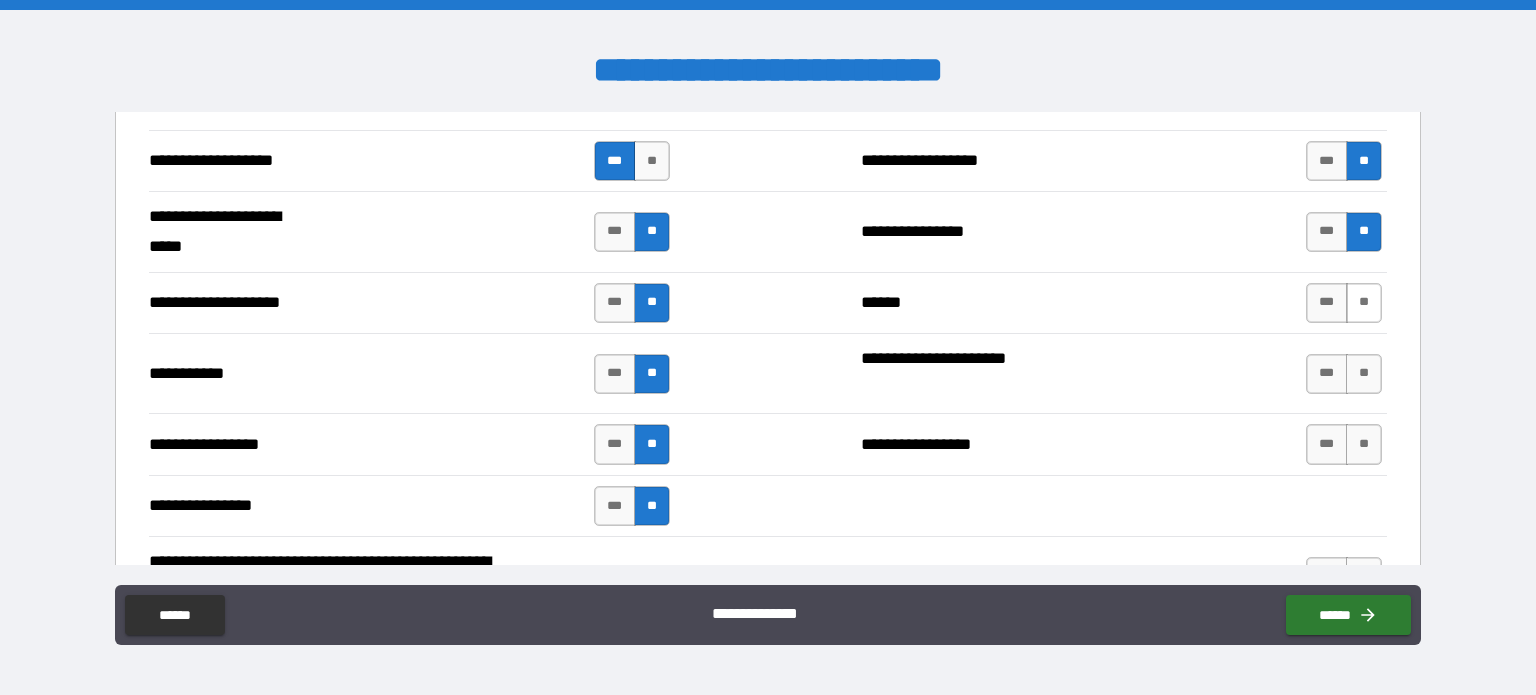 click on "**" at bounding box center (1364, 303) 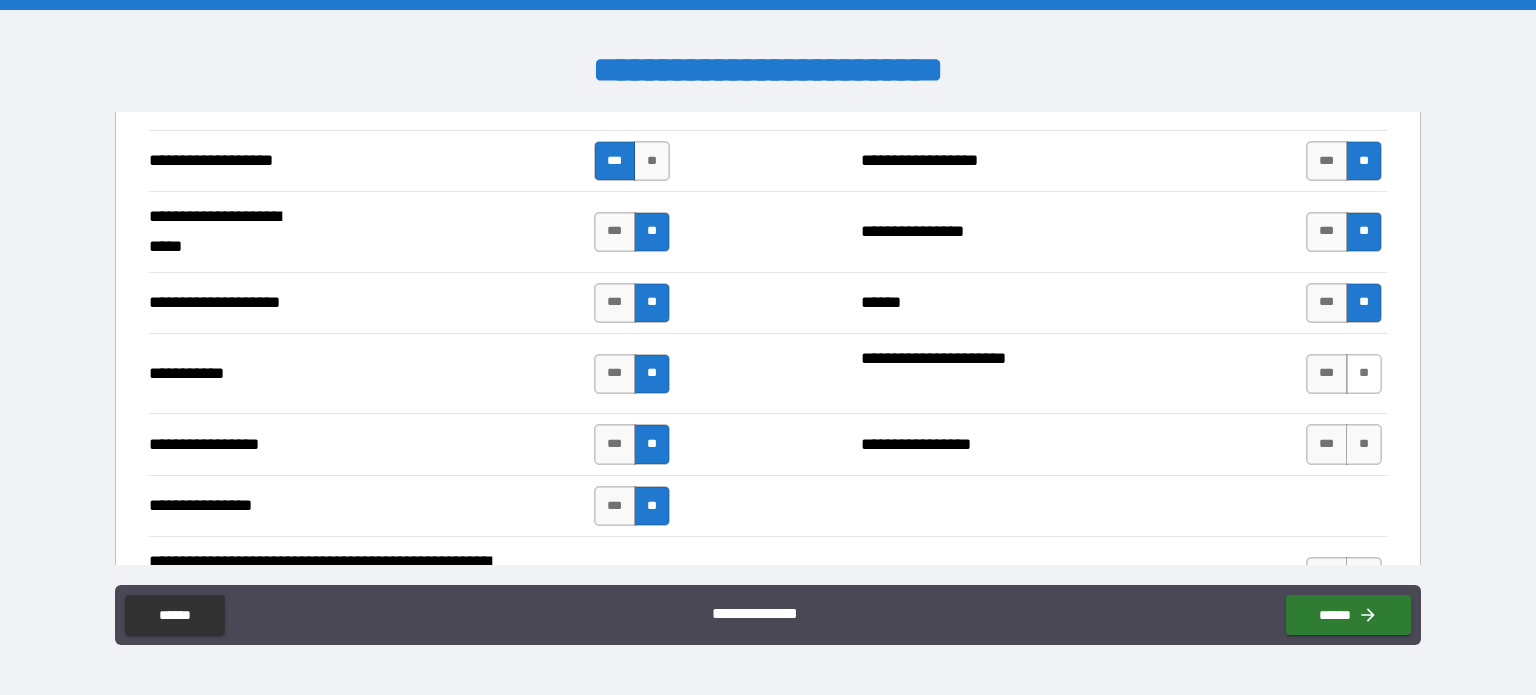 click on "**" at bounding box center [1364, 374] 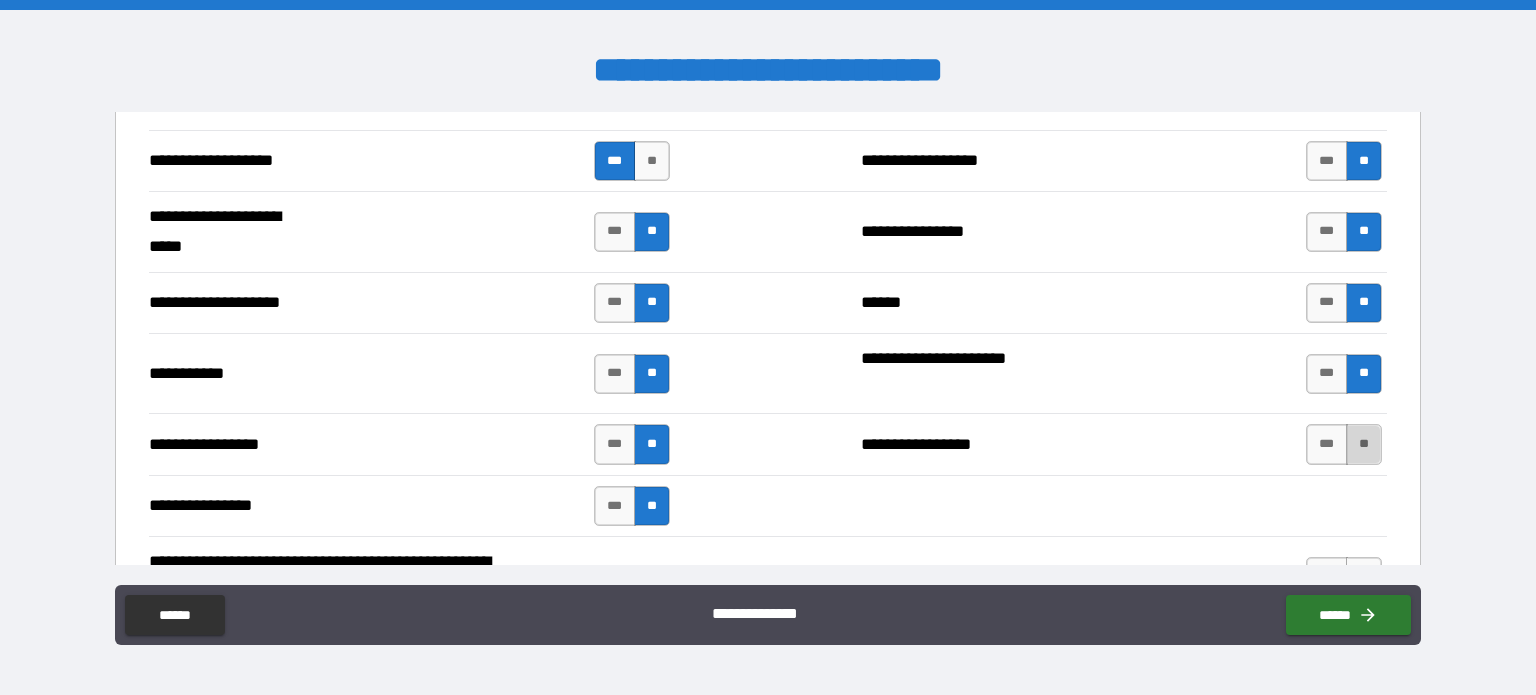 click on "**" at bounding box center [1364, 444] 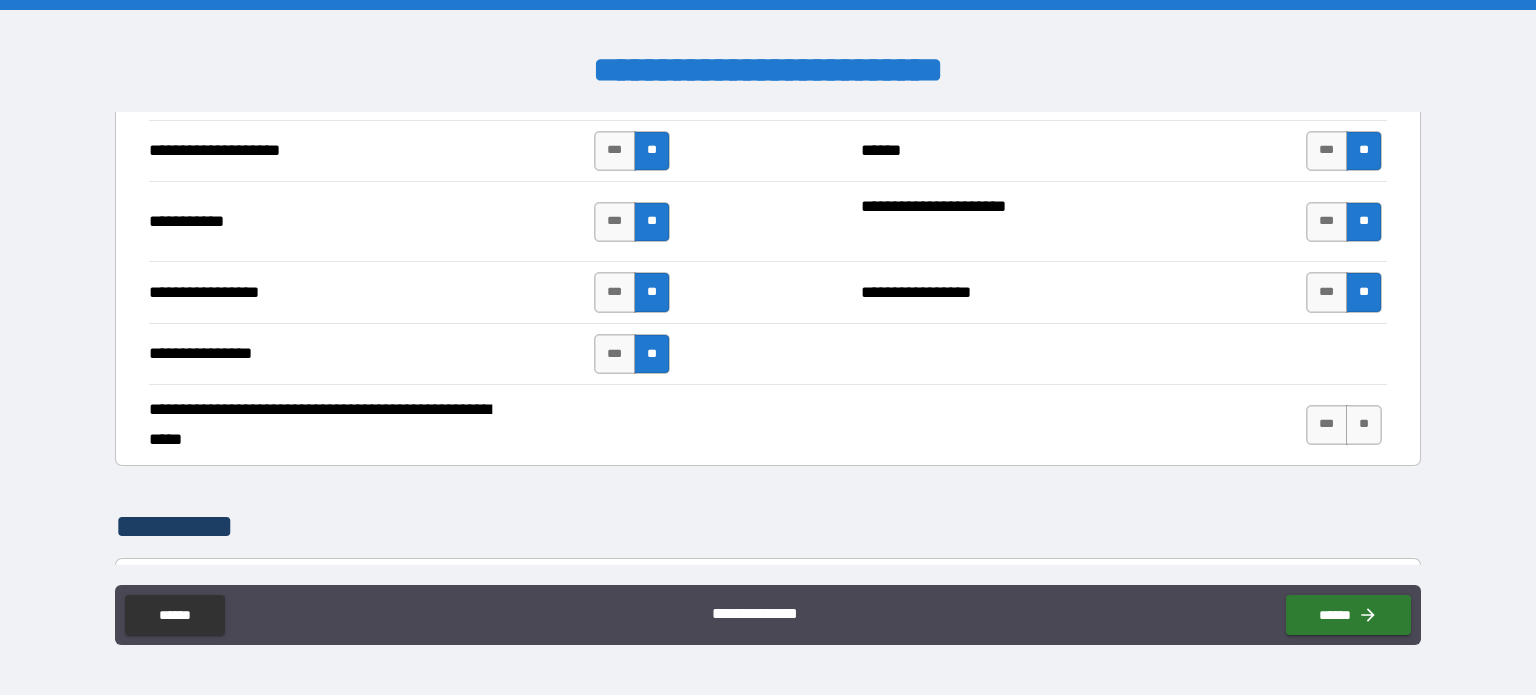 scroll, scrollTop: 4300, scrollLeft: 0, axis: vertical 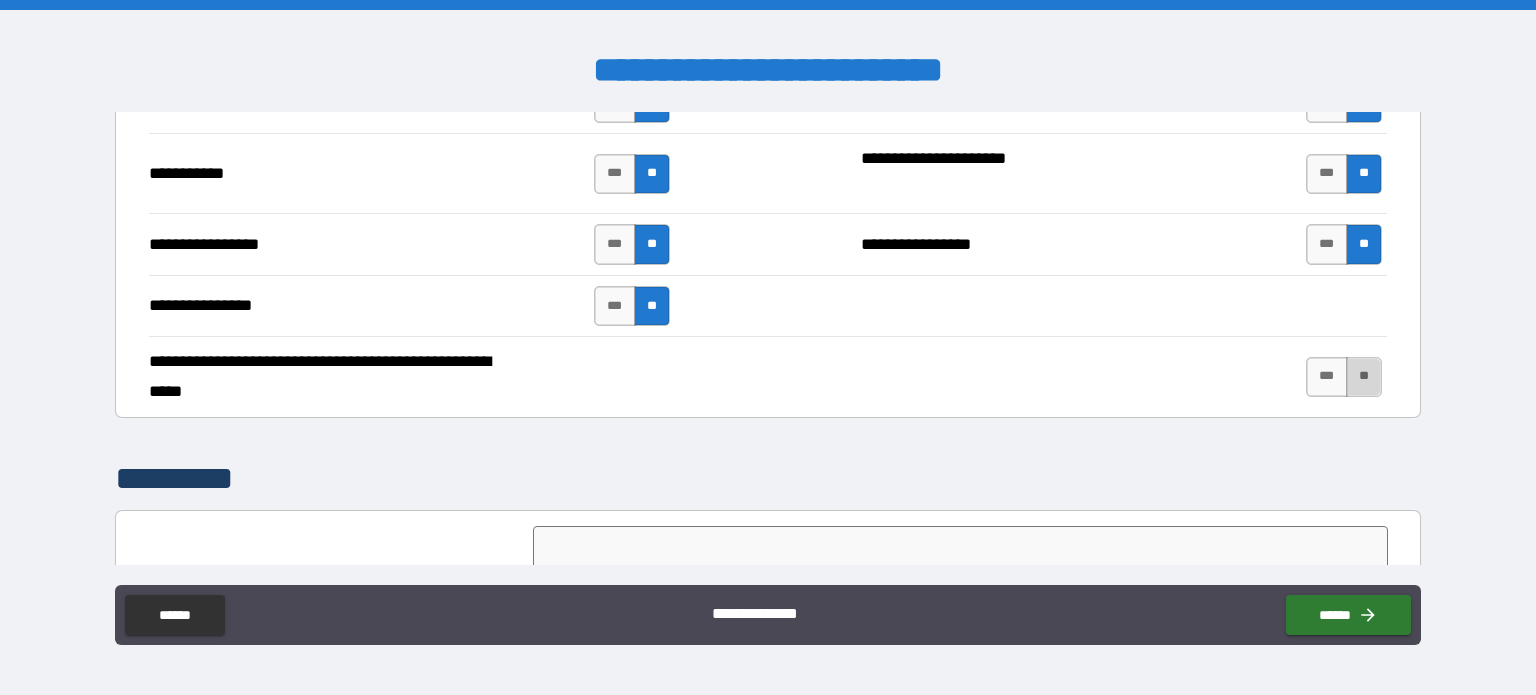 click on "**" at bounding box center [1364, 377] 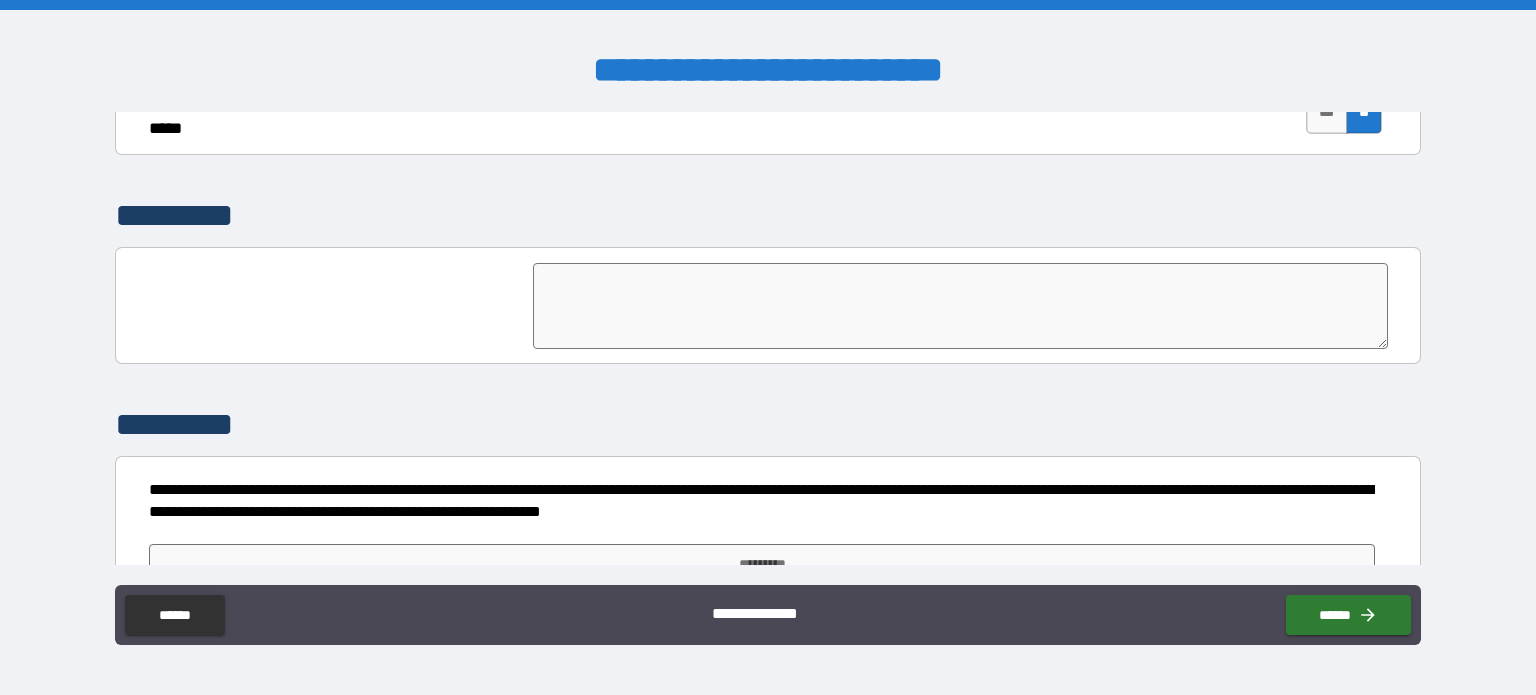 scroll, scrollTop: 4598, scrollLeft: 0, axis: vertical 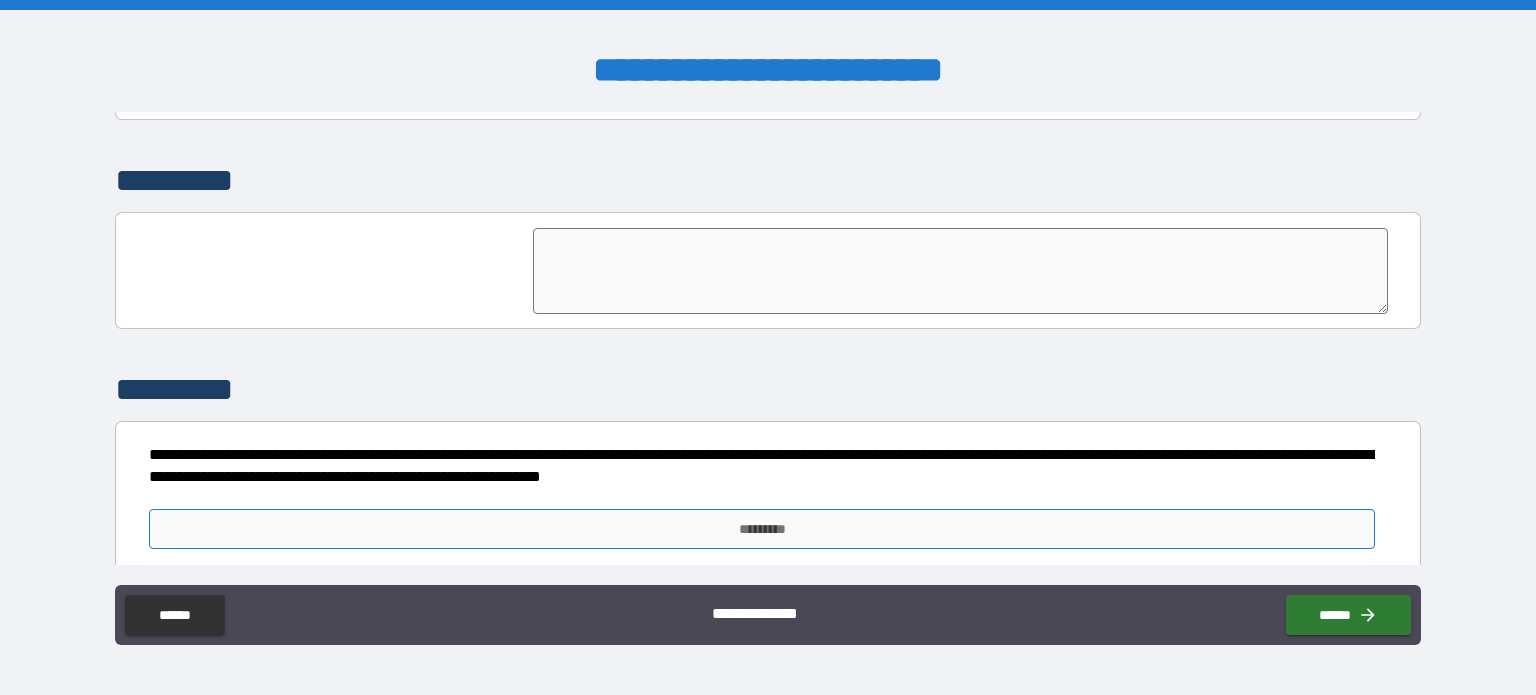 click on "*********" at bounding box center (762, 529) 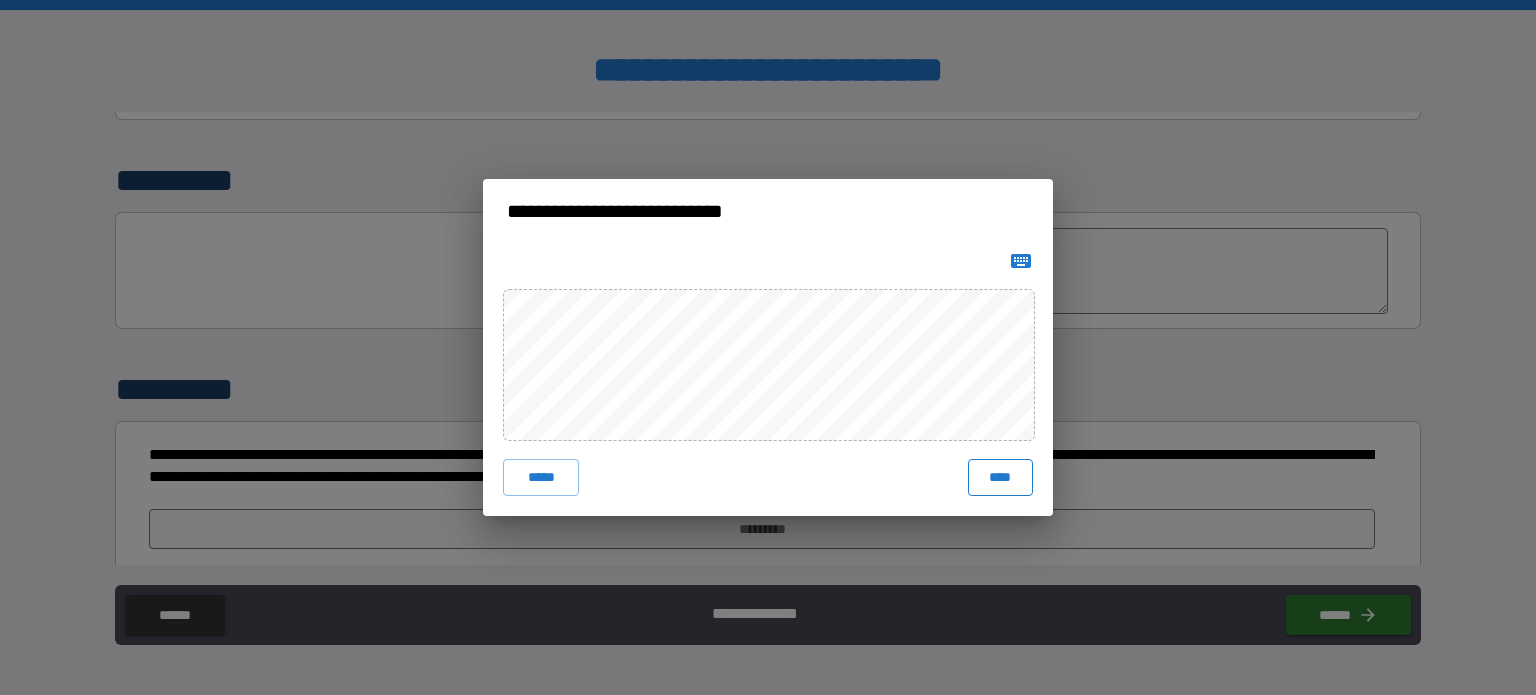 click on "****" at bounding box center [1000, 477] 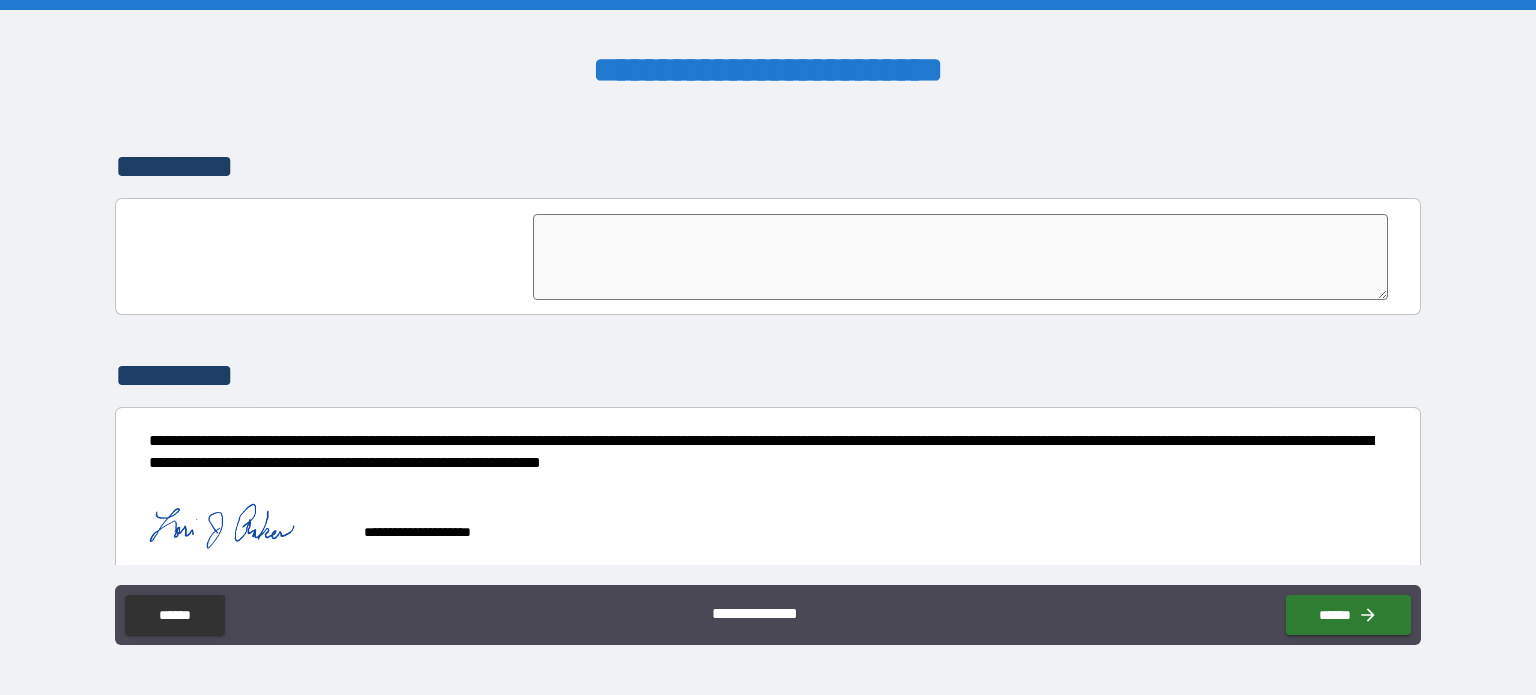 scroll, scrollTop: 4616, scrollLeft: 0, axis: vertical 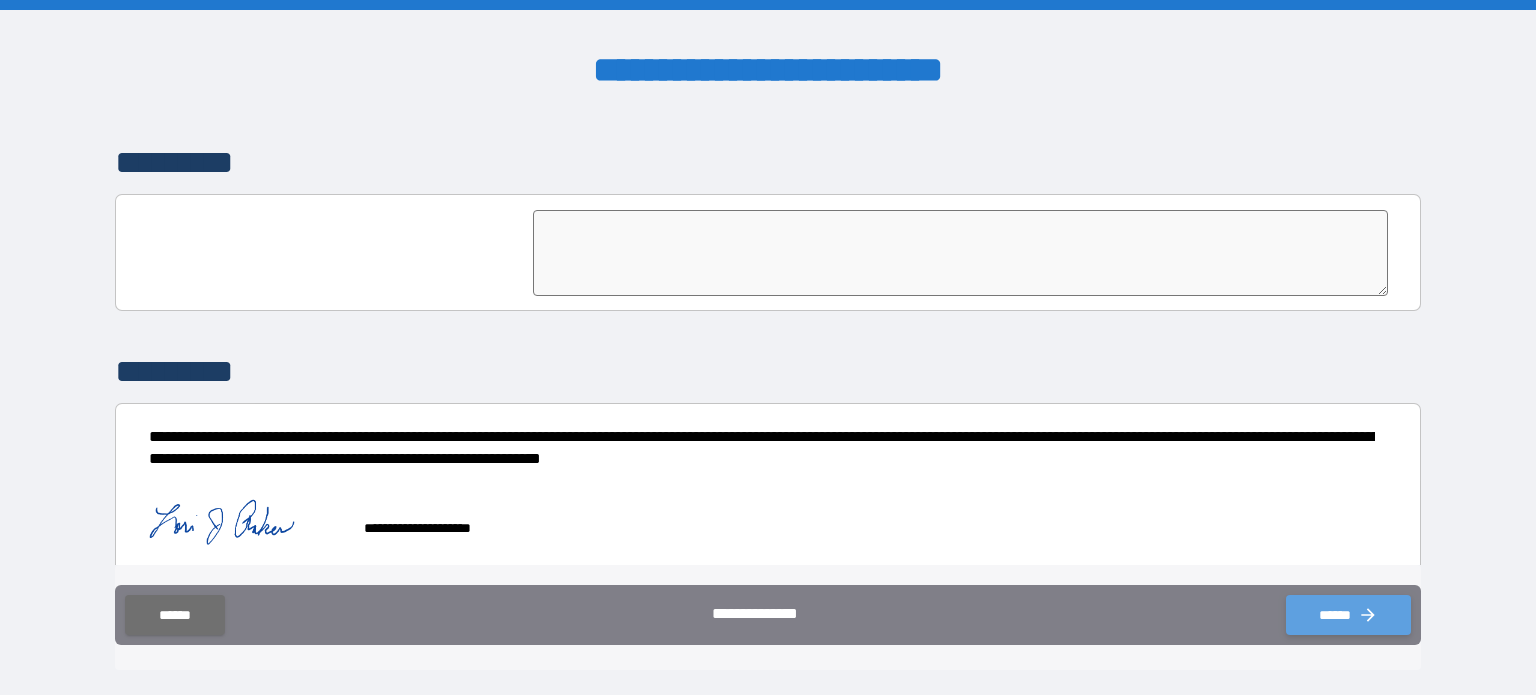 click on "******" at bounding box center (1348, 615) 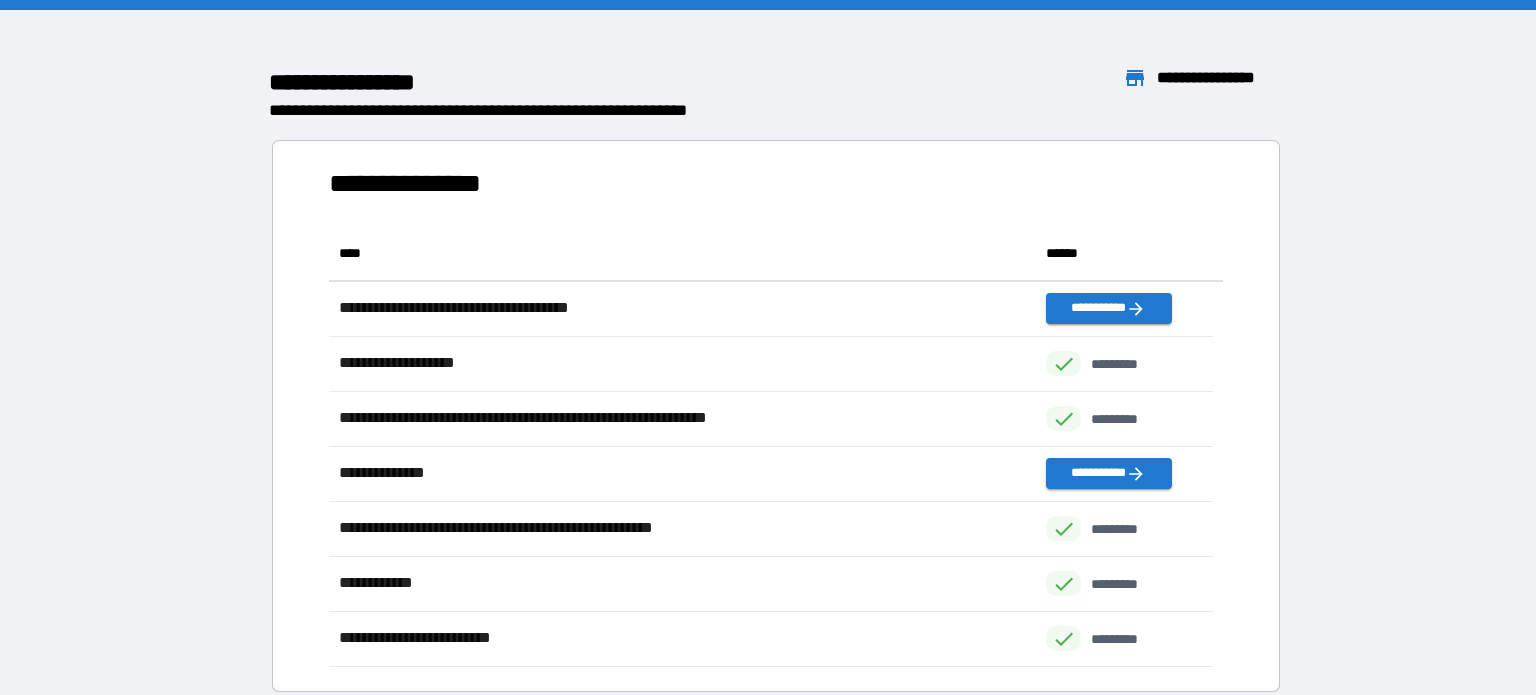 scroll, scrollTop: 16, scrollLeft: 16, axis: both 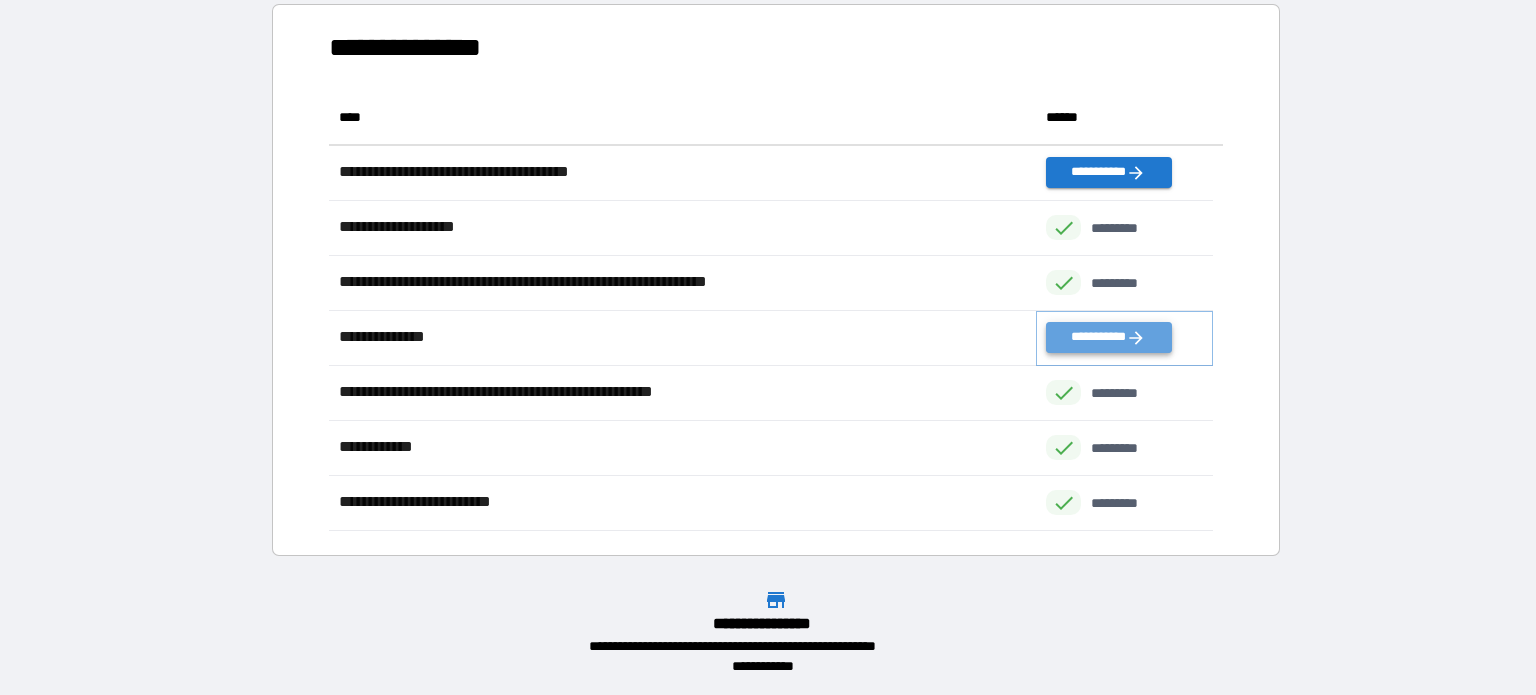 click on "**********" at bounding box center [1108, 337] 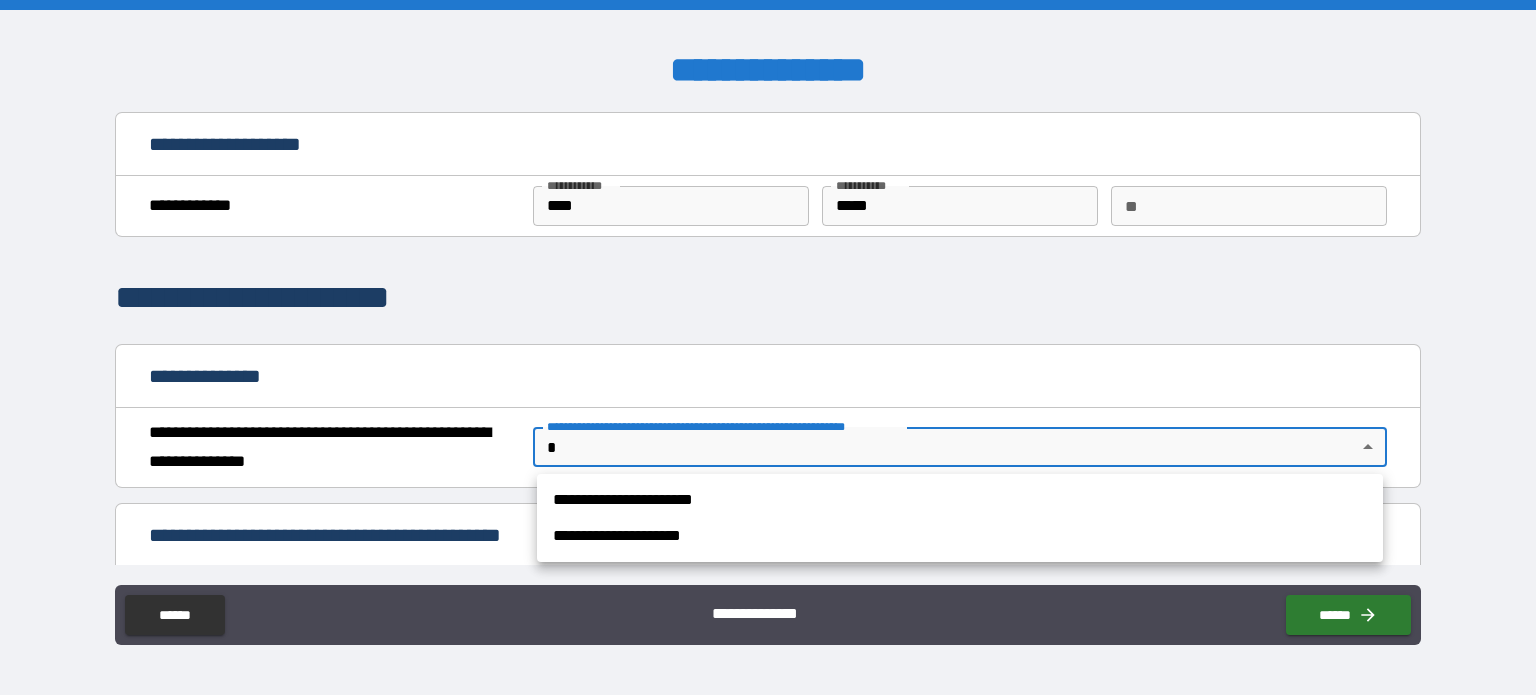 click on "**********" at bounding box center [768, 347] 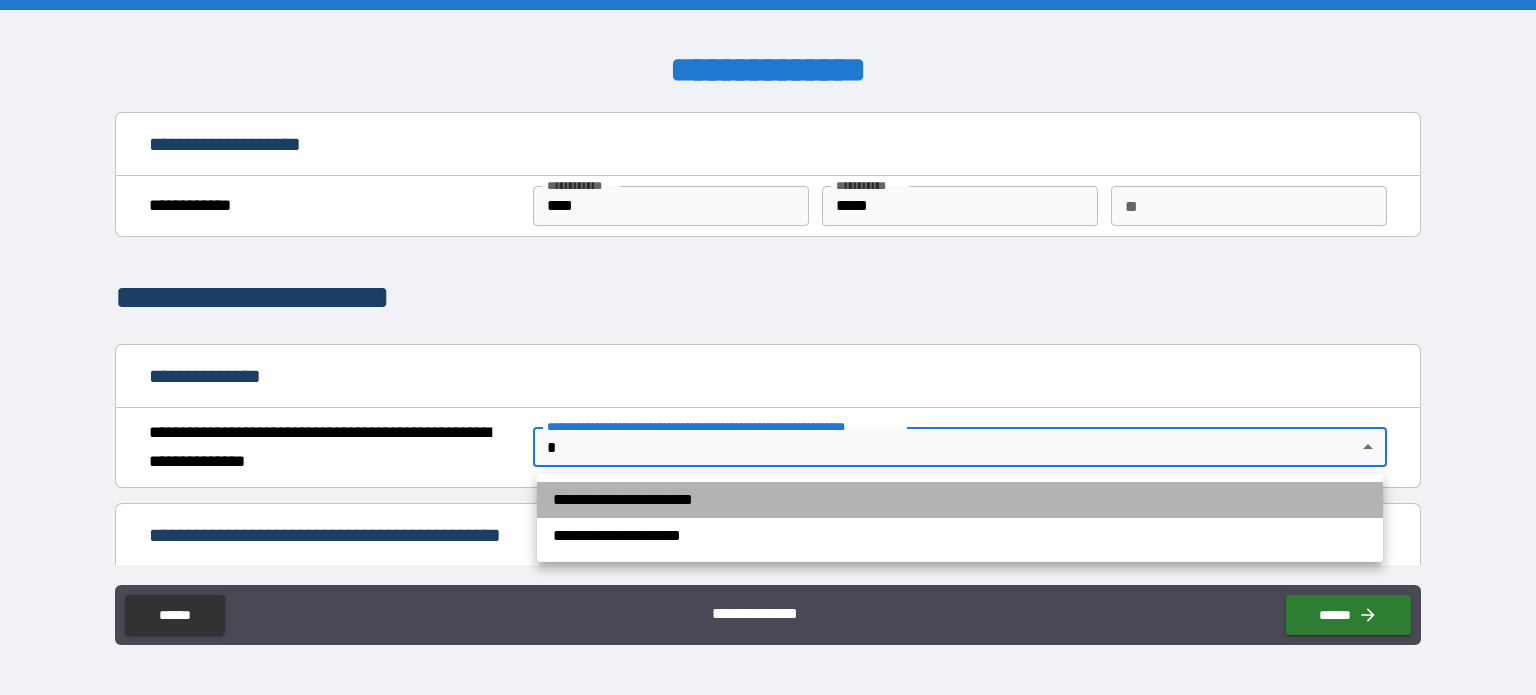 click on "**********" at bounding box center [960, 500] 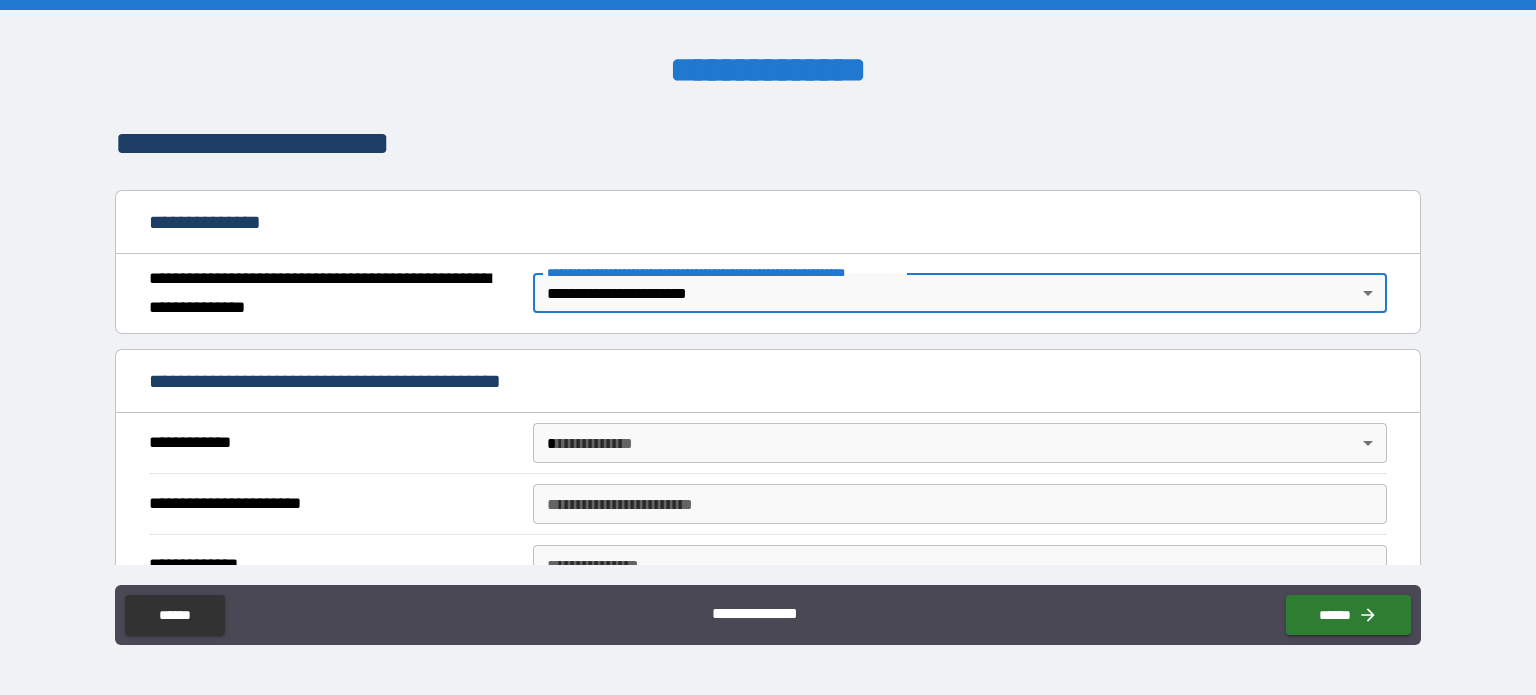 scroll, scrollTop: 300, scrollLeft: 0, axis: vertical 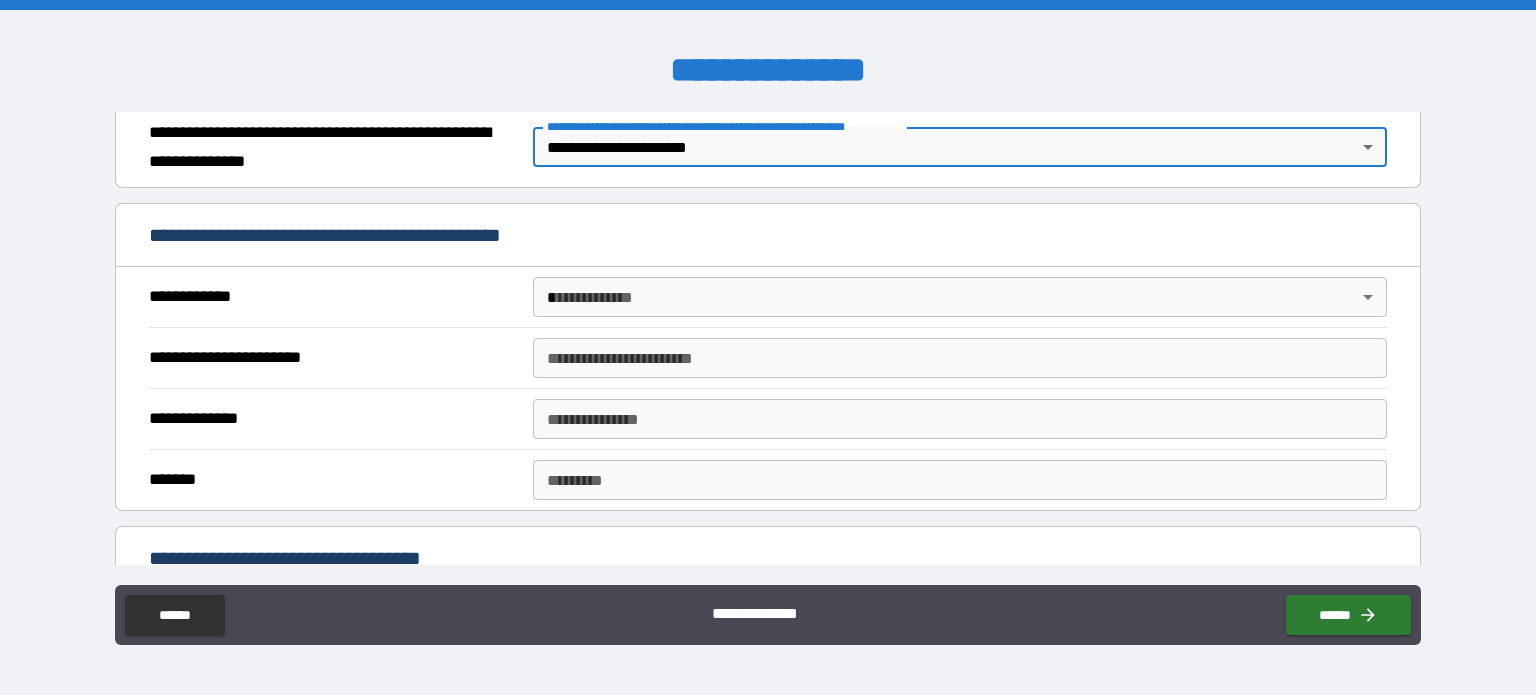click on "**********" at bounding box center [768, 347] 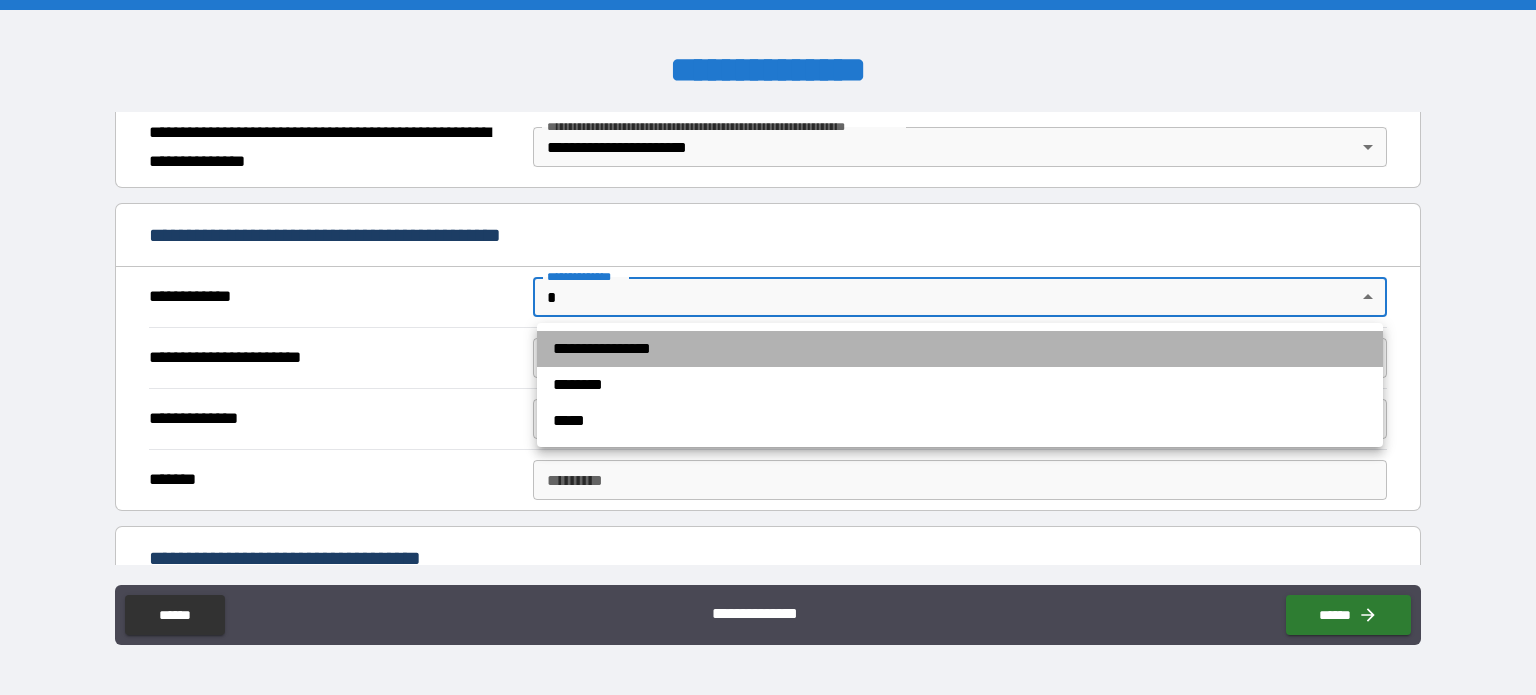 click on "**********" at bounding box center [960, 349] 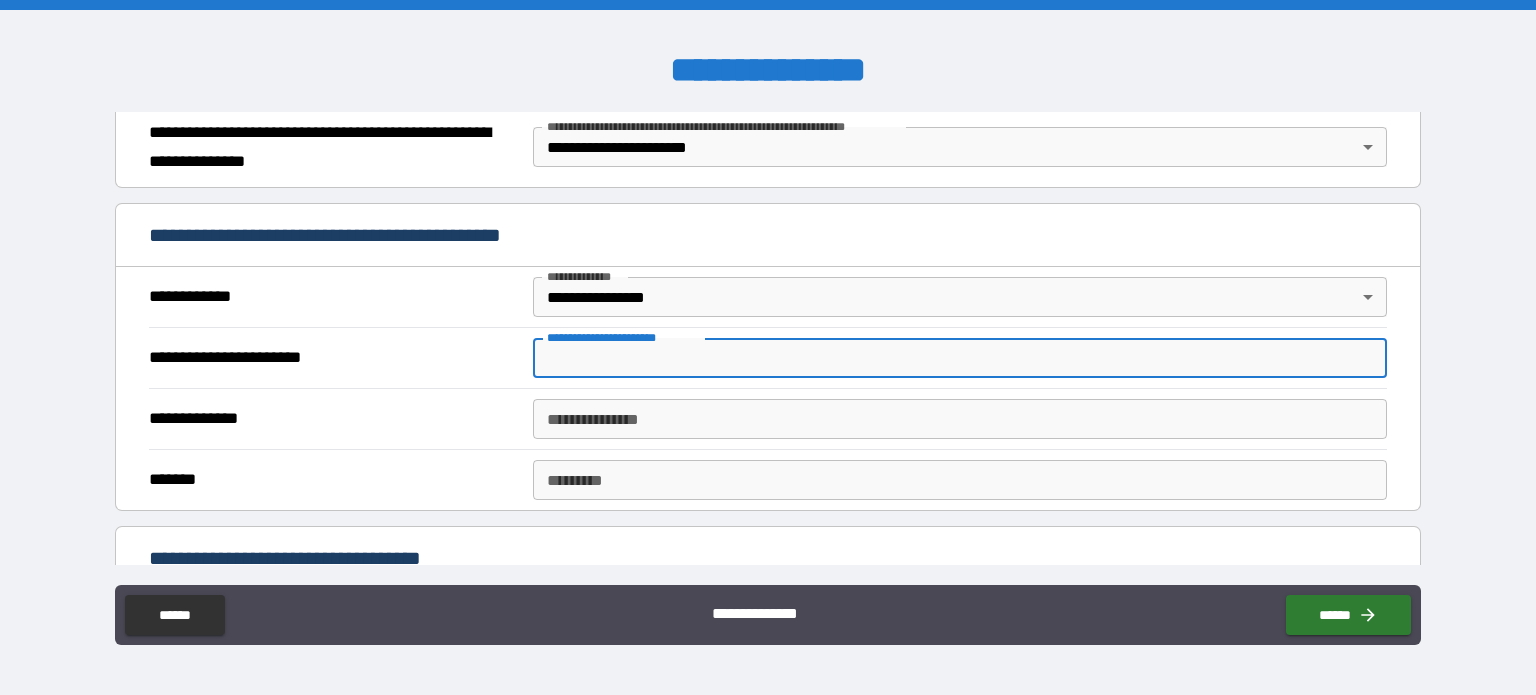 click on "**********" at bounding box center (960, 358) 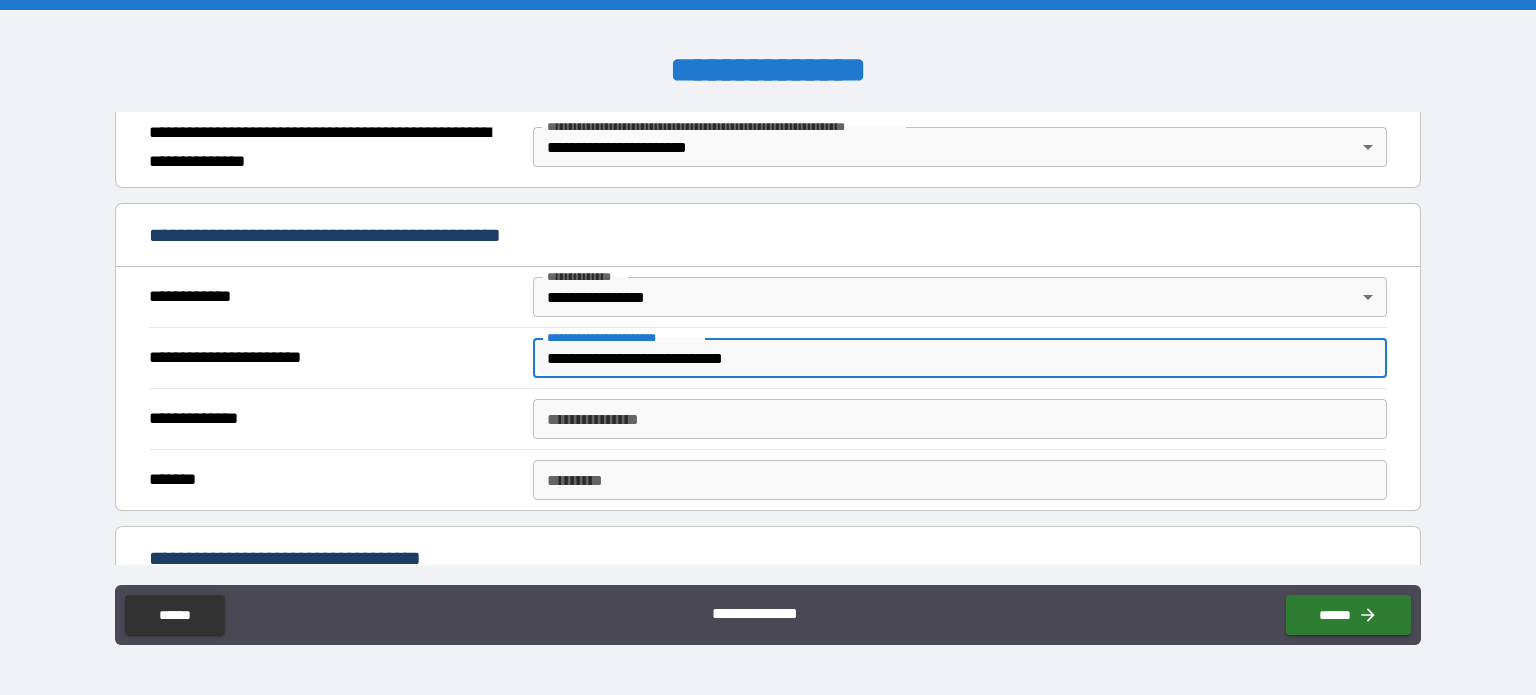 type on "**********" 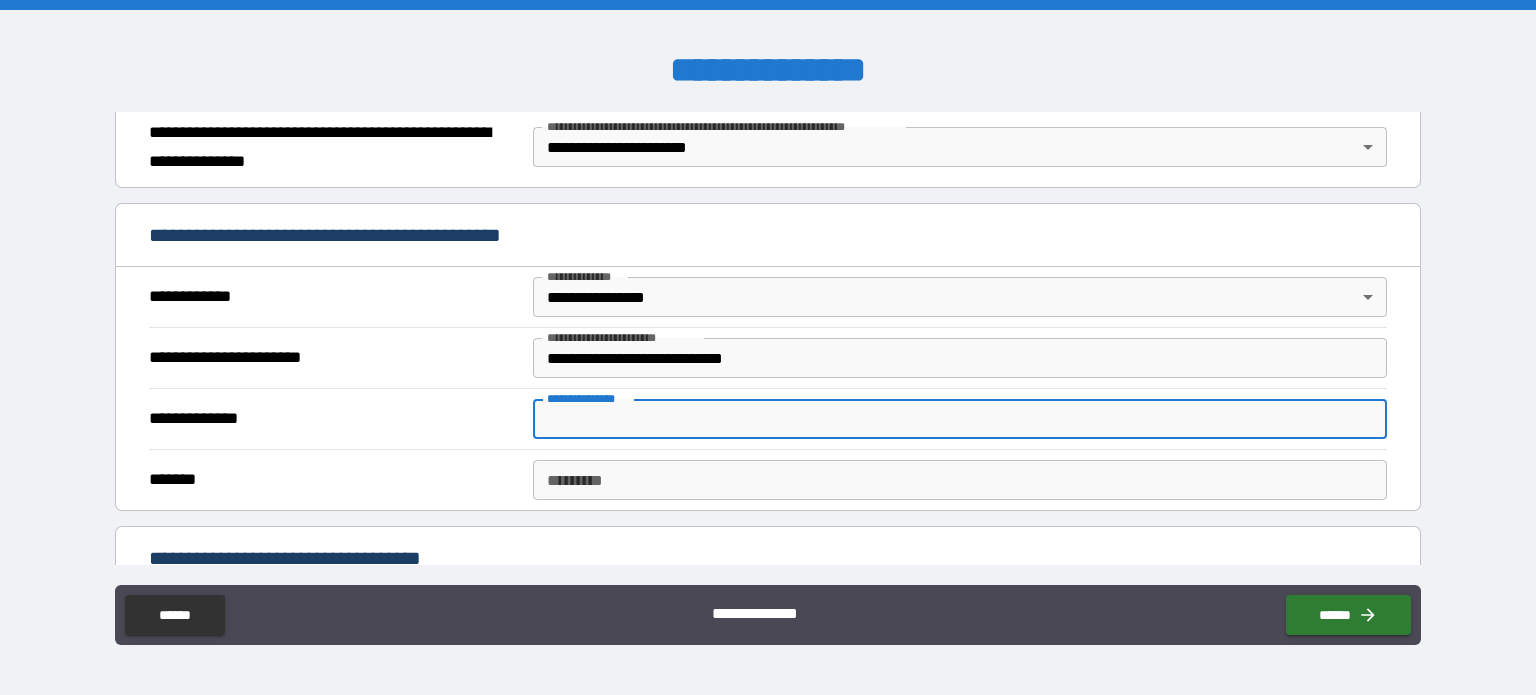 click on "**********" at bounding box center [960, 419] 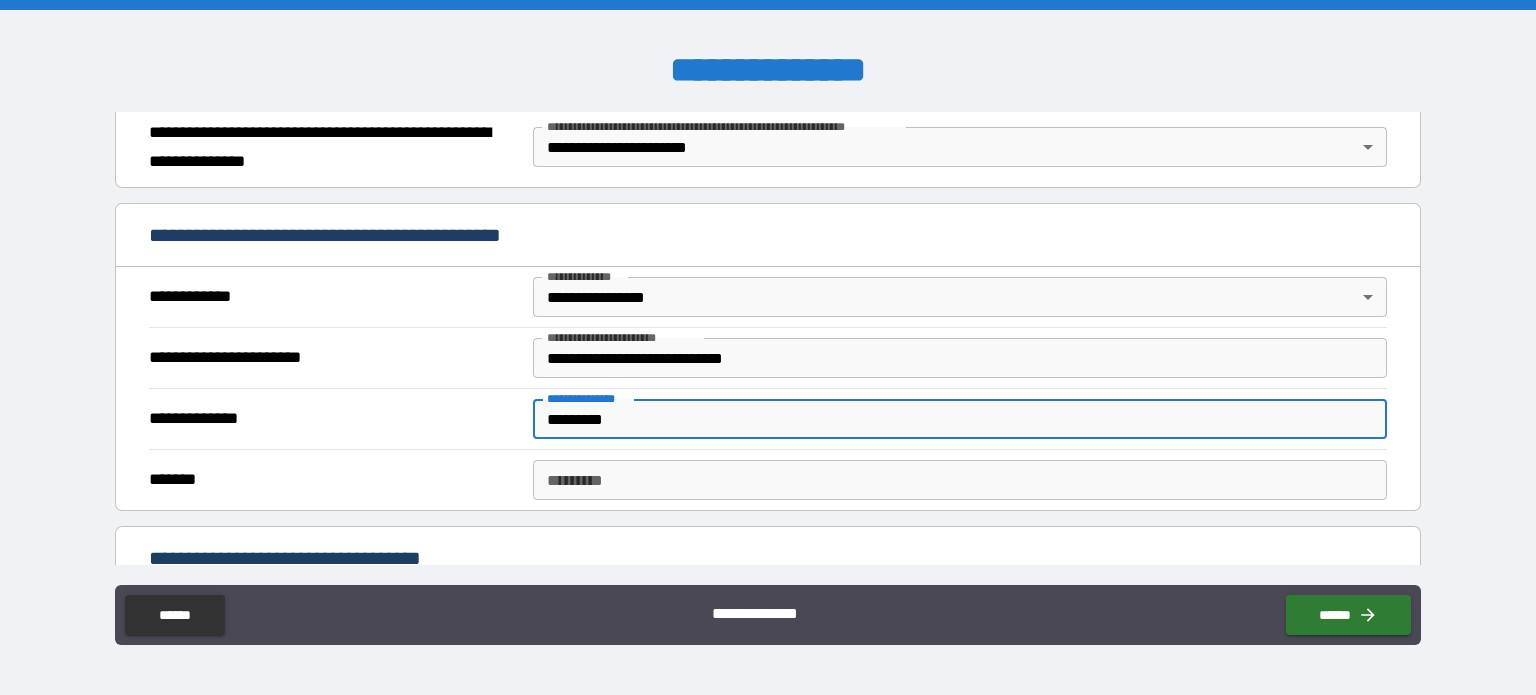 type on "*********" 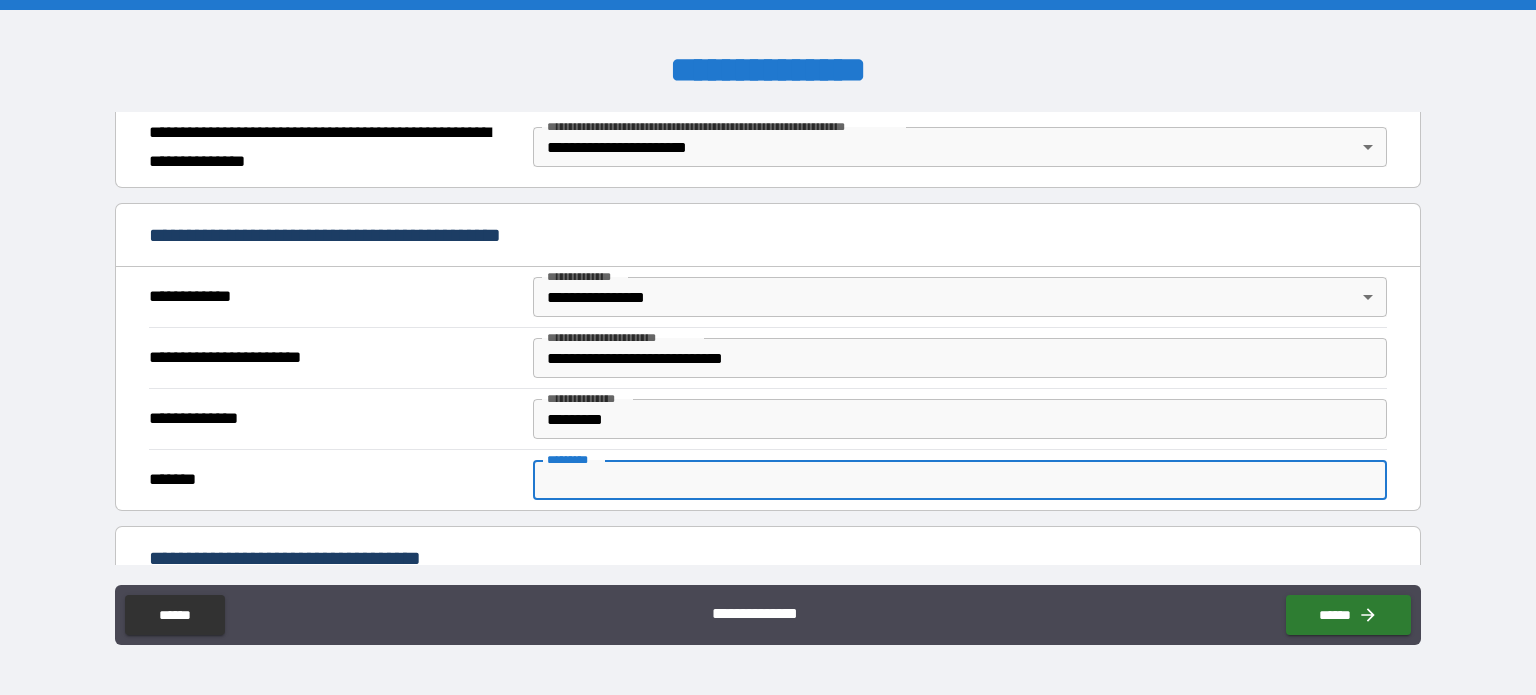 click on "*******   *" at bounding box center [960, 480] 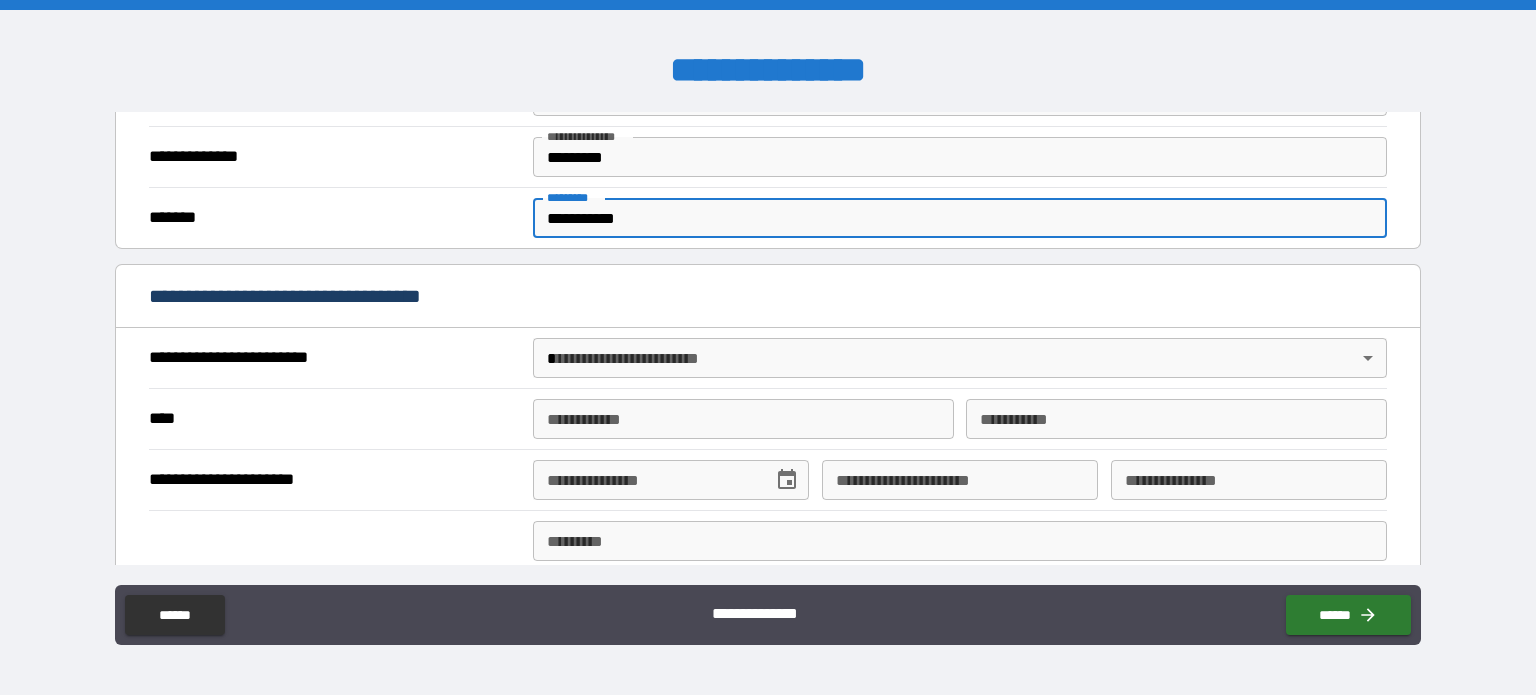 scroll, scrollTop: 600, scrollLeft: 0, axis: vertical 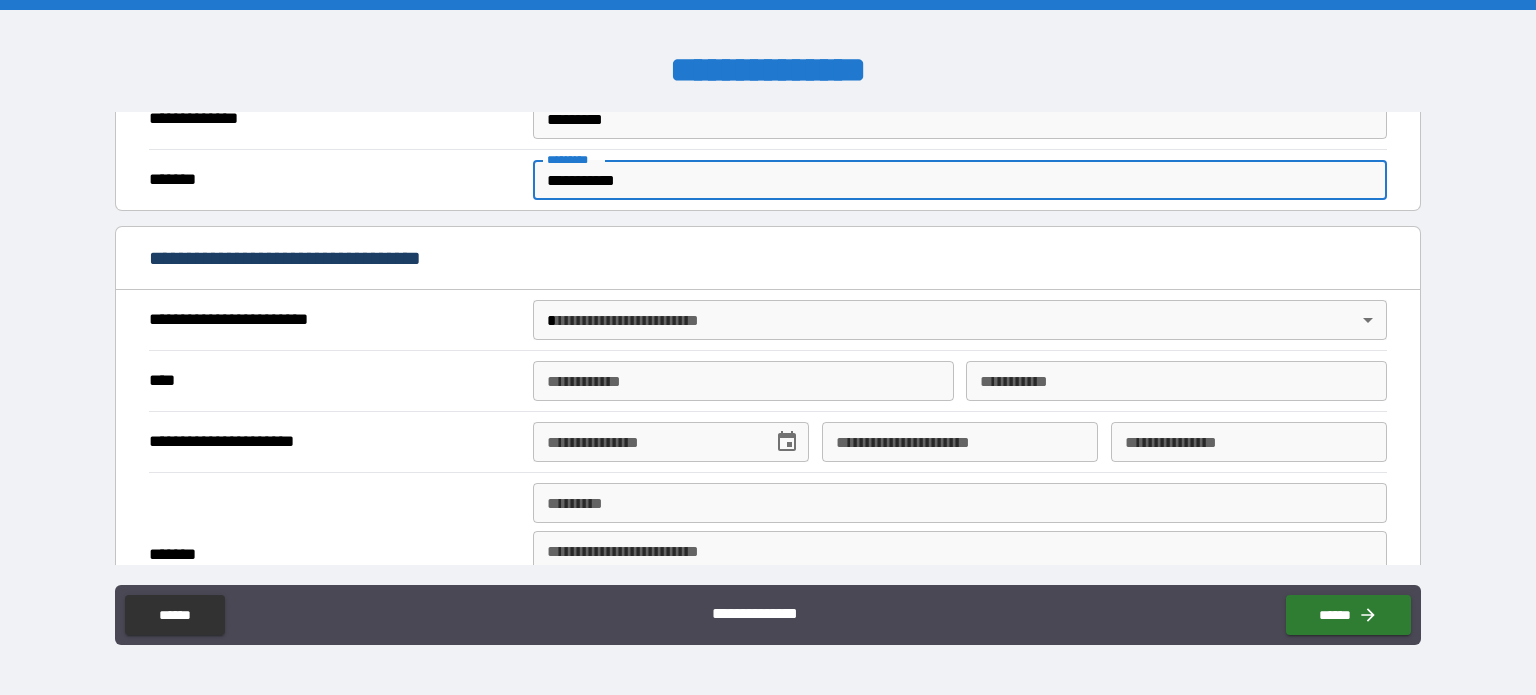 type on "**********" 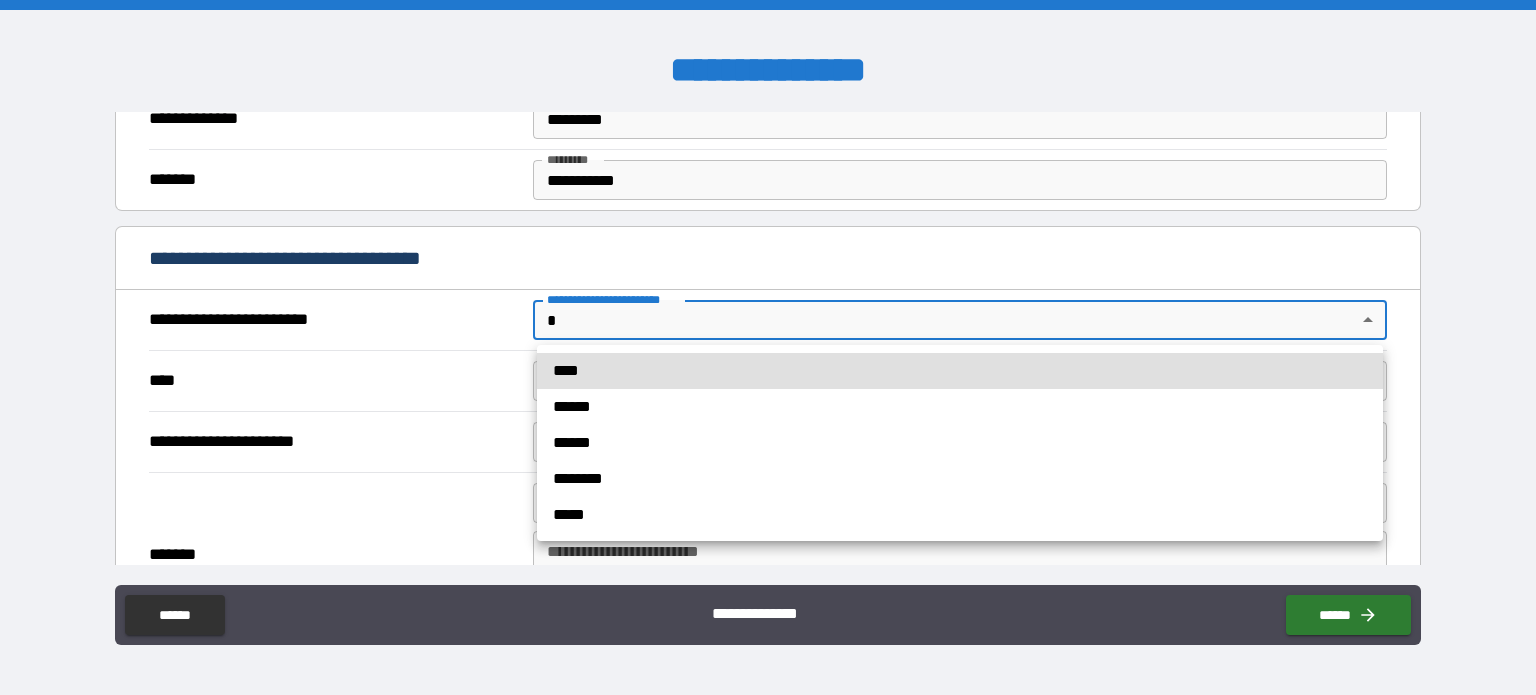 click on "**********" at bounding box center [768, 347] 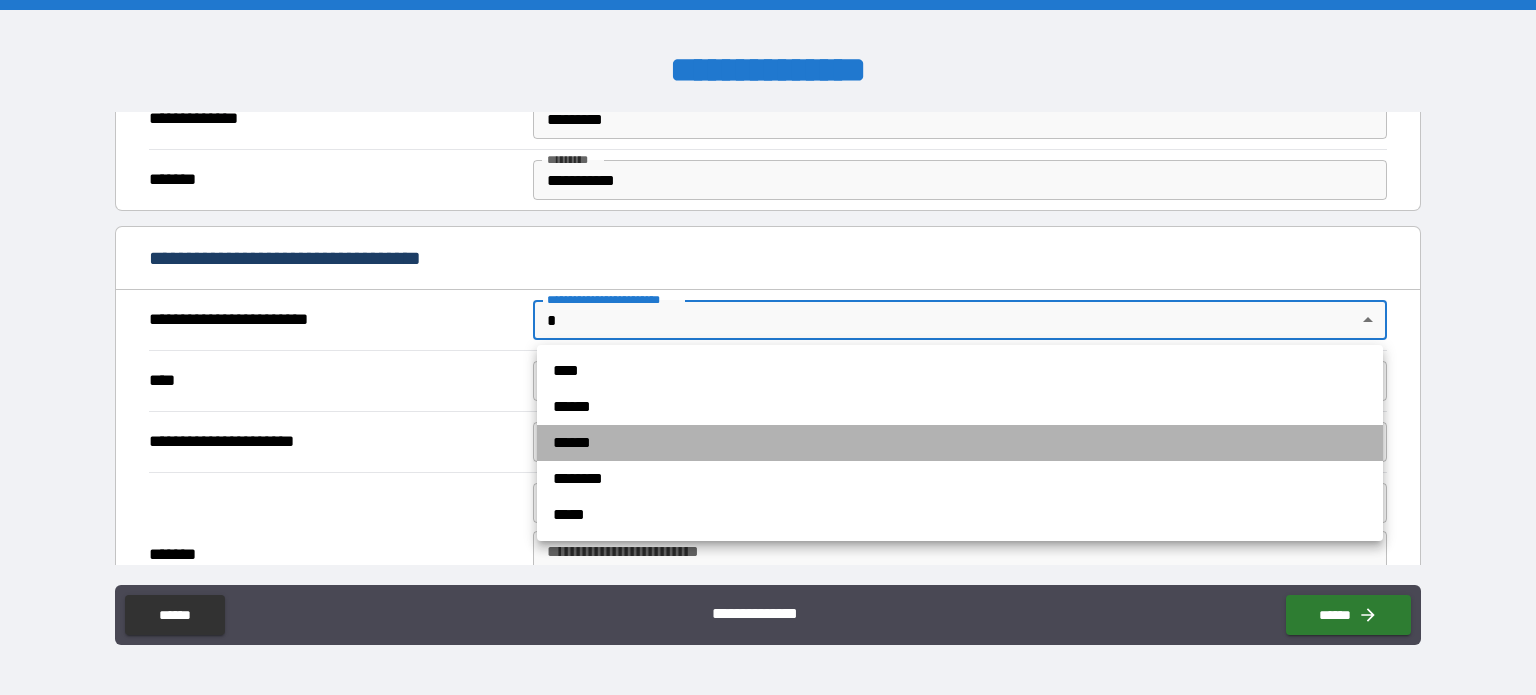 click on "******" at bounding box center [960, 443] 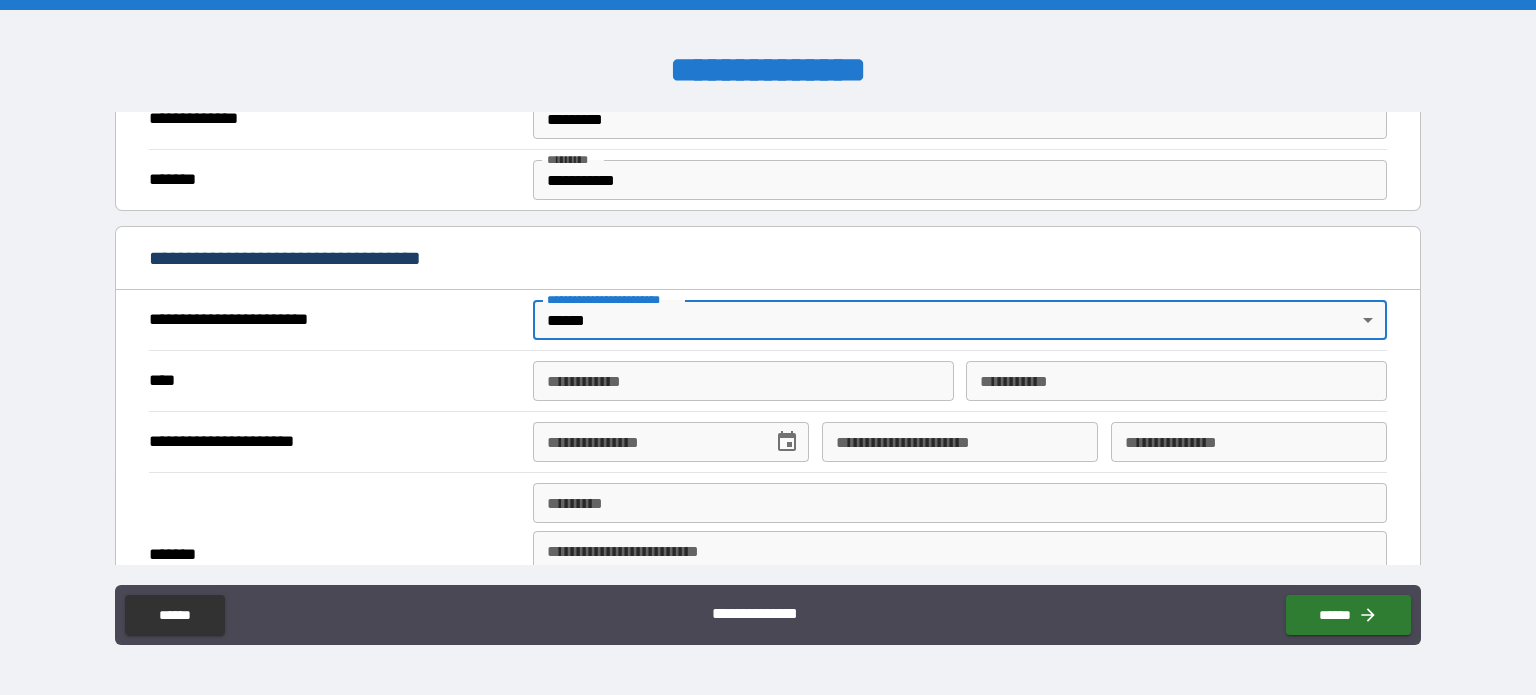click on "**********" at bounding box center (743, 381) 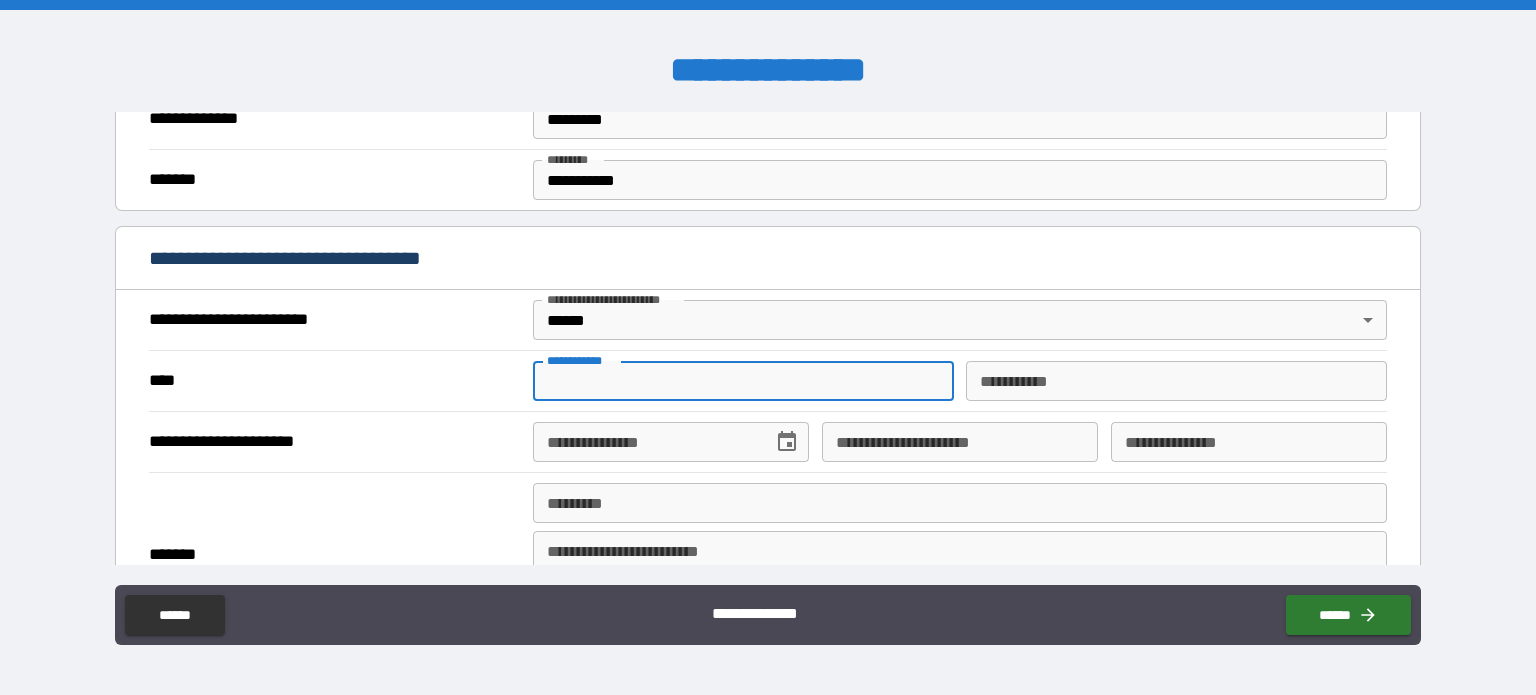 type on "*" 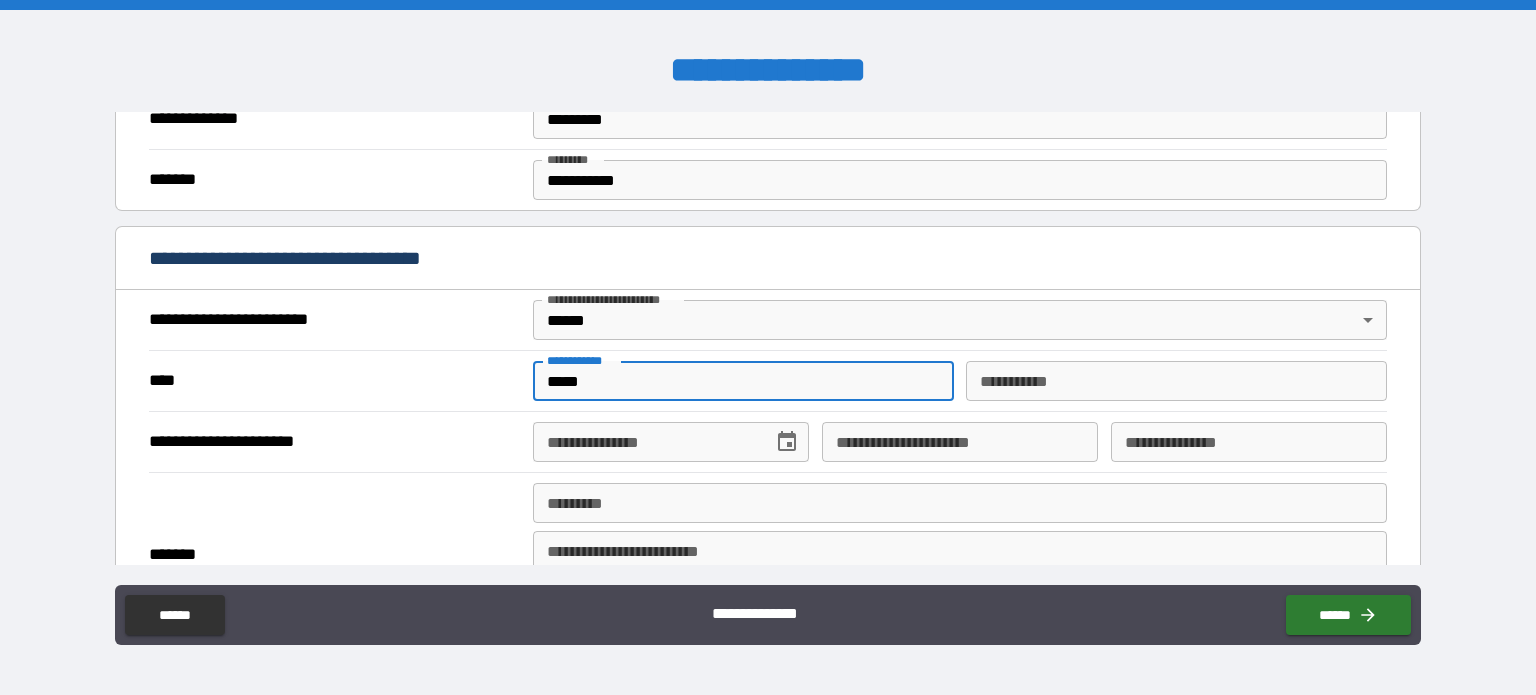 type on "*****" 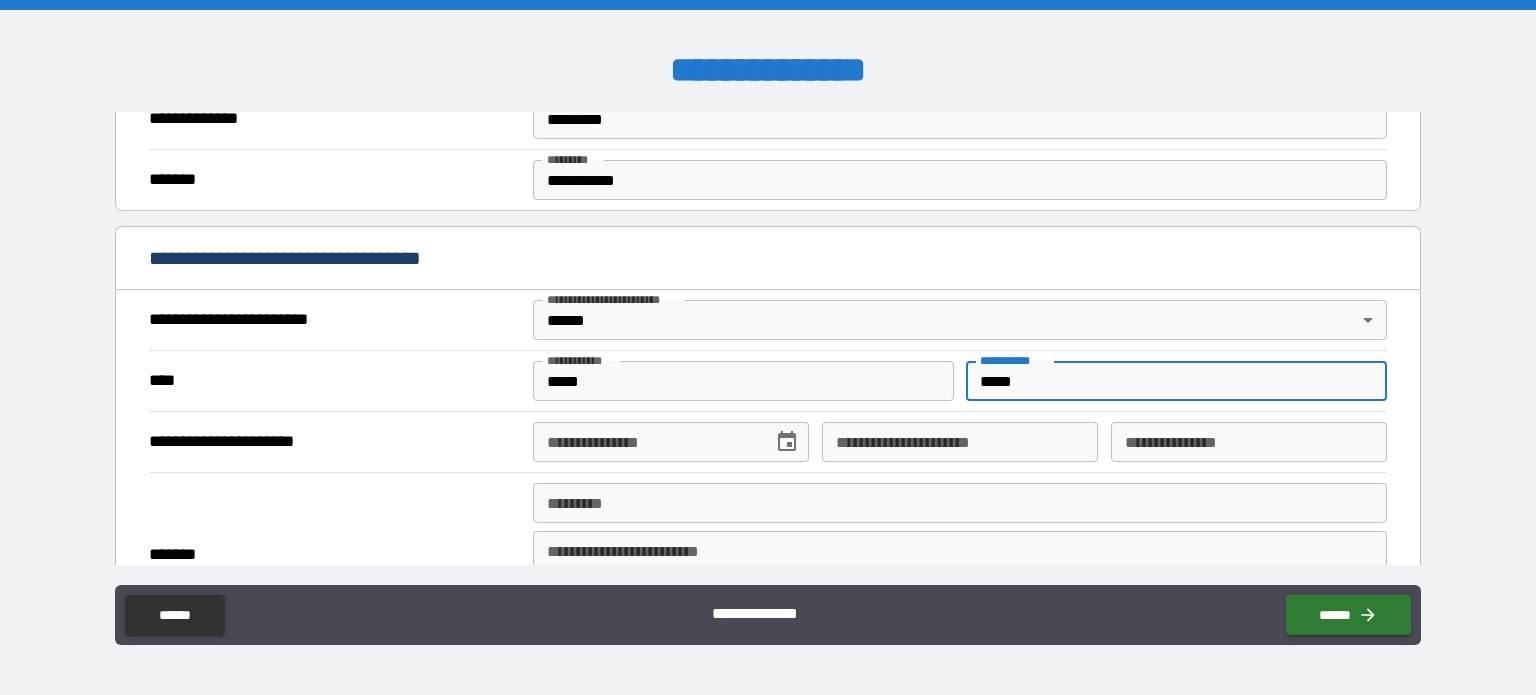 type on "*****" 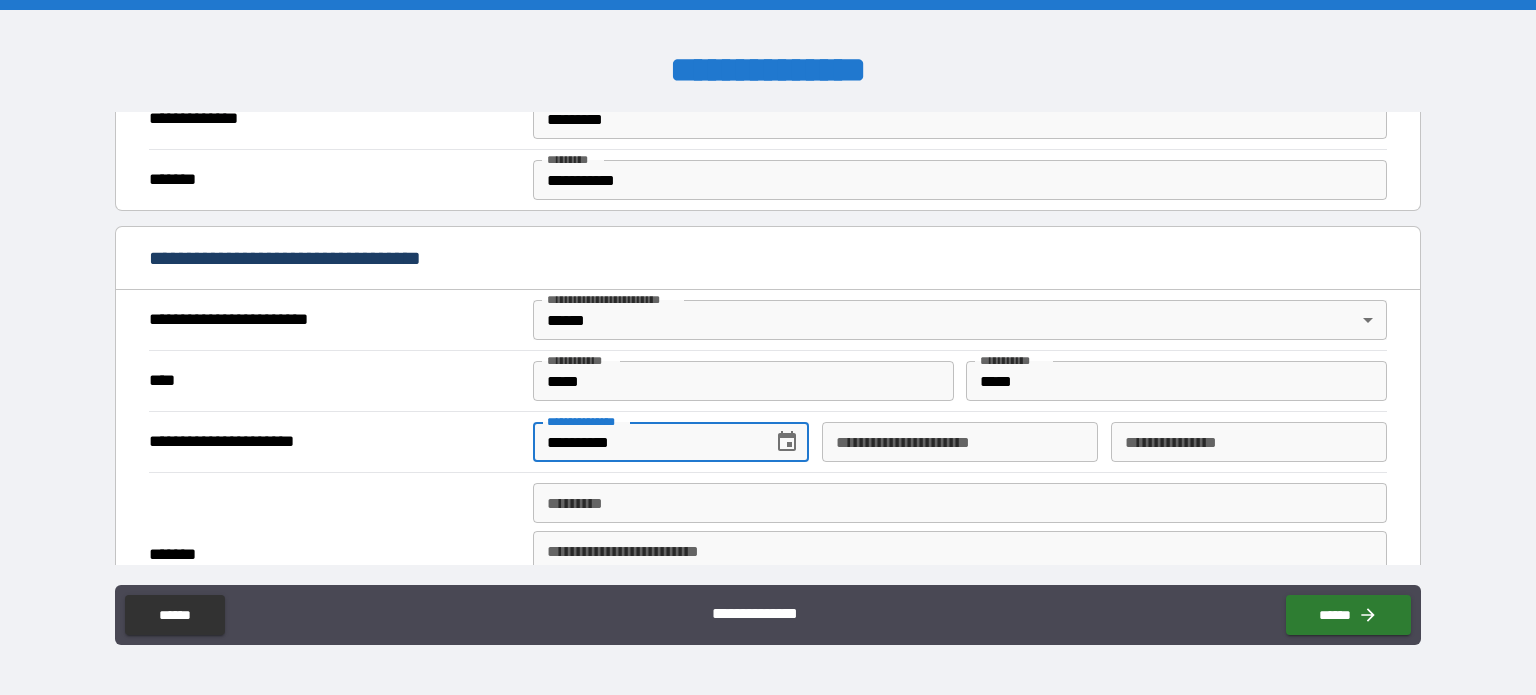 type on "**********" 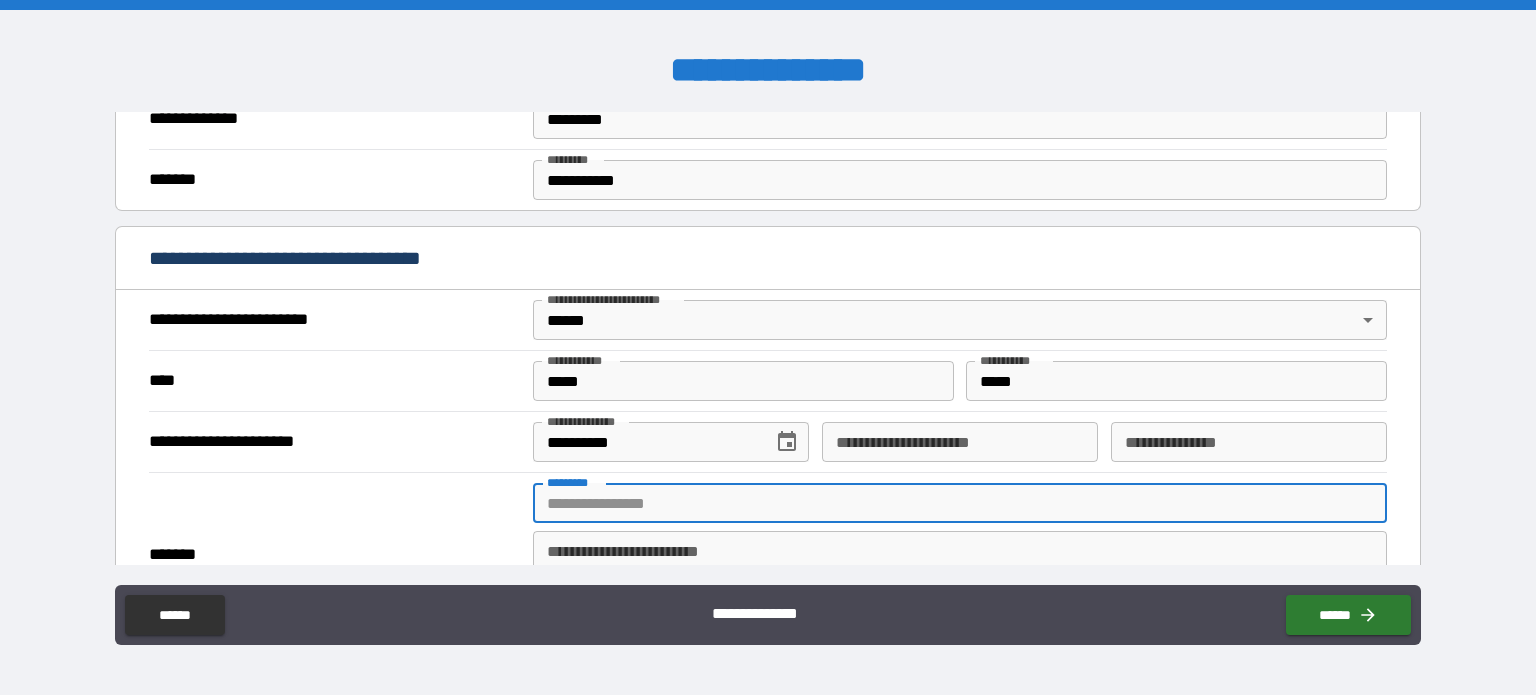 click on "*******   *" at bounding box center (960, 503) 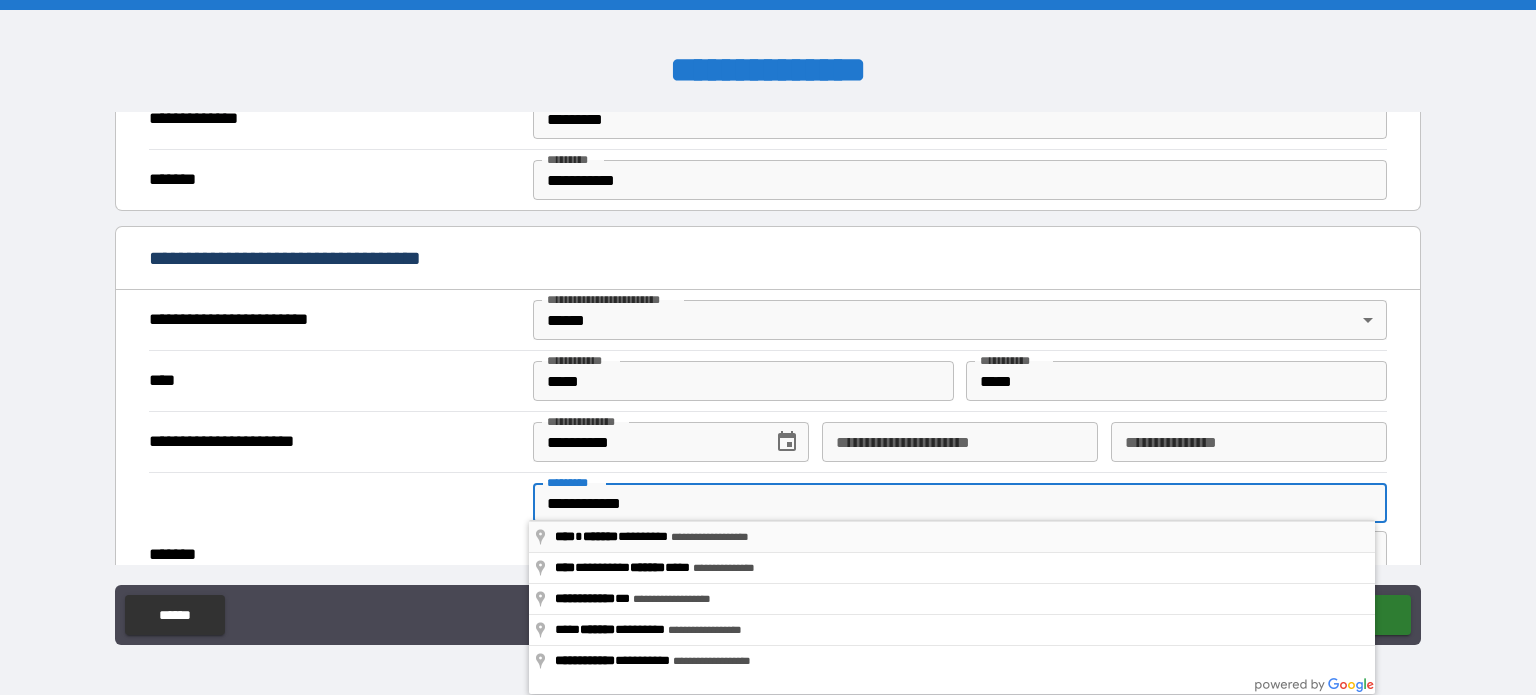 type on "**********" 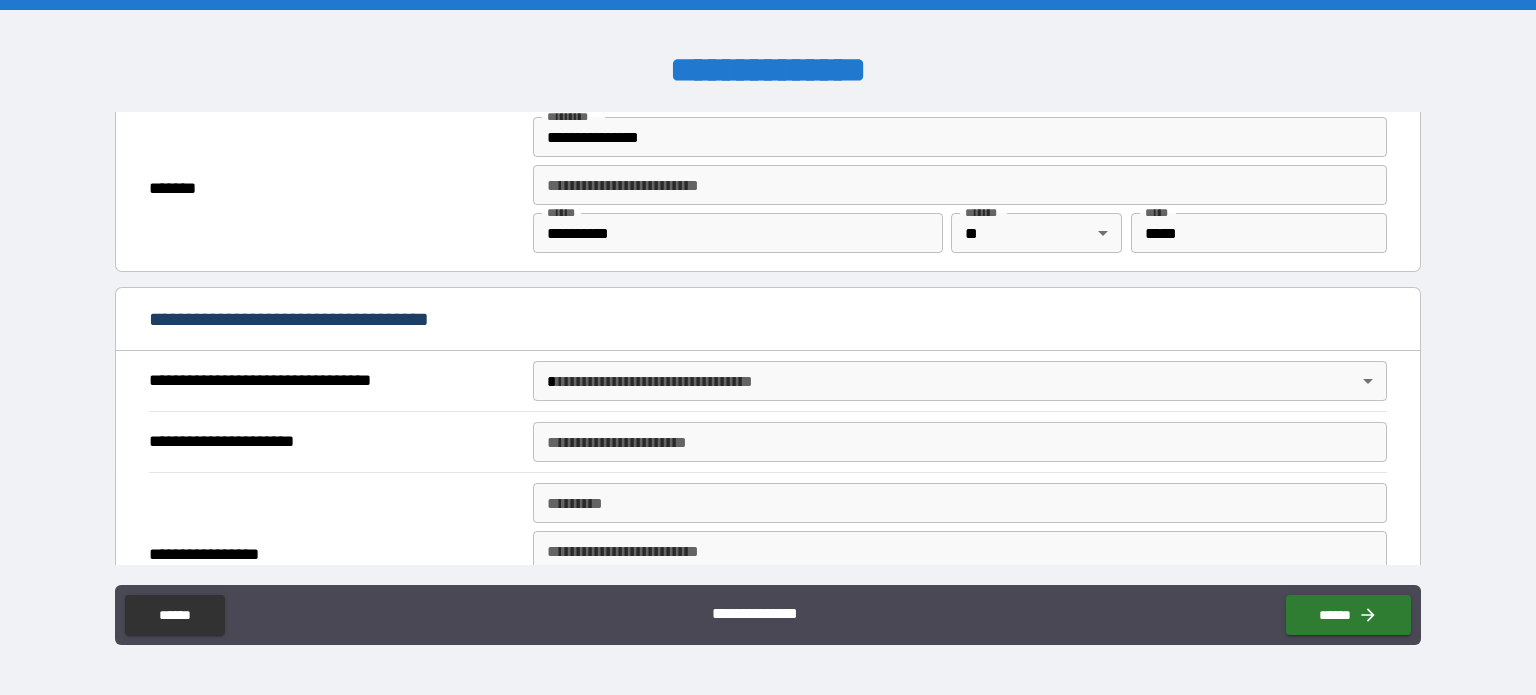 scroll, scrollTop: 1000, scrollLeft: 0, axis: vertical 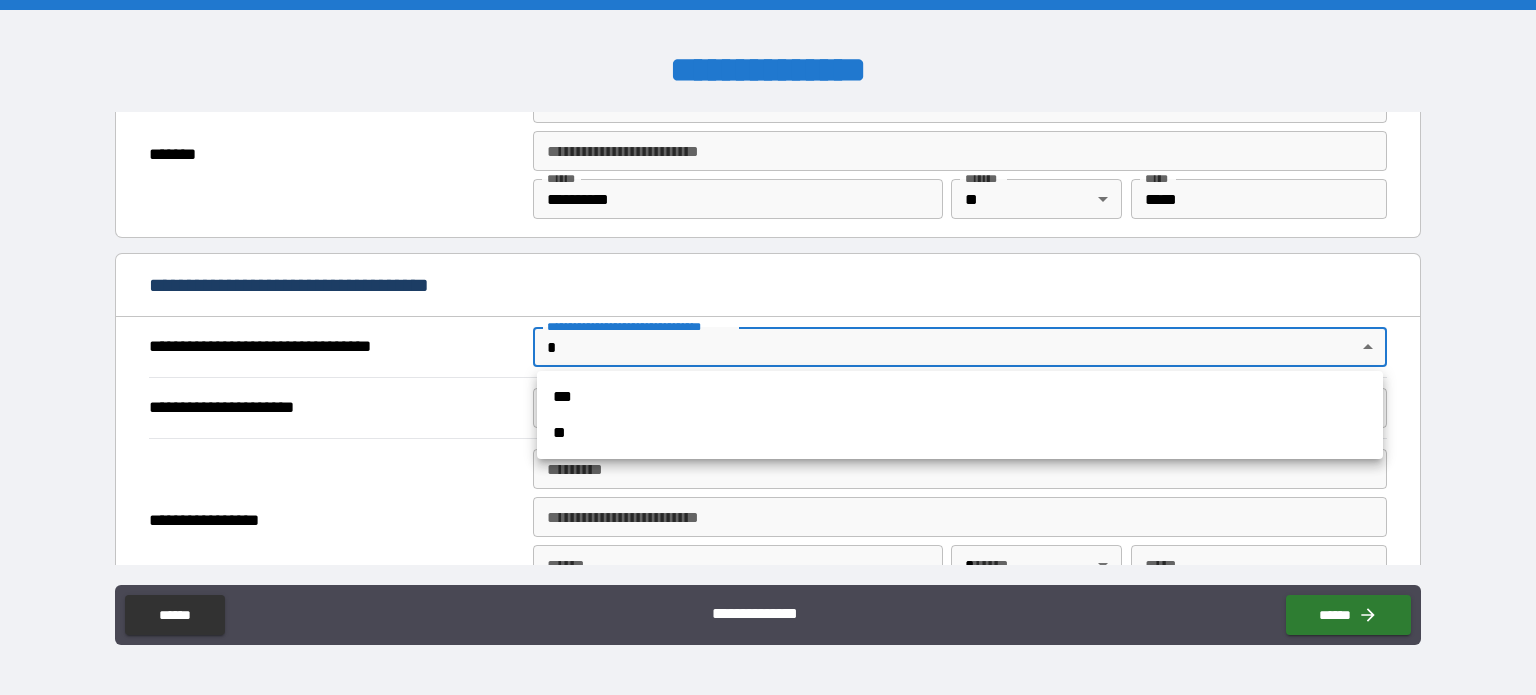 click on "**********" at bounding box center [768, 347] 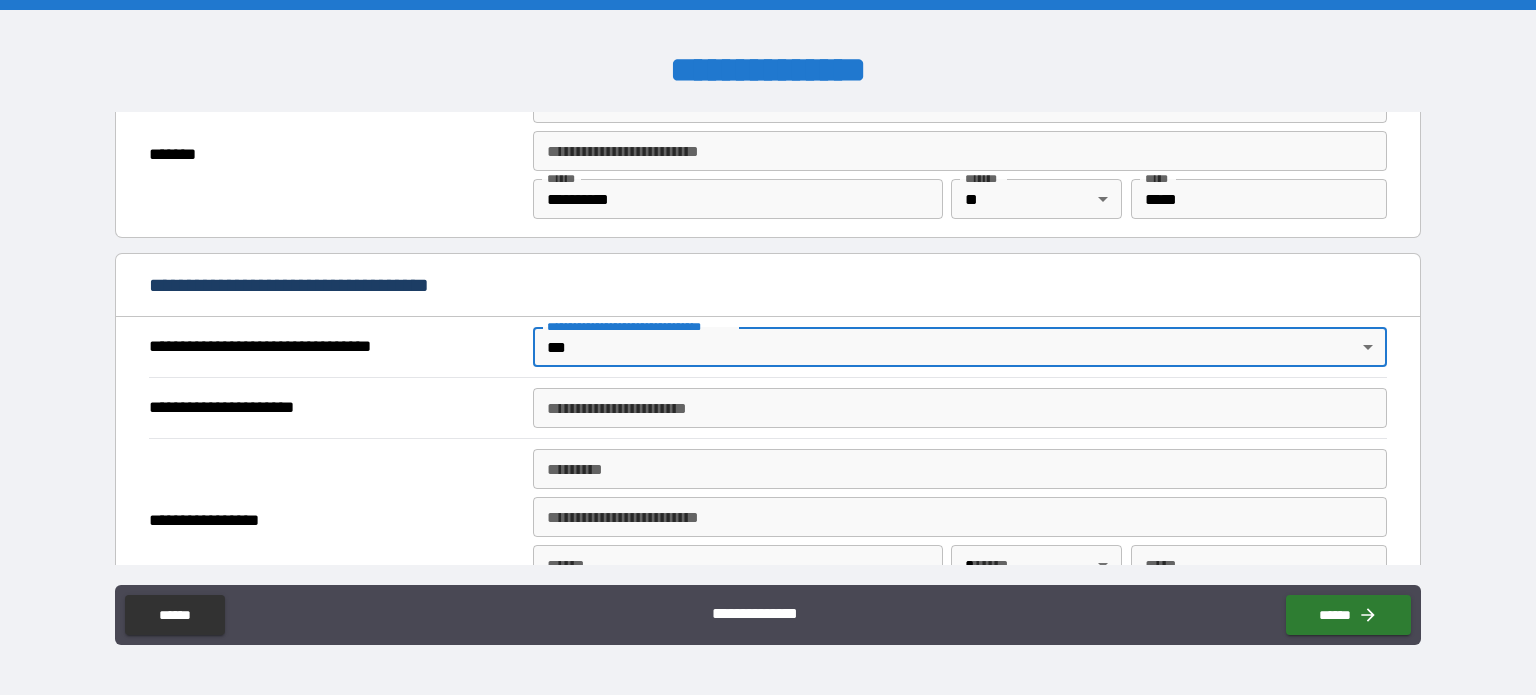 click on "**********" at bounding box center (960, 408) 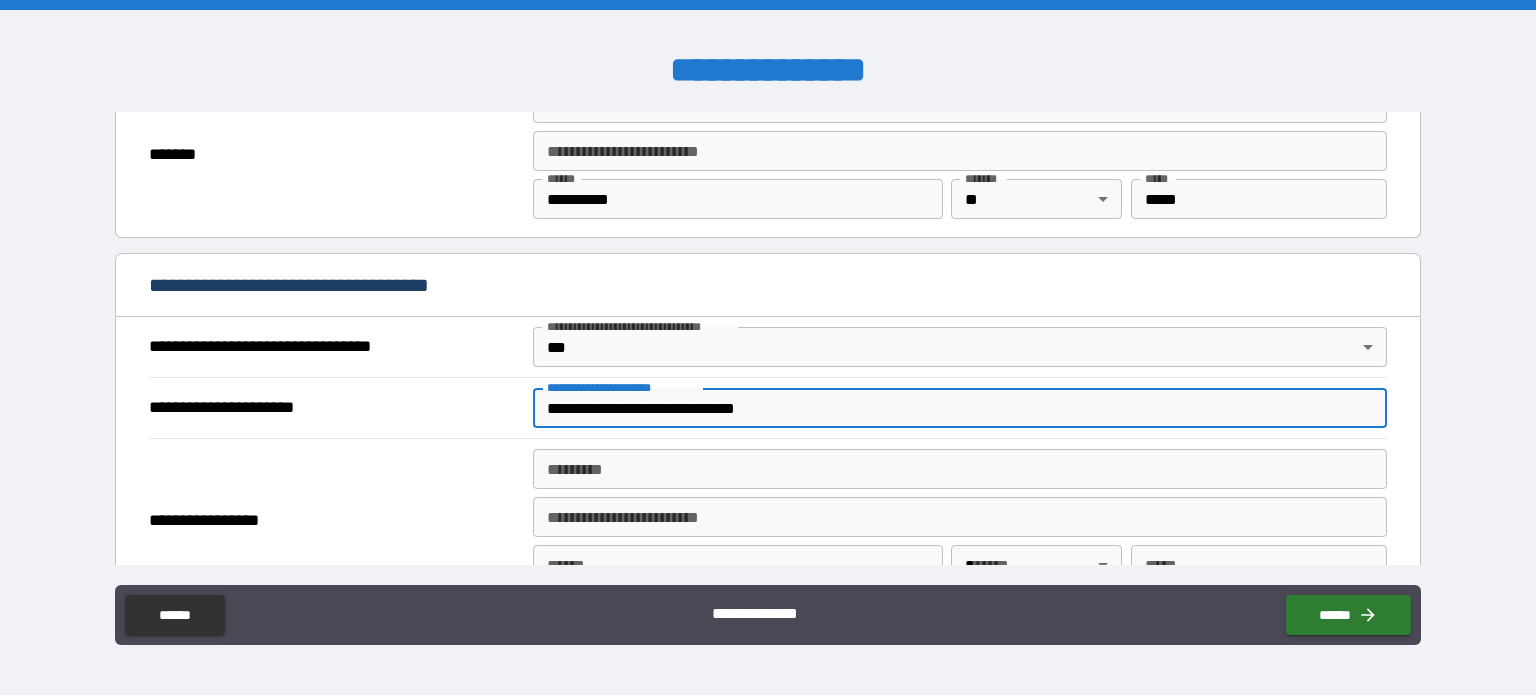 type on "**********" 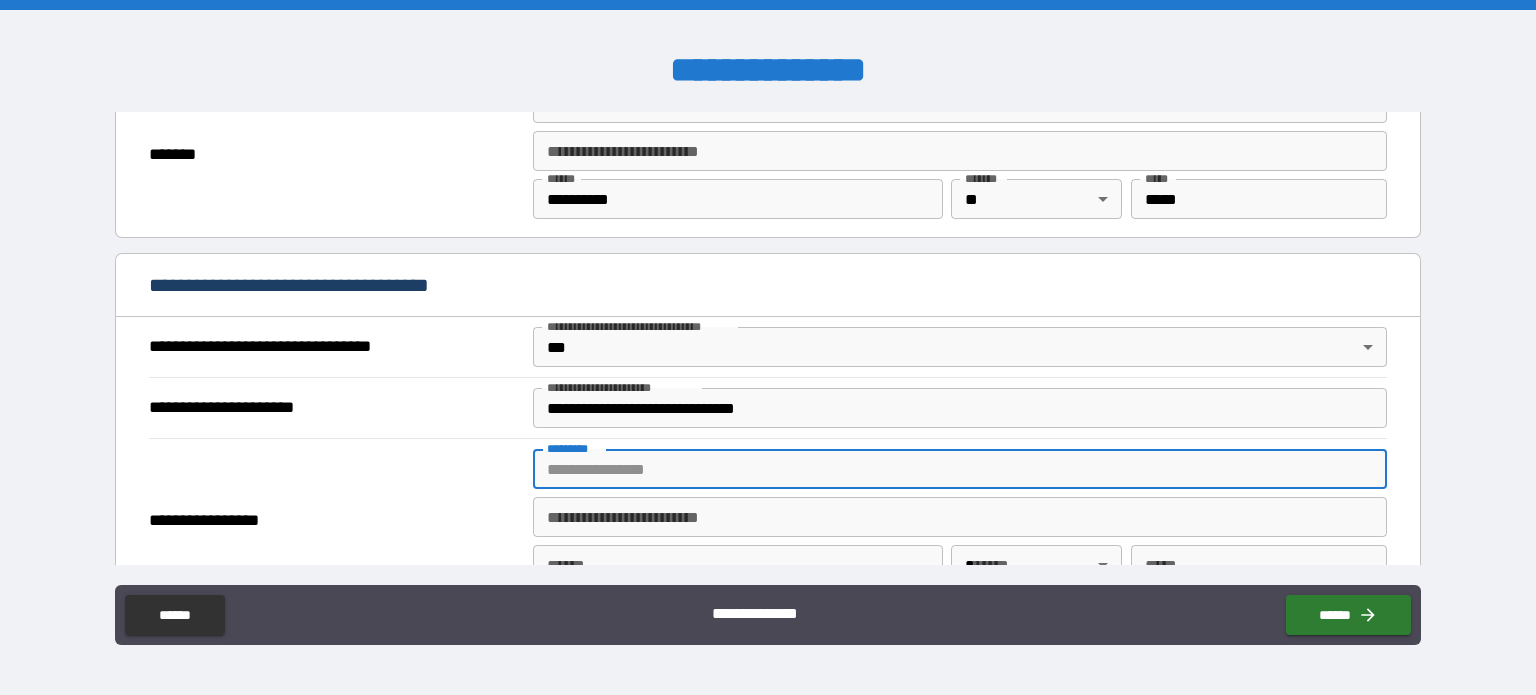 paste on "**********" 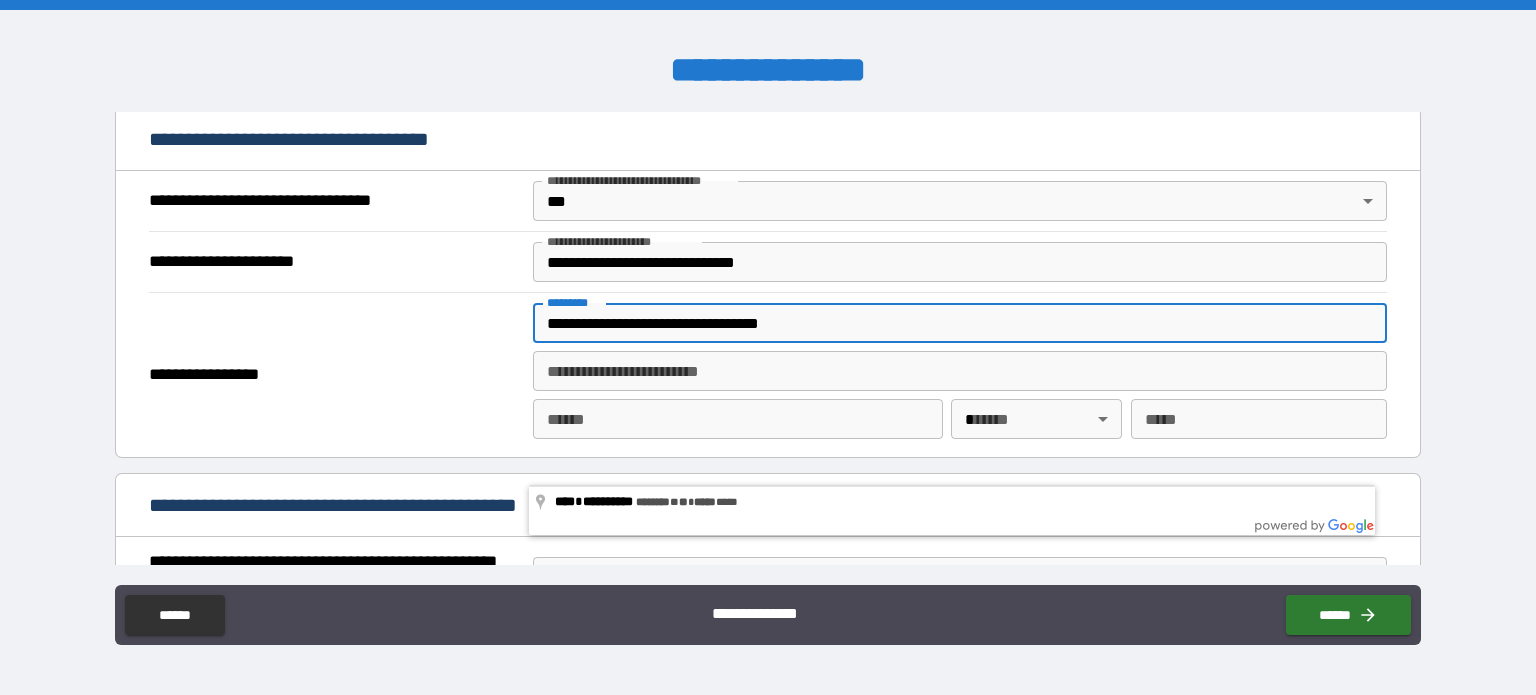 scroll, scrollTop: 1100, scrollLeft: 0, axis: vertical 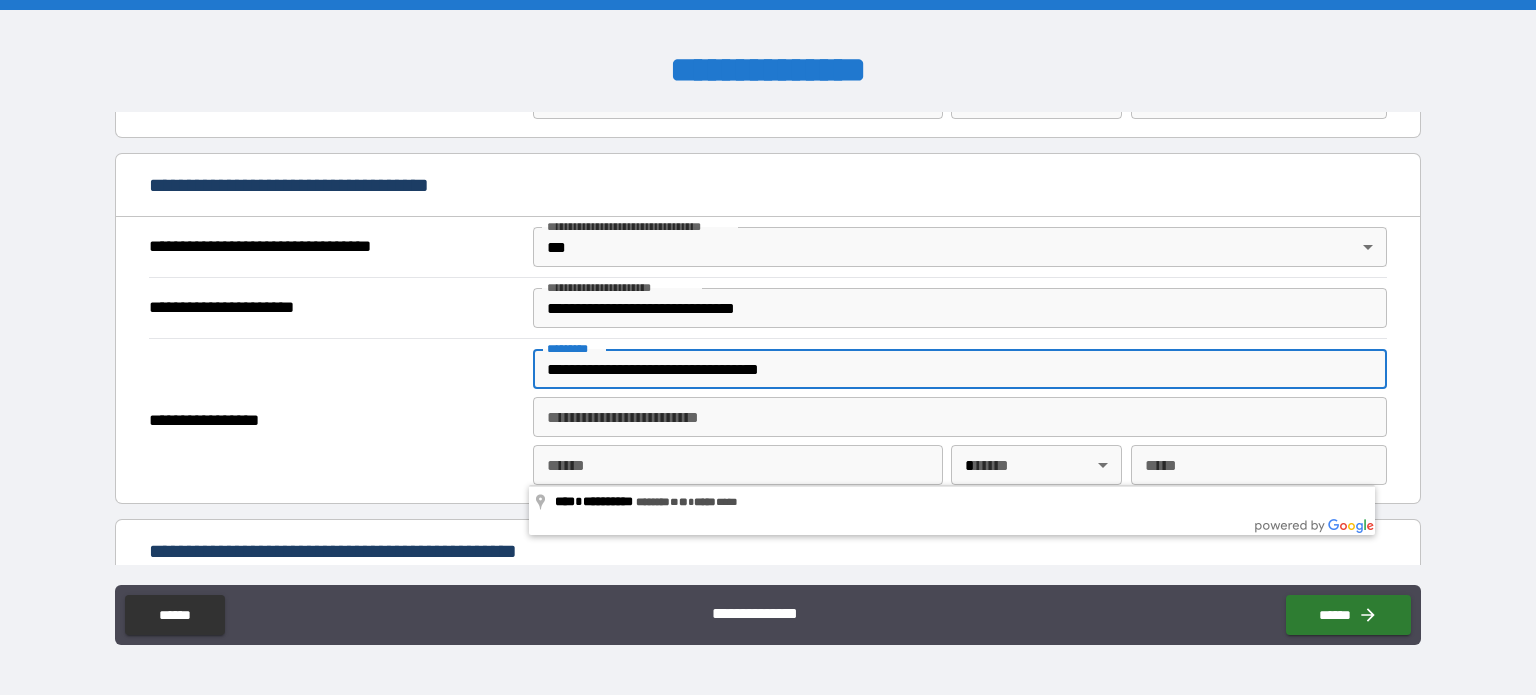 drag, startPoint x: 662, startPoint y: 365, endPoint x: 828, endPoint y: 361, distance: 166.04819 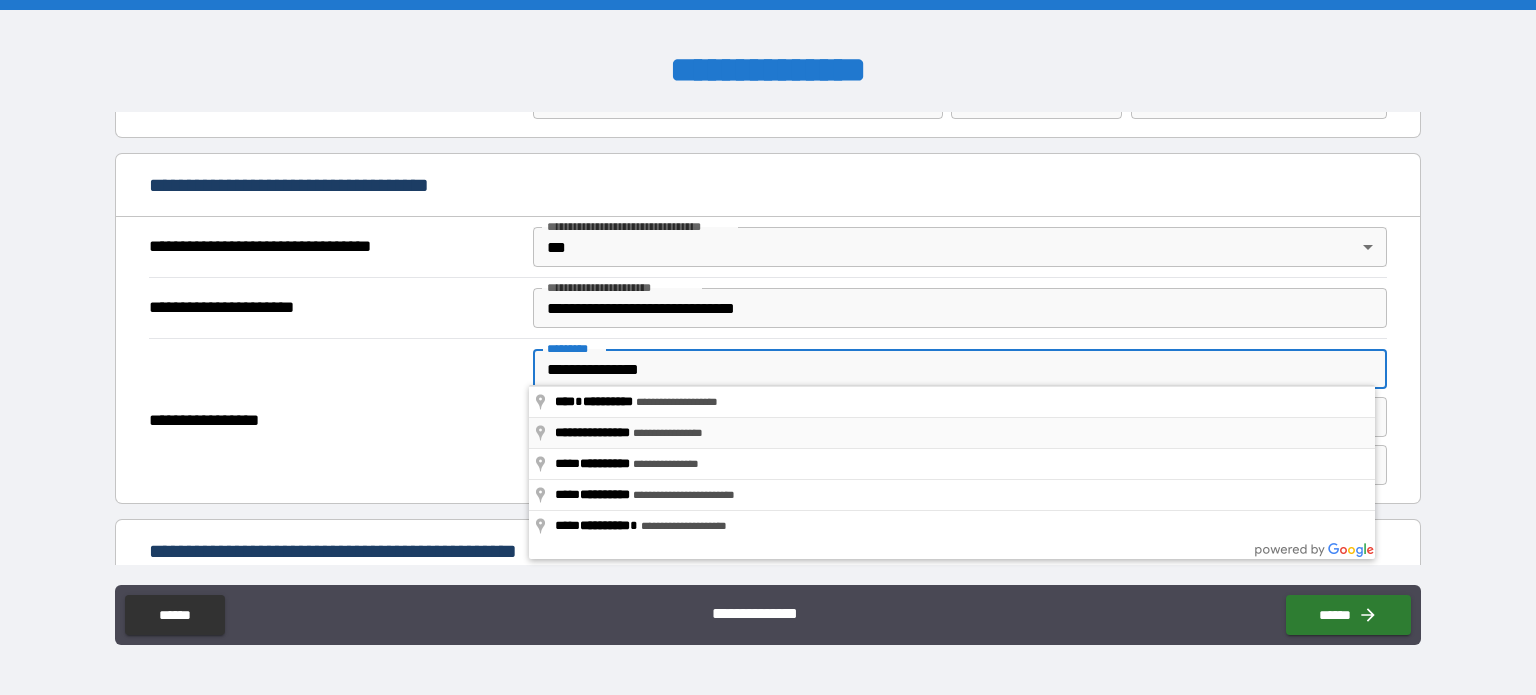 type on "**********" 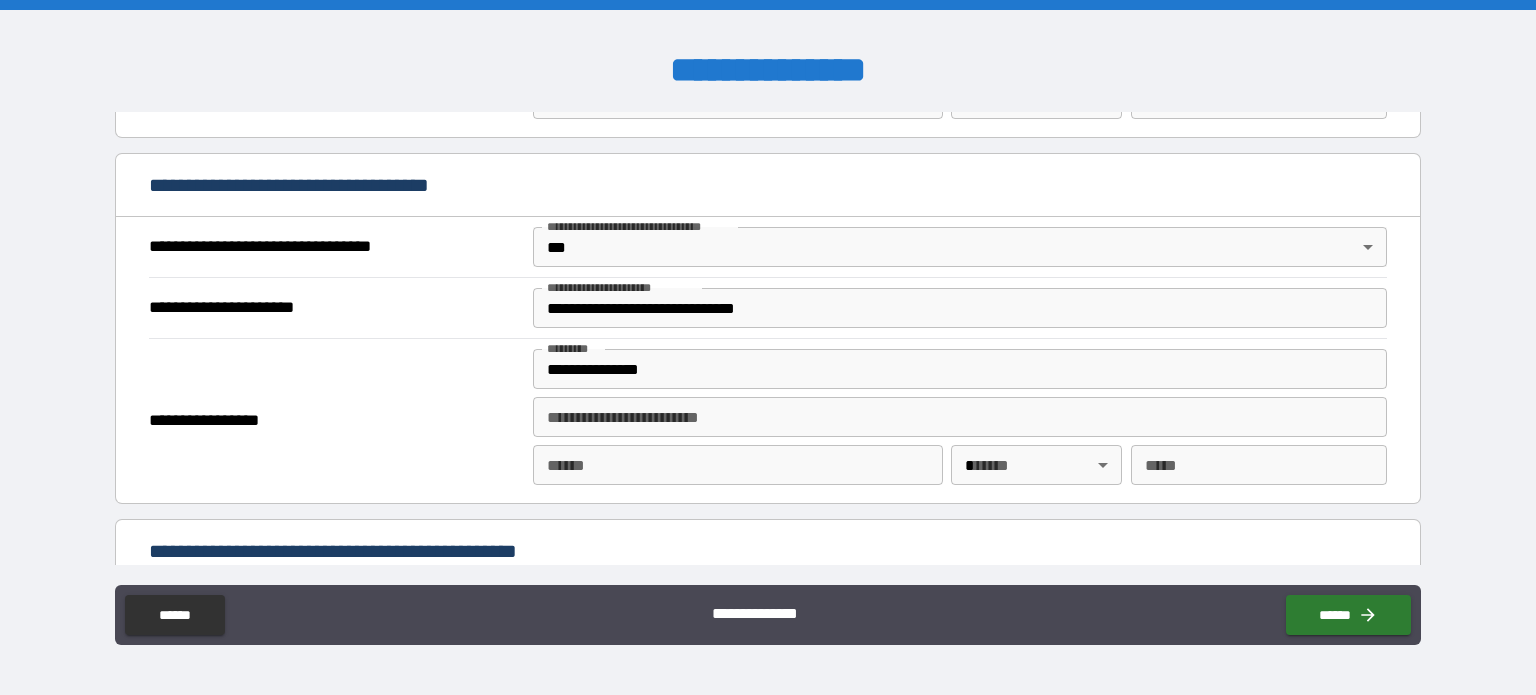 type on "********" 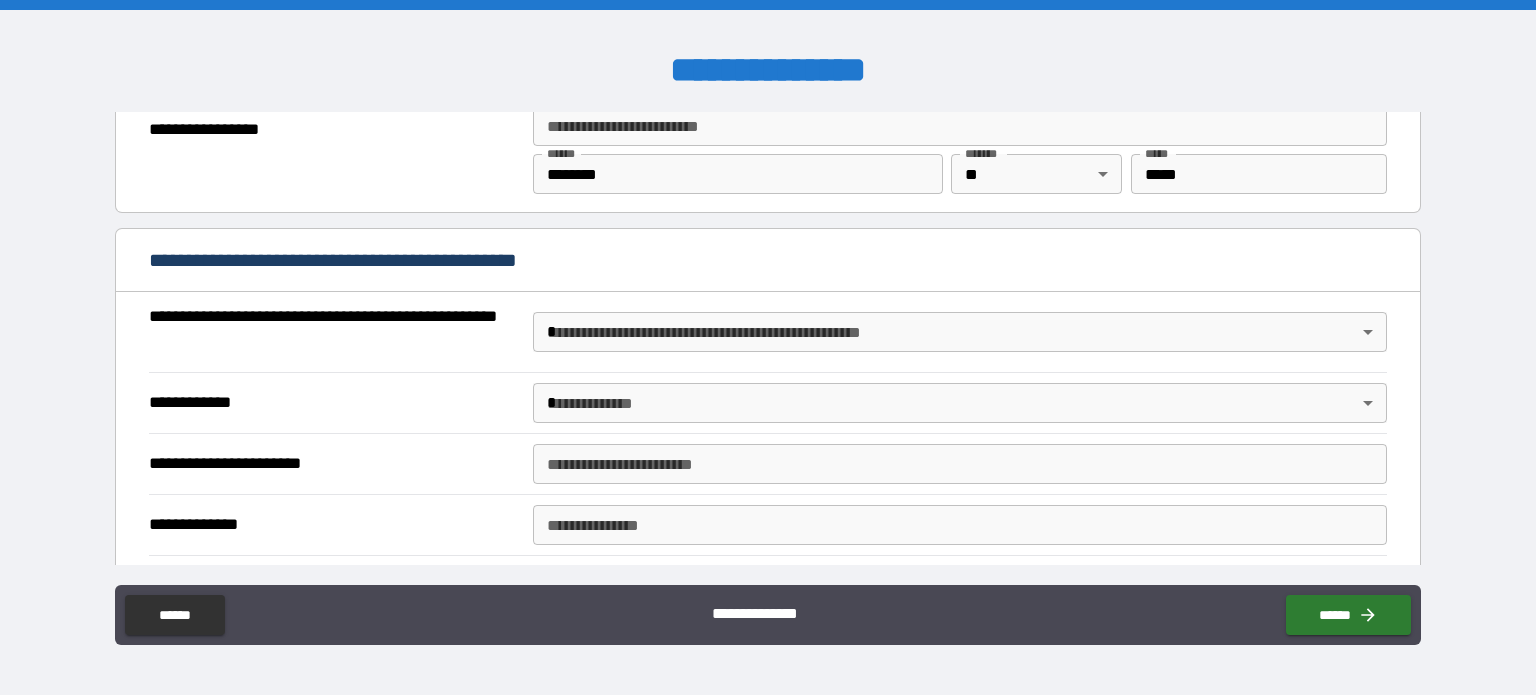 scroll, scrollTop: 1400, scrollLeft: 0, axis: vertical 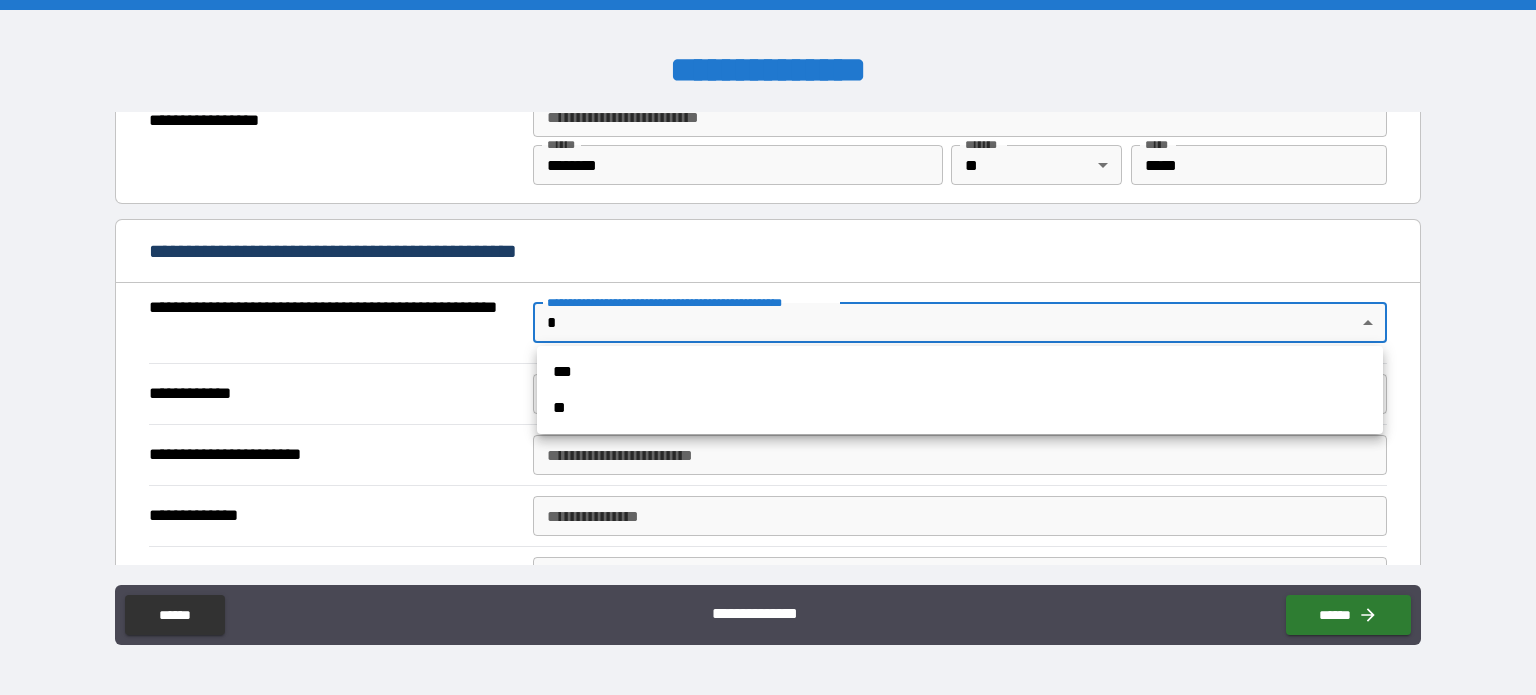 click on "**********" at bounding box center [768, 347] 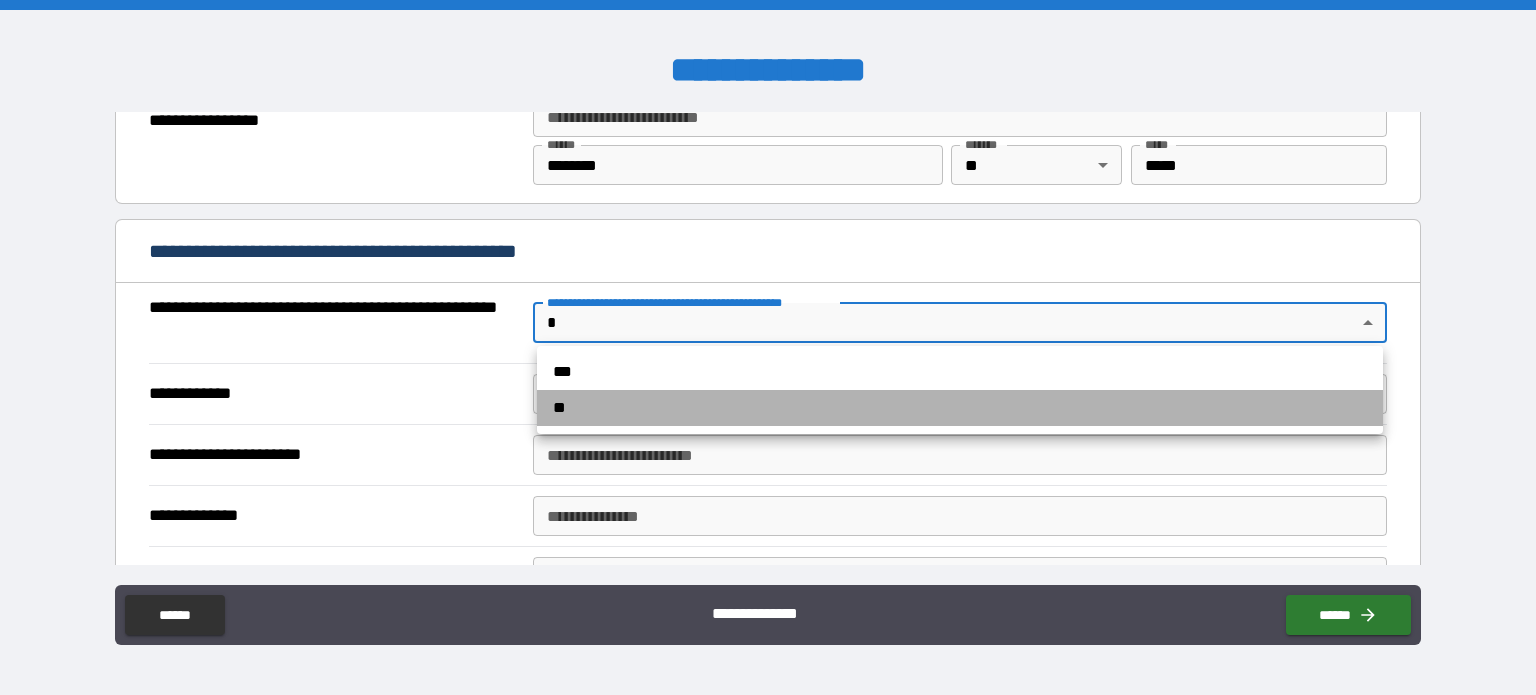 click on "**" at bounding box center (960, 408) 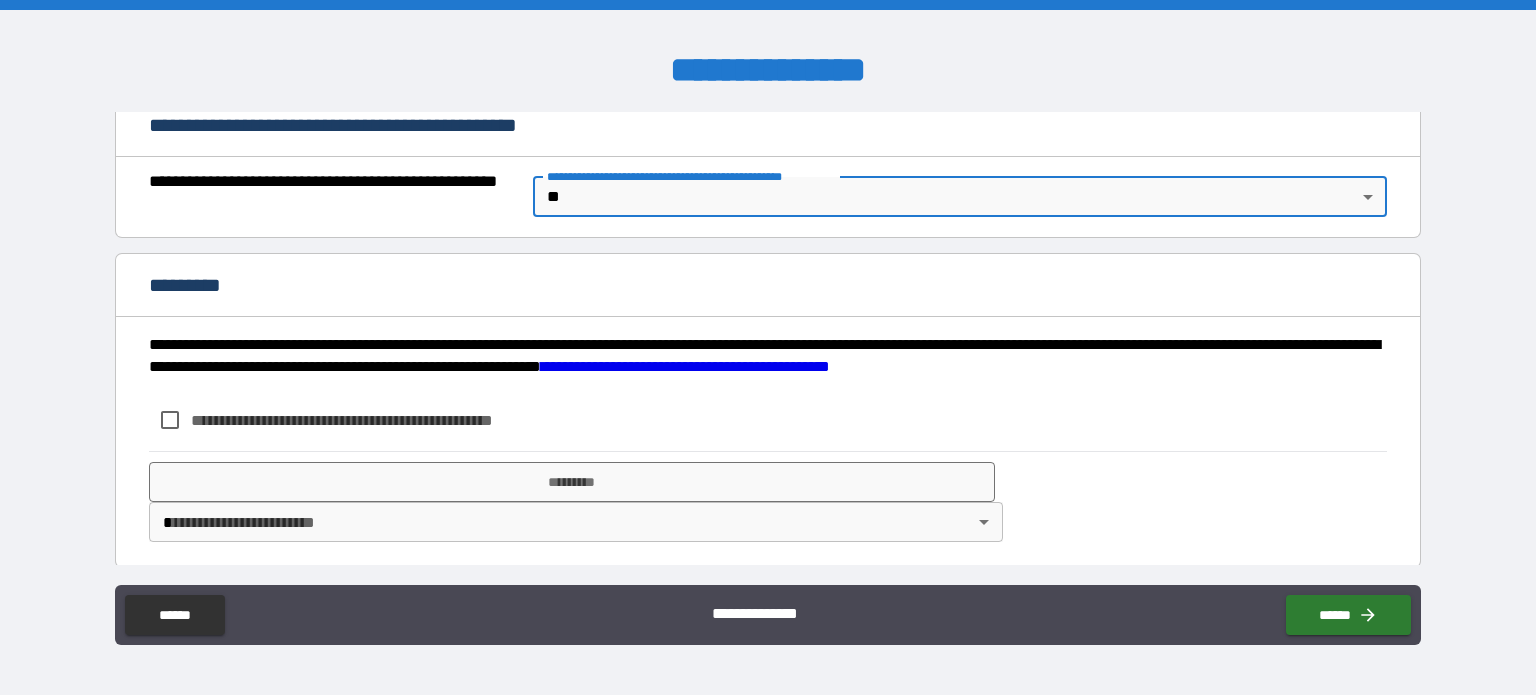 scroll, scrollTop: 1528, scrollLeft: 0, axis: vertical 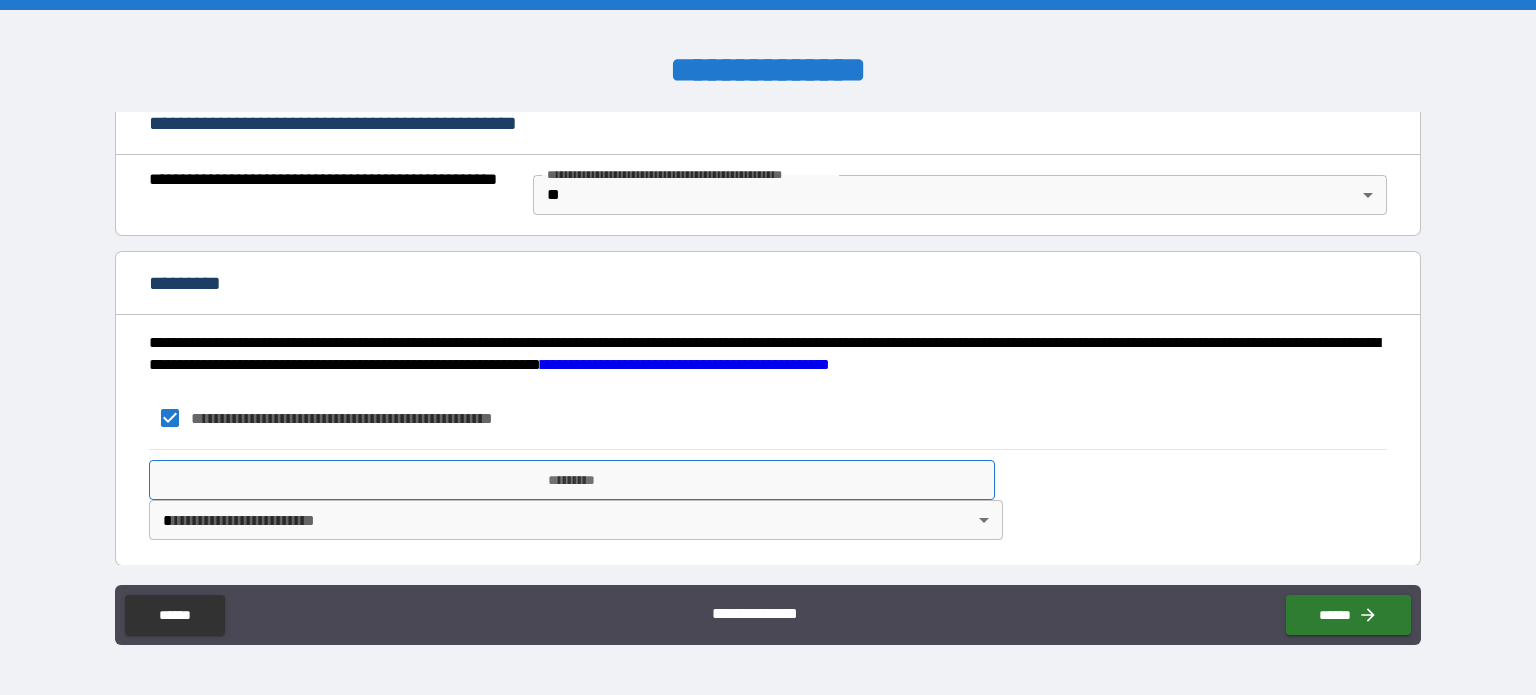 click on "*********" at bounding box center (572, 480) 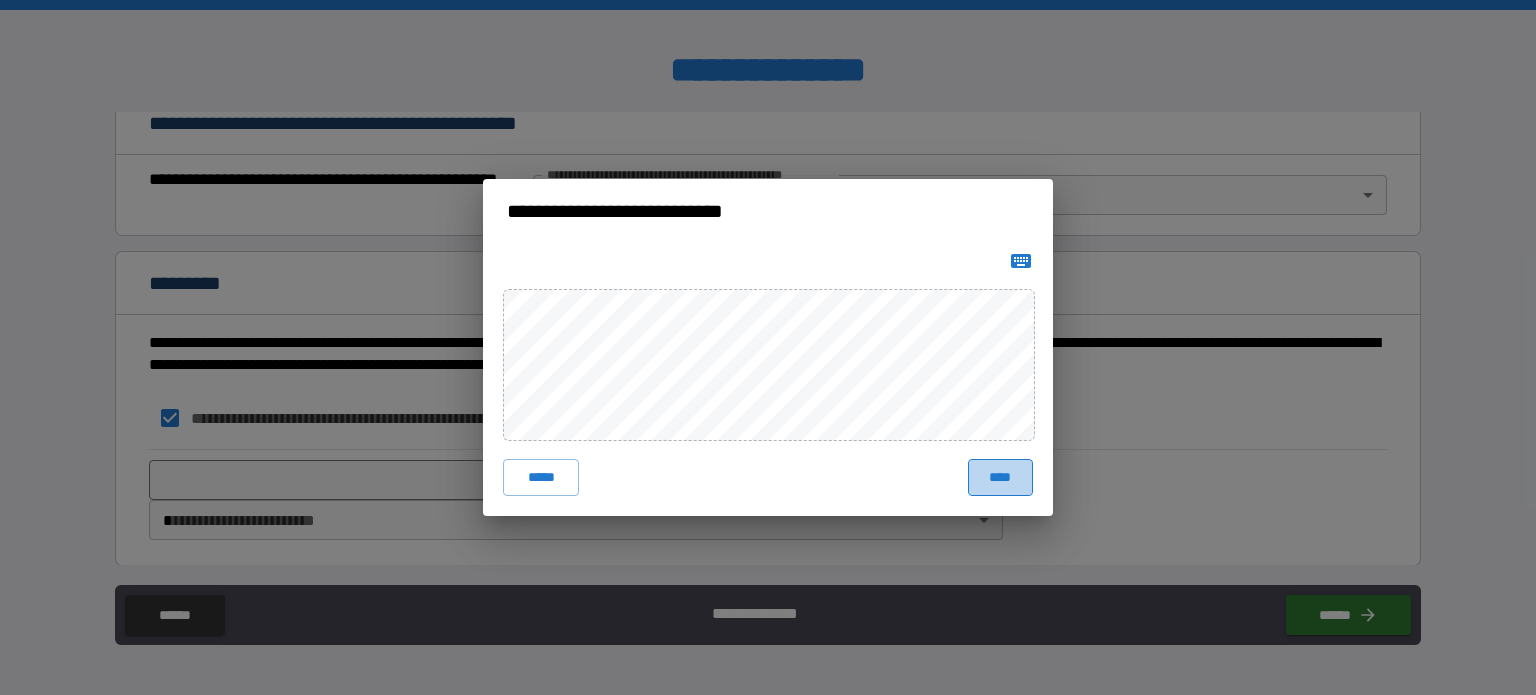 click on "****" at bounding box center [1000, 477] 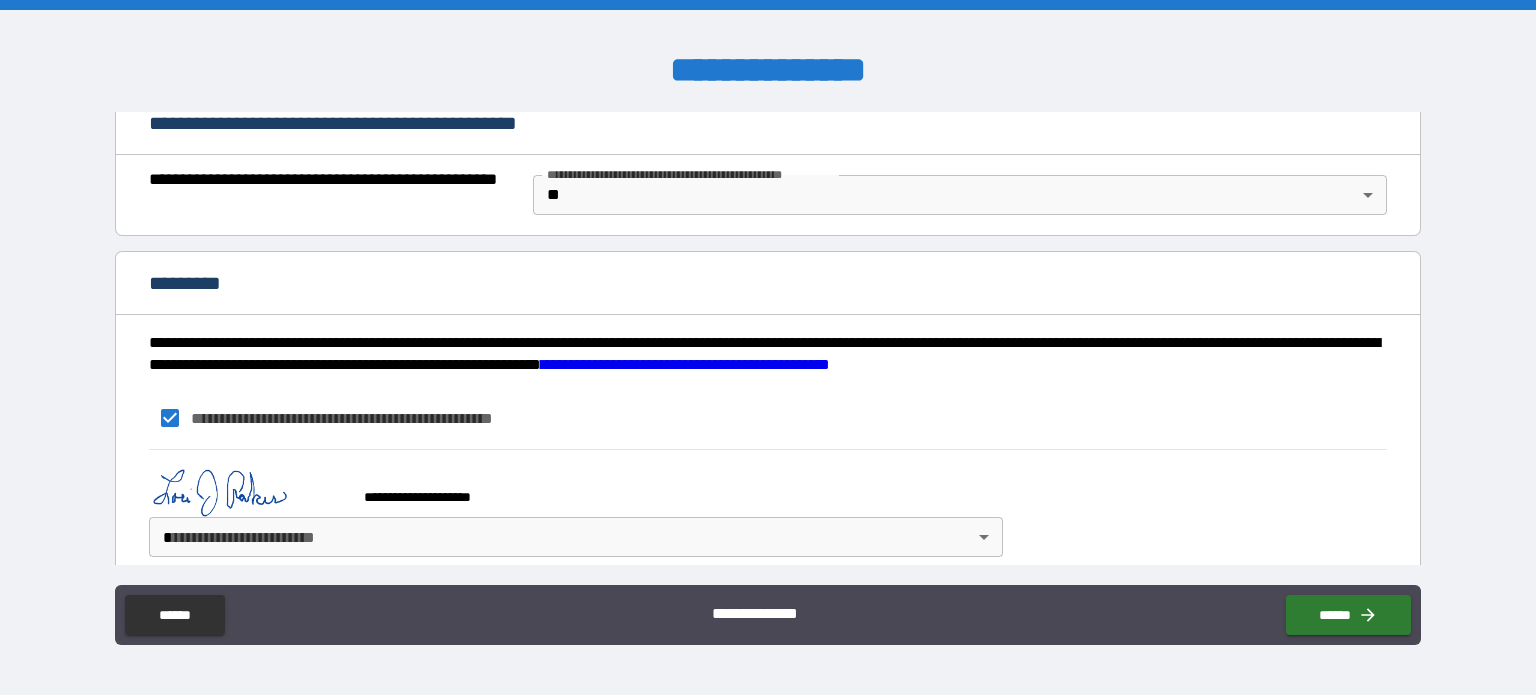 click on "**********" at bounding box center [768, 347] 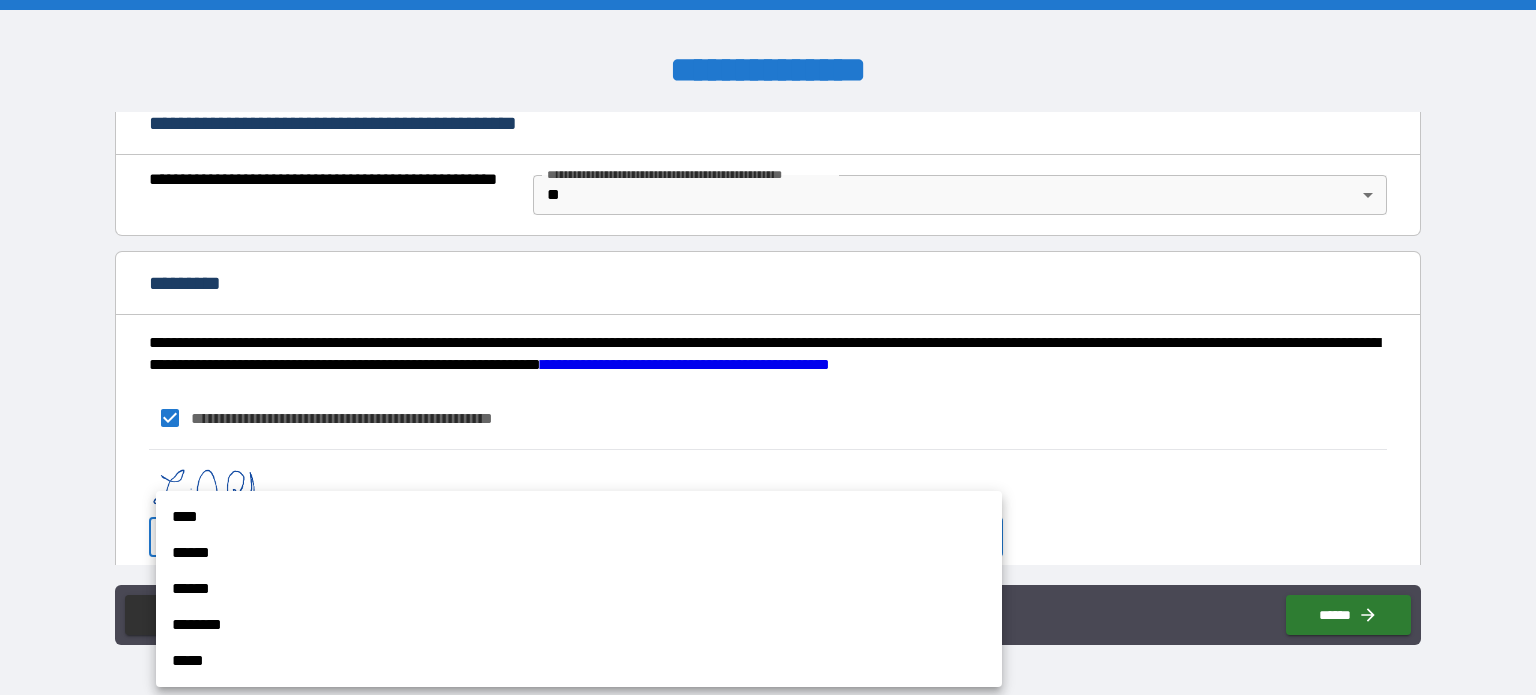 click on "****" at bounding box center [579, 517] 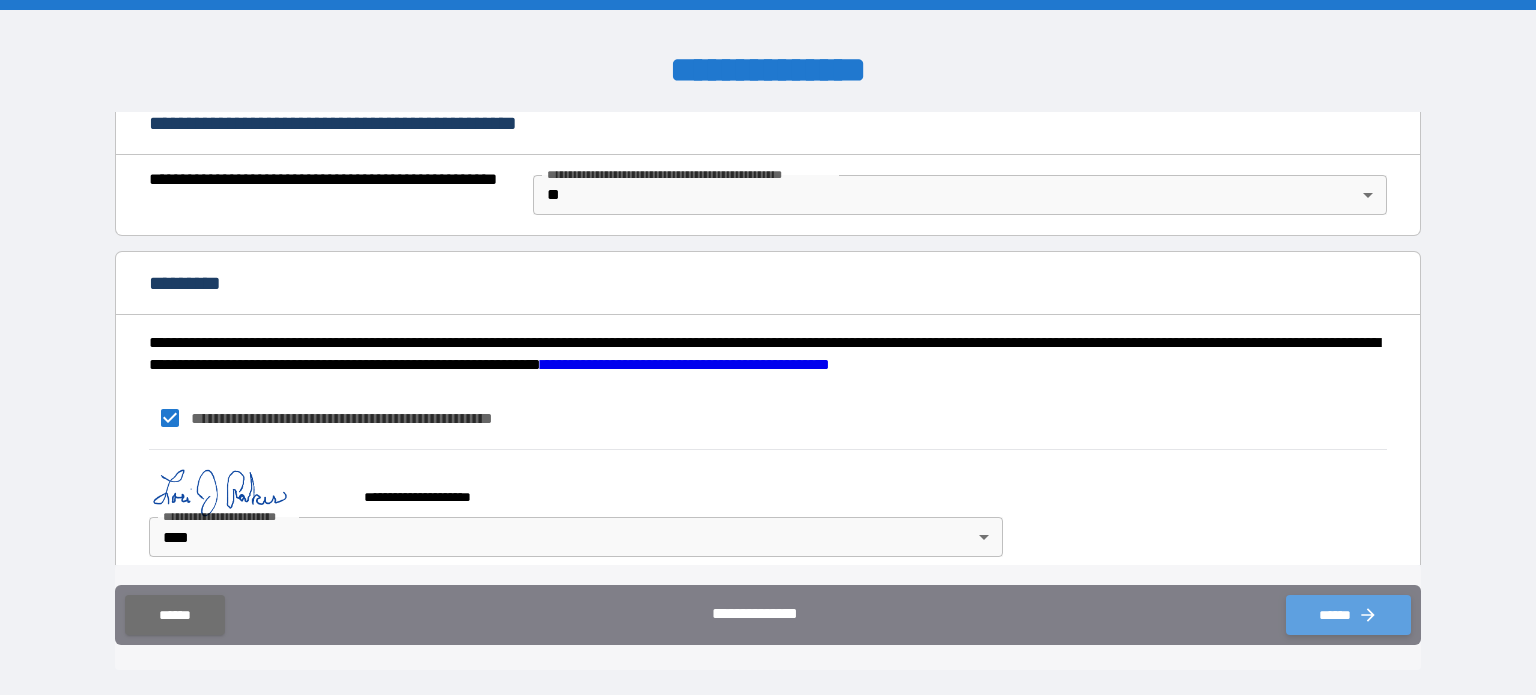 click on "******" at bounding box center (1348, 615) 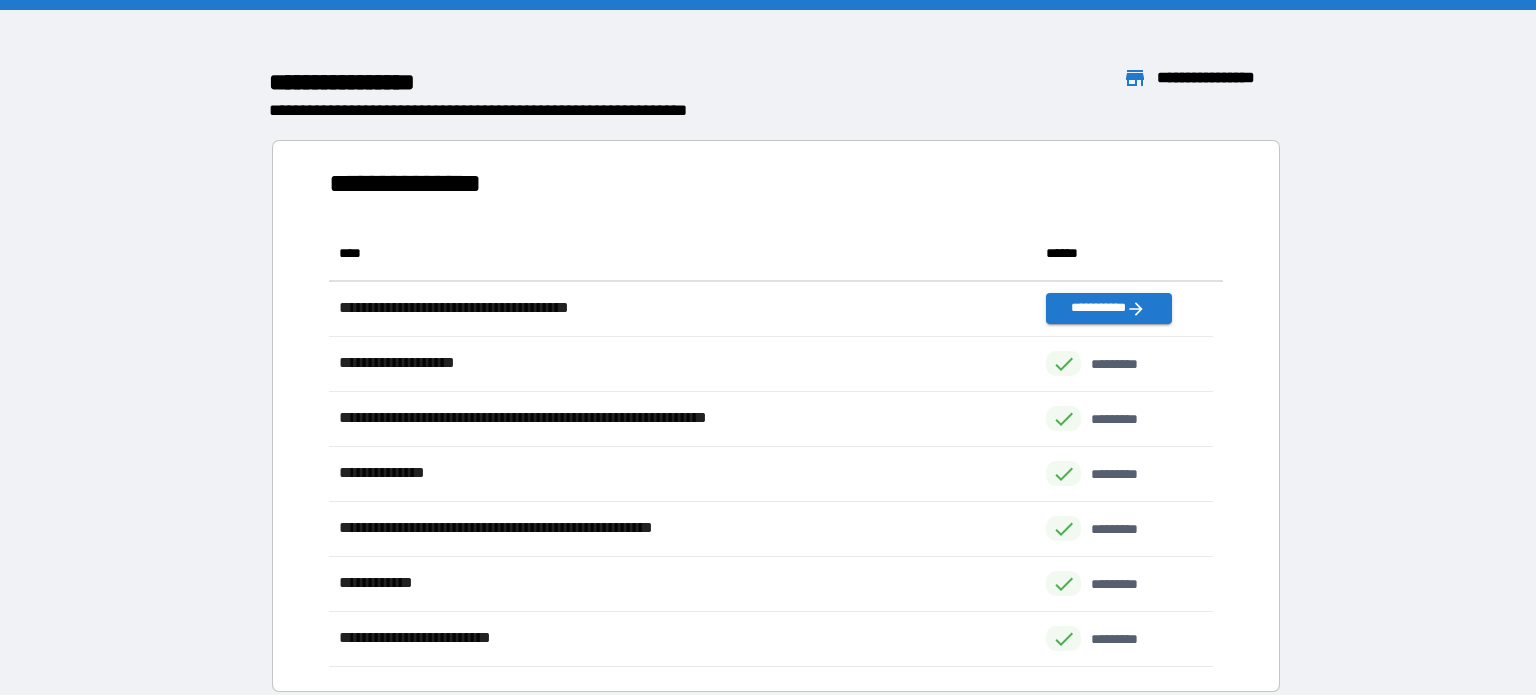 scroll, scrollTop: 16, scrollLeft: 16, axis: both 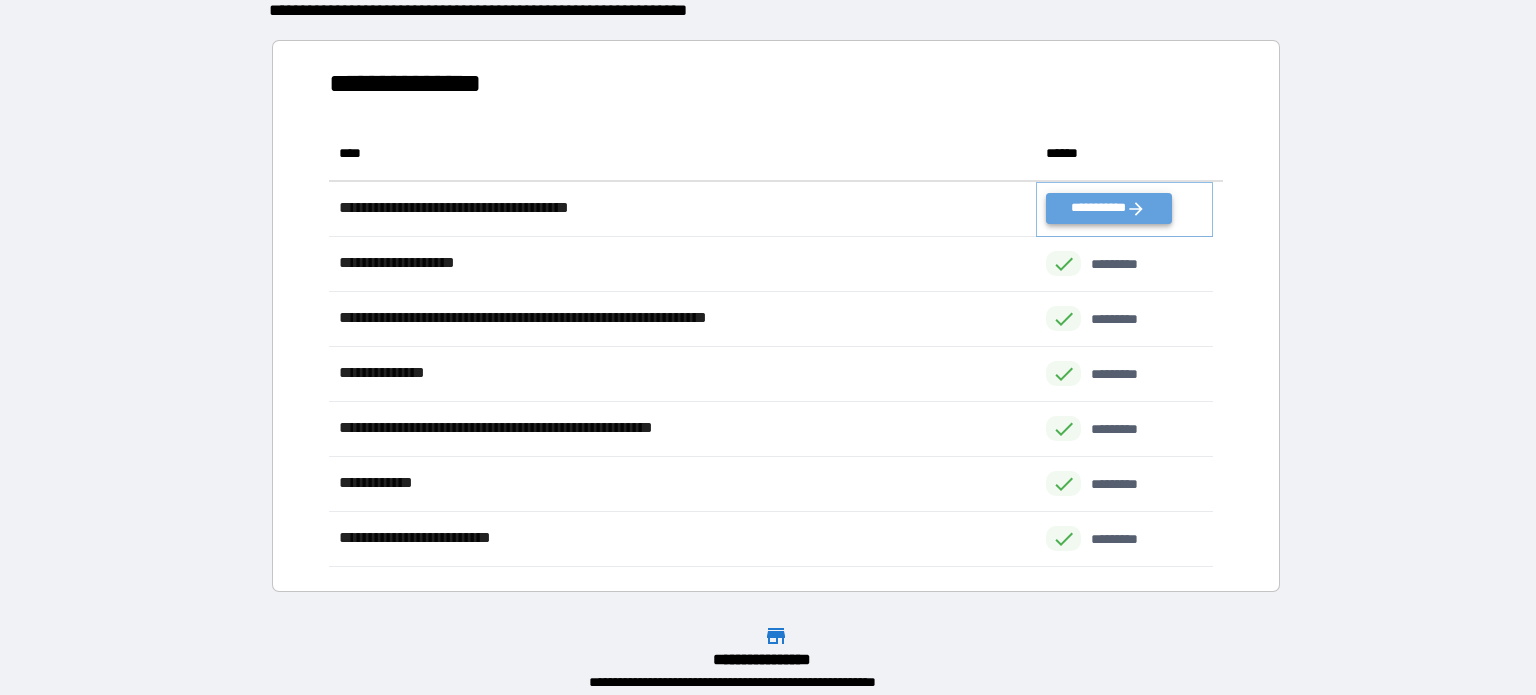 click on "**********" at bounding box center (1108, 208) 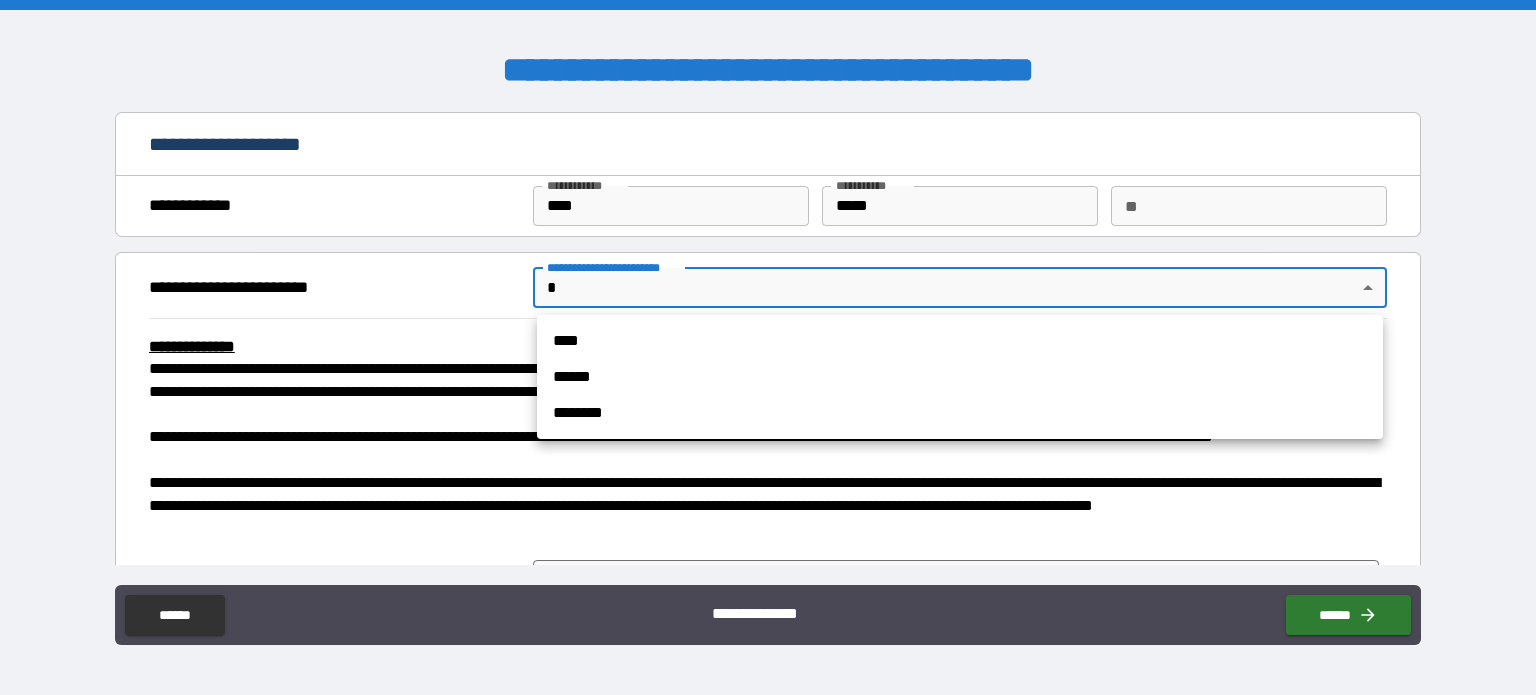 click on "**********" at bounding box center (768, 347) 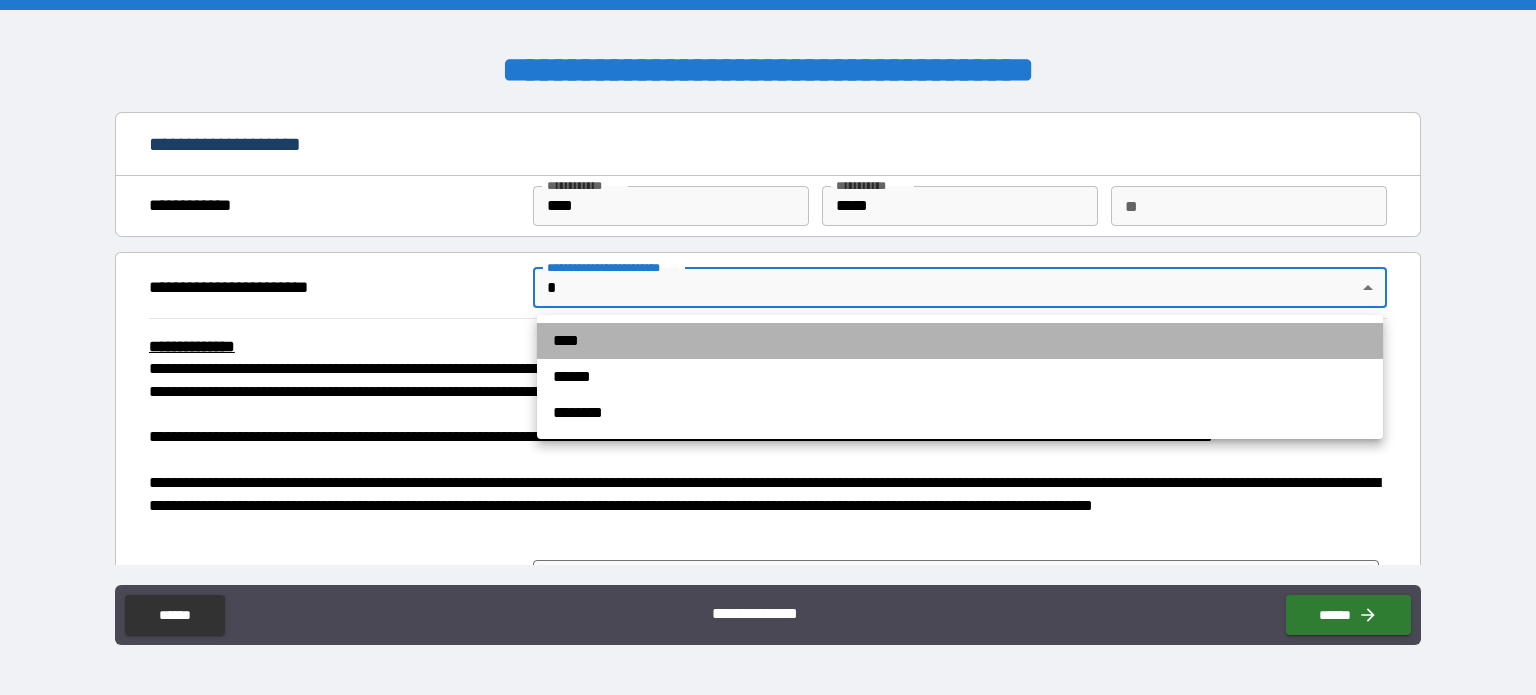 click on "****" at bounding box center (960, 341) 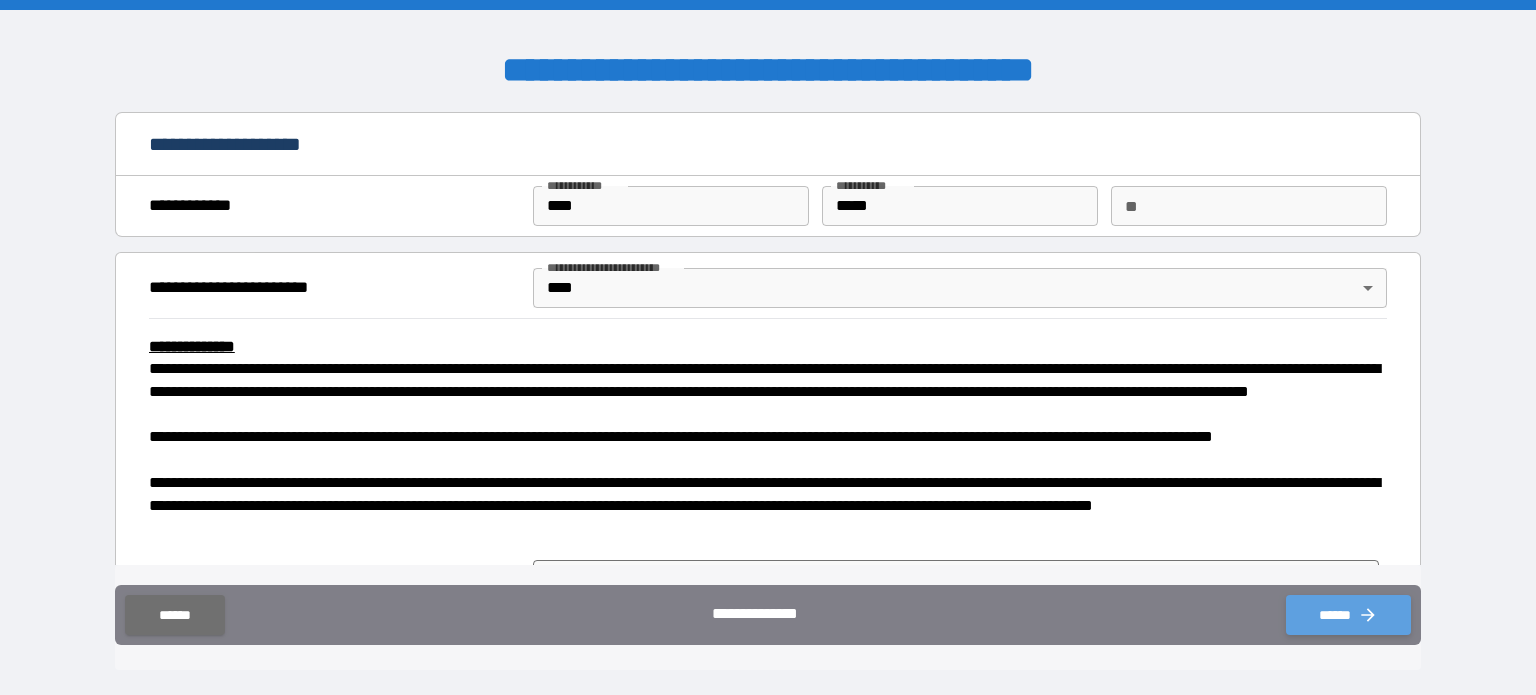 click on "******" at bounding box center (1348, 615) 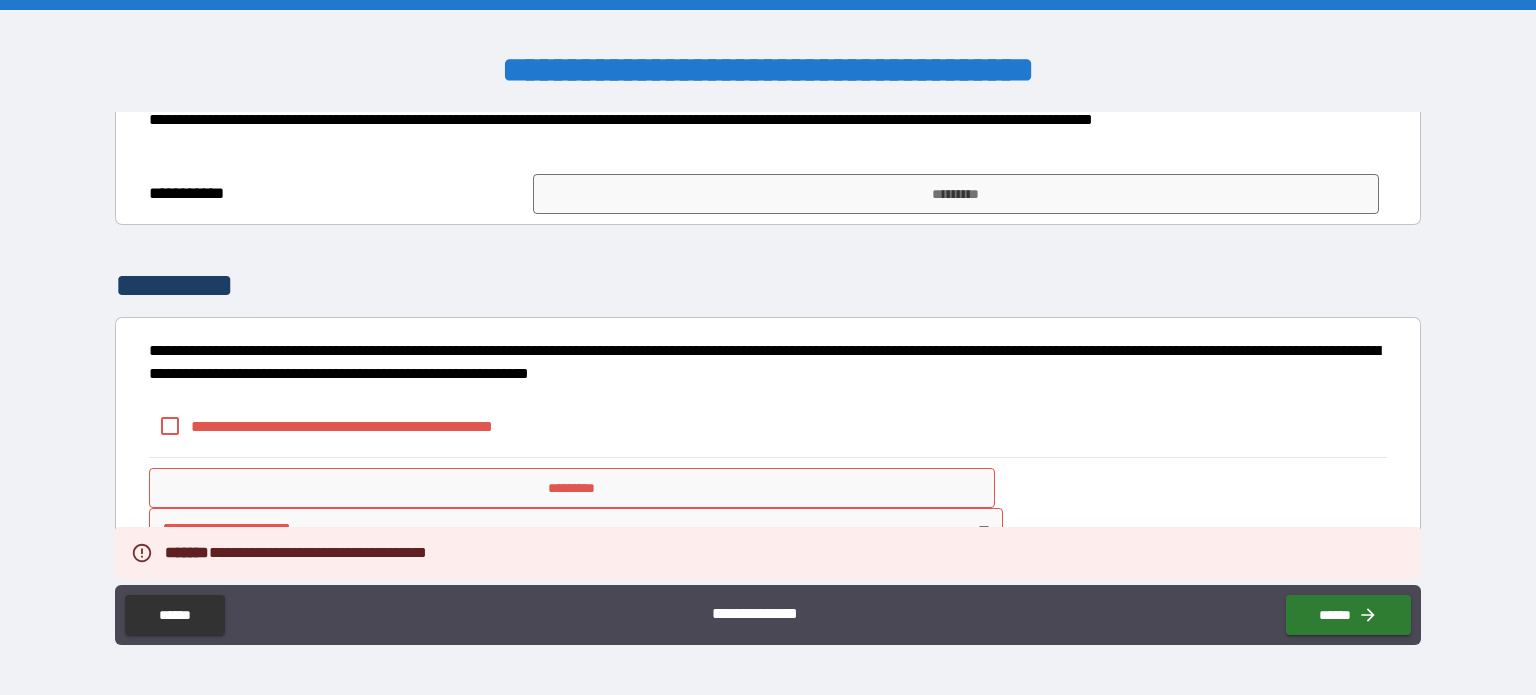 scroll, scrollTop: 399, scrollLeft: 0, axis: vertical 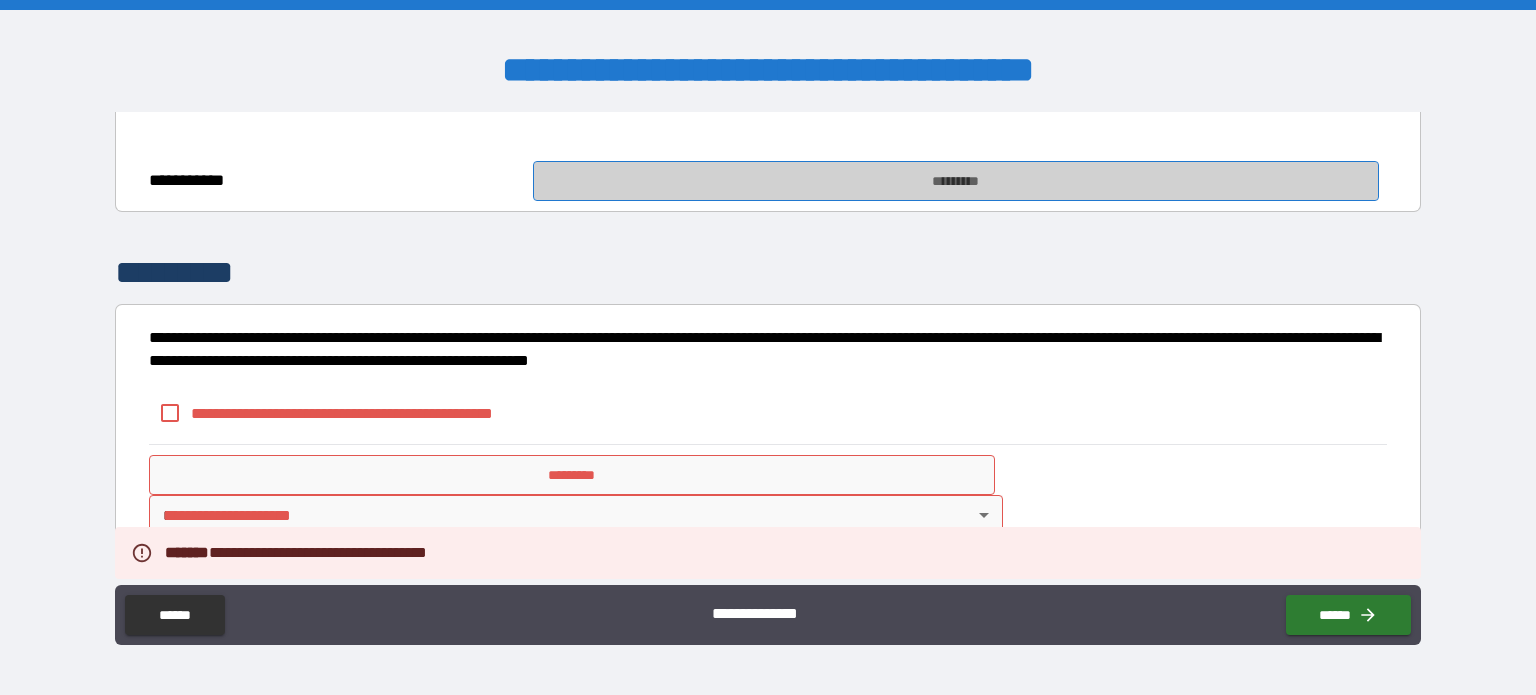 click on "*********" at bounding box center [956, 181] 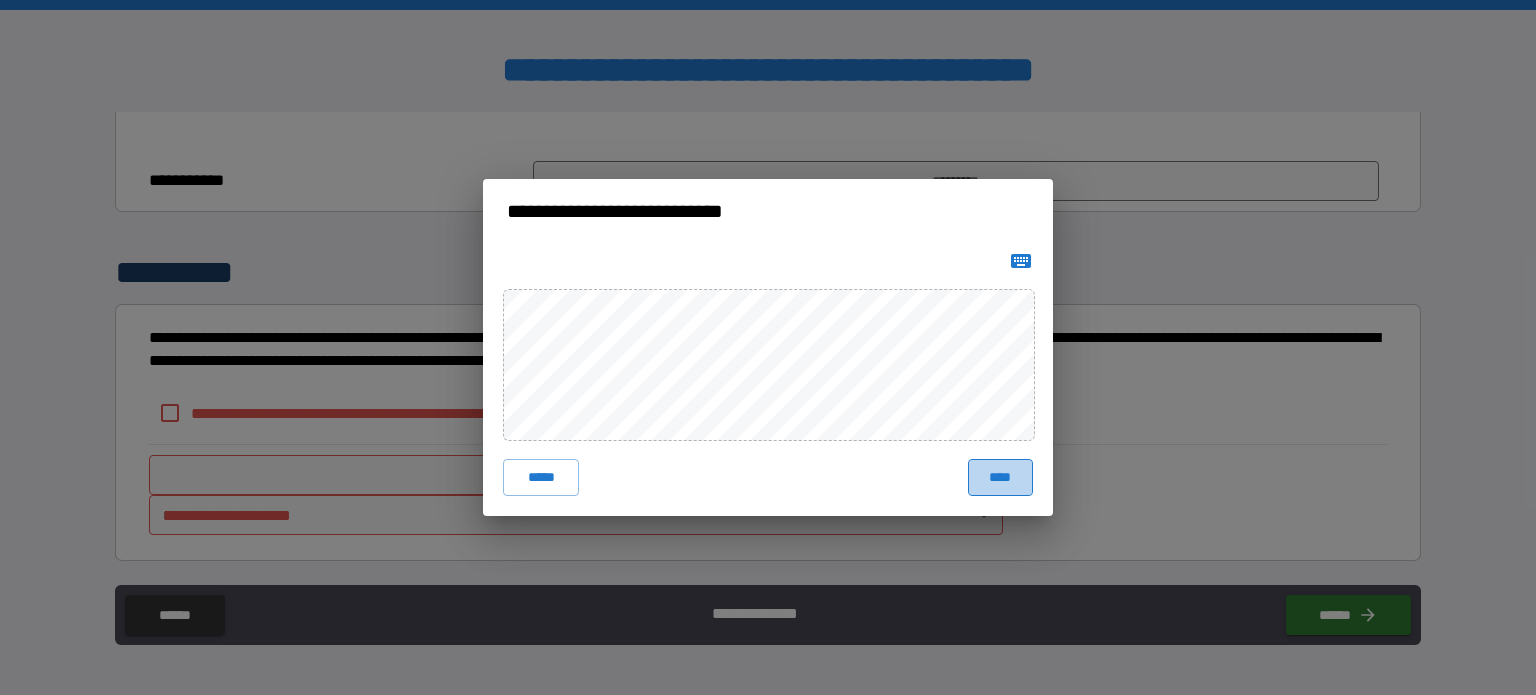 click on "****" at bounding box center [1000, 477] 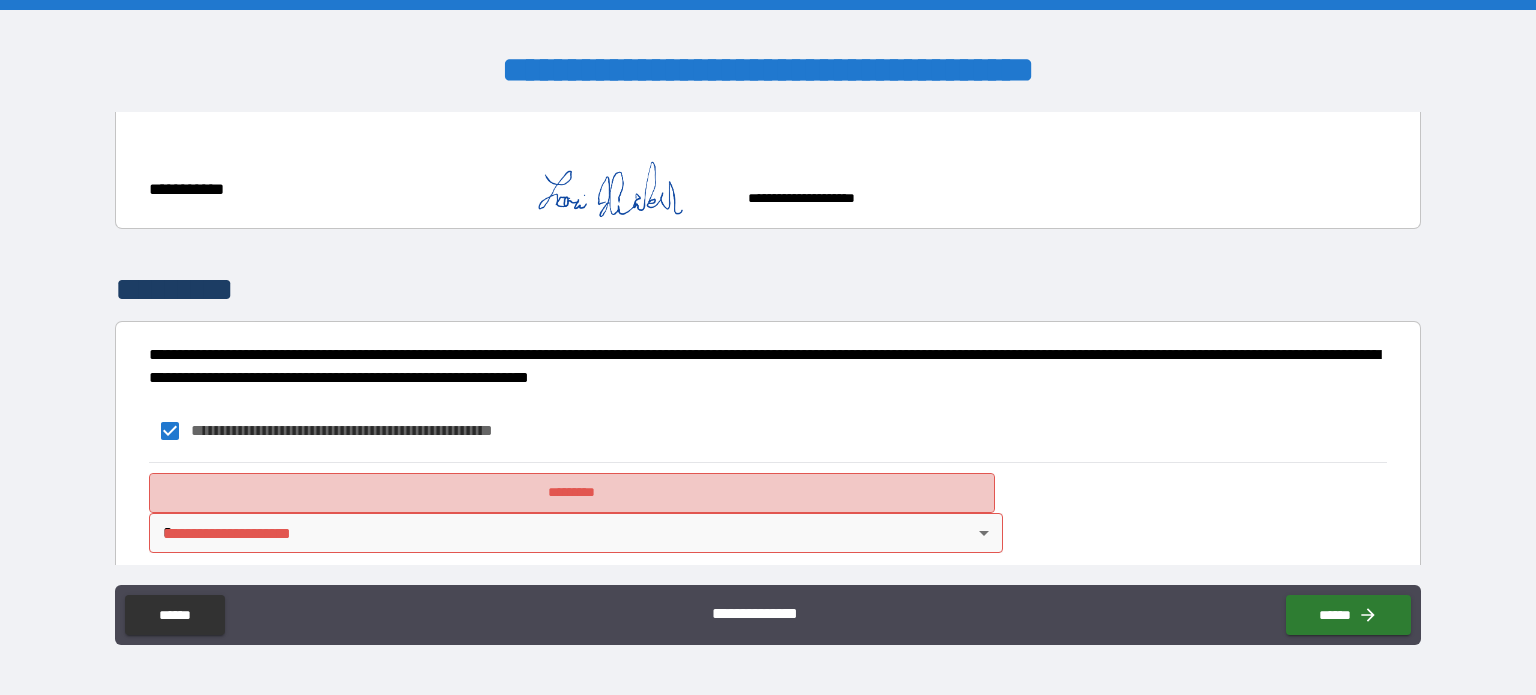 click on "*********" at bounding box center (572, 493) 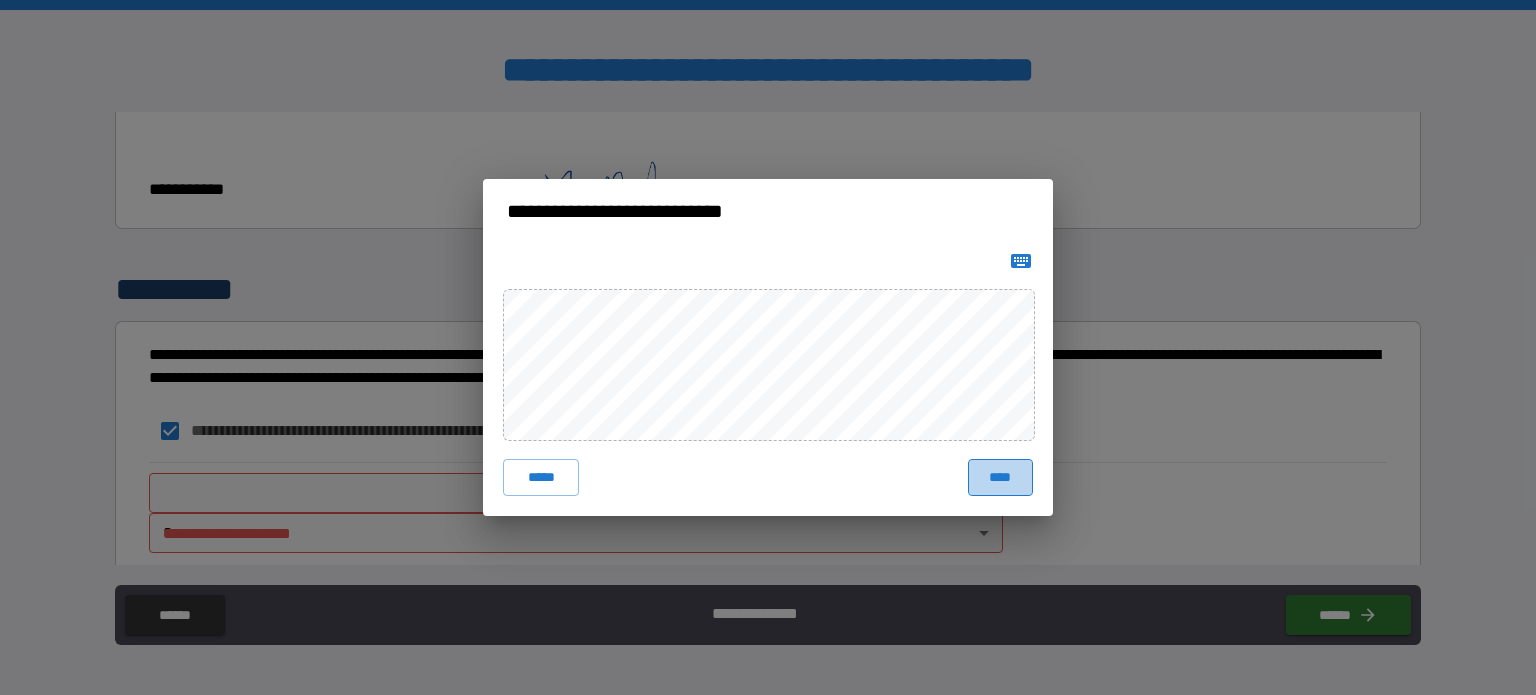 click on "****" at bounding box center [1000, 477] 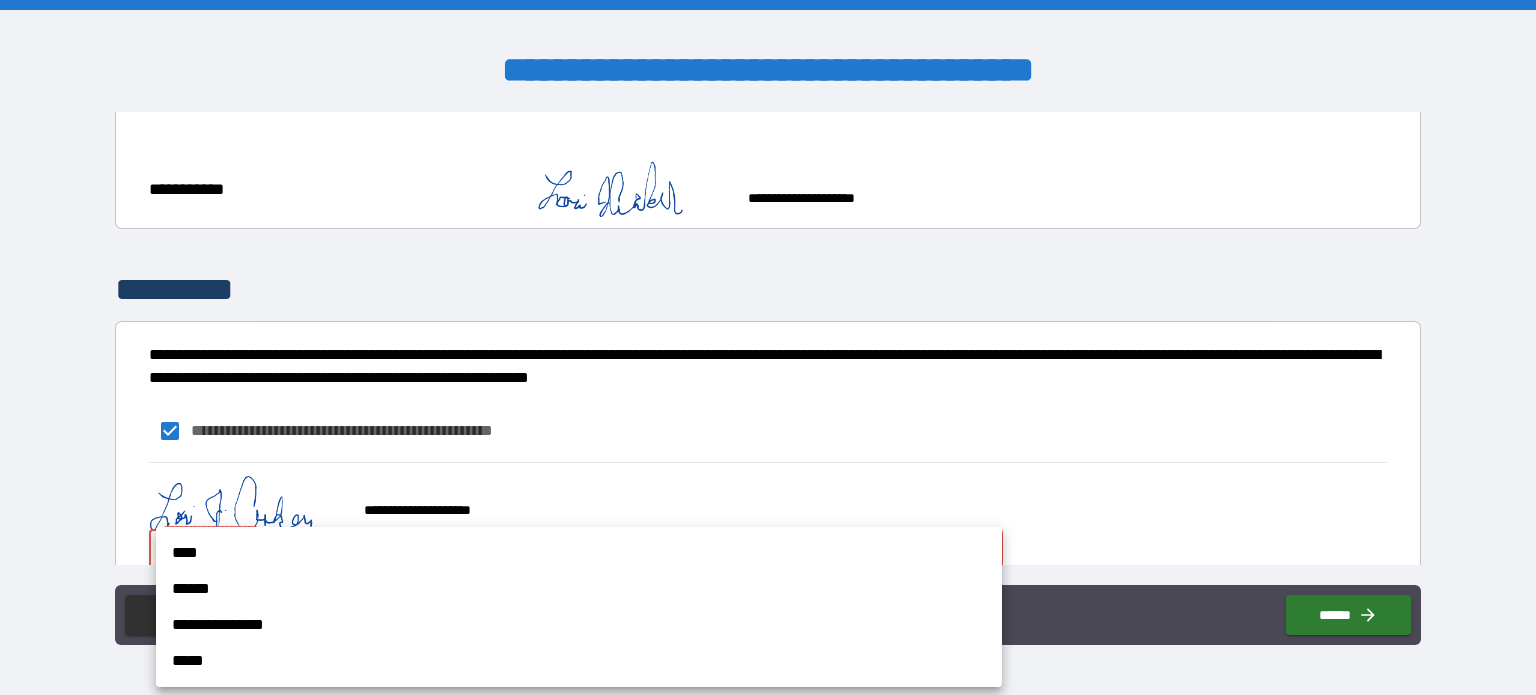 scroll, scrollTop: 402, scrollLeft: 0, axis: vertical 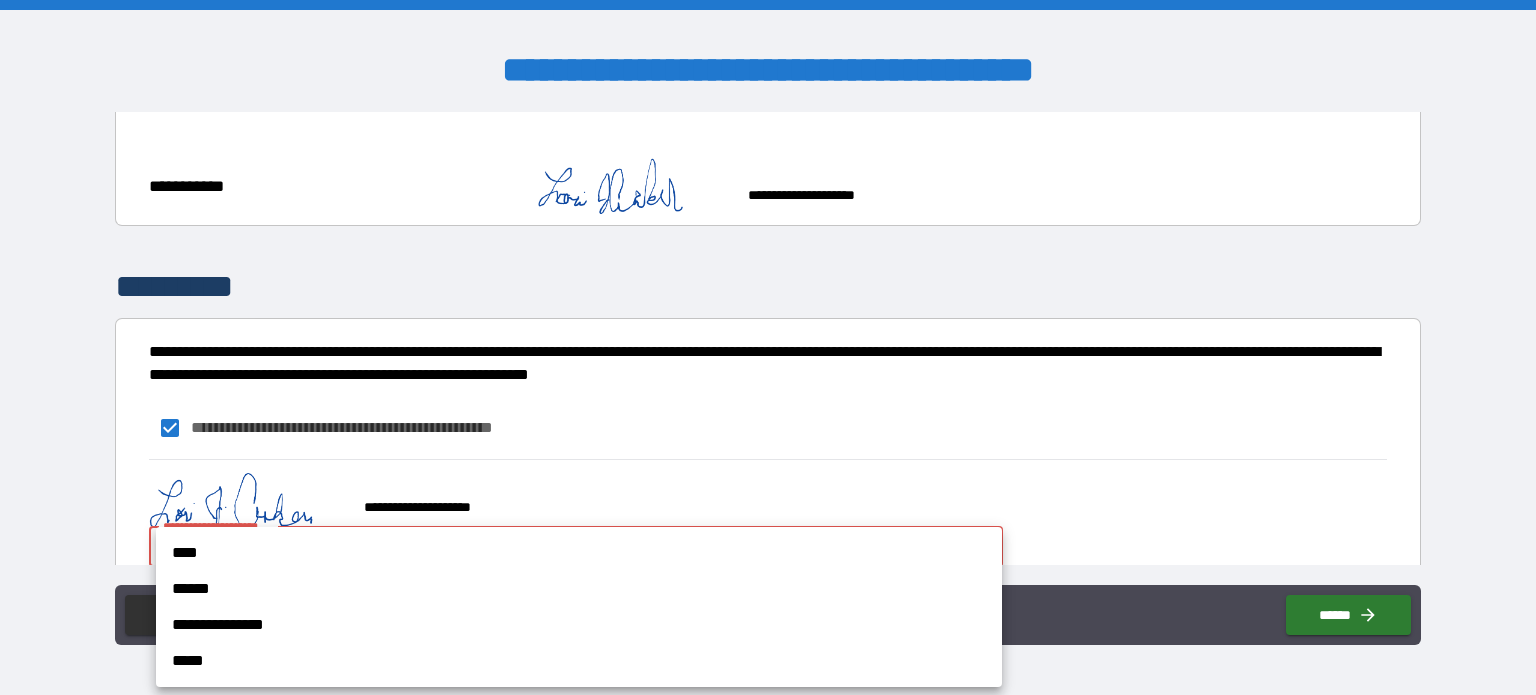 click on "**********" at bounding box center (768, 347) 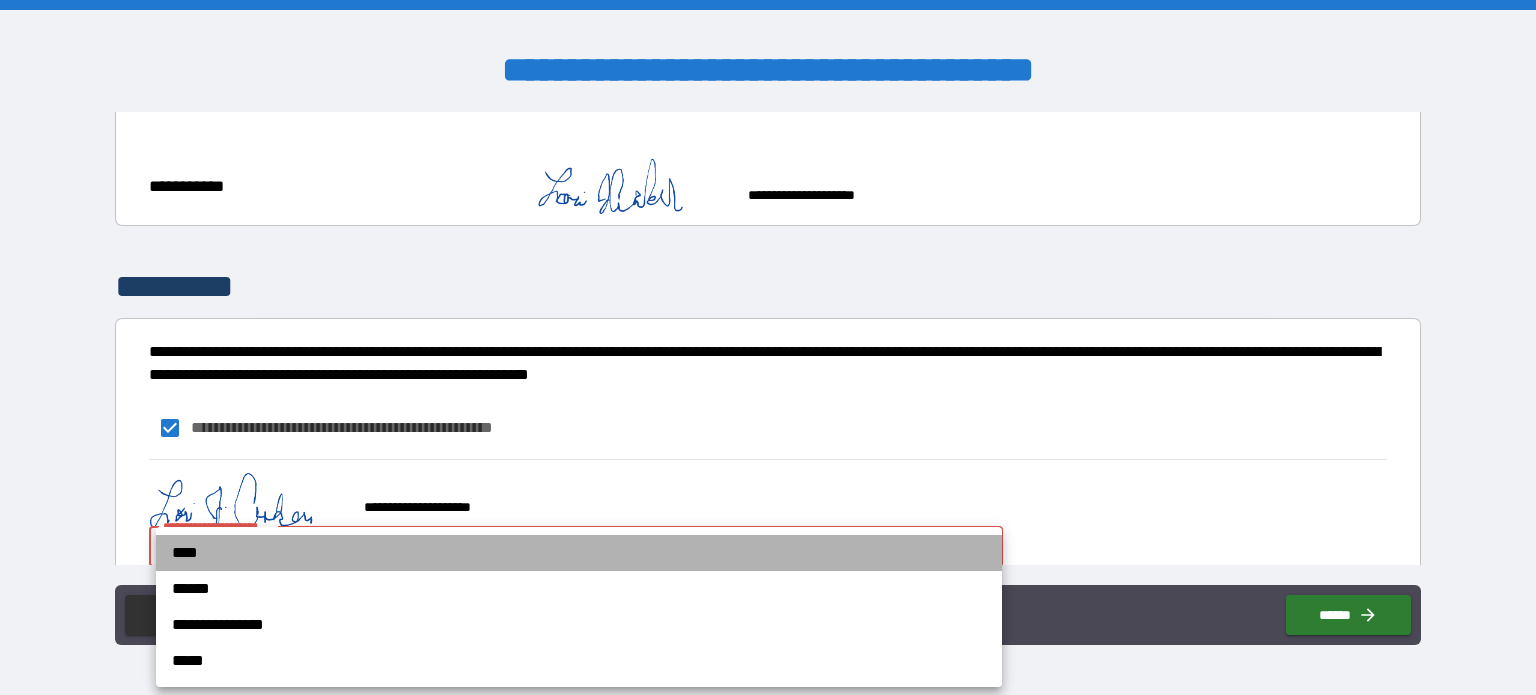 click on "****" at bounding box center (579, 553) 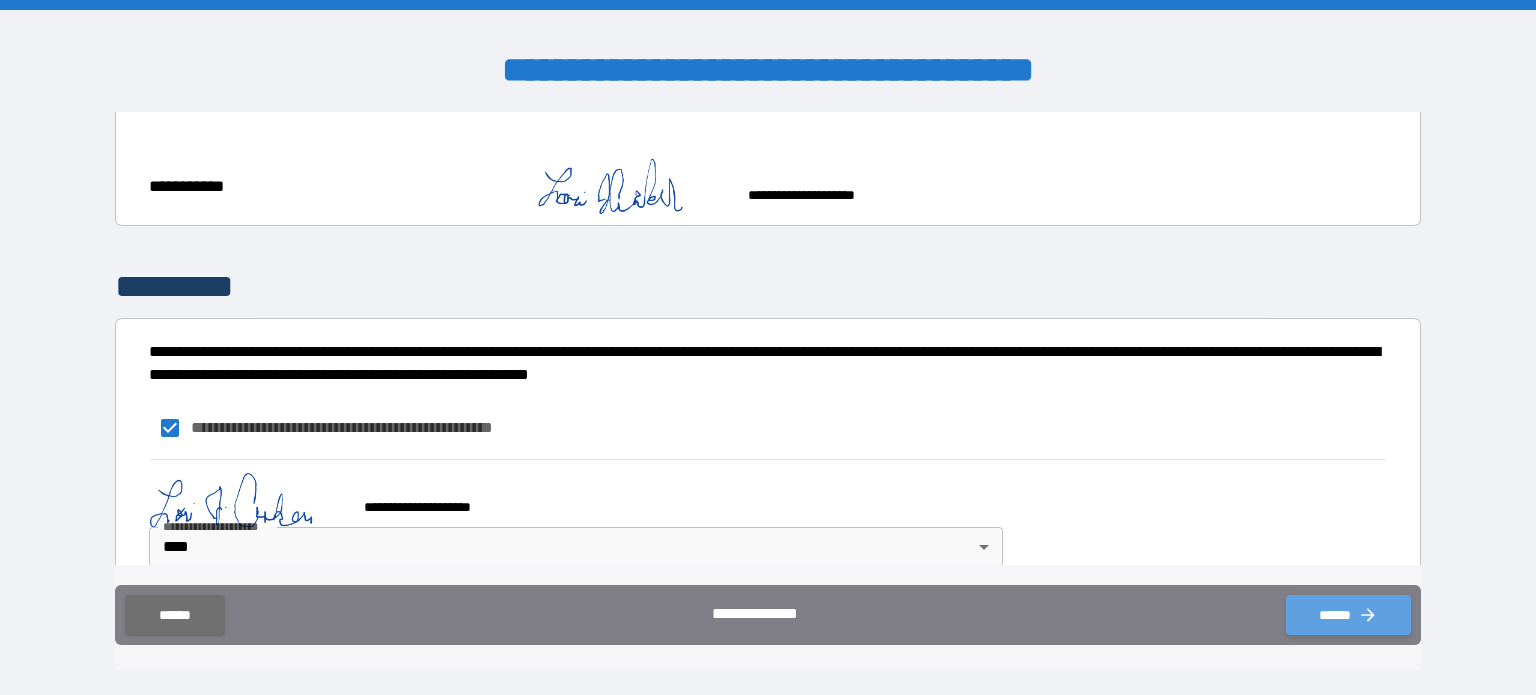 click 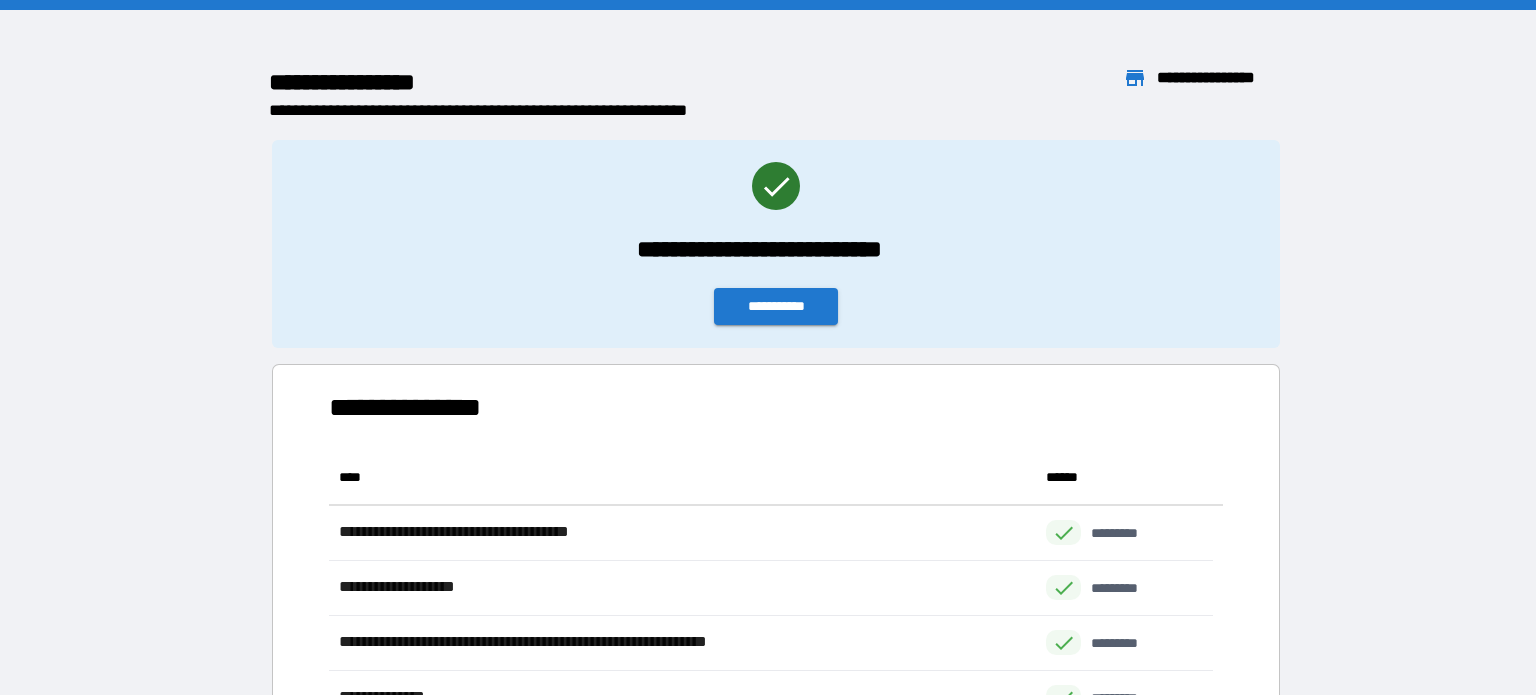 scroll, scrollTop: 16, scrollLeft: 16, axis: both 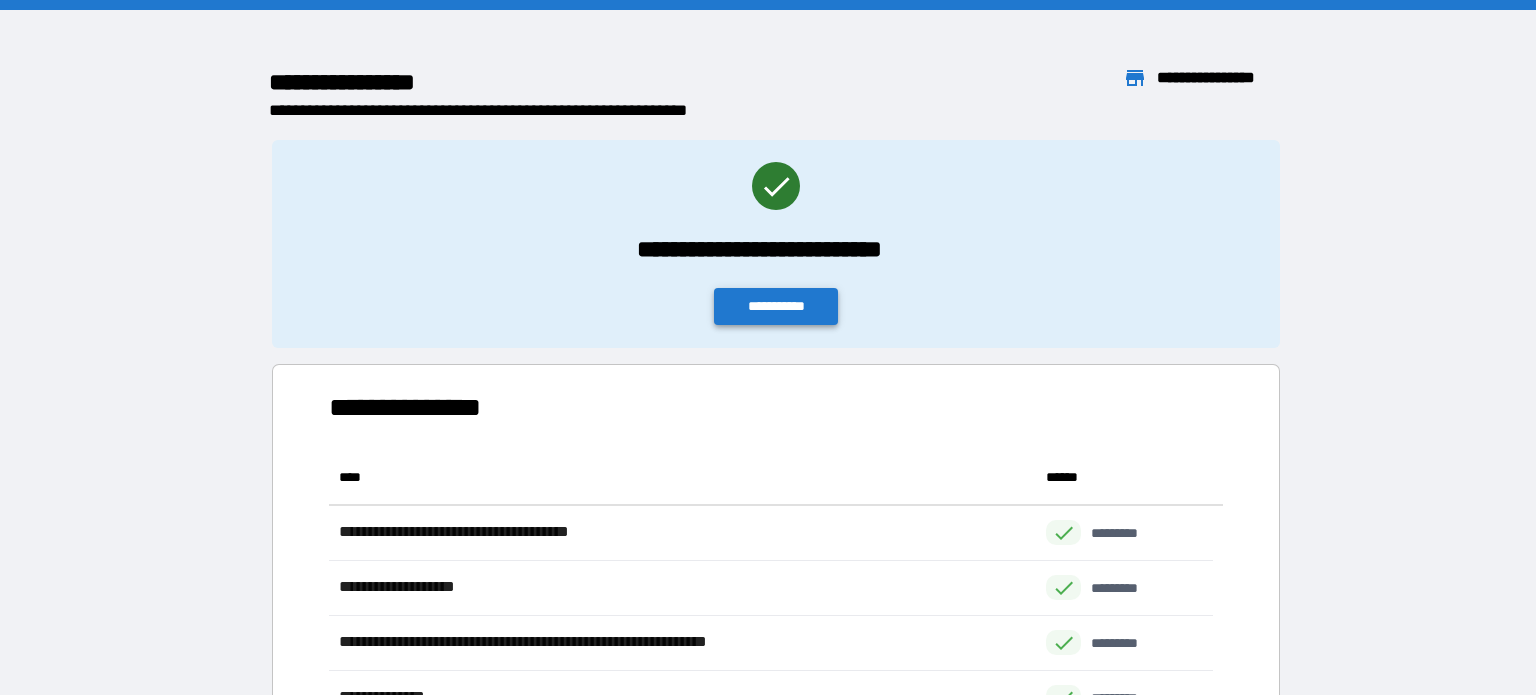 click on "**********" at bounding box center [776, 306] 